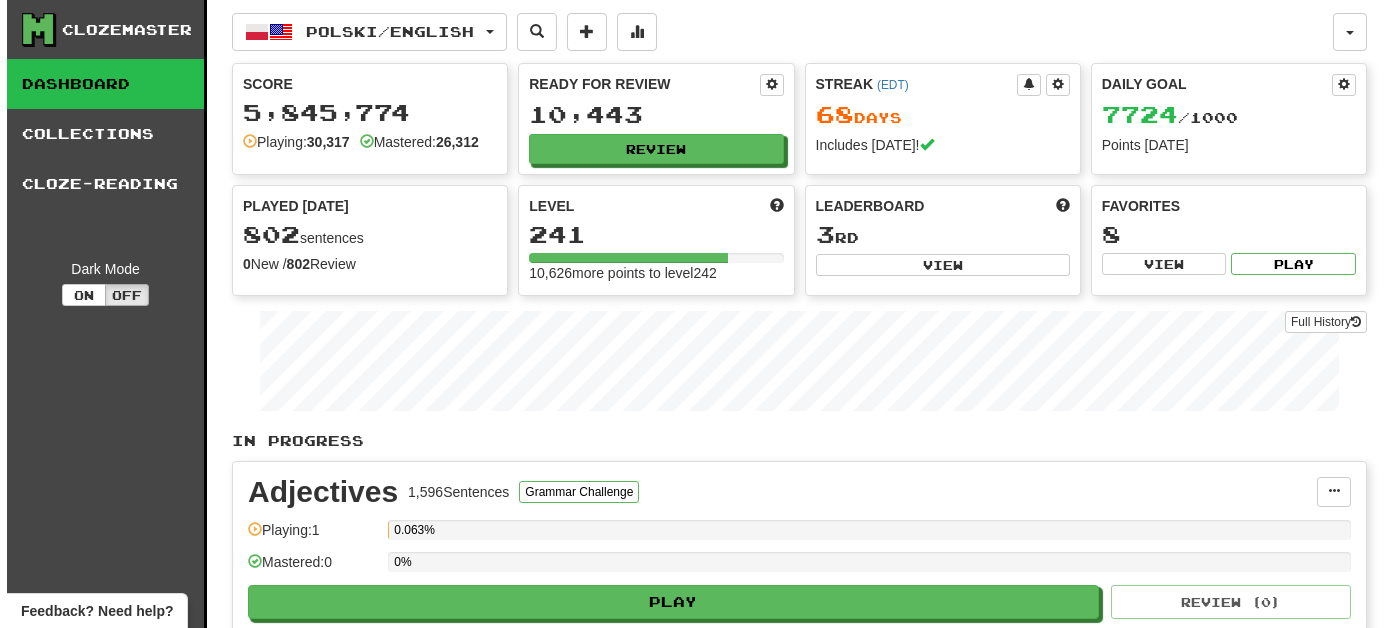 scroll, scrollTop: 3, scrollLeft: 0, axis: vertical 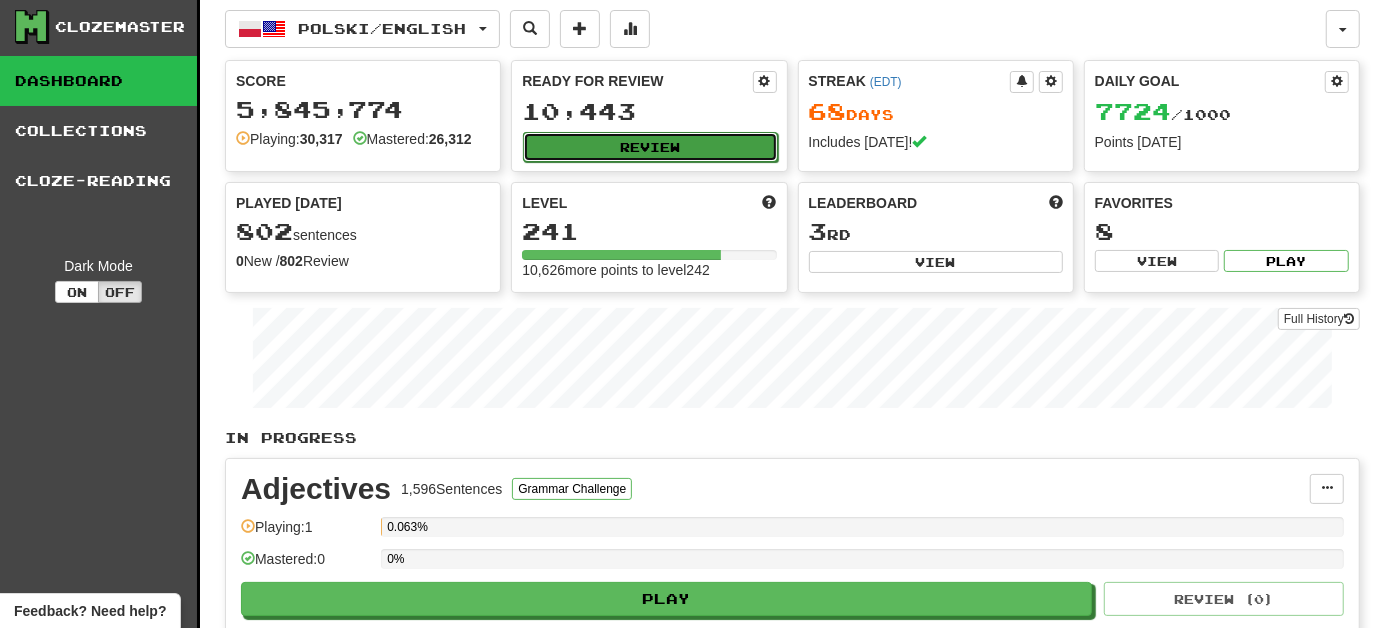 click on "Review" at bounding box center [650, 147] 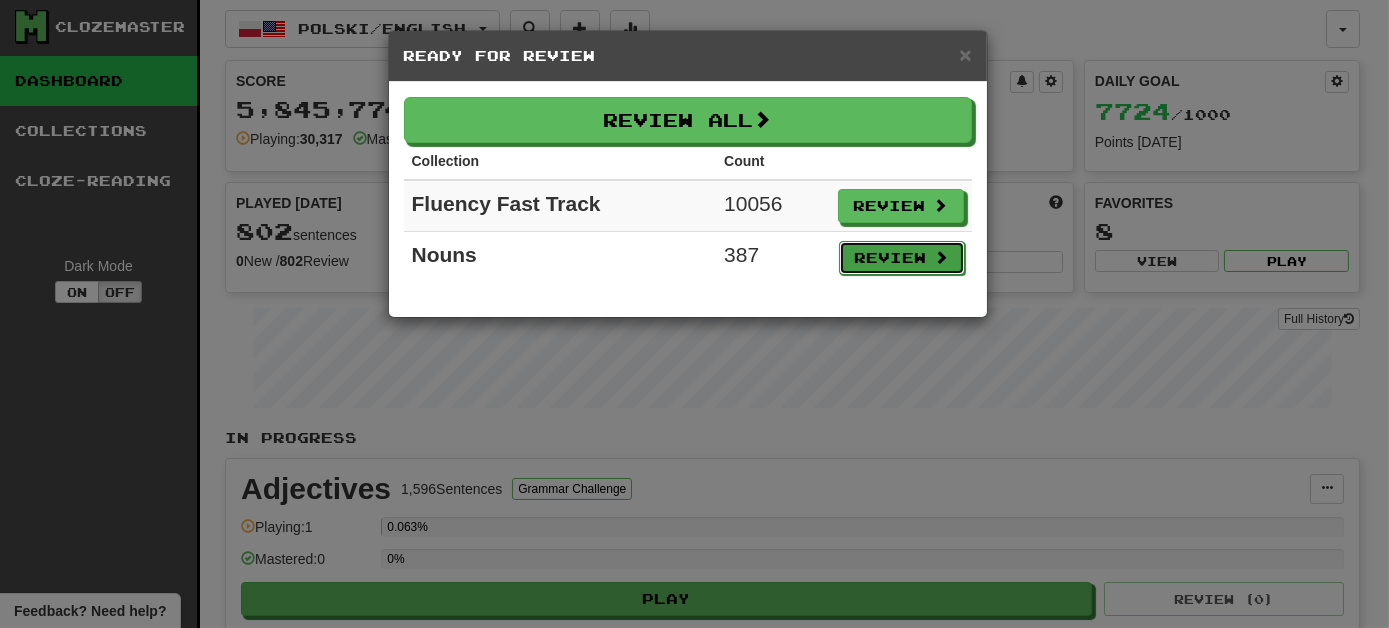 click on "Review" at bounding box center [902, 258] 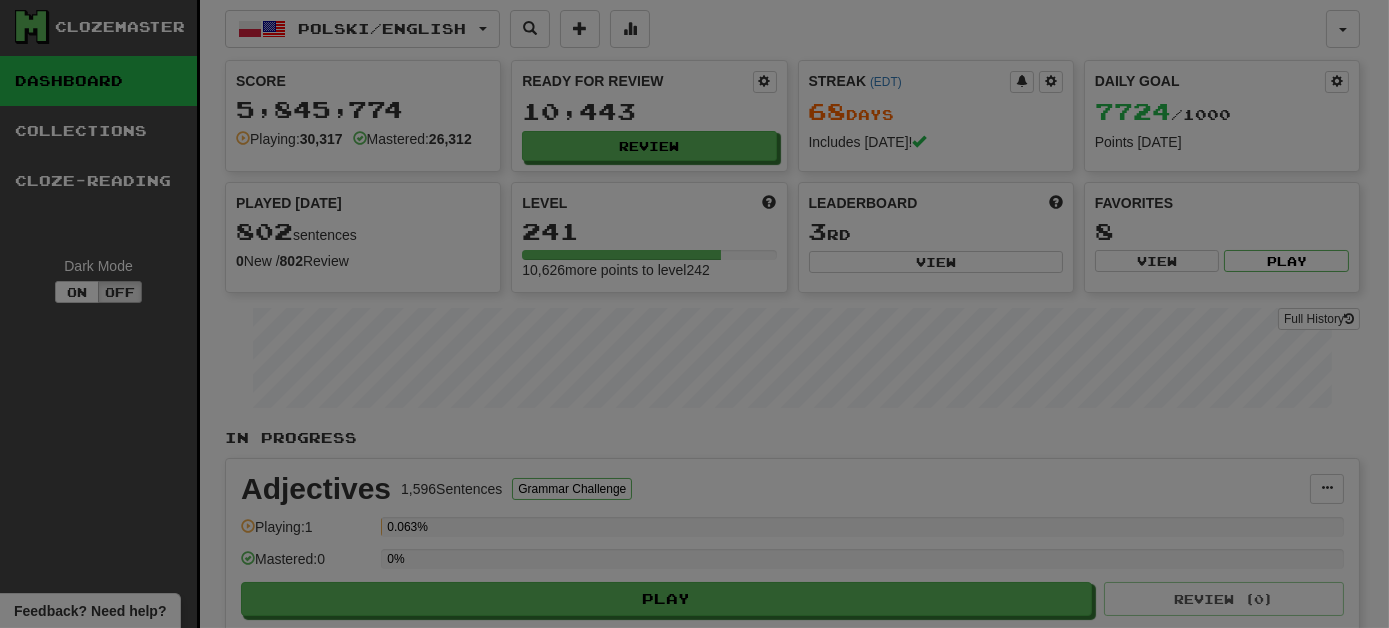 select on "***" 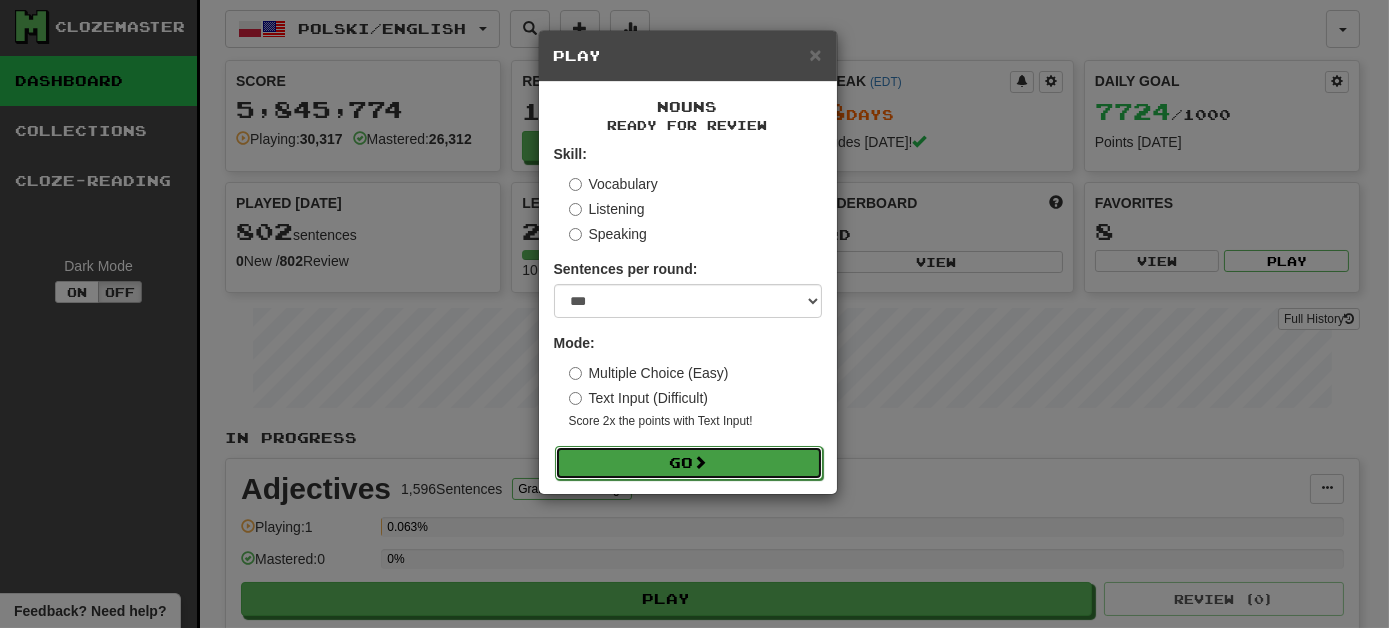 click at bounding box center [701, 462] 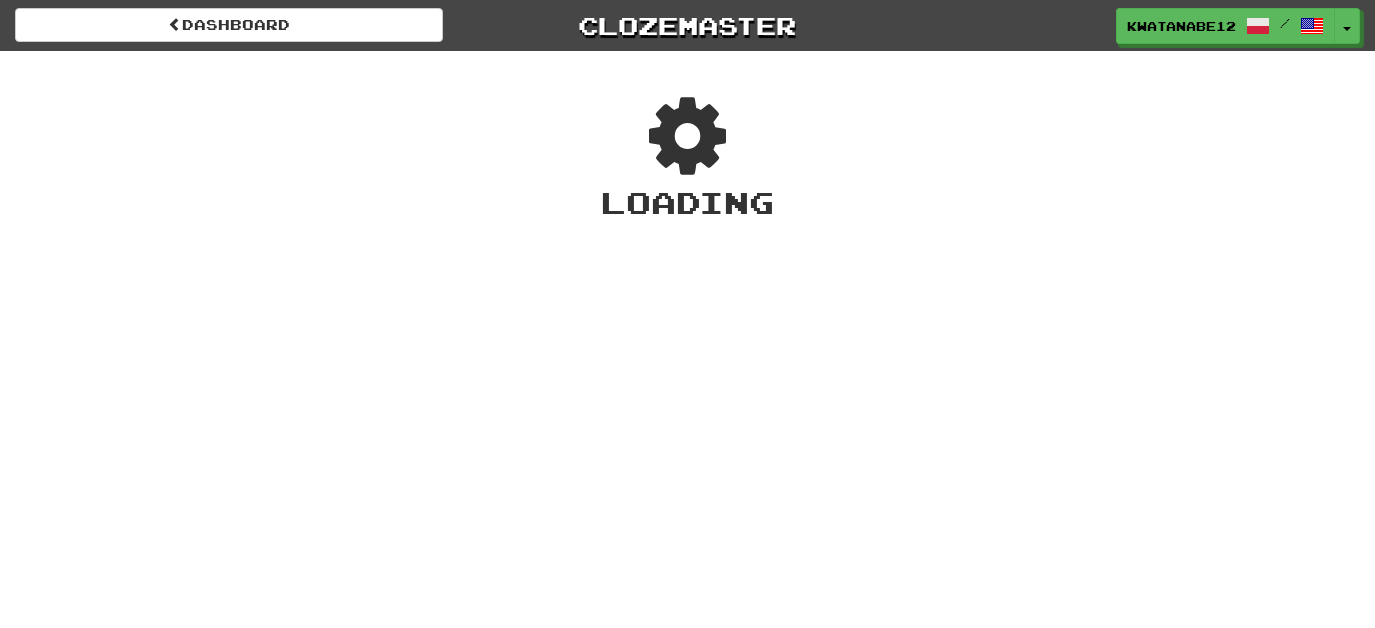 scroll, scrollTop: 0, scrollLeft: 0, axis: both 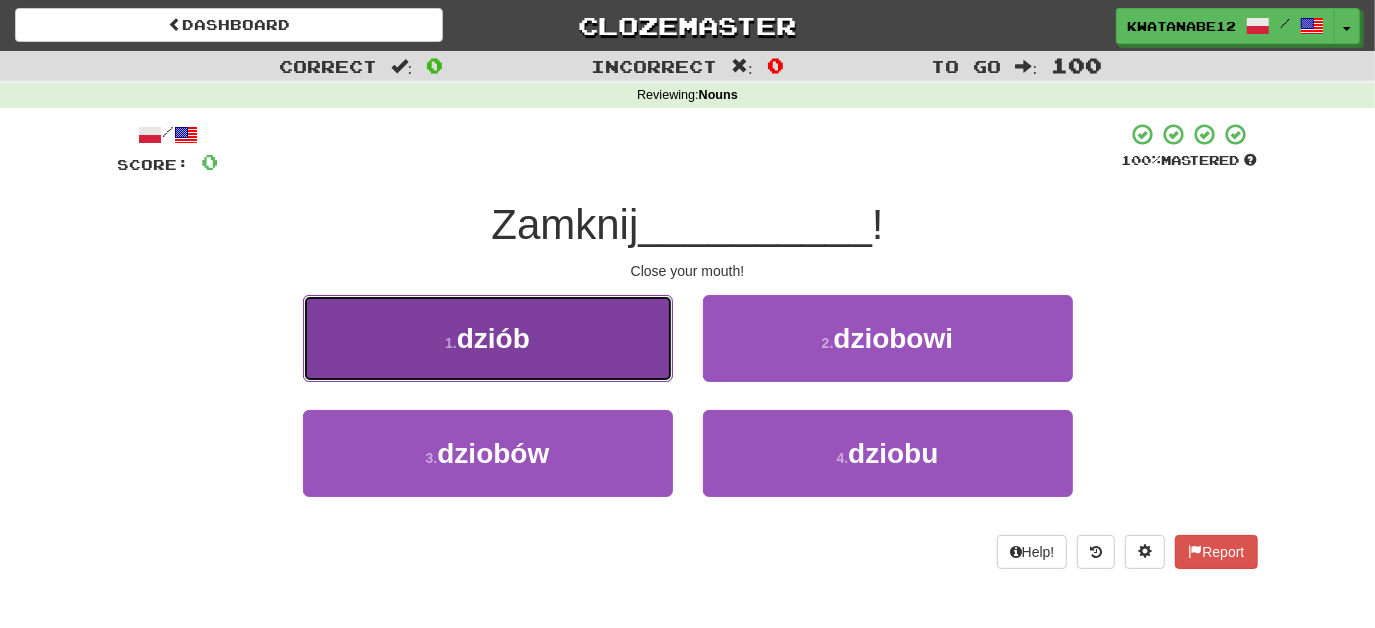 click on "1 .  dziób" at bounding box center (488, 338) 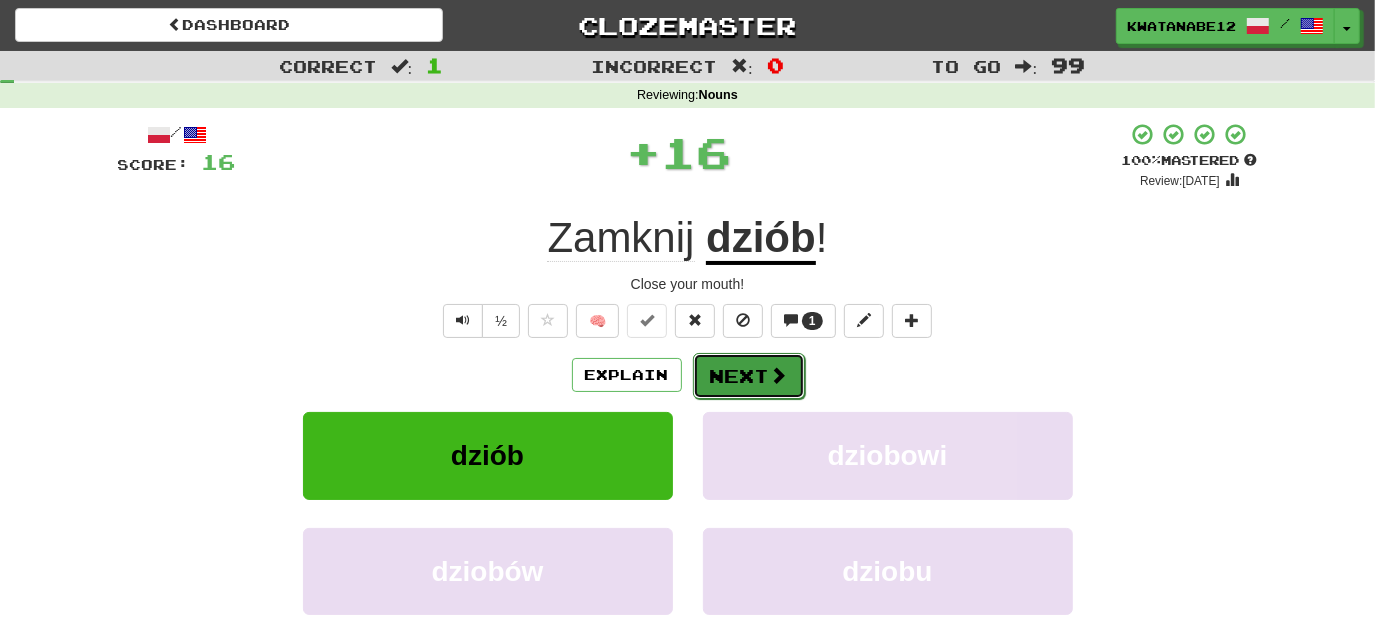 click on "Next" at bounding box center [749, 376] 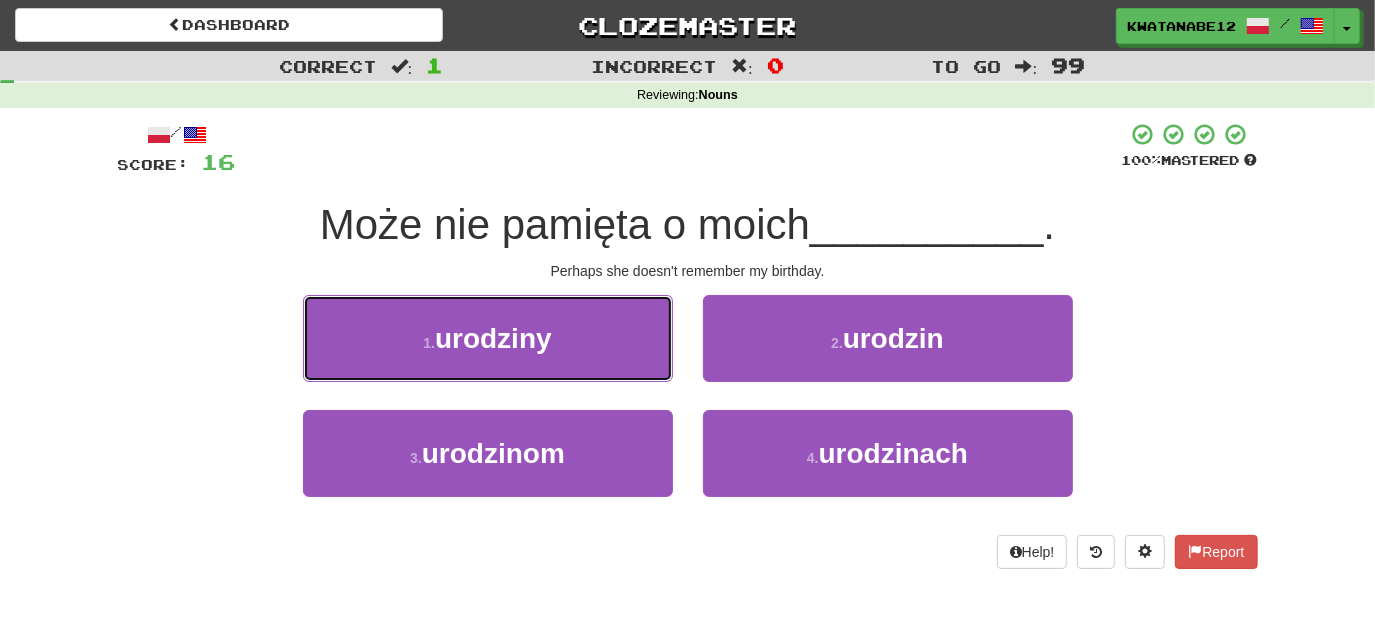drag, startPoint x: 619, startPoint y: 338, endPoint x: 661, endPoint y: 349, distance: 43.416588 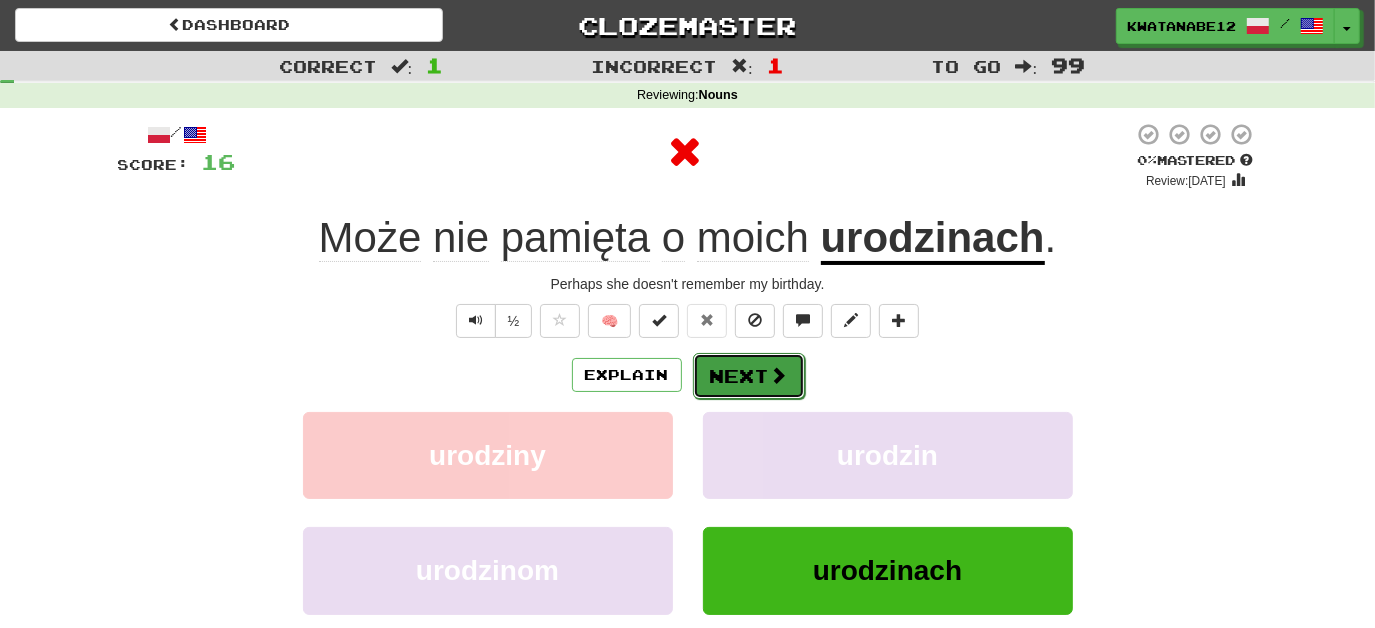 click on "Next" at bounding box center (749, 376) 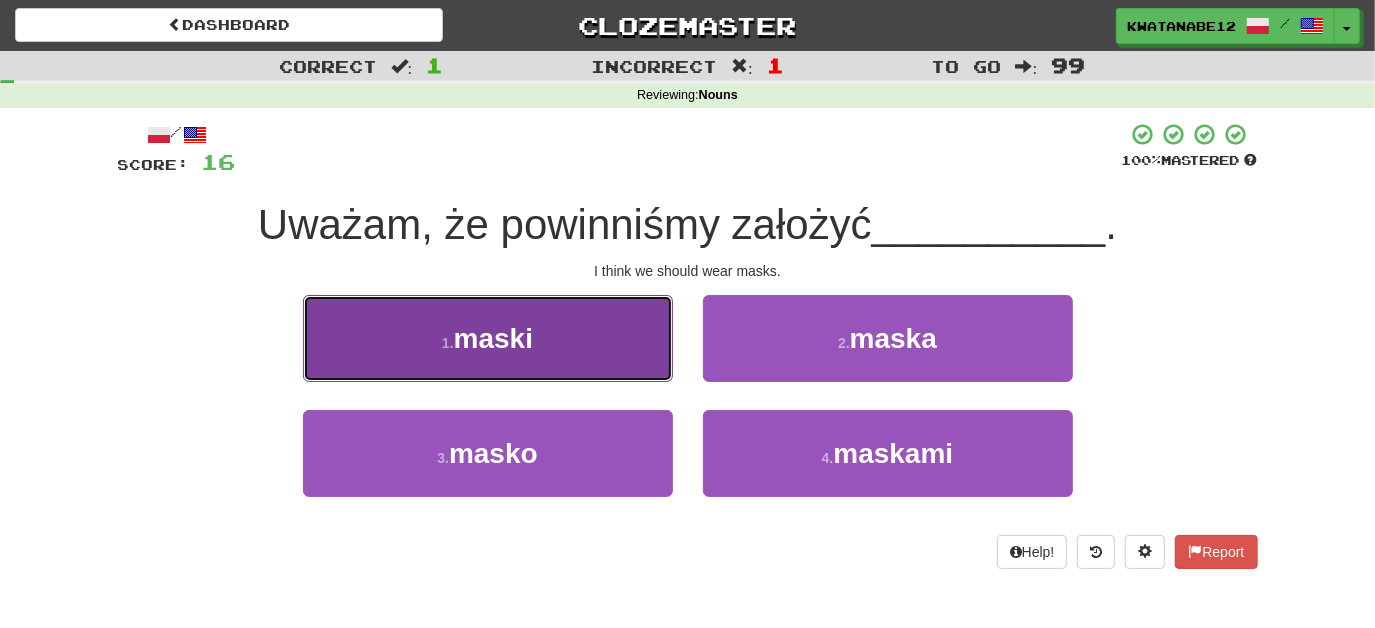 click on "1 .  maski" at bounding box center [488, 338] 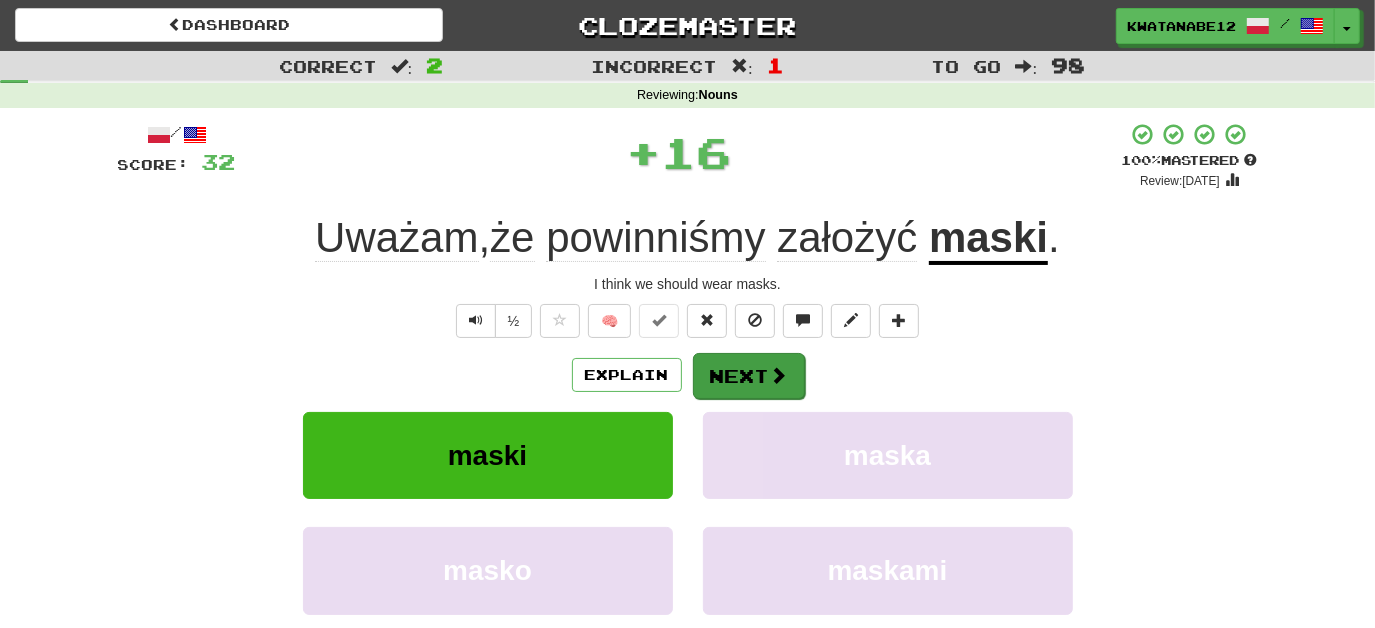drag, startPoint x: 787, startPoint y: 396, endPoint x: 767, endPoint y: 388, distance: 21.540659 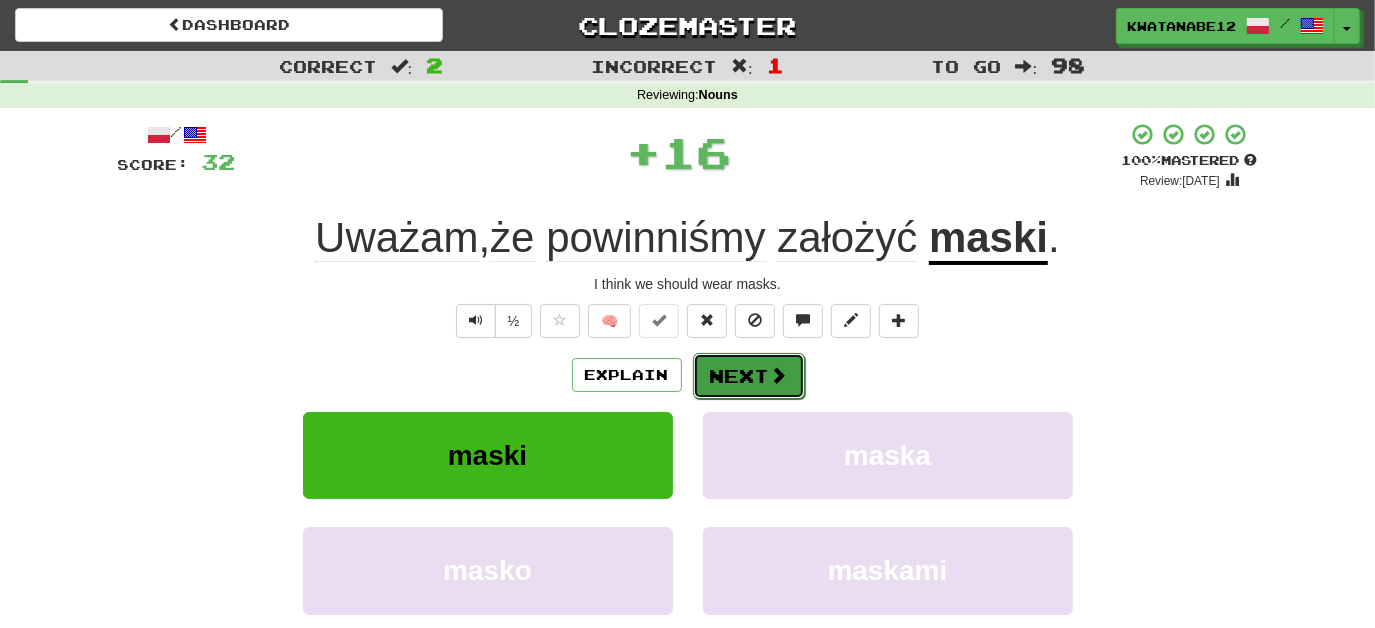 click on "Next" at bounding box center [749, 376] 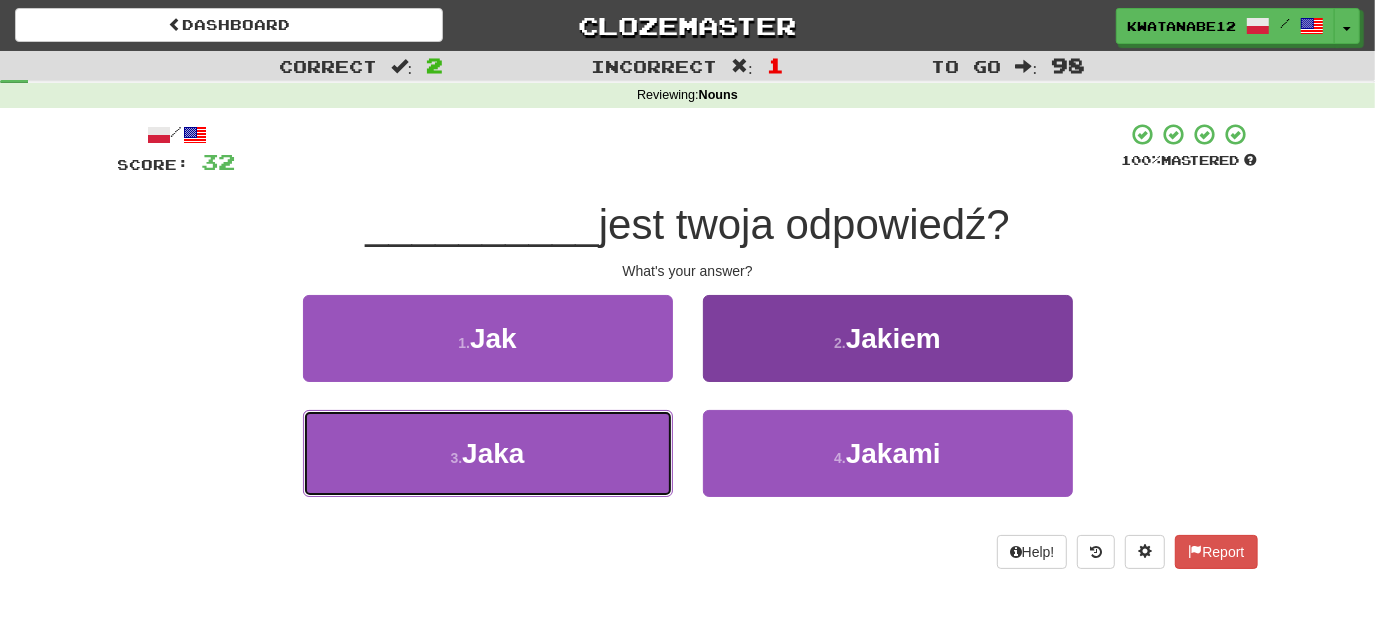 drag, startPoint x: 644, startPoint y: 444, endPoint x: 731, endPoint y: 415, distance: 91.706055 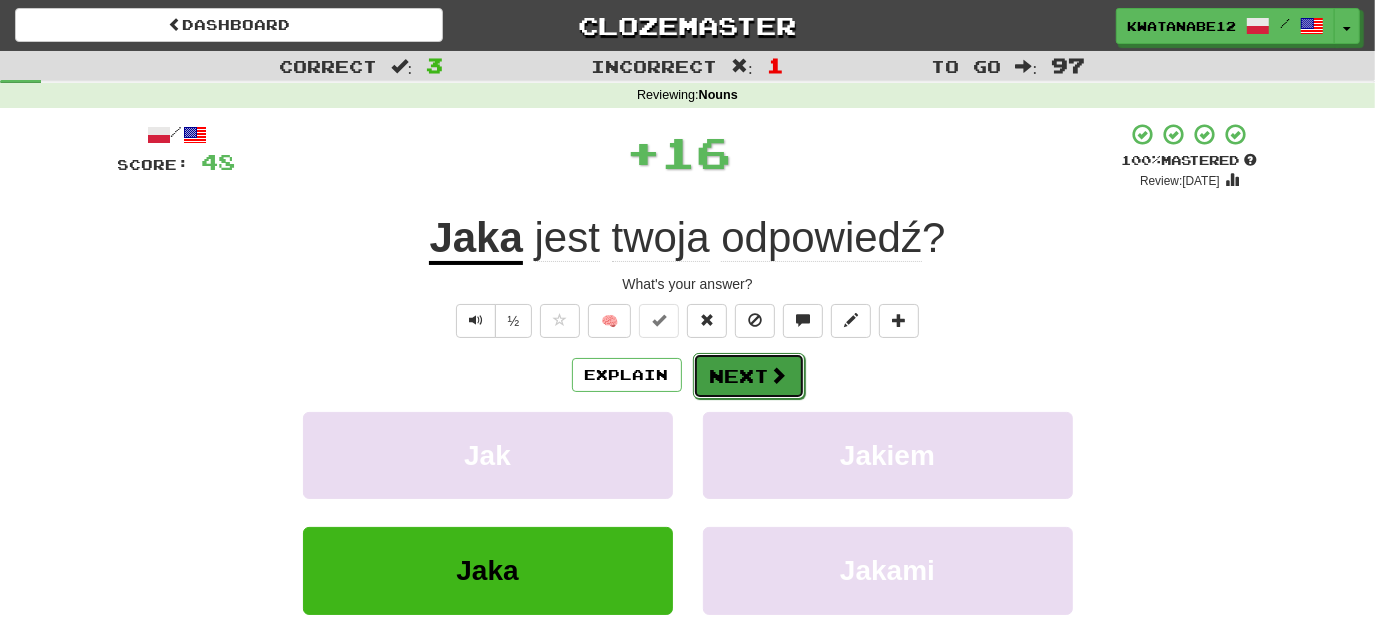click at bounding box center (779, 375) 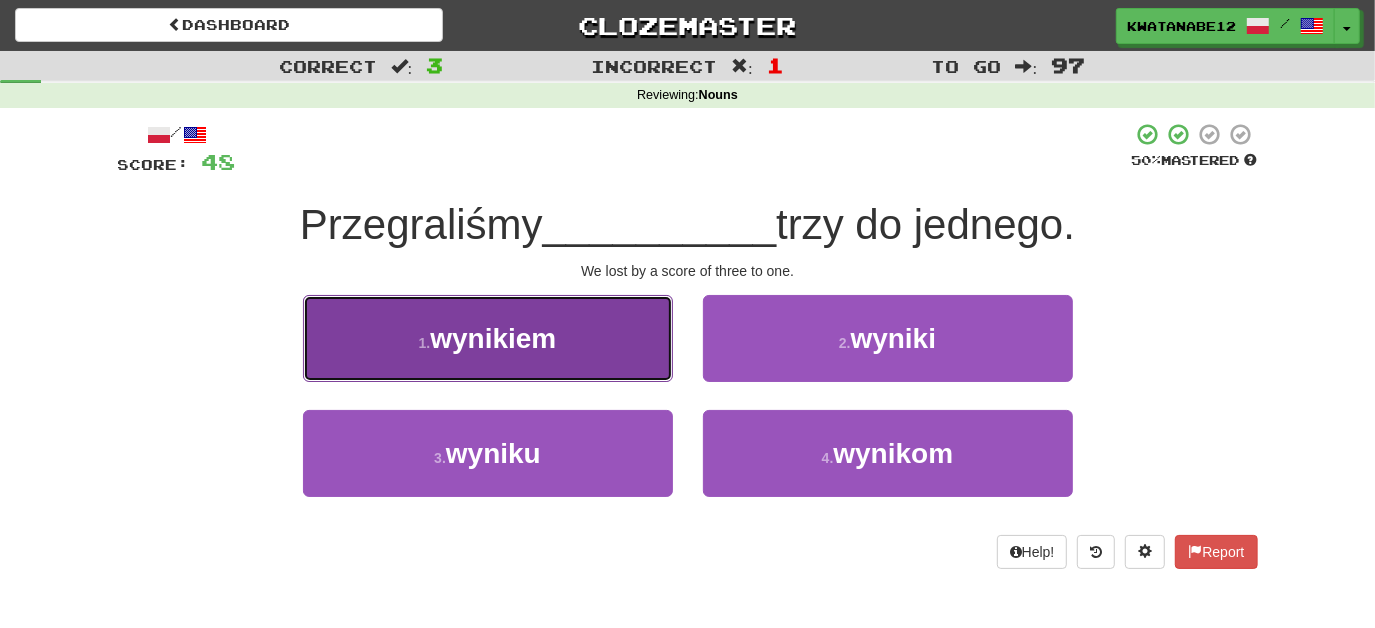 click on "1 .  wynikiem" at bounding box center (488, 338) 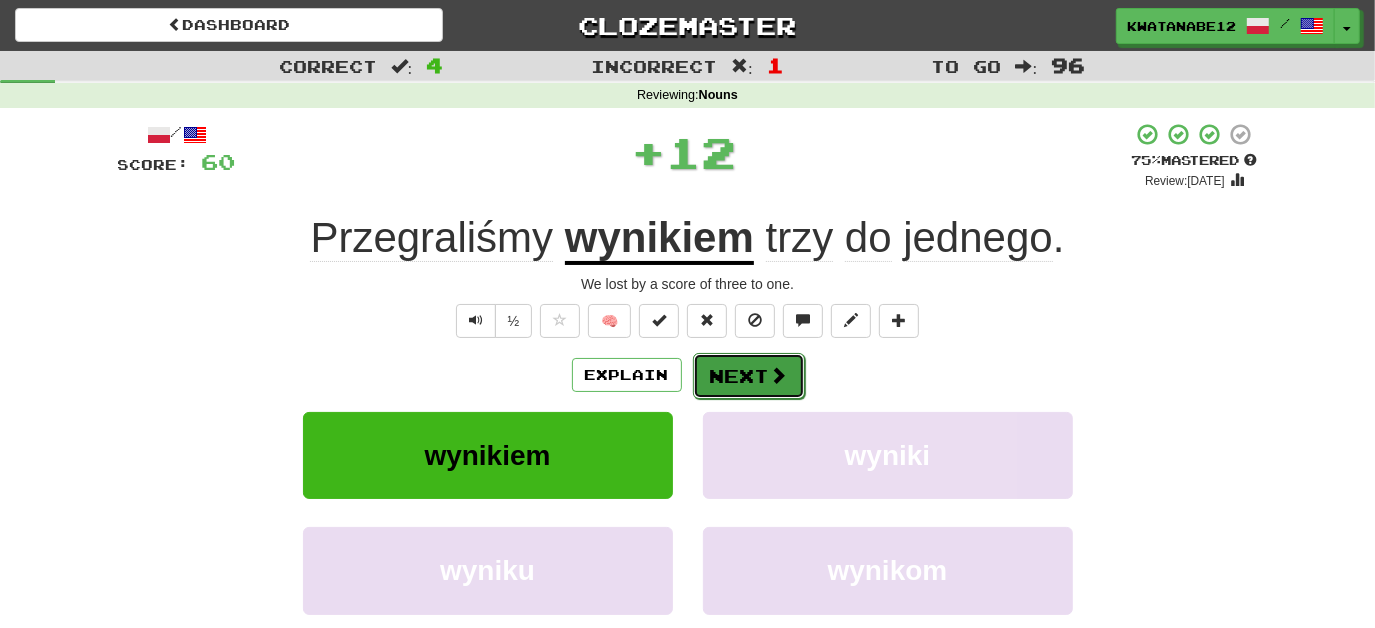 click on "Next" at bounding box center (749, 376) 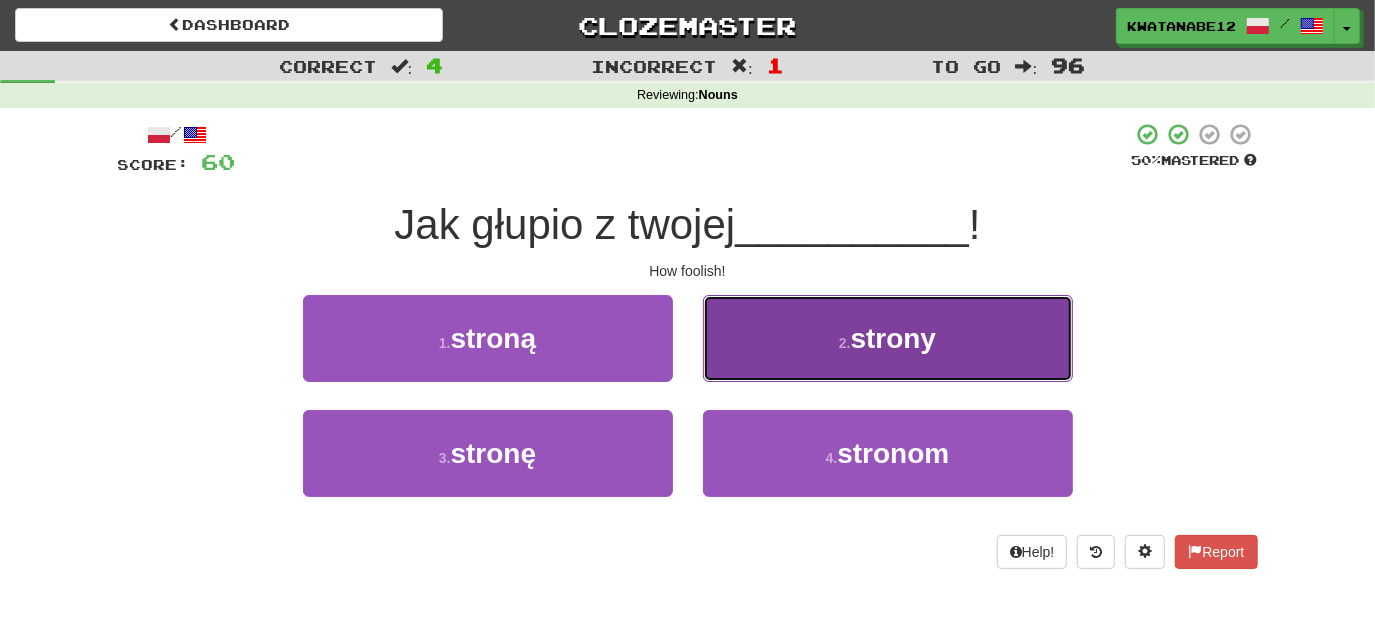 click on "2 .  strony" at bounding box center (888, 338) 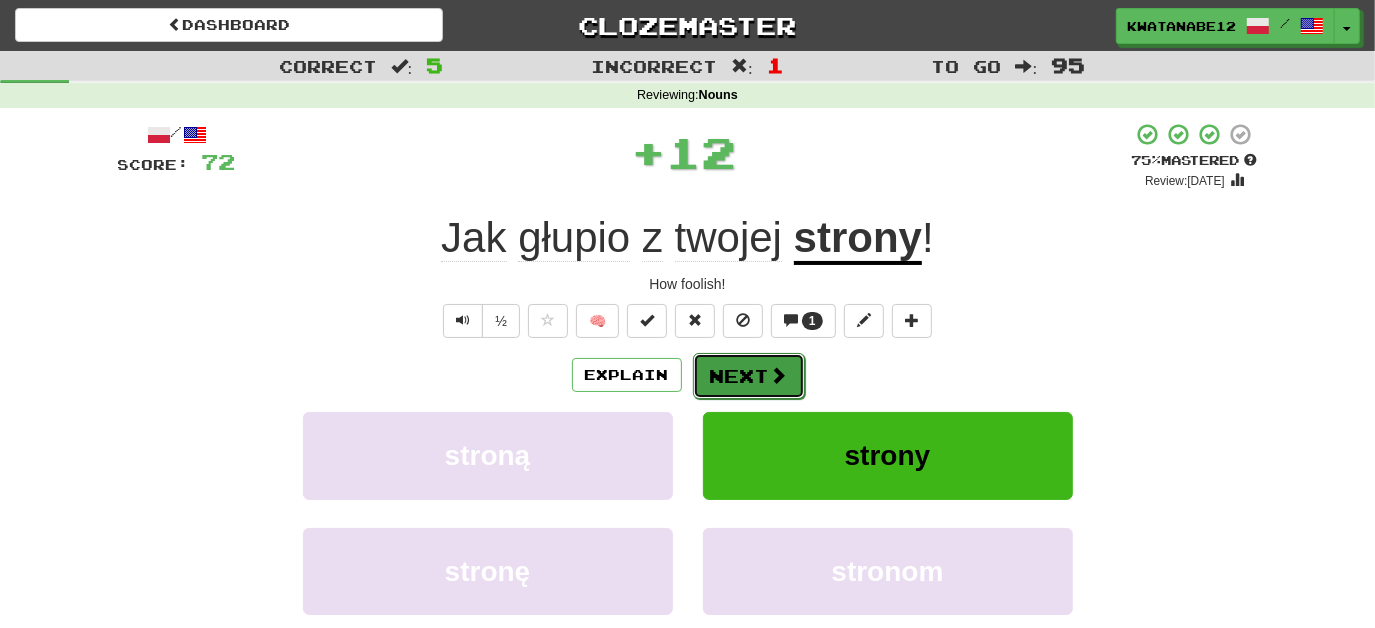 click on "Next" at bounding box center (749, 376) 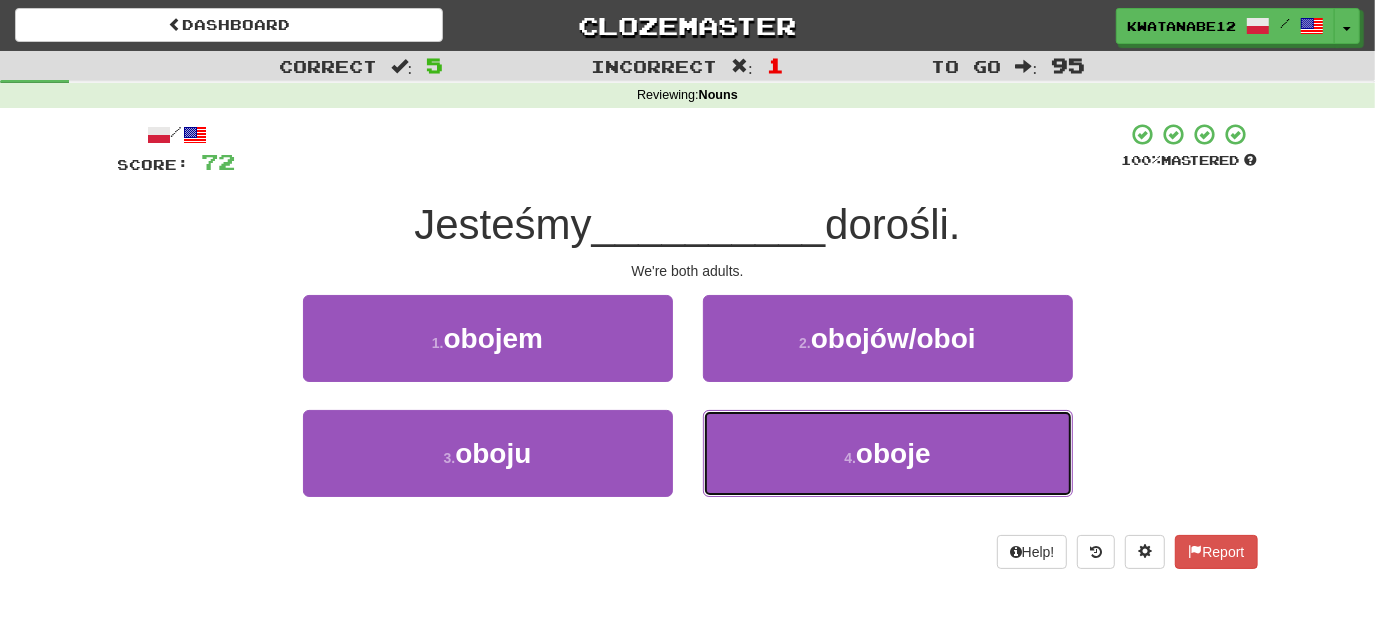 drag, startPoint x: 786, startPoint y: 444, endPoint x: 765, endPoint y: 401, distance: 47.853943 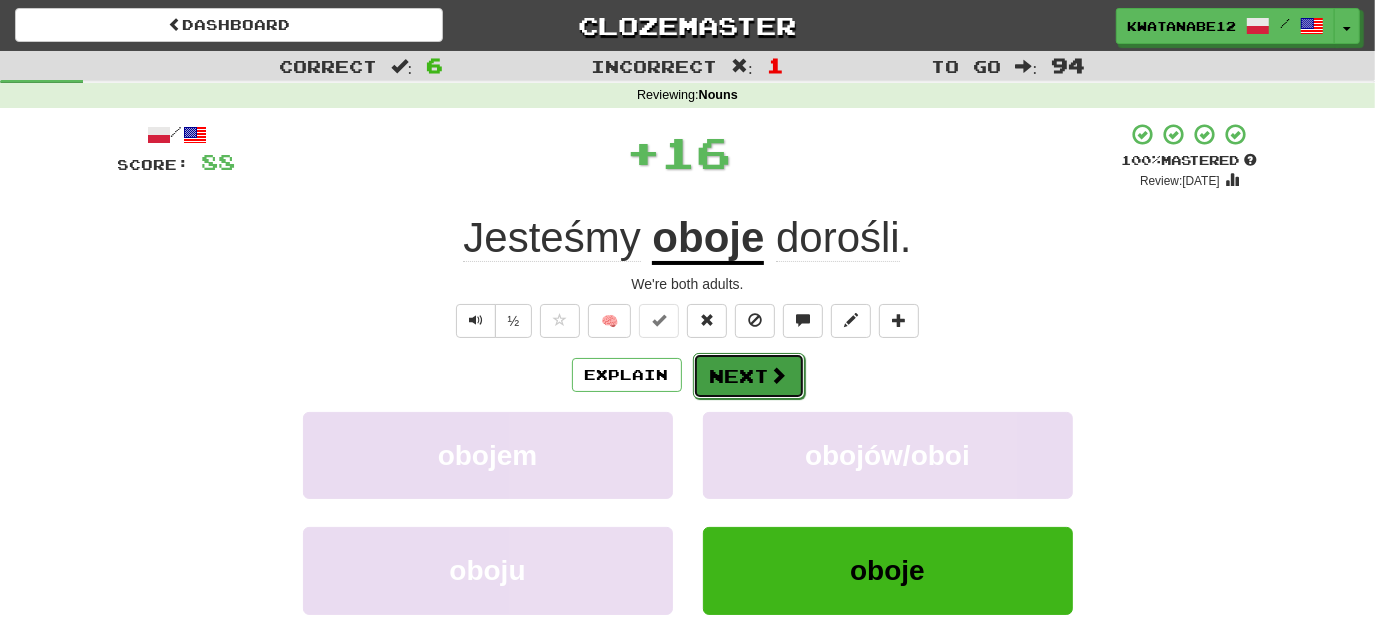 click on "Next" at bounding box center (749, 376) 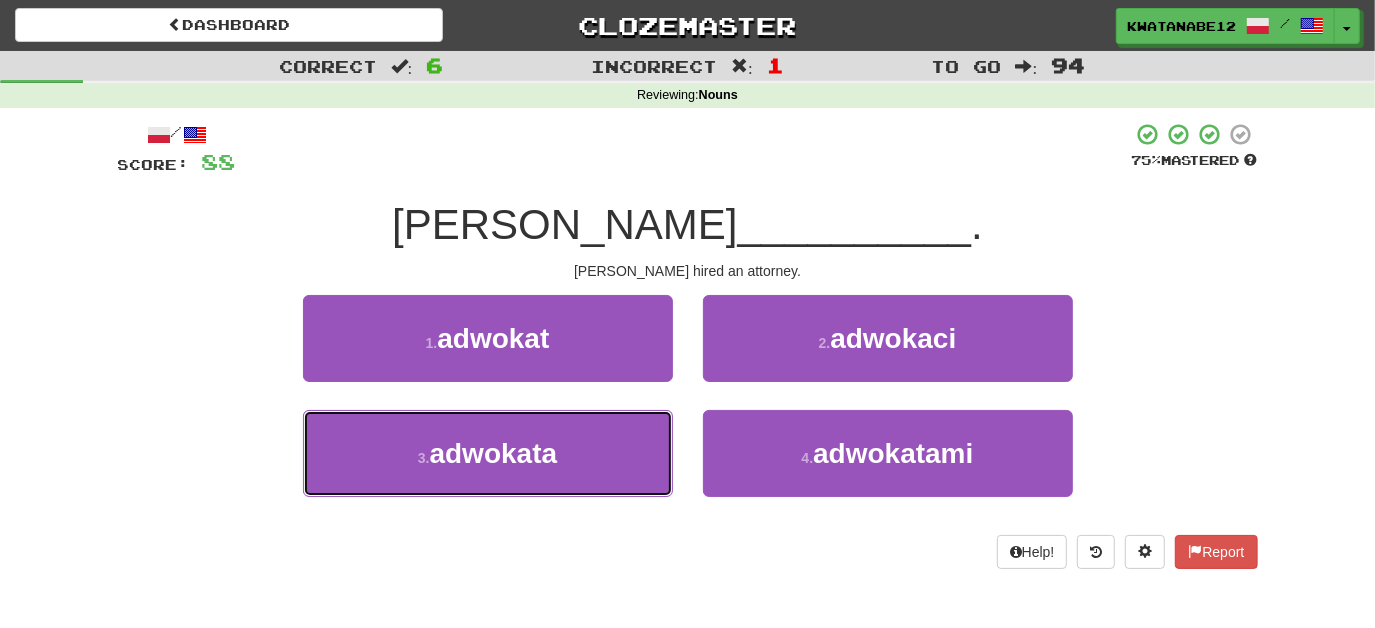 drag, startPoint x: 633, startPoint y: 436, endPoint x: 679, endPoint y: 418, distance: 49.396355 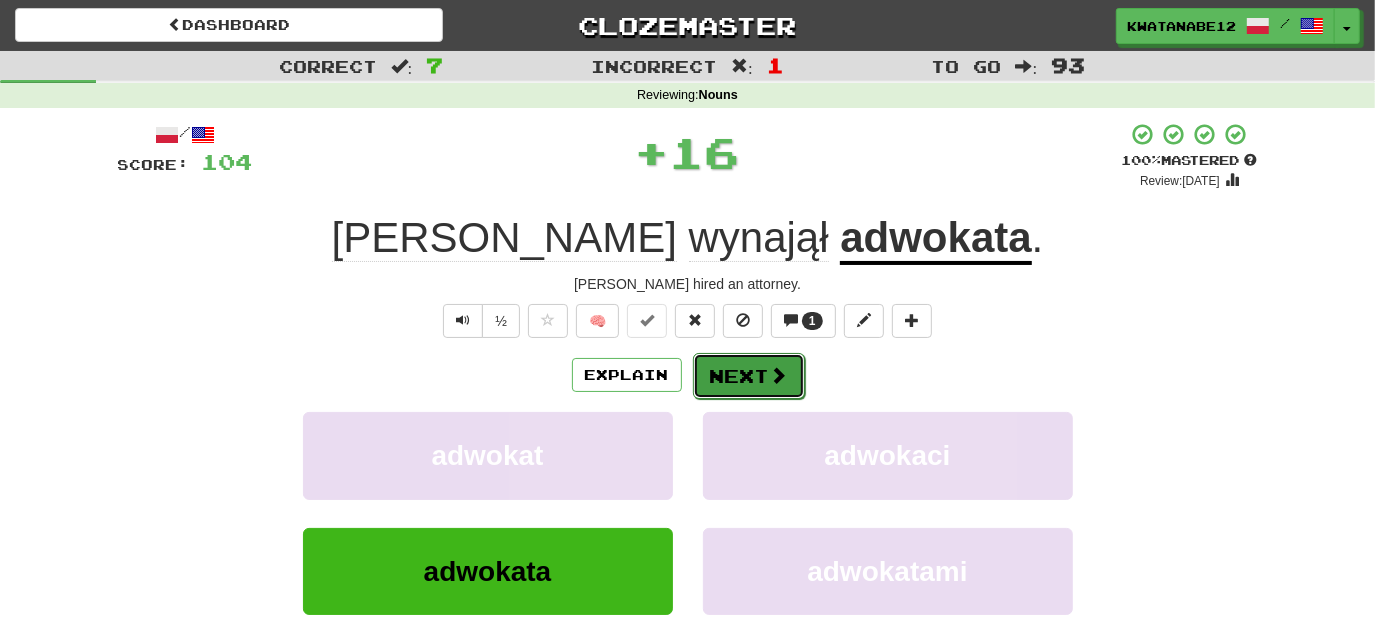 click on "Next" at bounding box center [749, 376] 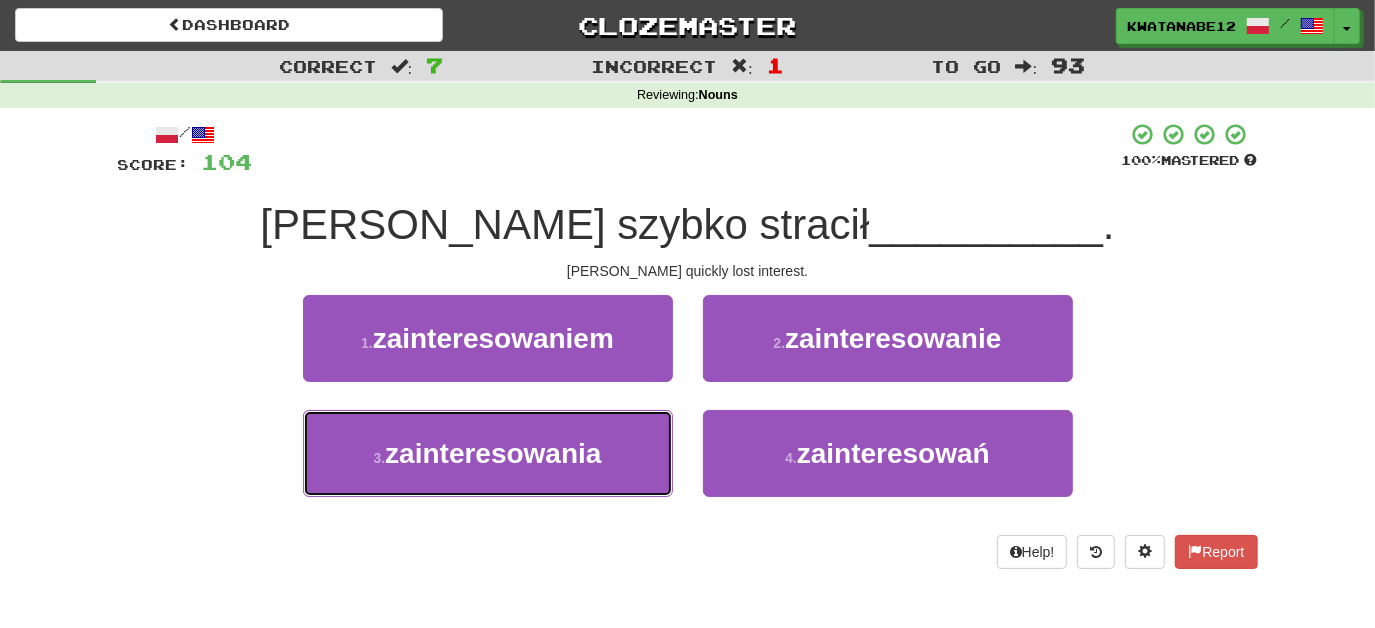 drag, startPoint x: 651, startPoint y: 418, endPoint x: 698, endPoint y: 399, distance: 50.695168 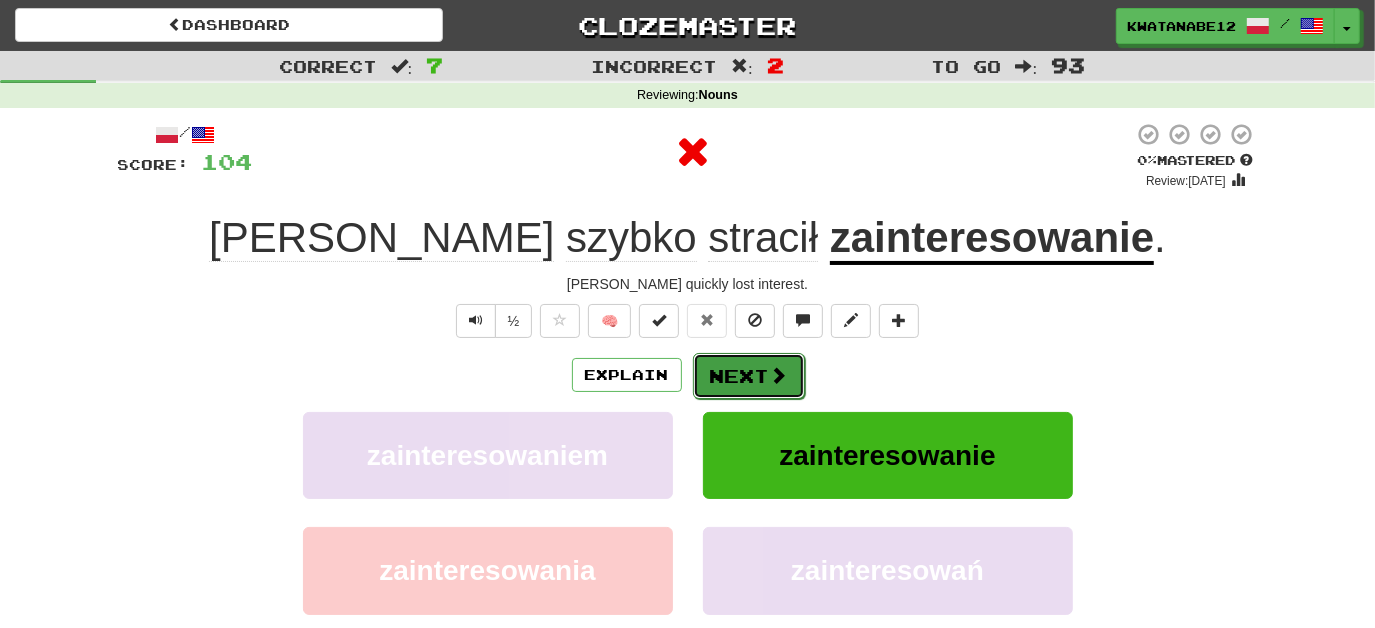click on "Next" at bounding box center (749, 376) 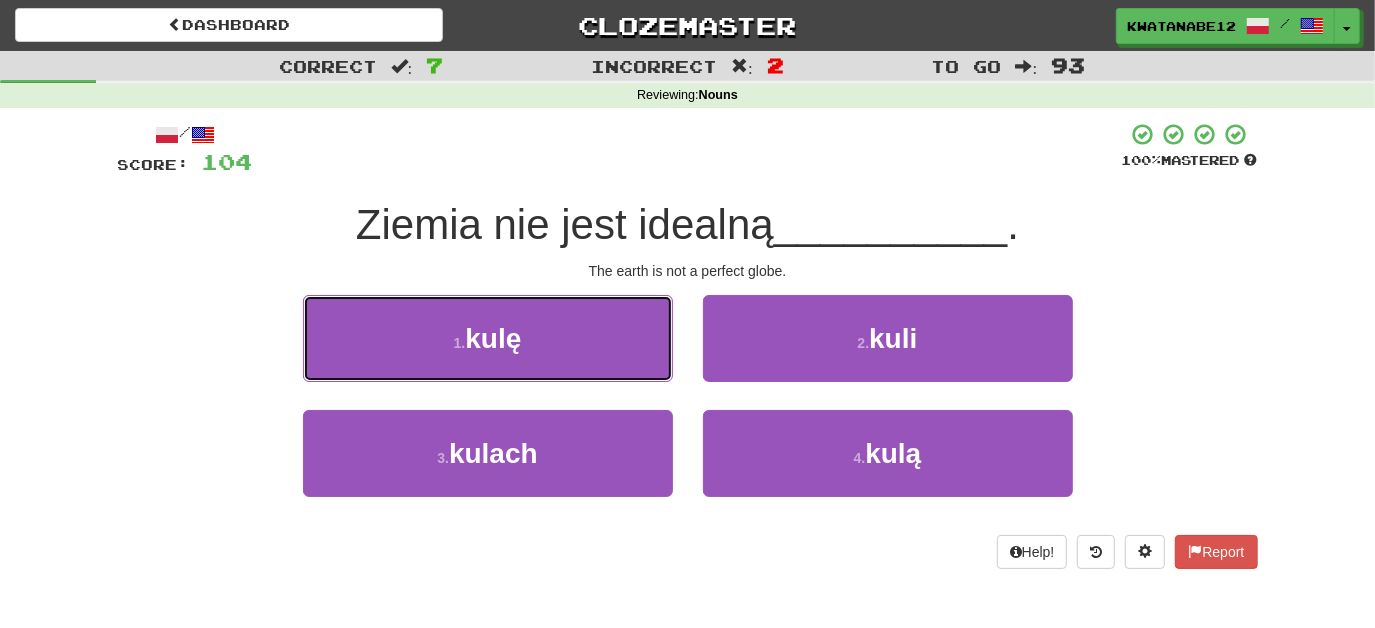 click on "1 .  kulę" at bounding box center (488, 338) 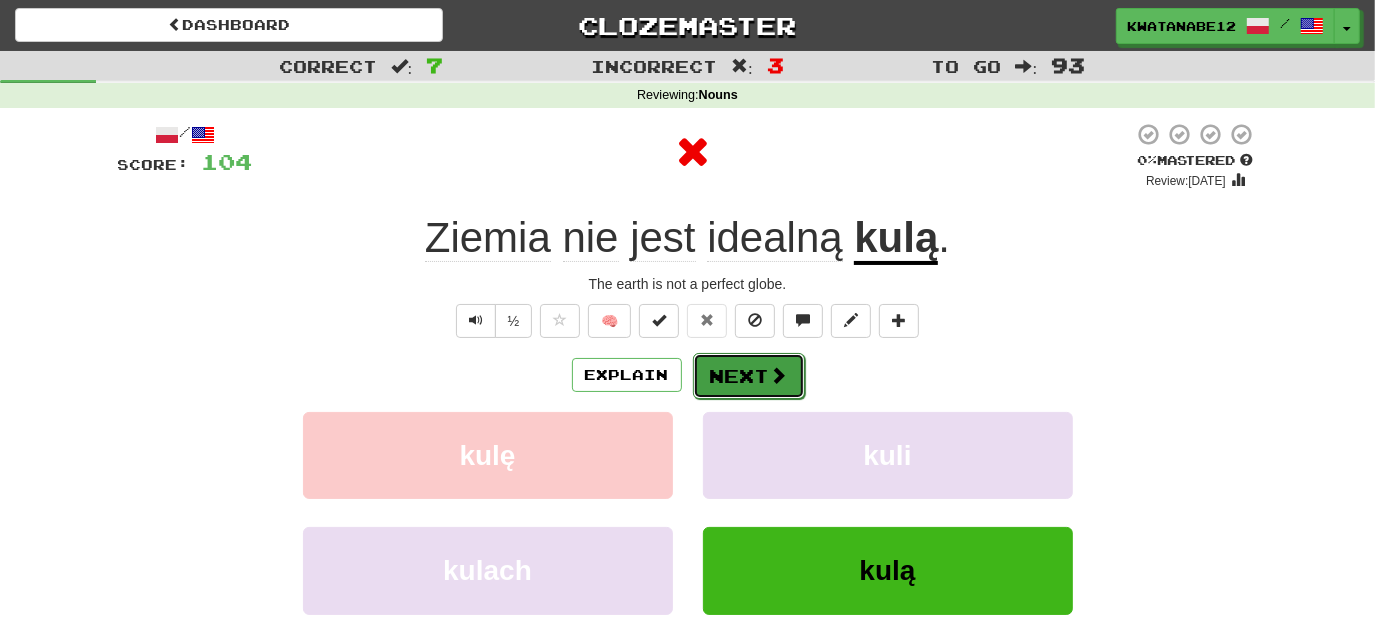 click on "Next" at bounding box center (749, 376) 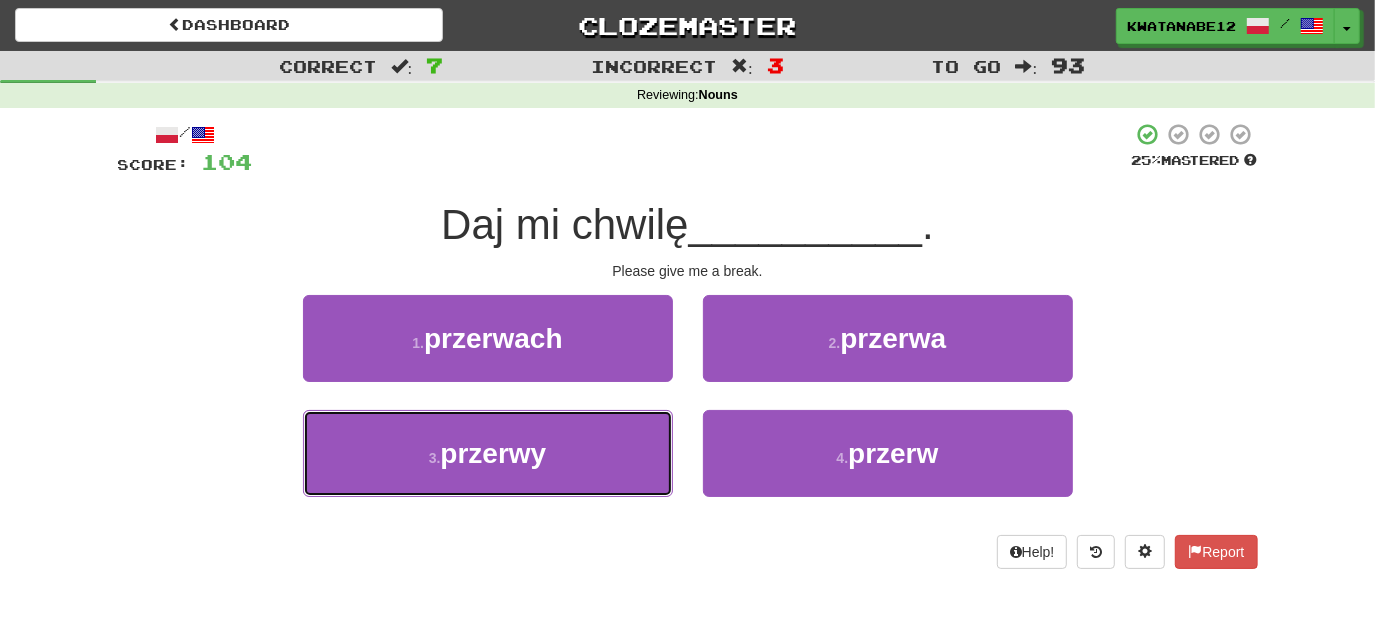 drag, startPoint x: 628, startPoint y: 436, endPoint x: 709, endPoint y: 400, distance: 88.63972 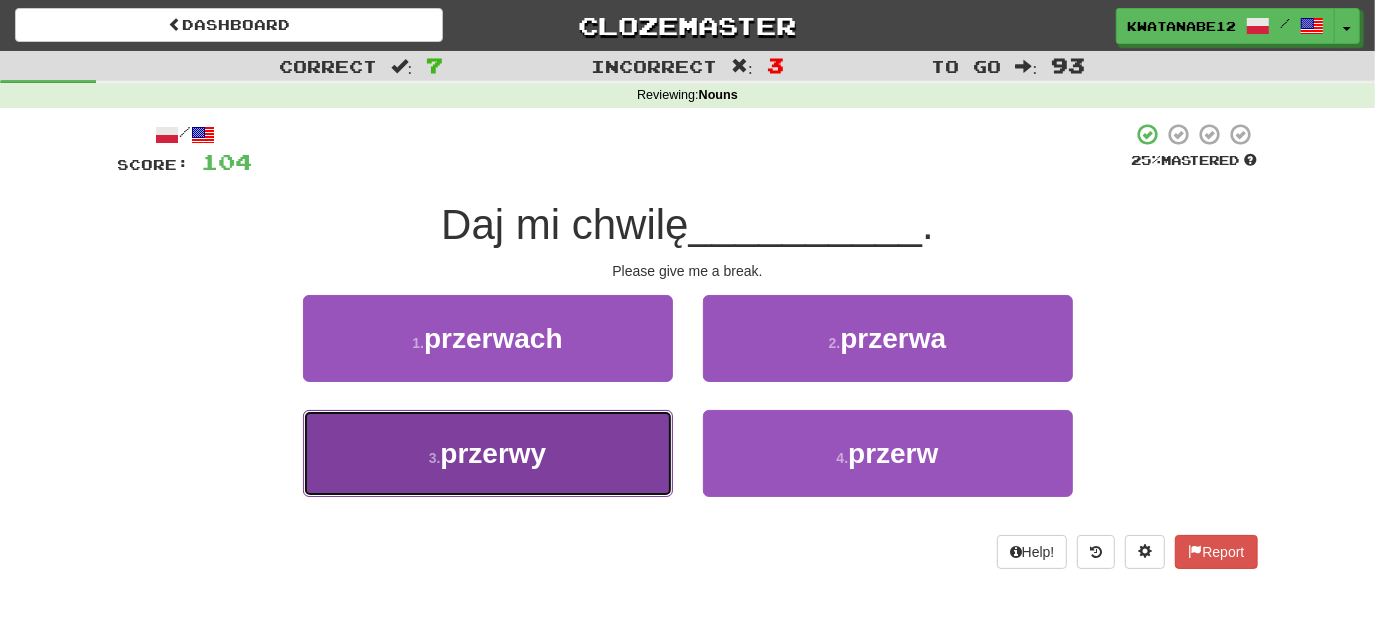 drag, startPoint x: 619, startPoint y: 431, endPoint x: 703, endPoint y: 407, distance: 87.36132 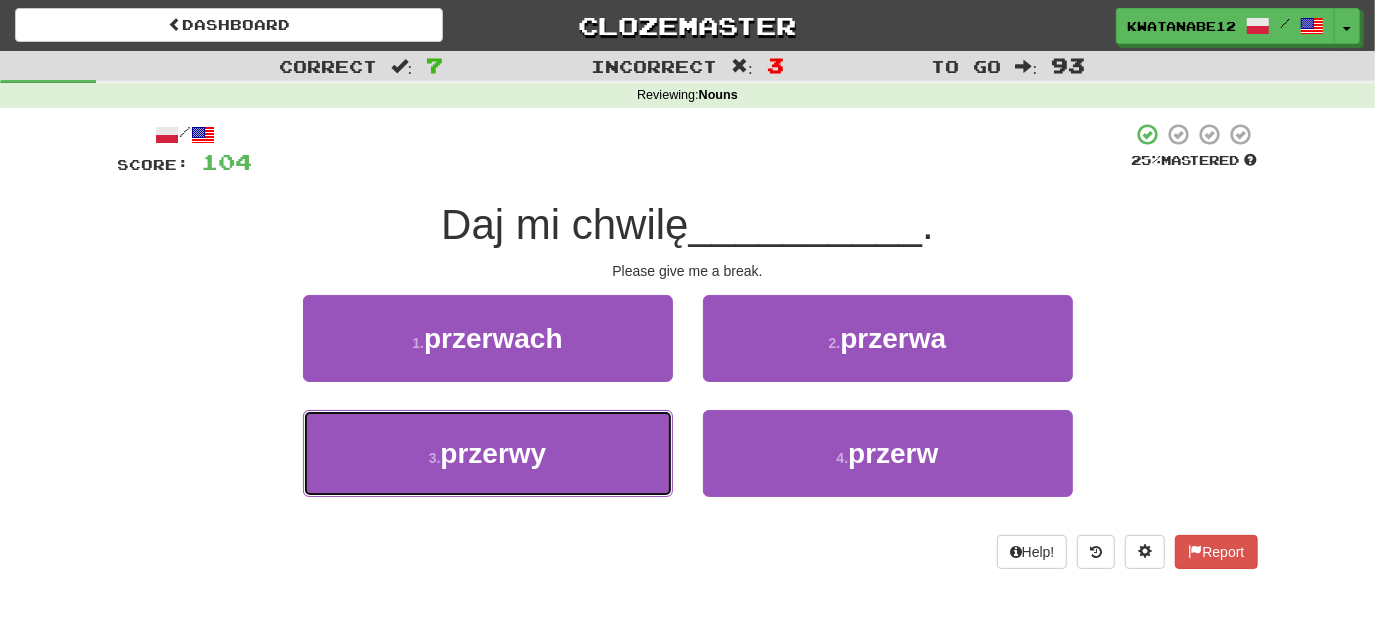click on "3 .  przerwy" at bounding box center [488, 453] 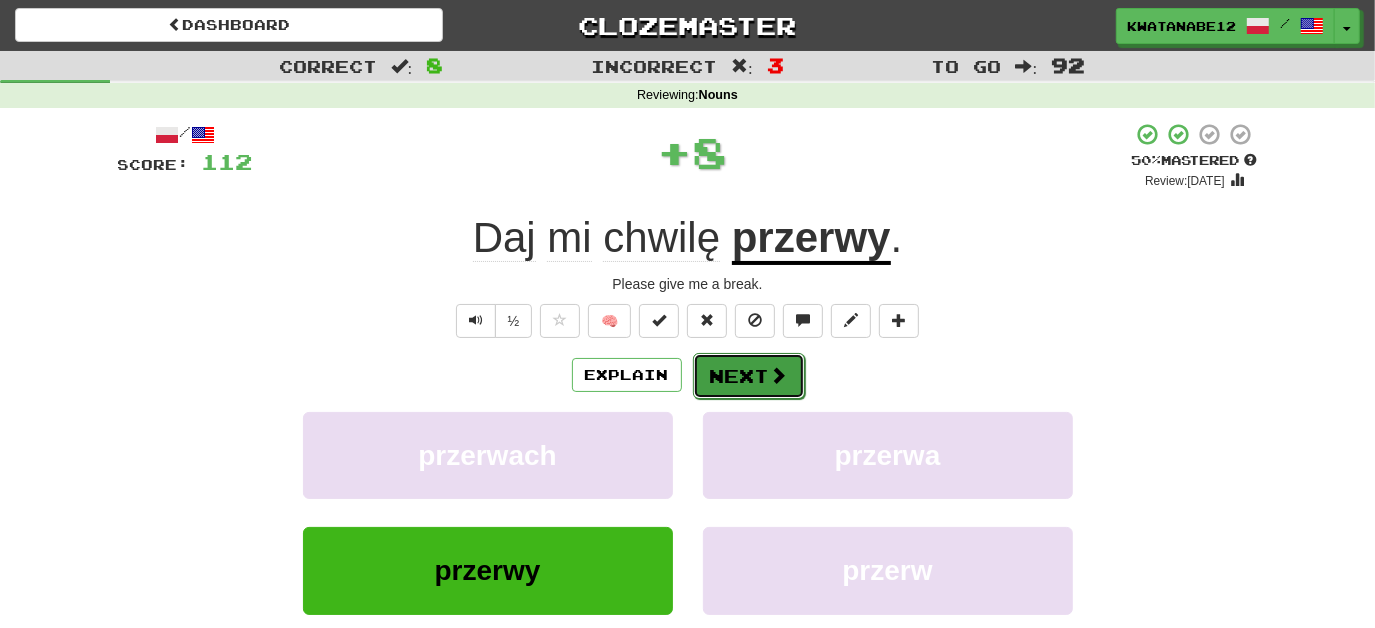 click on "Next" at bounding box center [749, 376] 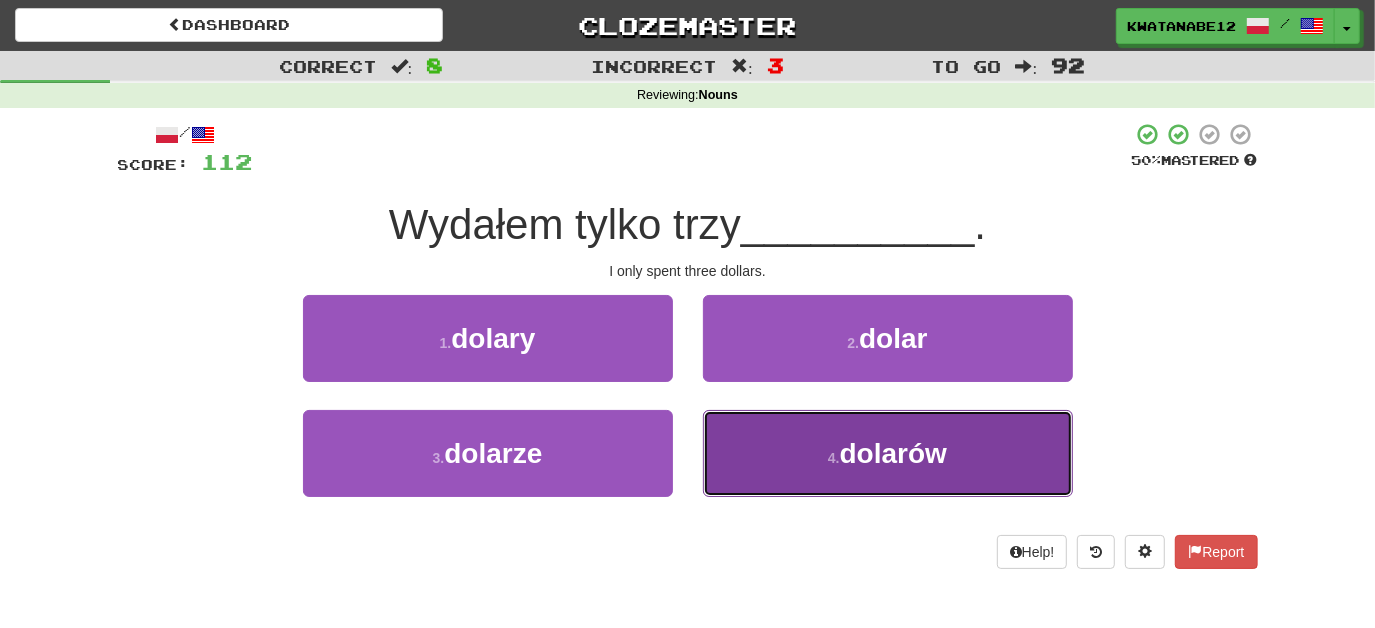 click on "4 .  dolarów" at bounding box center (888, 453) 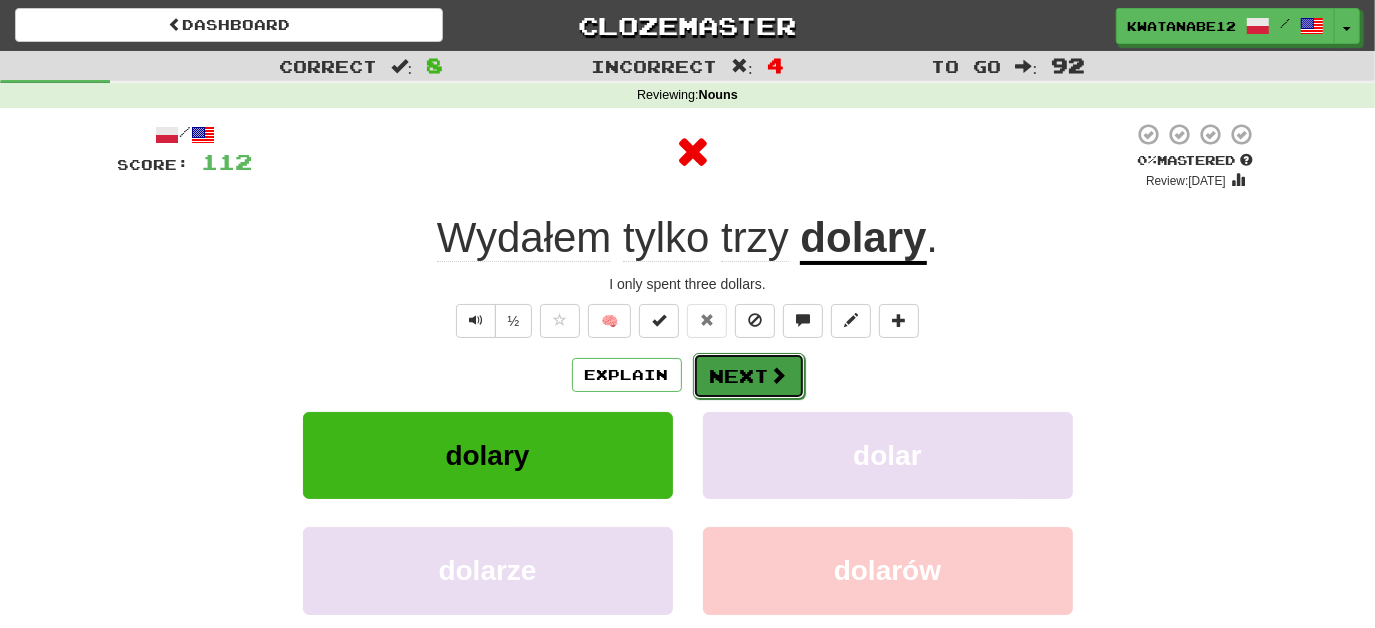 click on "Next" at bounding box center [749, 376] 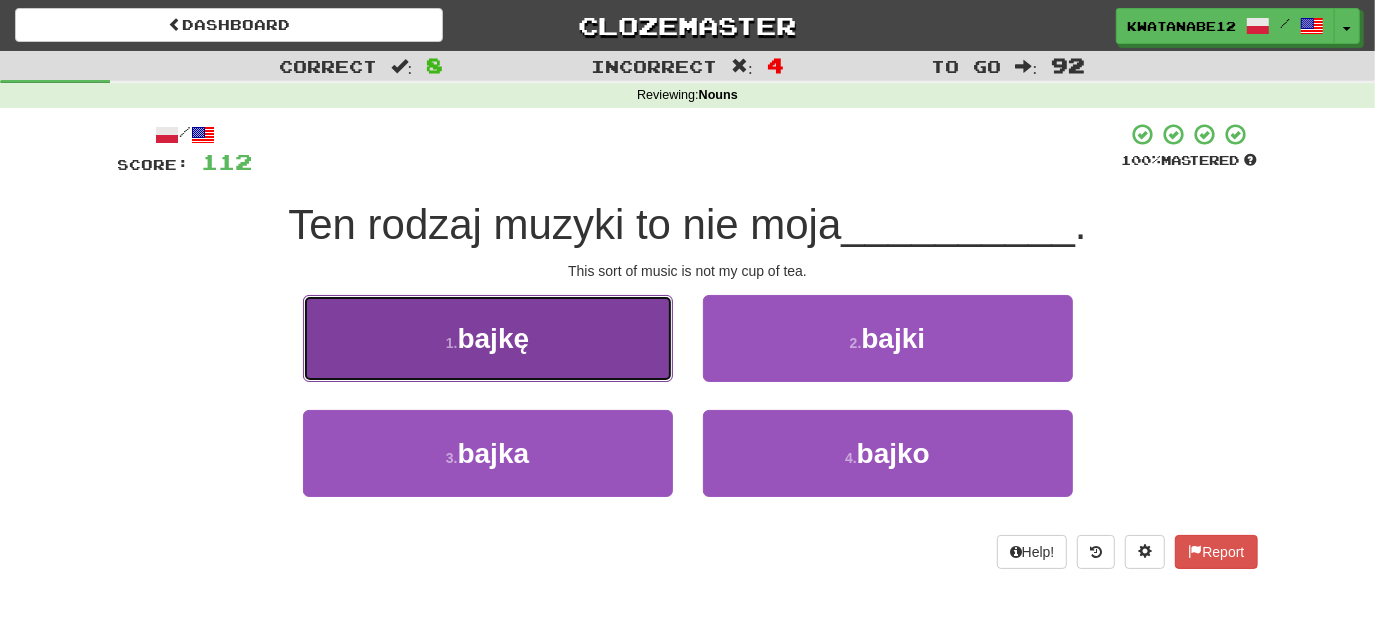 drag, startPoint x: 629, startPoint y: 343, endPoint x: 652, endPoint y: 354, distance: 25.495098 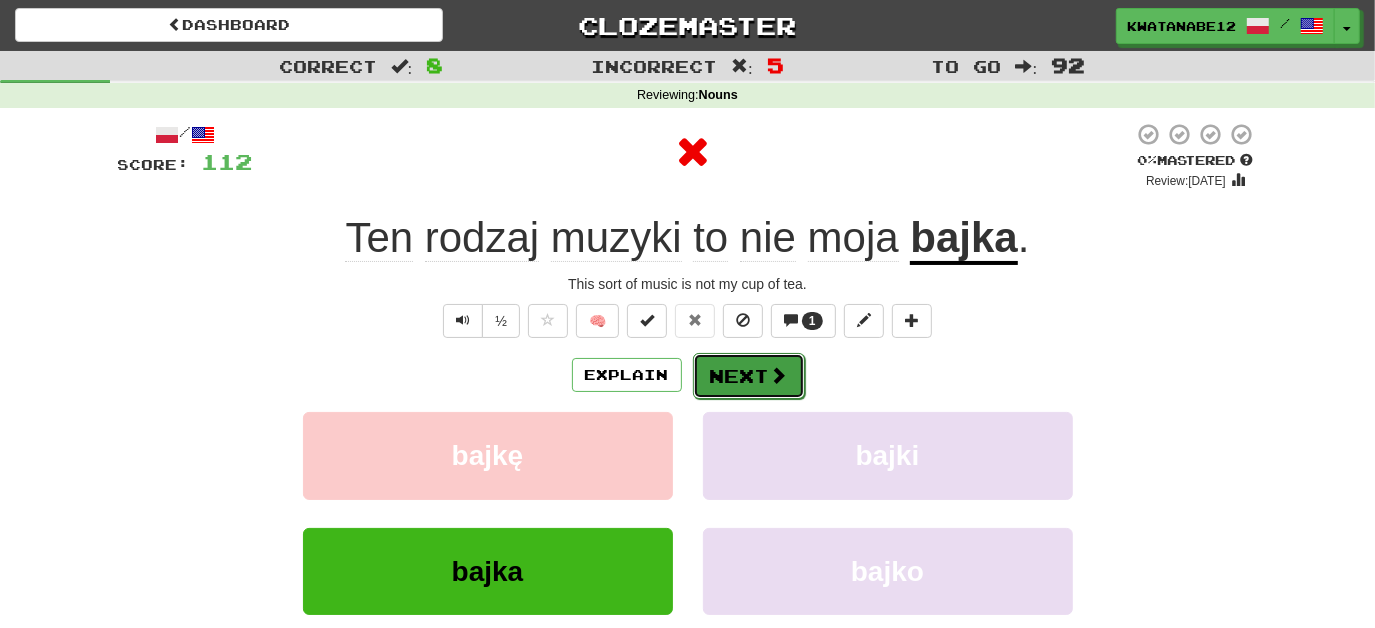 drag, startPoint x: 777, startPoint y: 368, endPoint x: 787, endPoint y: 369, distance: 10.049875 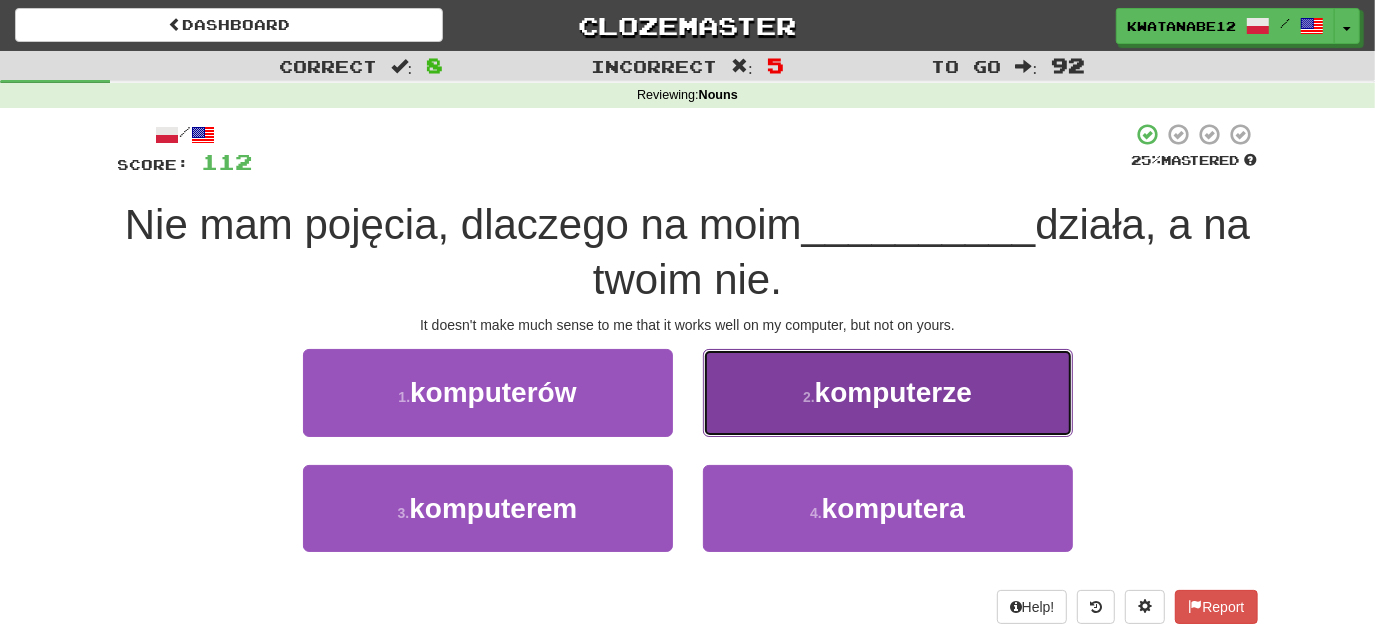 click on "2 .  komputerze" at bounding box center (888, 392) 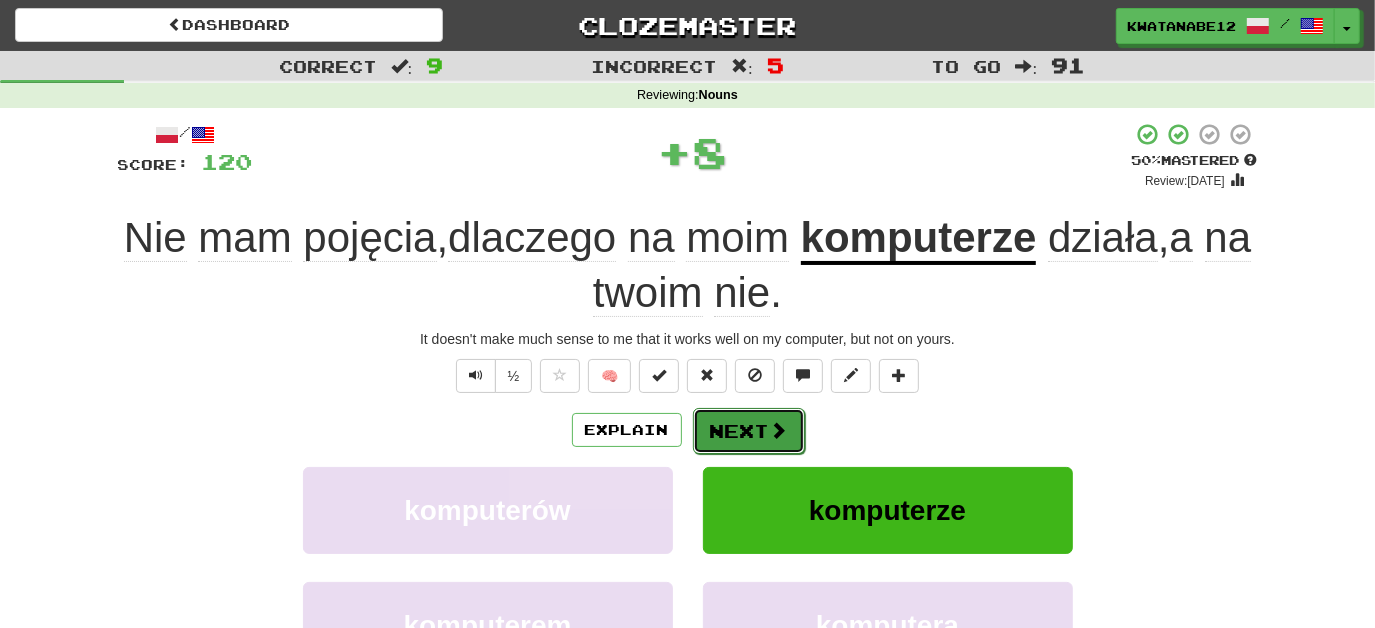 click on "Next" at bounding box center (749, 431) 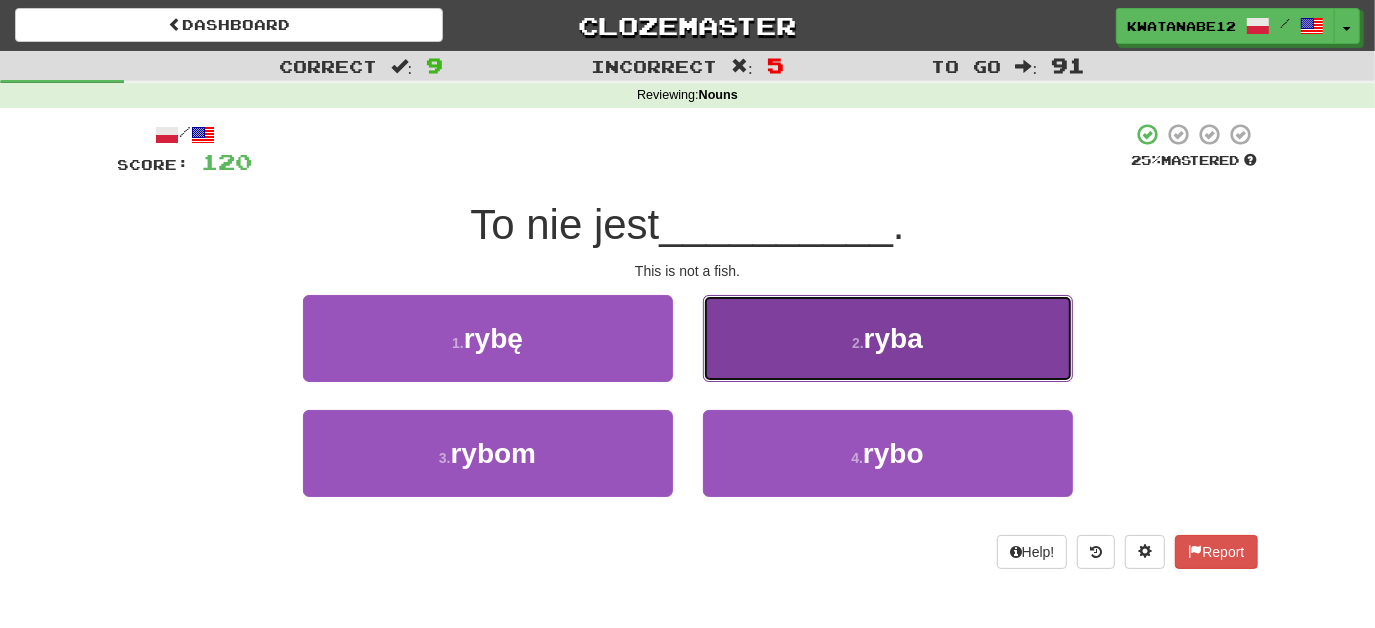 click on "2 .  ryba" at bounding box center [888, 338] 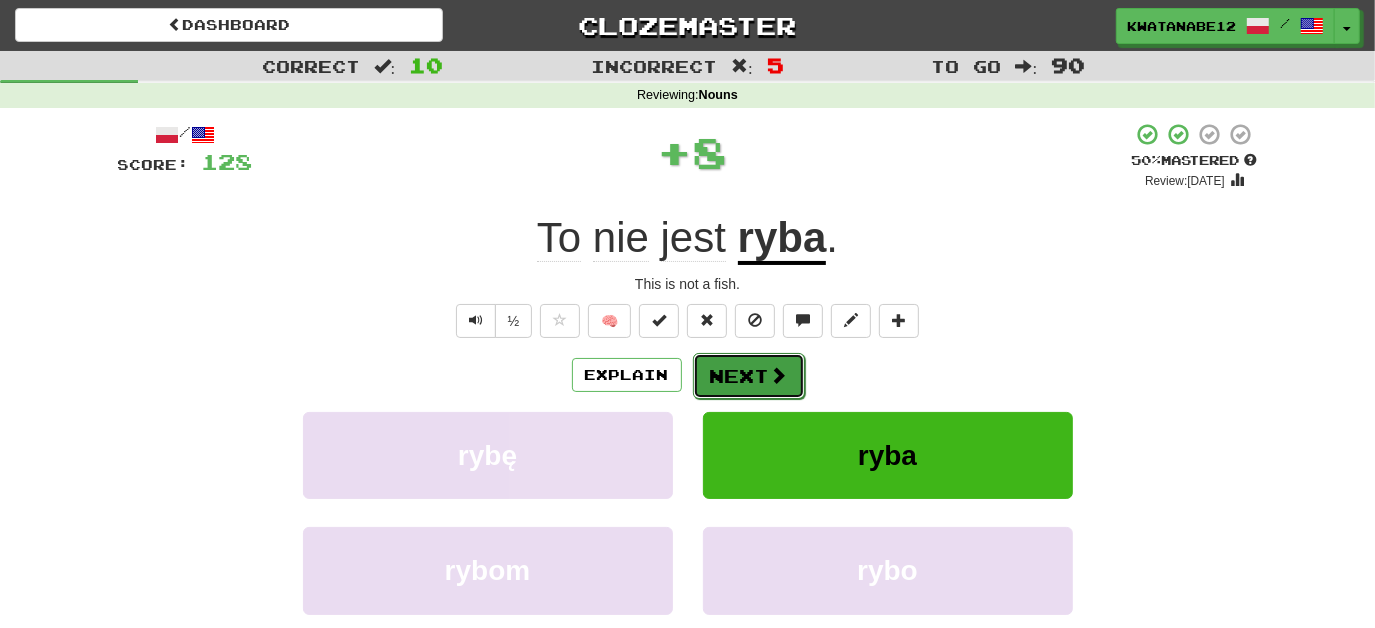 click on "Next" at bounding box center (749, 376) 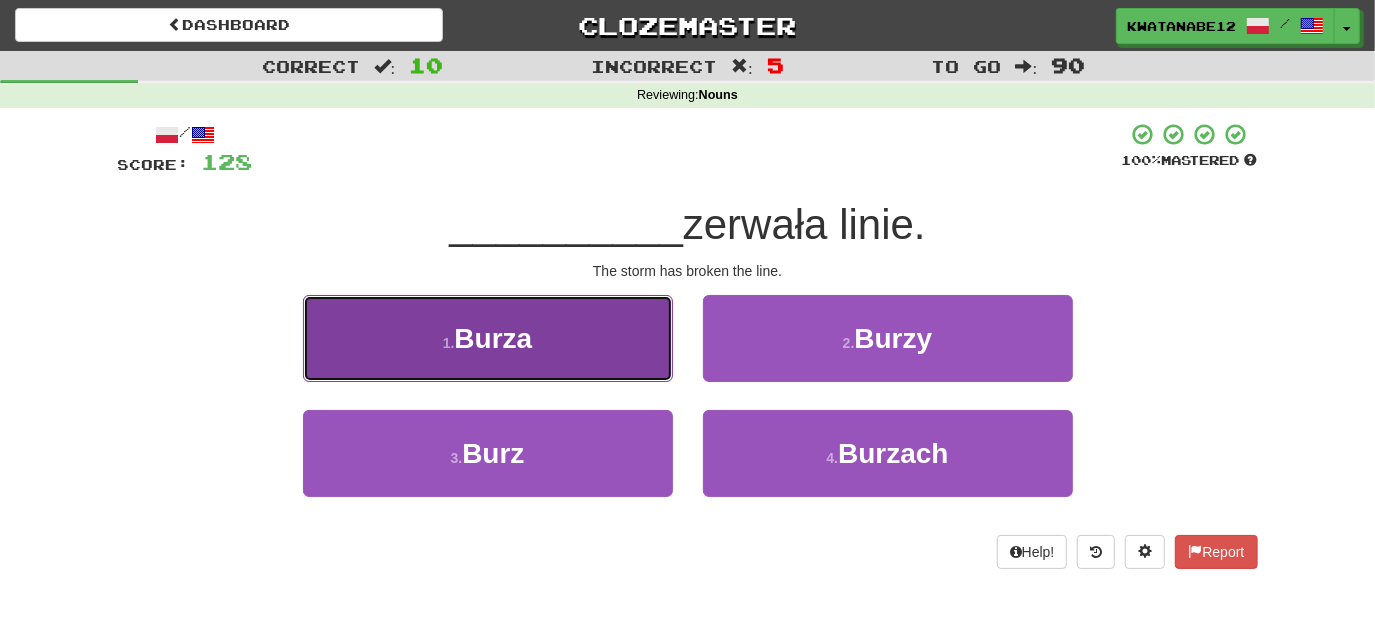 drag, startPoint x: 616, startPoint y: 349, endPoint x: 664, endPoint y: 364, distance: 50.289165 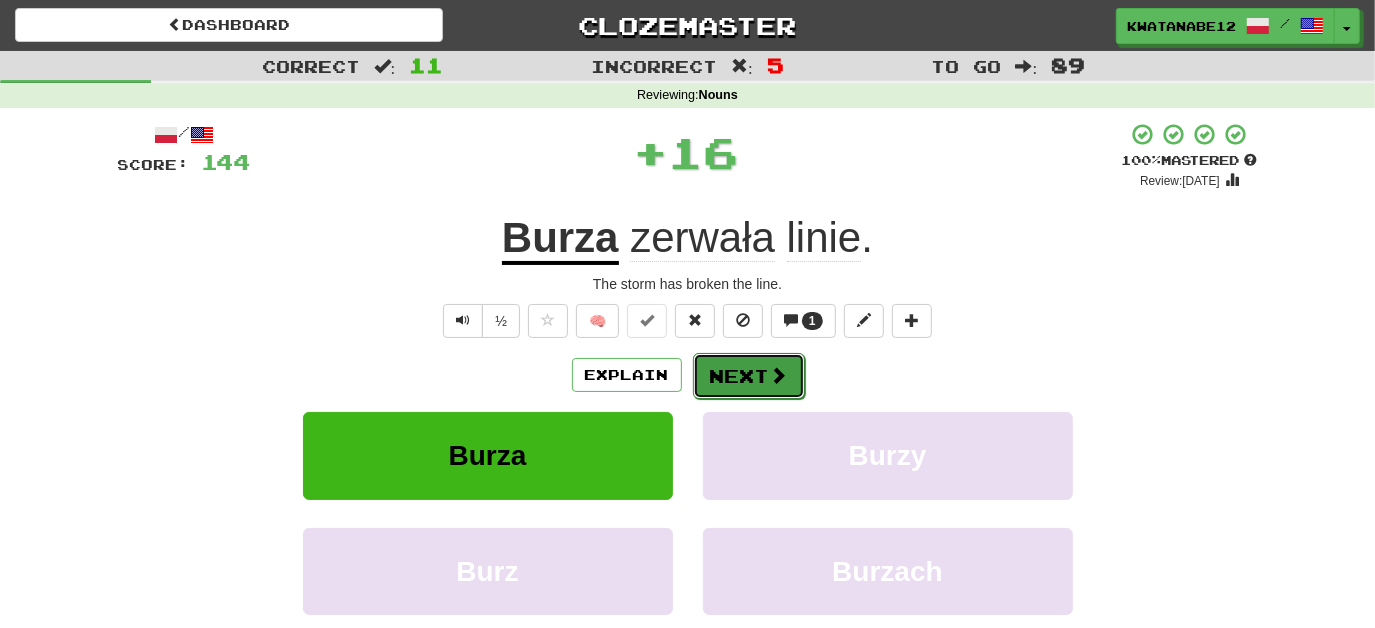click on "Next" at bounding box center [749, 376] 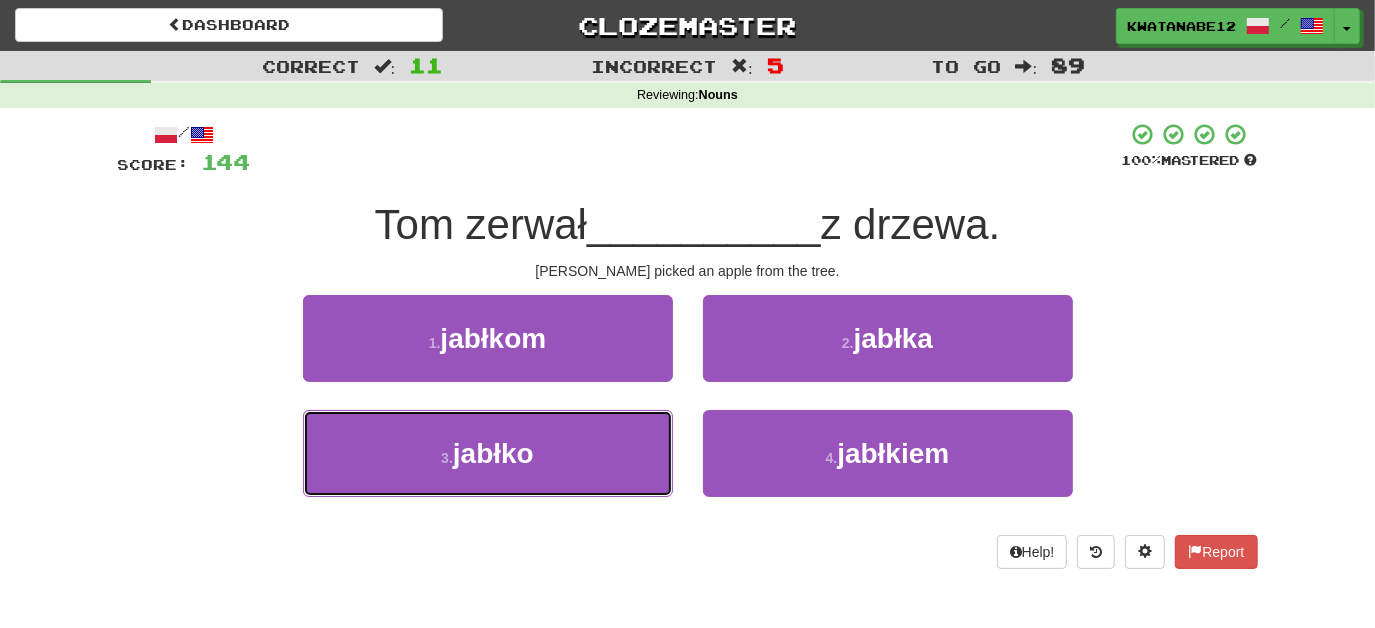 drag, startPoint x: 606, startPoint y: 436, endPoint x: 672, endPoint y: 402, distance: 74.24284 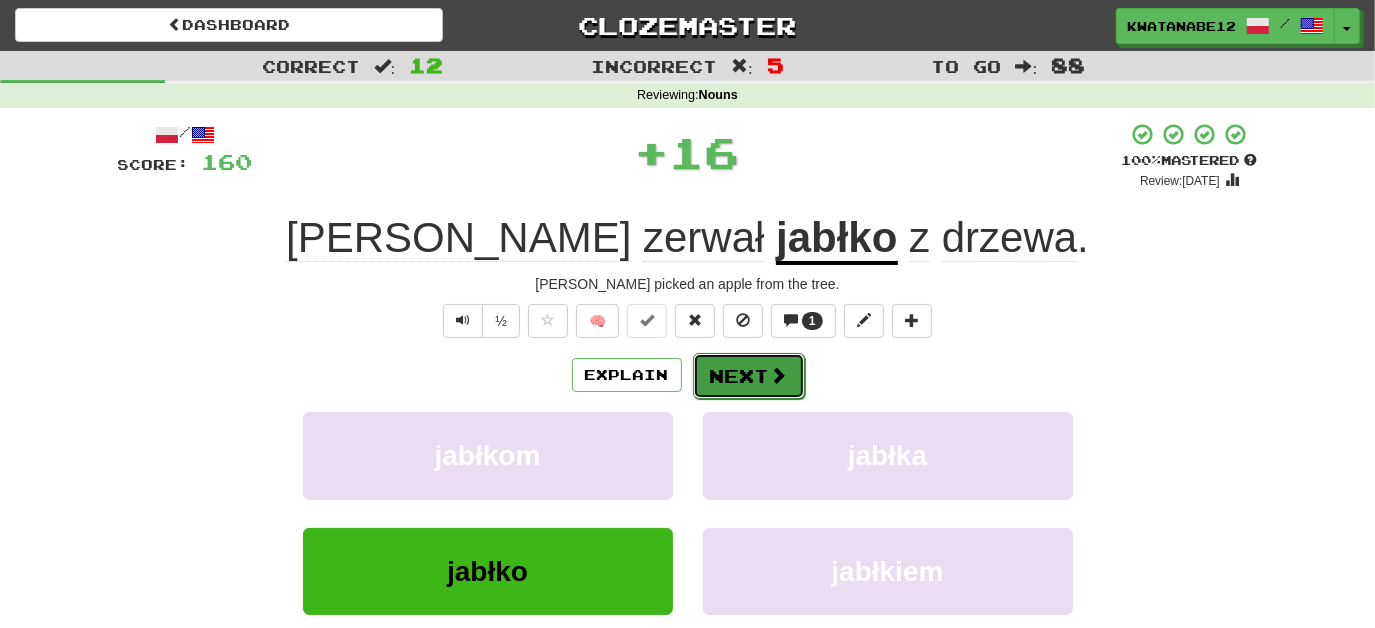 click on "Next" at bounding box center [749, 376] 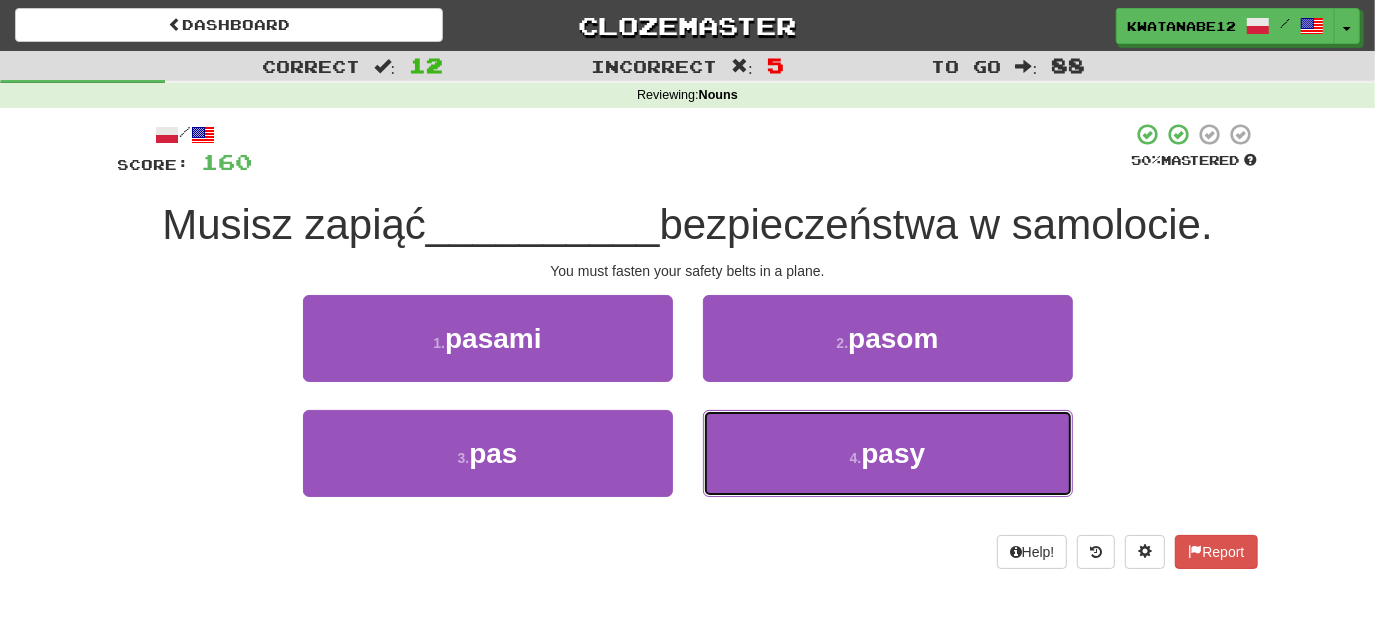drag, startPoint x: 736, startPoint y: 438, endPoint x: 732, endPoint y: 407, distance: 31.257 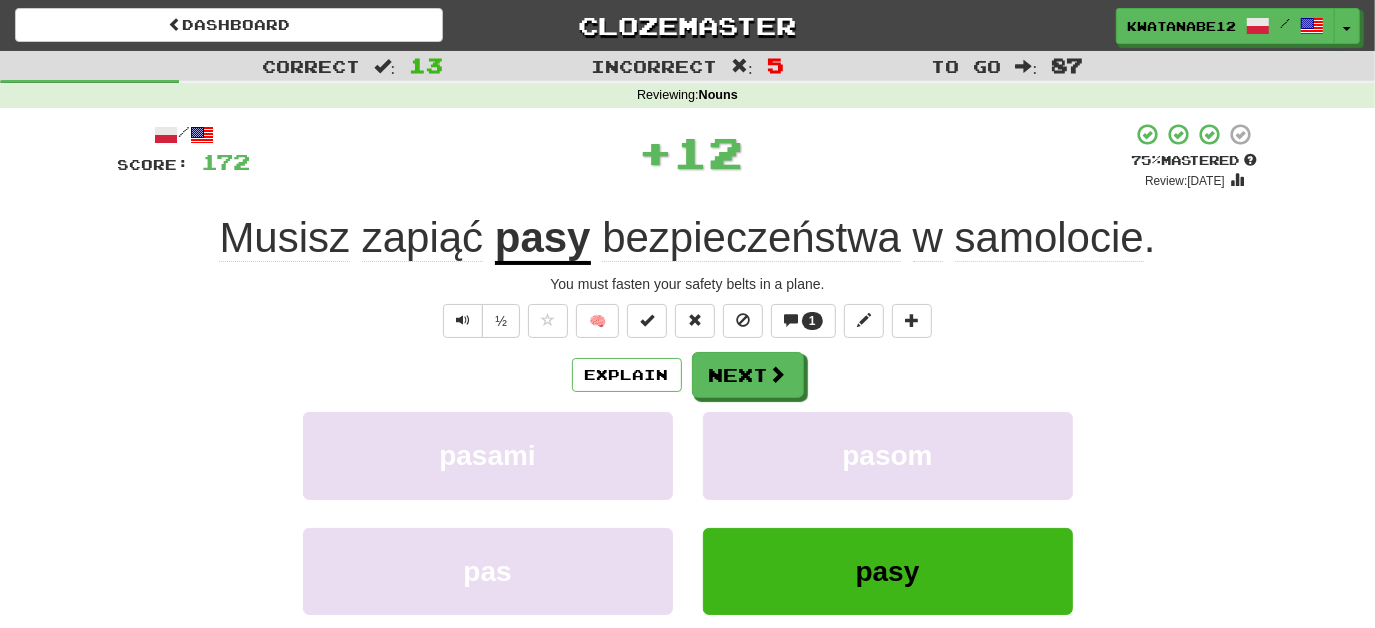 click on "/  Score:   172 + 12 75 %  Mastered Review:  2025-08-09 Musisz   zapiąć   pasy   bezpieczeństwa   w   samolocie . You must fasten your safety belts in a plane. ½ 🧠 1 Explain Next pasami pasom pas pasy Learn more: pasami pasom pas pasy  Help!  Report Sentence Source" at bounding box center (688, 435) 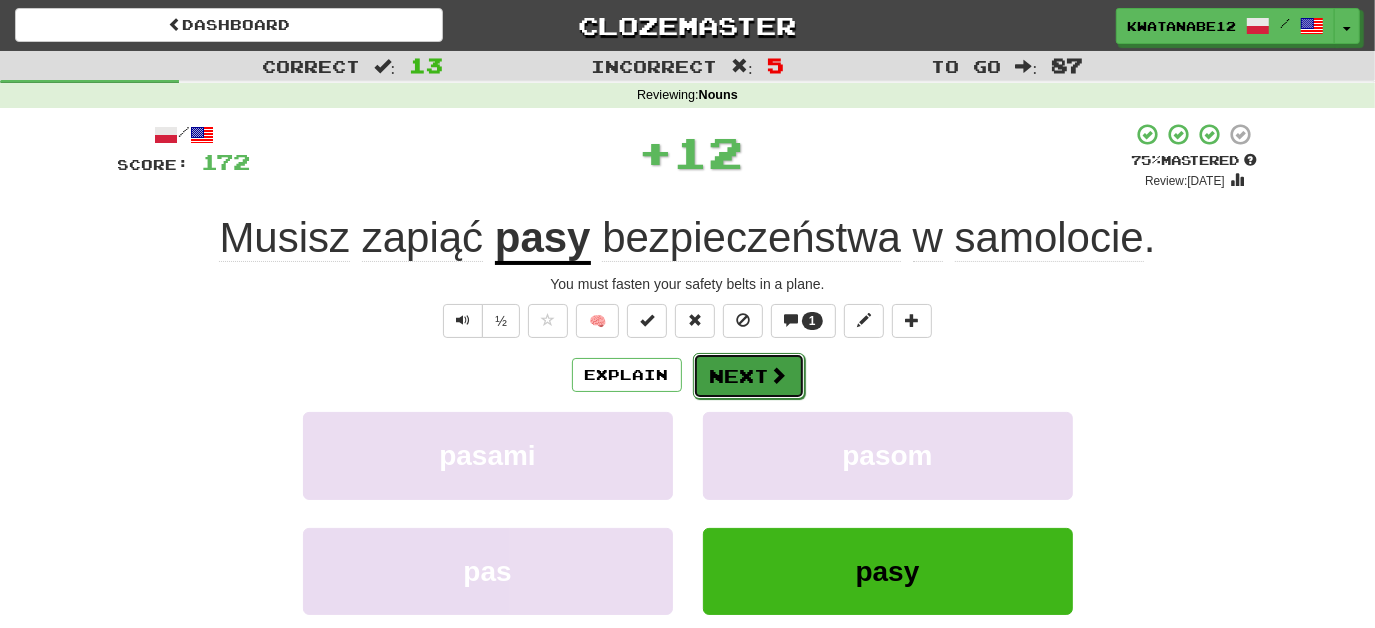 click on "Next" at bounding box center [749, 376] 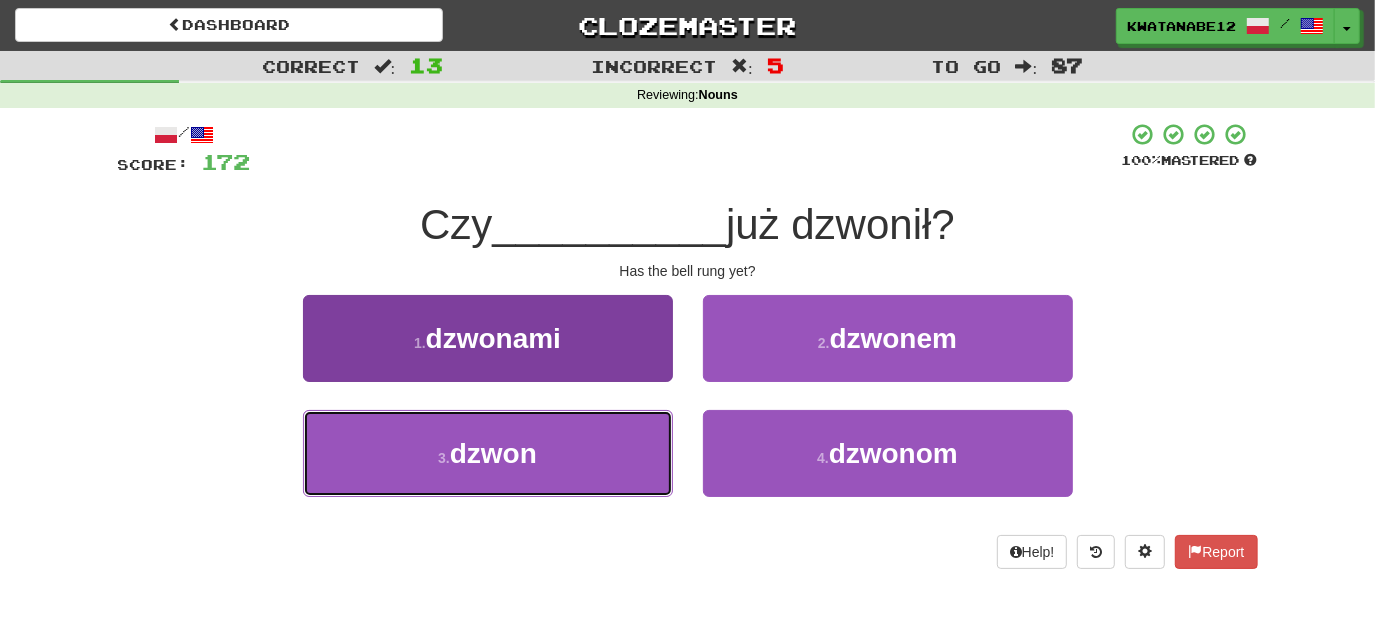 click on "3 .  dzwon" at bounding box center (488, 453) 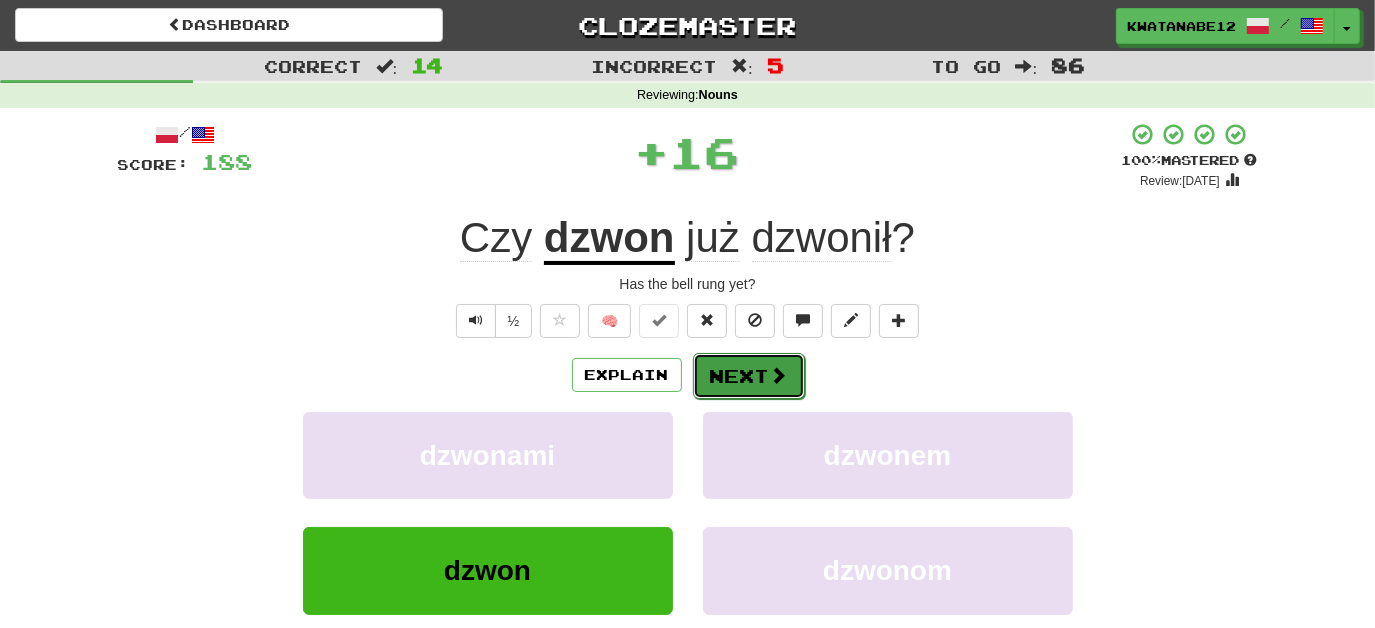 click on "Next" at bounding box center [749, 376] 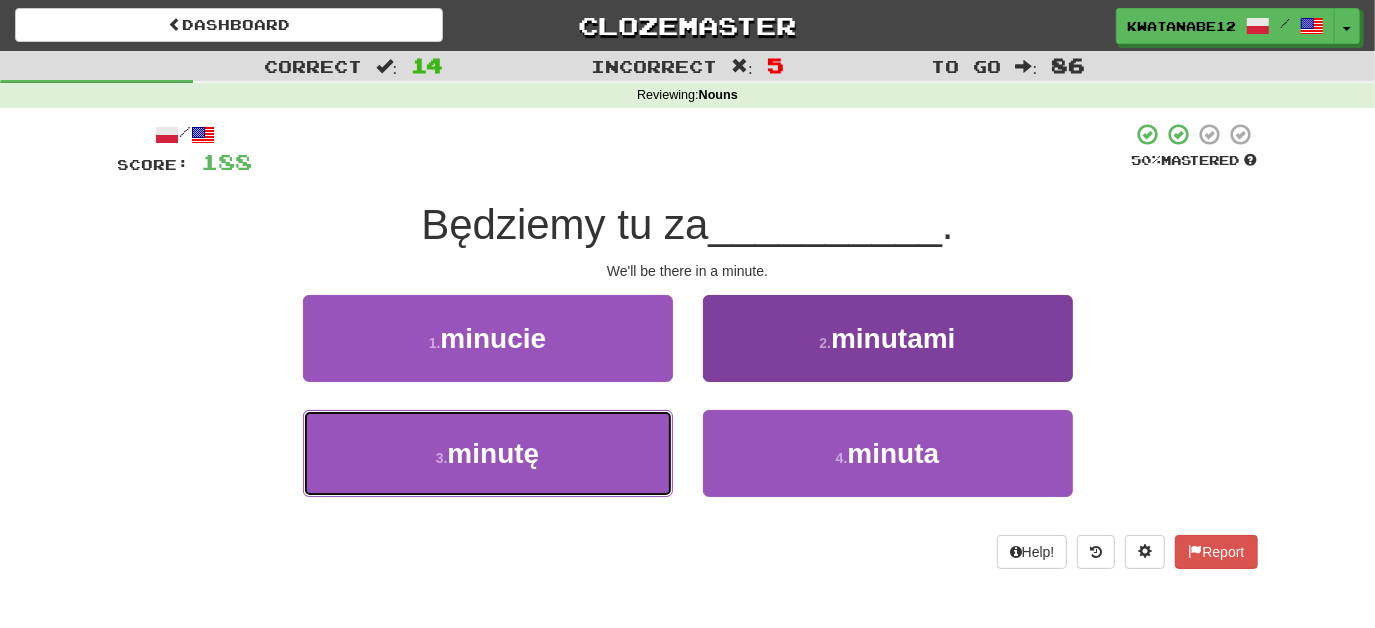 drag, startPoint x: 601, startPoint y: 460, endPoint x: 733, endPoint y: 426, distance: 136.30847 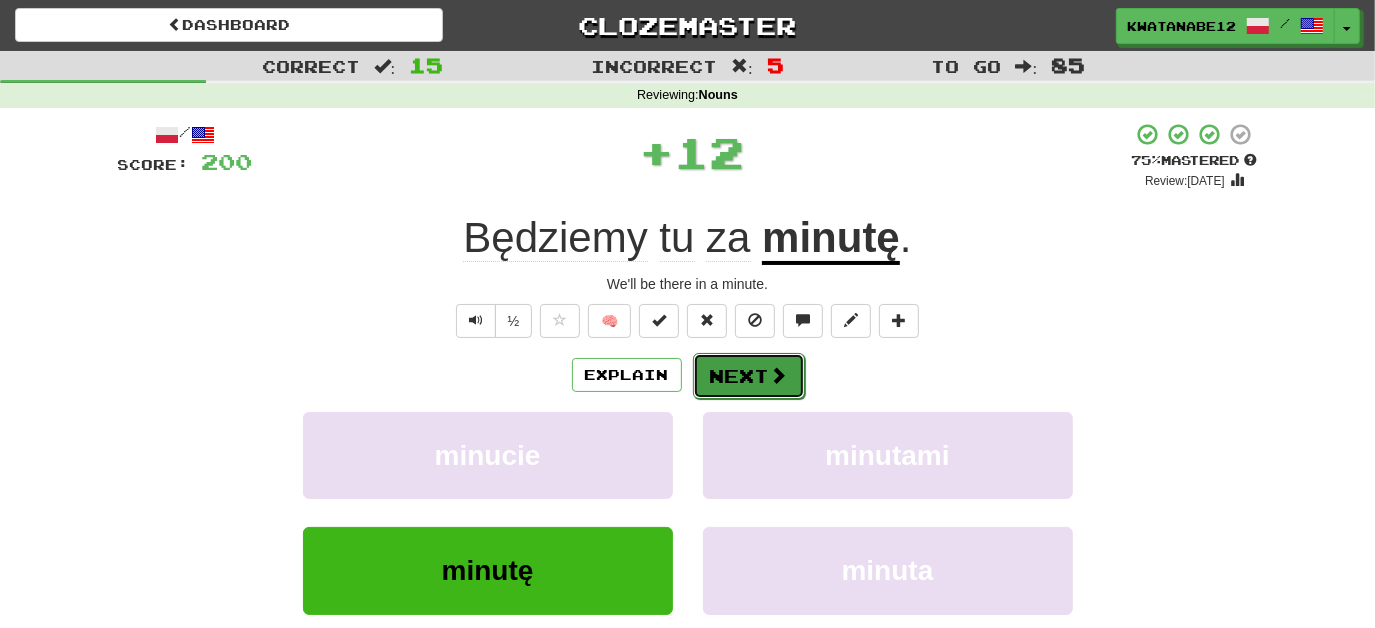 click on "Next" at bounding box center (749, 376) 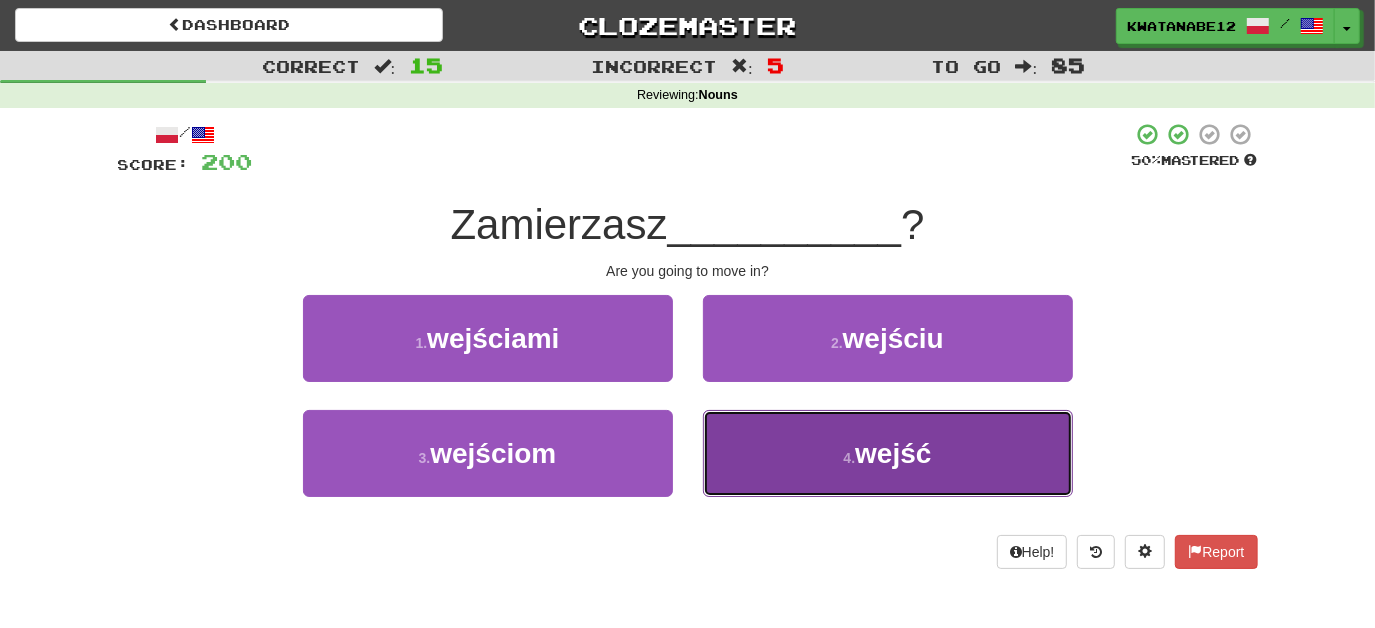 click on "4 .  wejść" at bounding box center (888, 453) 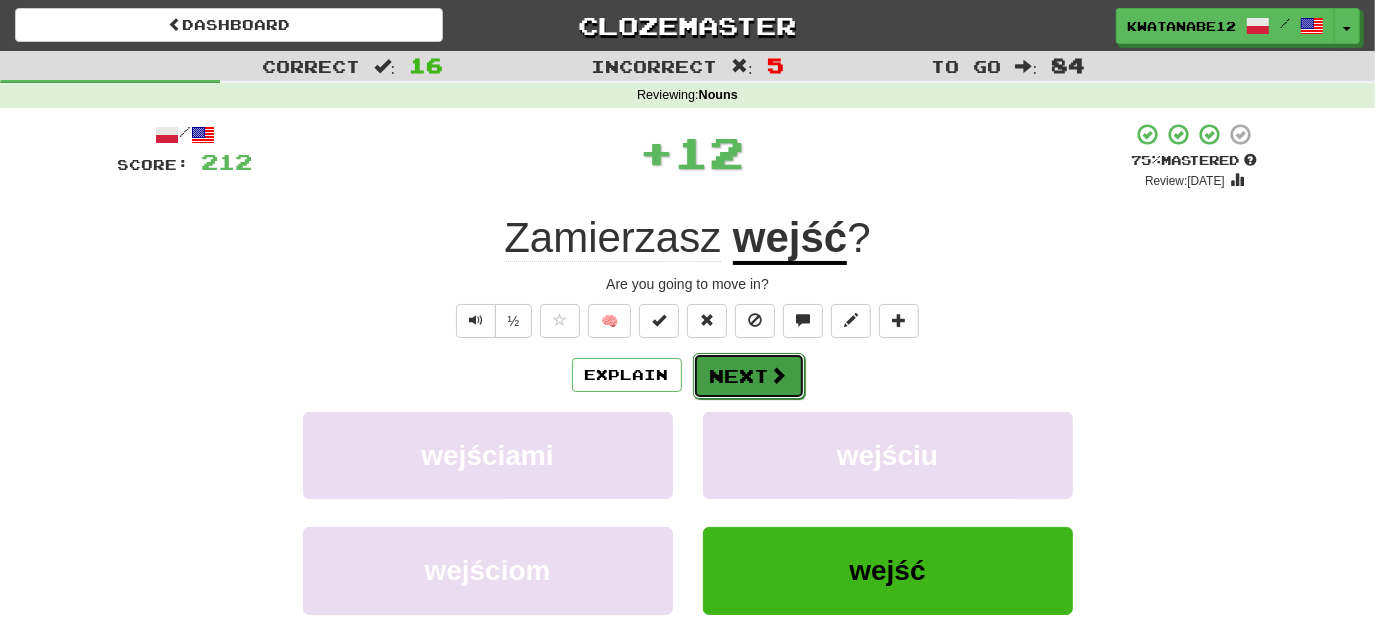 click on "Next" at bounding box center (749, 376) 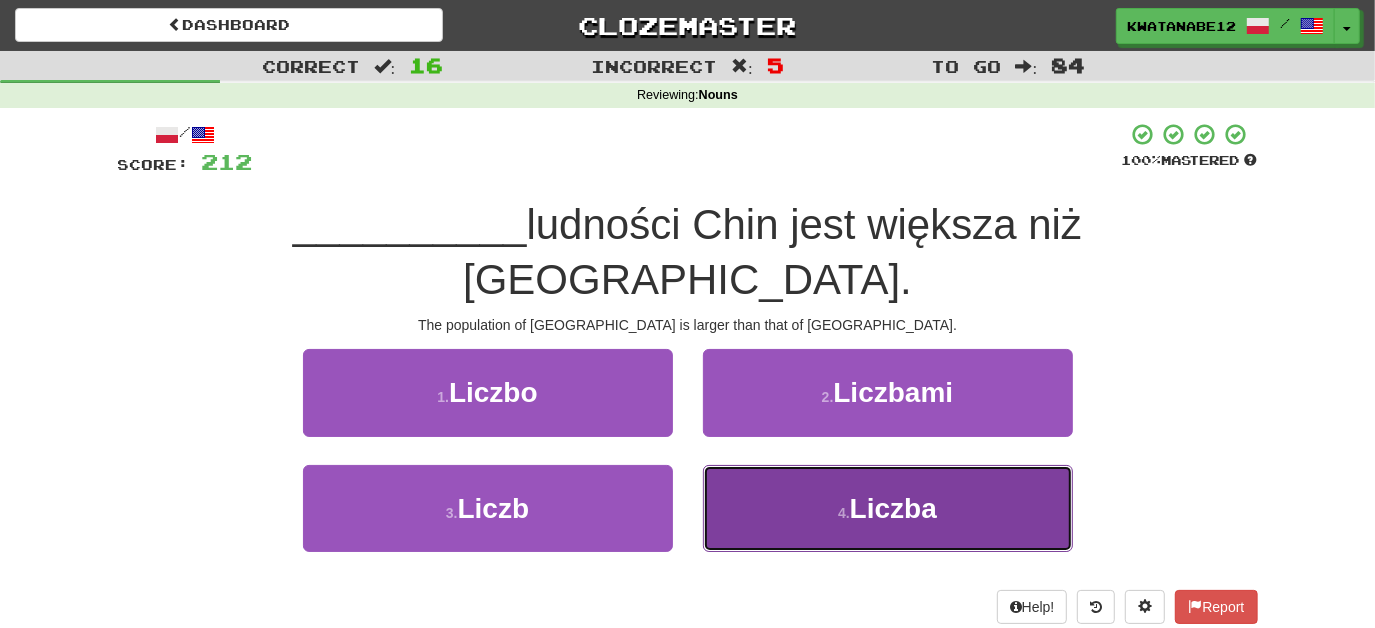 click on "4 .  Liczba" at bounding box center (888, 508) 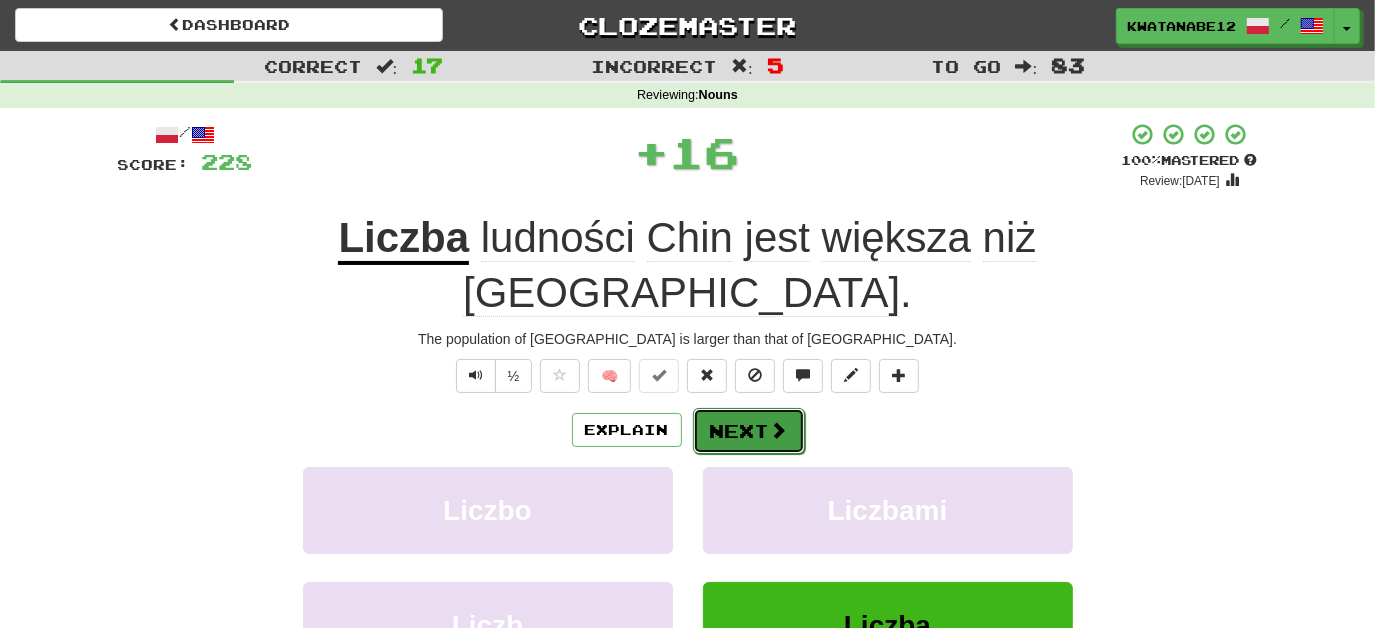 click on "Next" at bounding box center [749, 431] 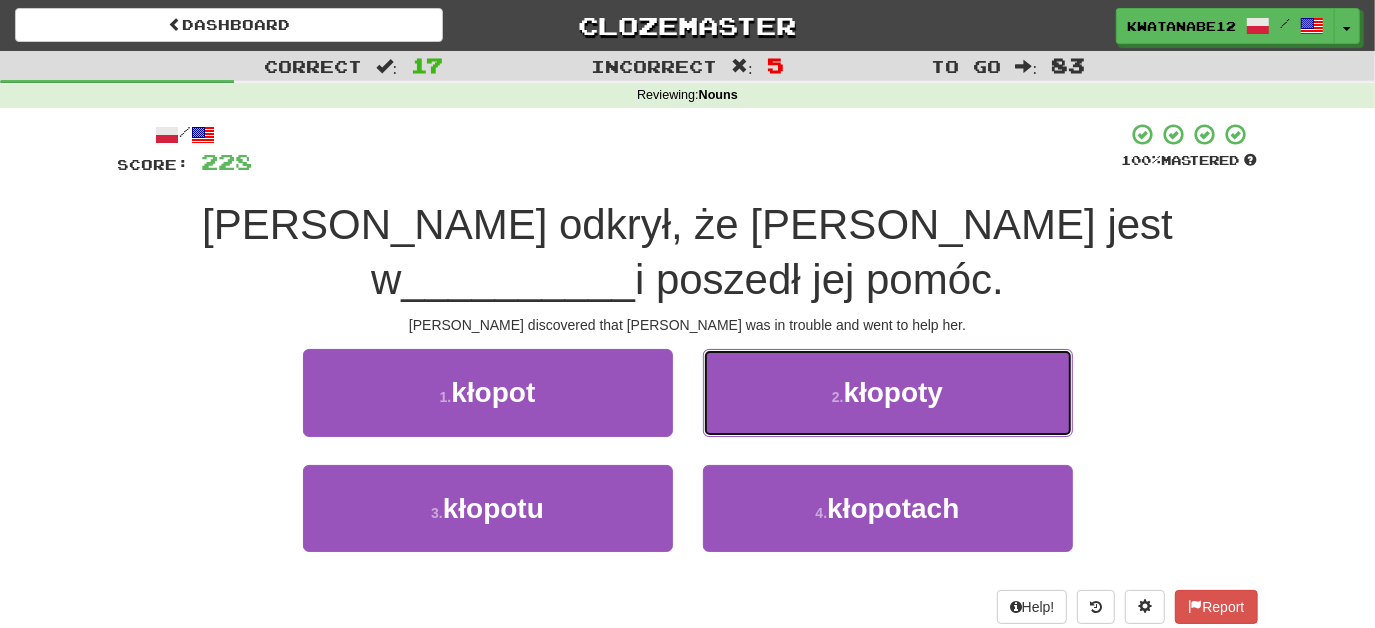 click on "2 .  kłopoty" at bounding box center [888, 392] 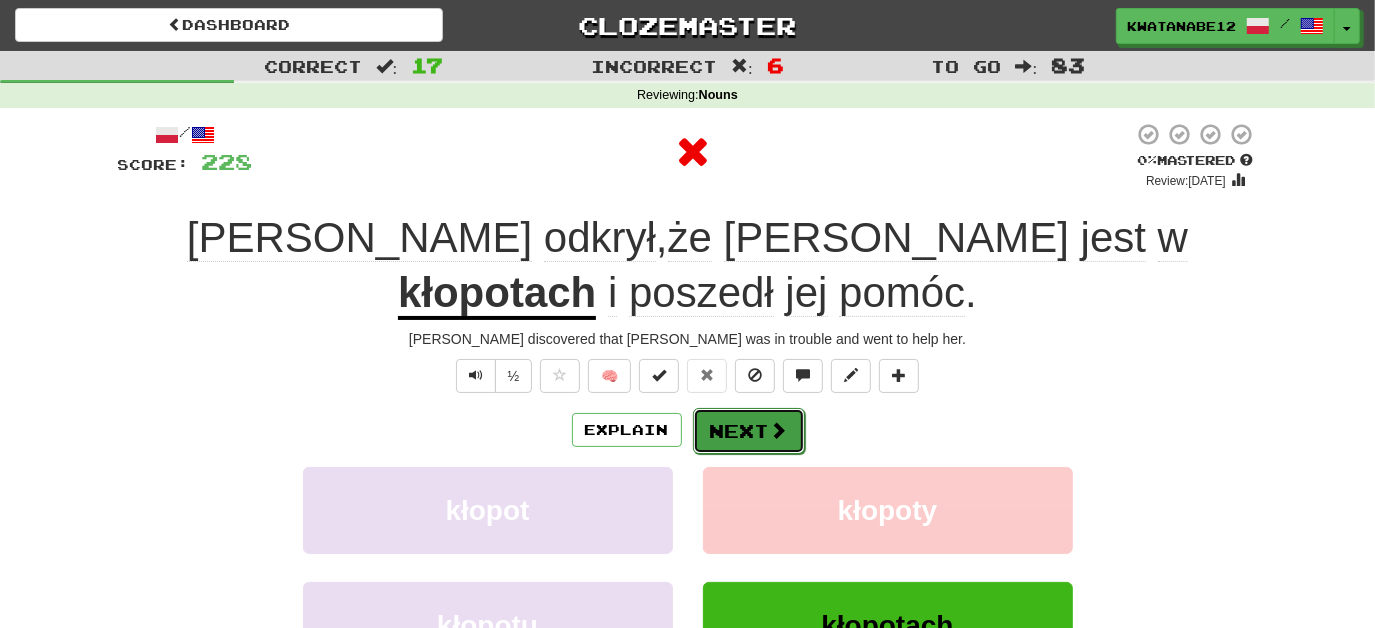 drag, startPoint x: 723, startPoint y: 373, endPoint x: 711, endPoint y: 369, distance: 12.649111 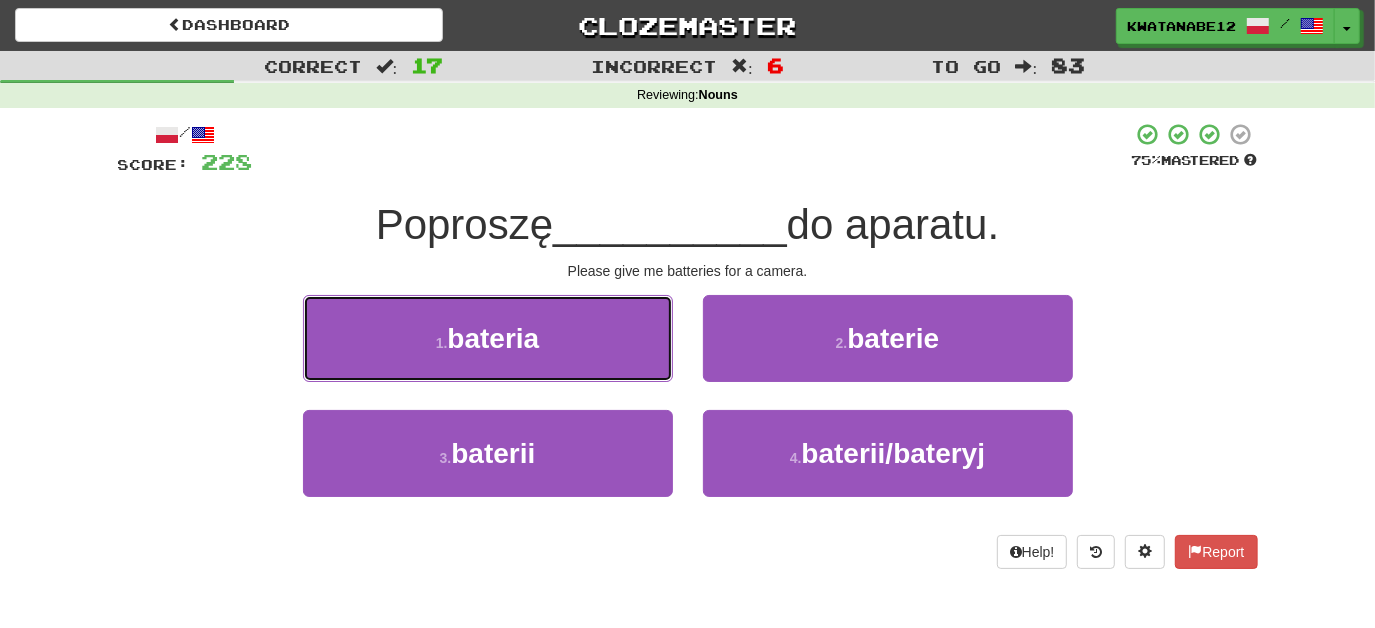 click on "1 .  bateria" at bounding box center [488, 338] 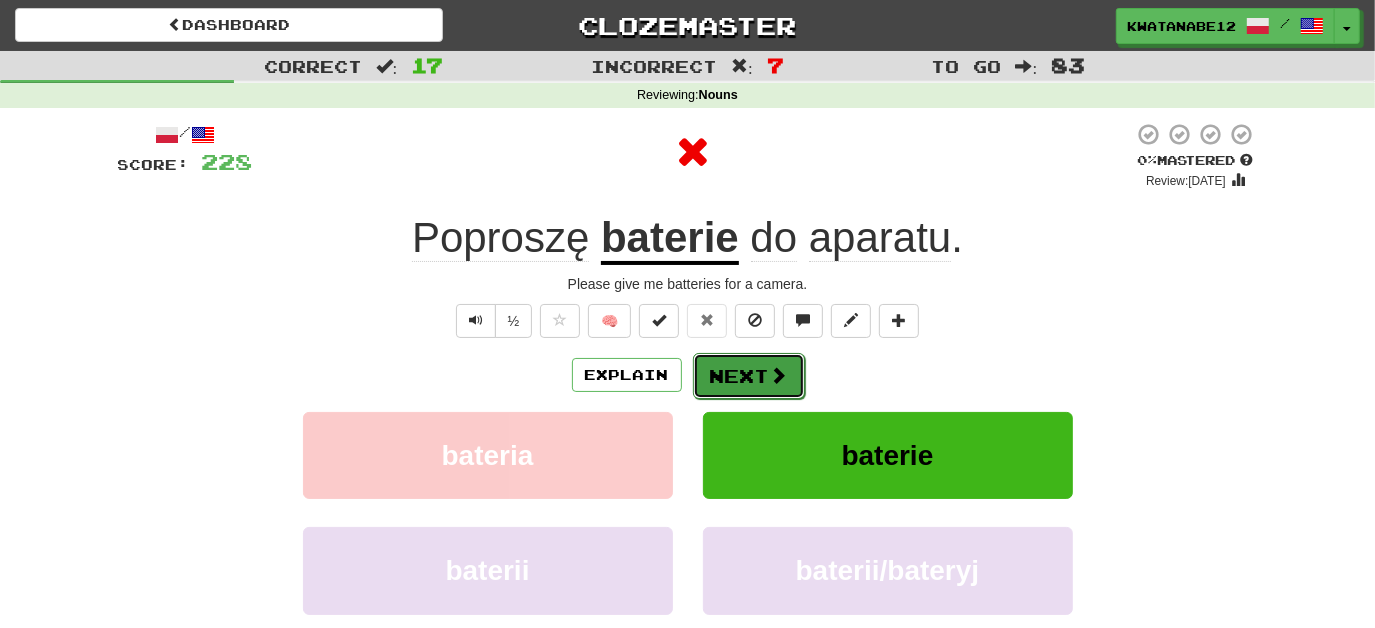 drag, startPoint x: 758, startPoint y: 370, endPoint x: 712, endPoint y: 359, distance: 47.296936 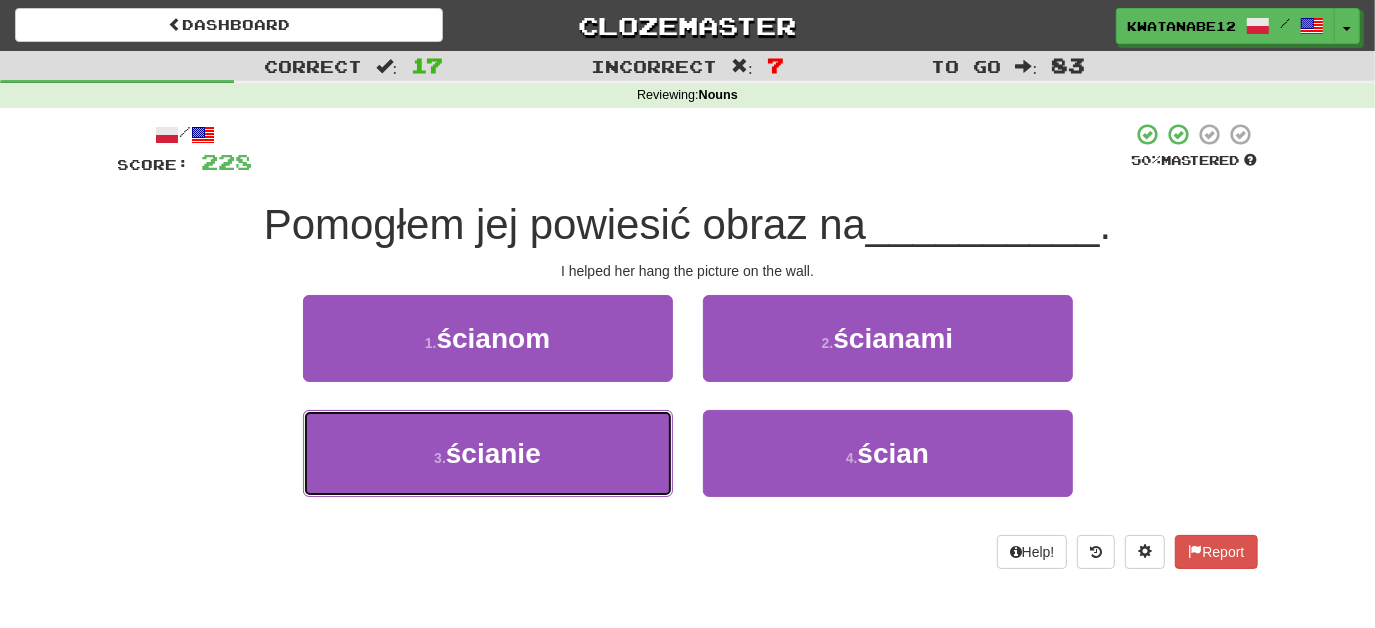 drag, startPoint x: 607, startPoint y: 412, endPoint x: 642, endPoint y: 403, distance: 36.138622 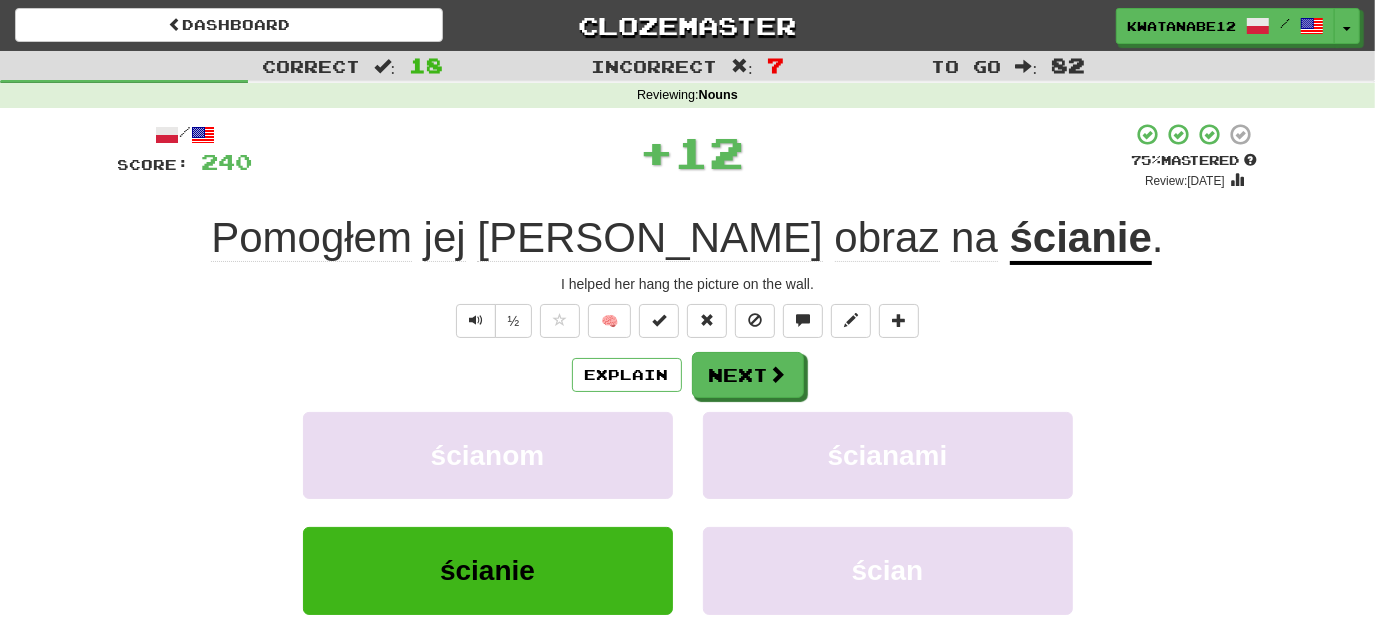 click on "/  Score:   240 + 12 75 %  Mastered Review:  2025-08-09 Pomogłem   jej   powiesić   obraz   na   ścianie . I helped her hang the picture on the wall. ½ 🧠 Explain Next ścianom ścianami ścianie ścian Learn more: ścianom ścianami ścianie ścian  Help!  Report Sentence Source" at bounding box center [688, 435] 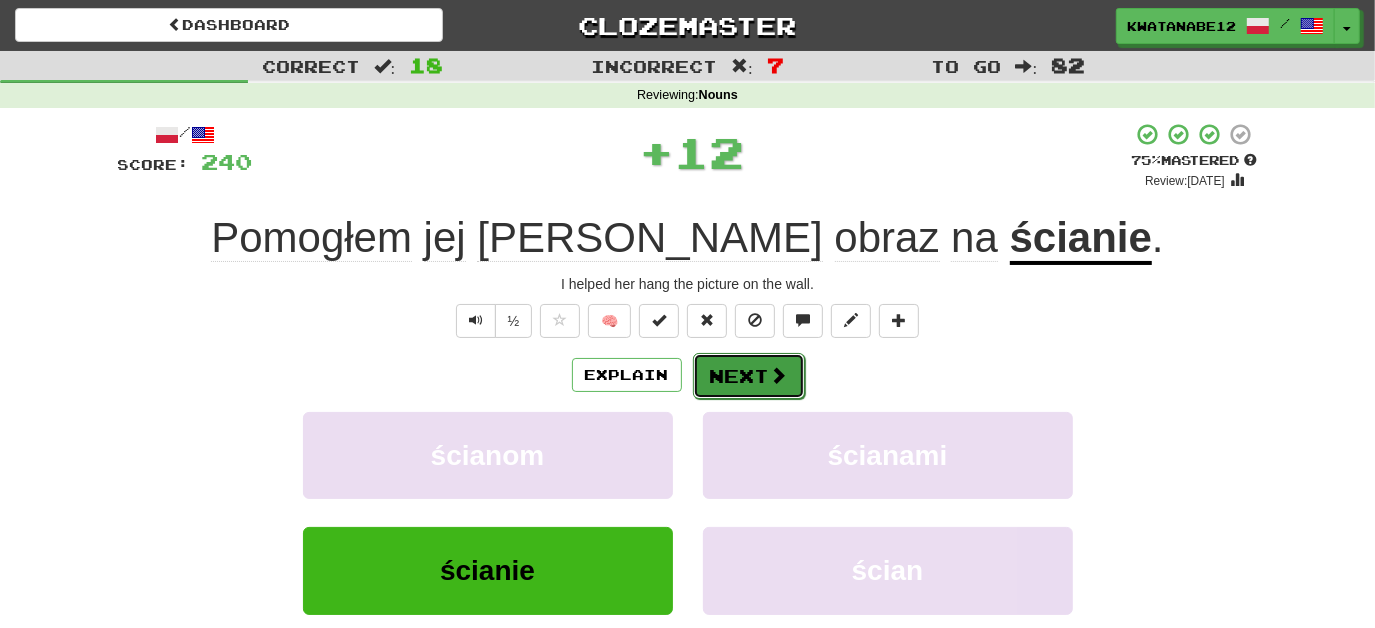 click on "Next" at bounding box center (749, 376) 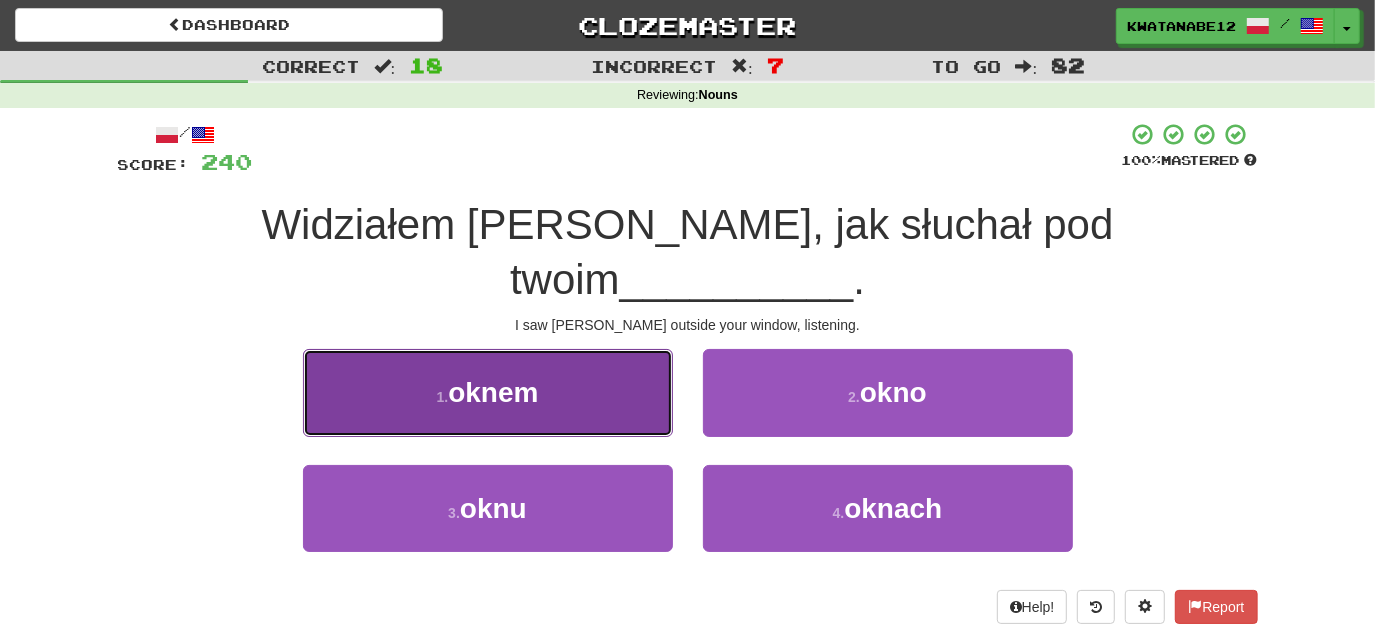 click on "1 .  oknem" at bounding box center (488, 392) 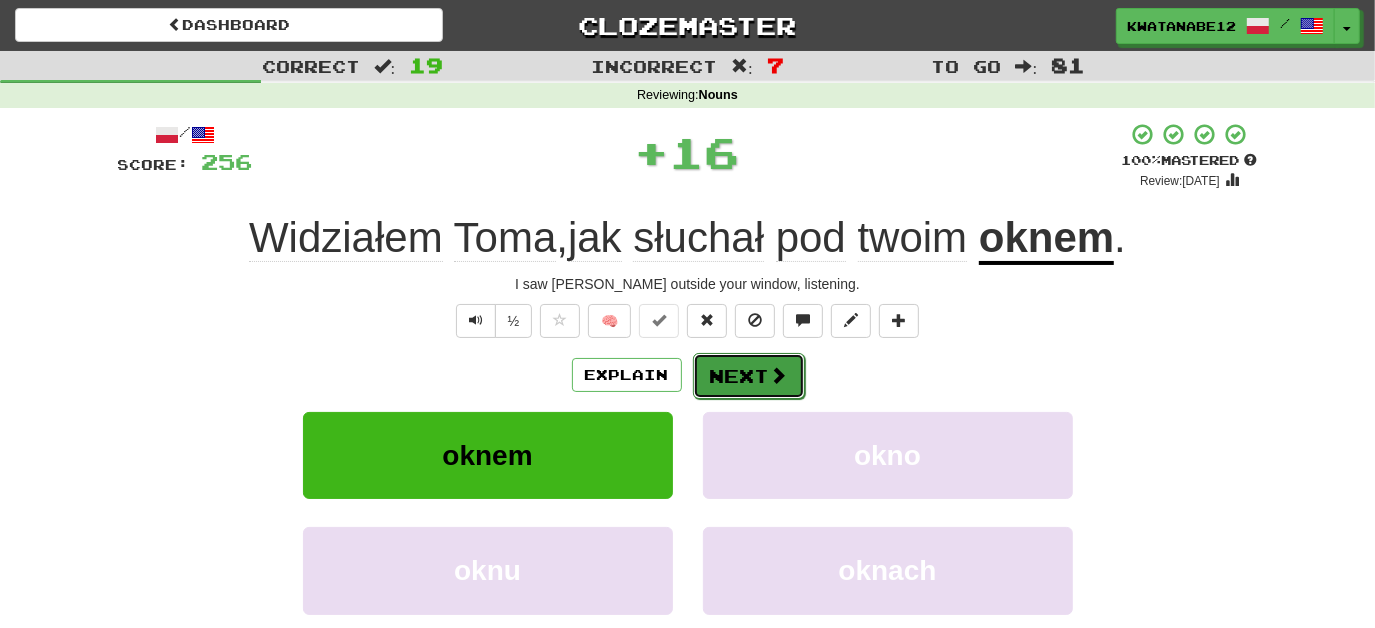 click on "Next" at bounding box center (749, 376) 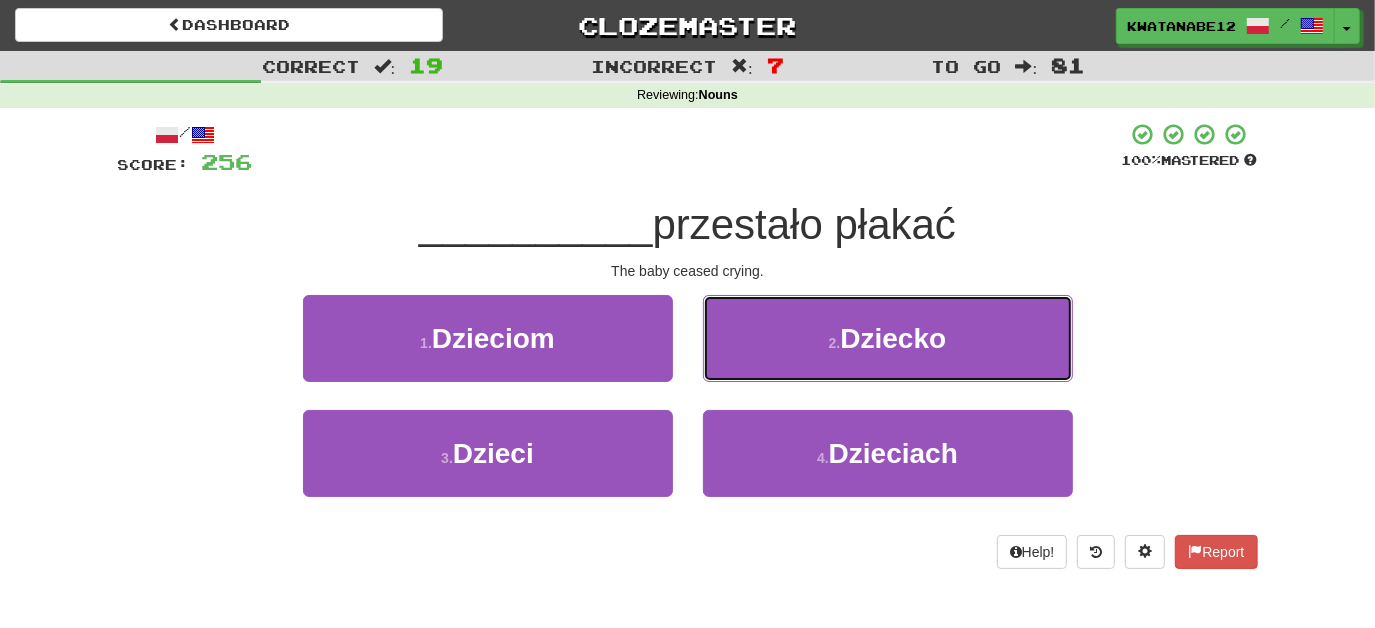 click on "2 .  Dziecko" at bounding box center [888, 338] 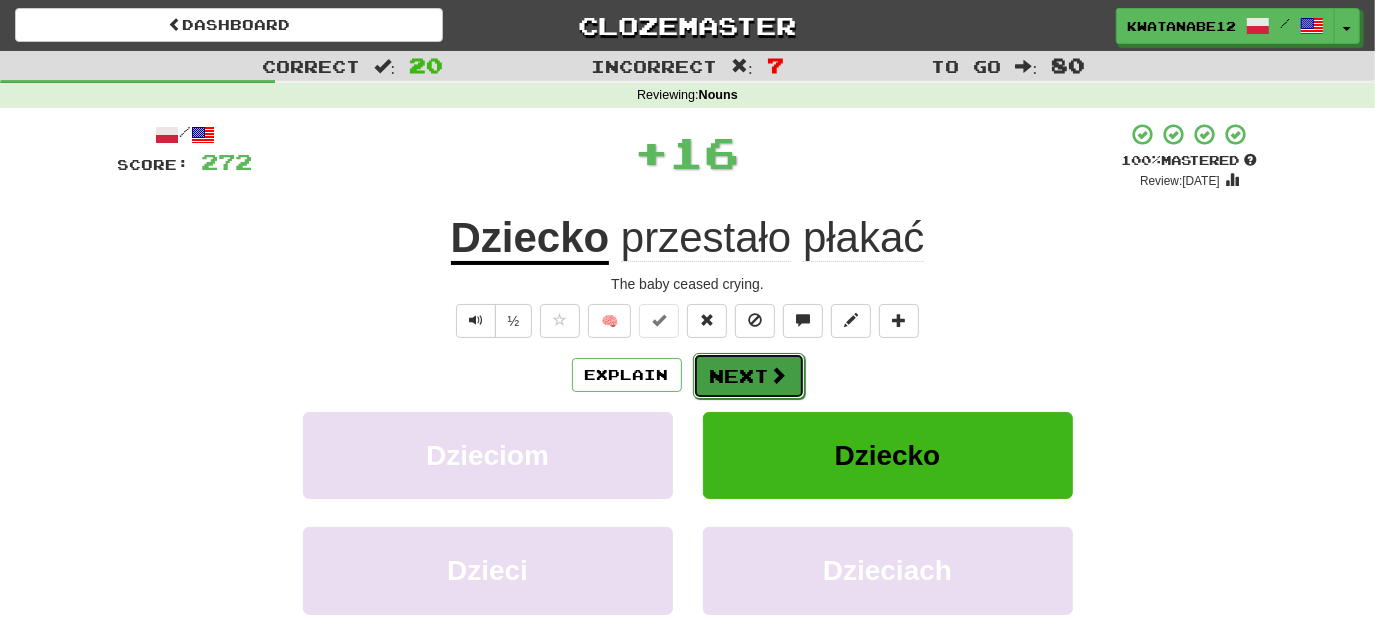 click on "Next" at bounding box center [749, 376] 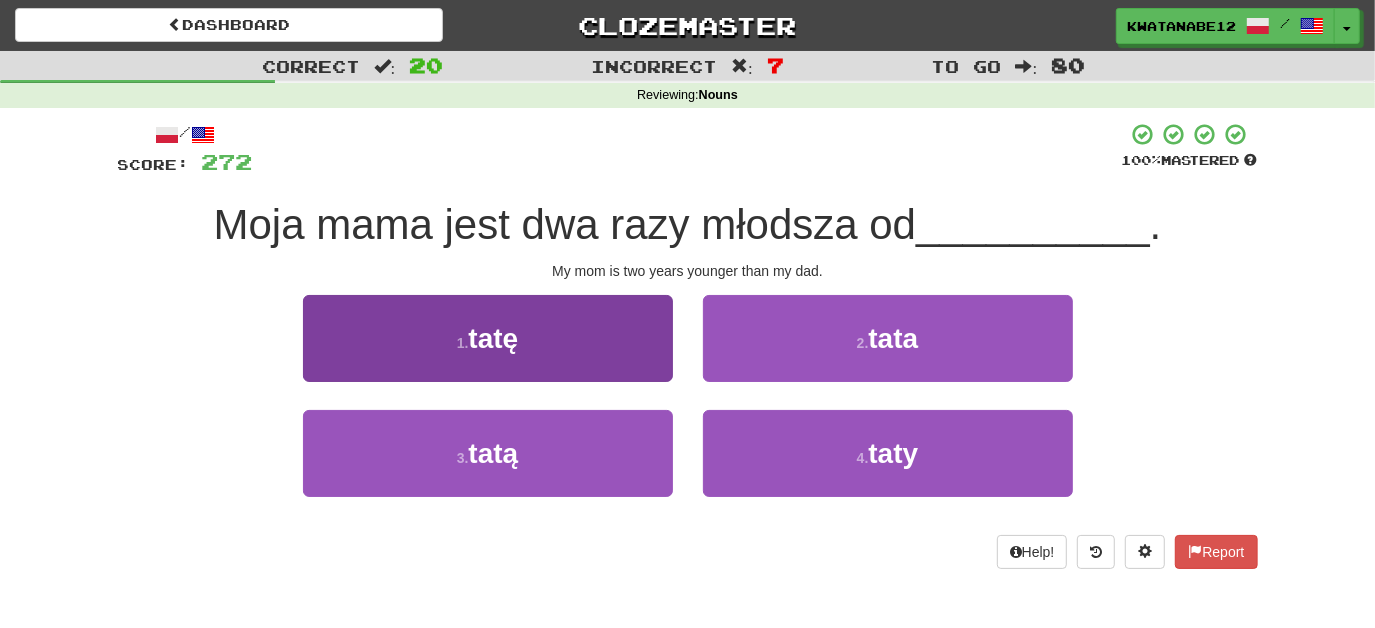 scroll, scrollTop: 17, scrollLeft: 0, axis: vertical 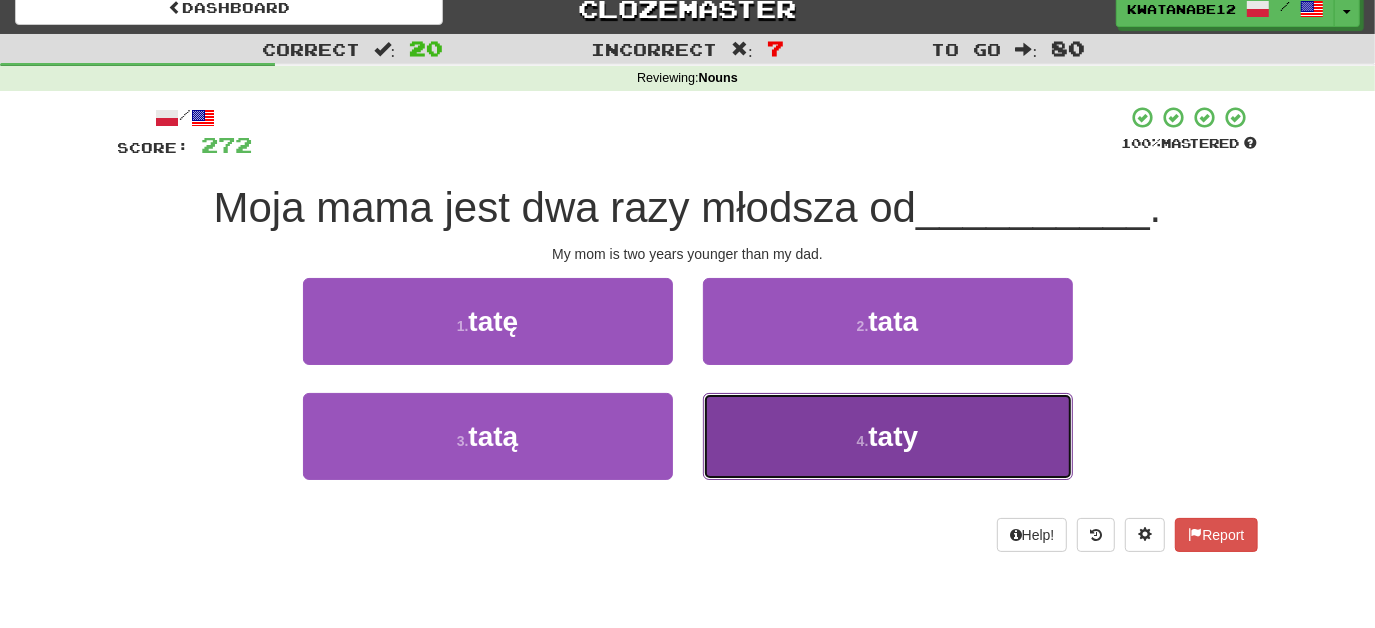 click on "4 .  taty" at bounding box center [888, 436] 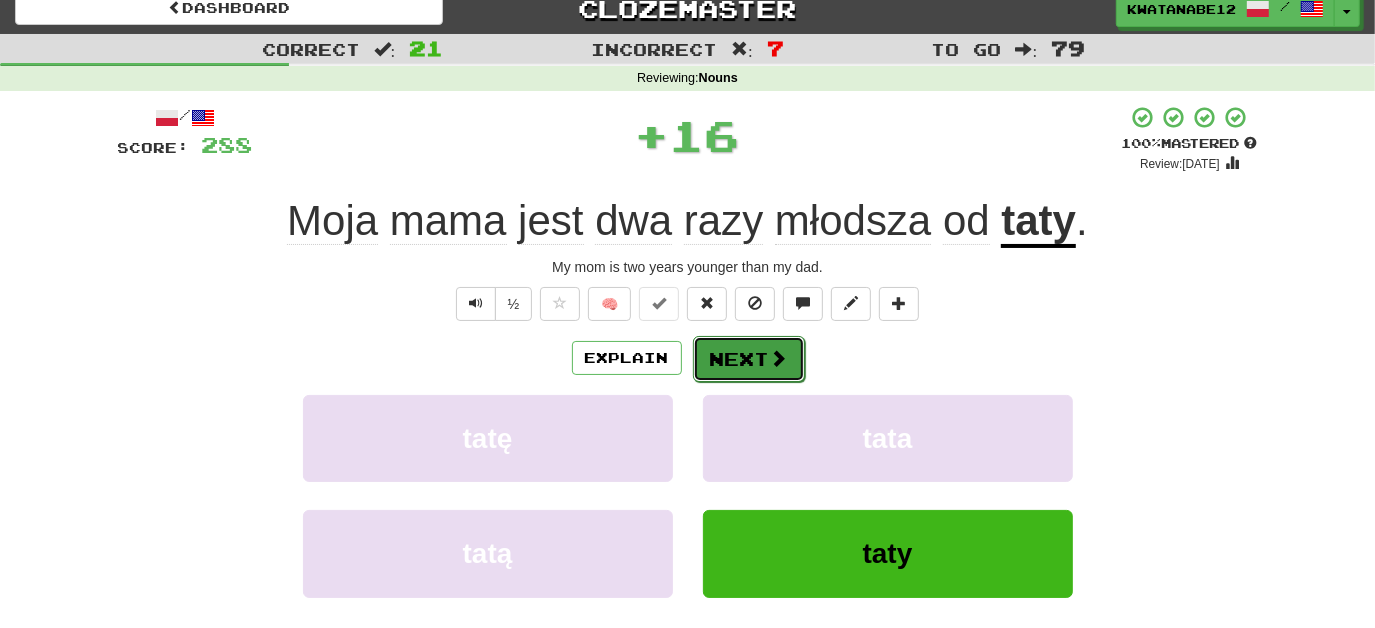 click on "Next" at bounding box center [749, 359] 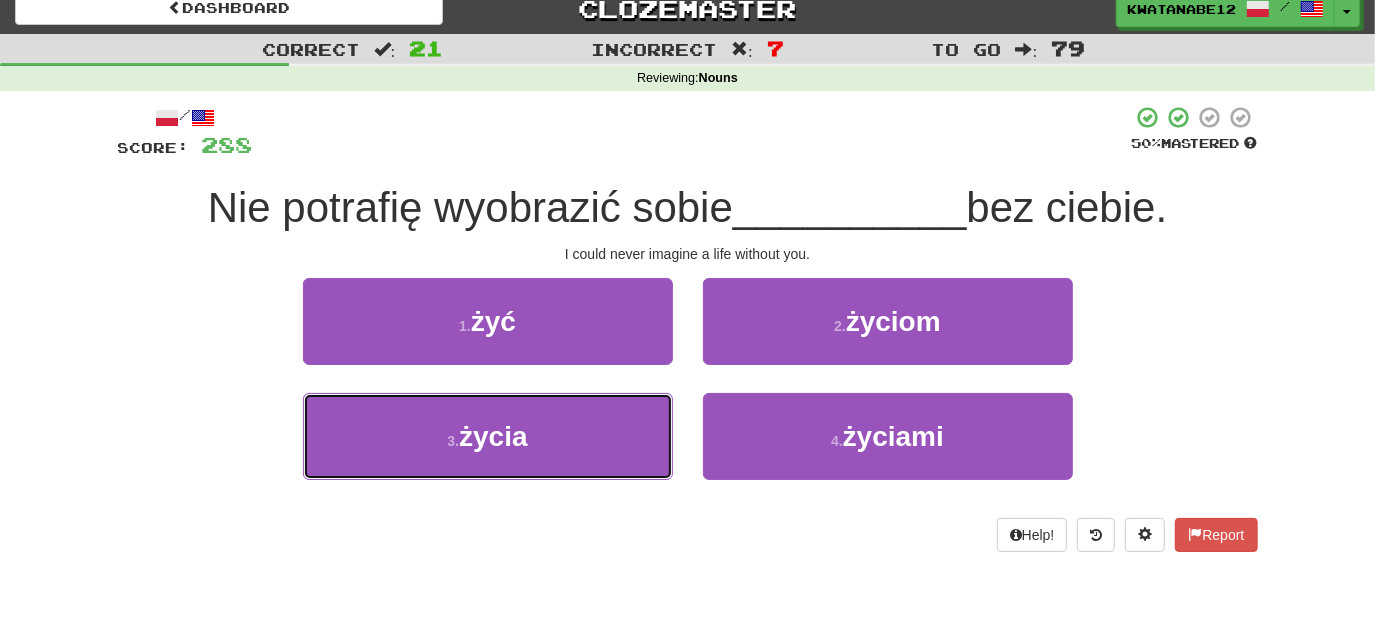 drag, startPoint x: 628, startPoint y: 412, endPoint x: 676, endPoint y: 394, distance: 51.264023 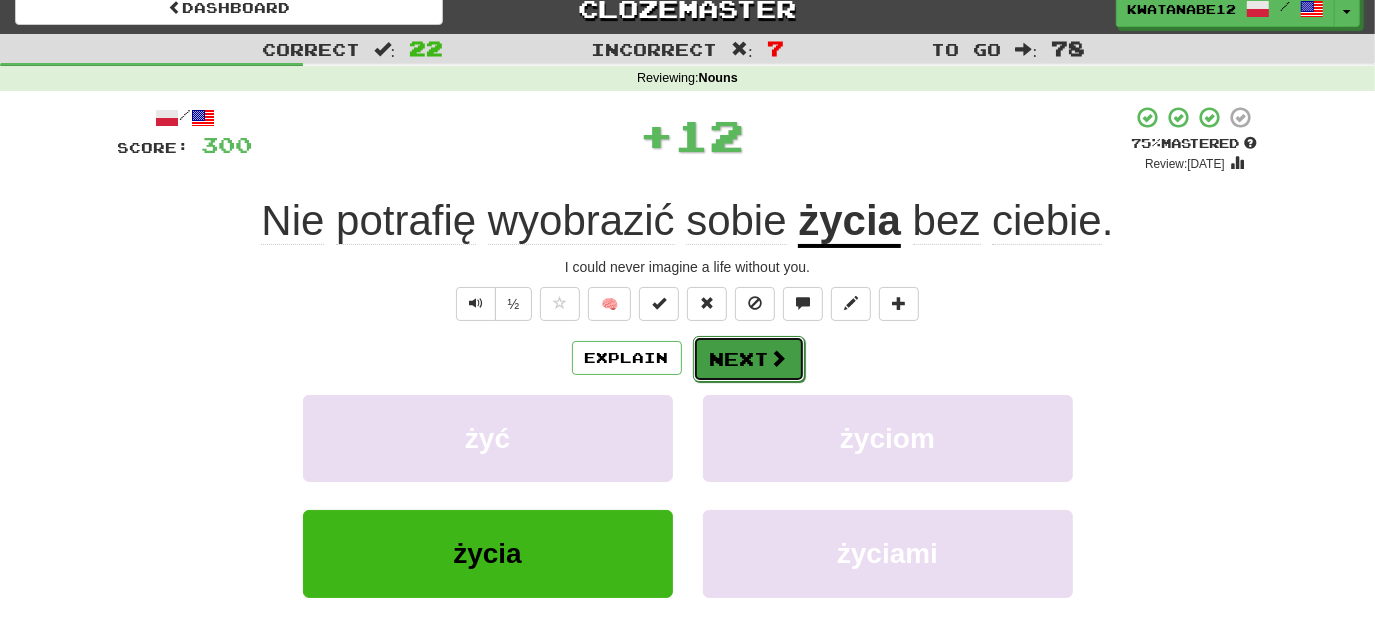click on "Next" at bounding box center (749, 359) 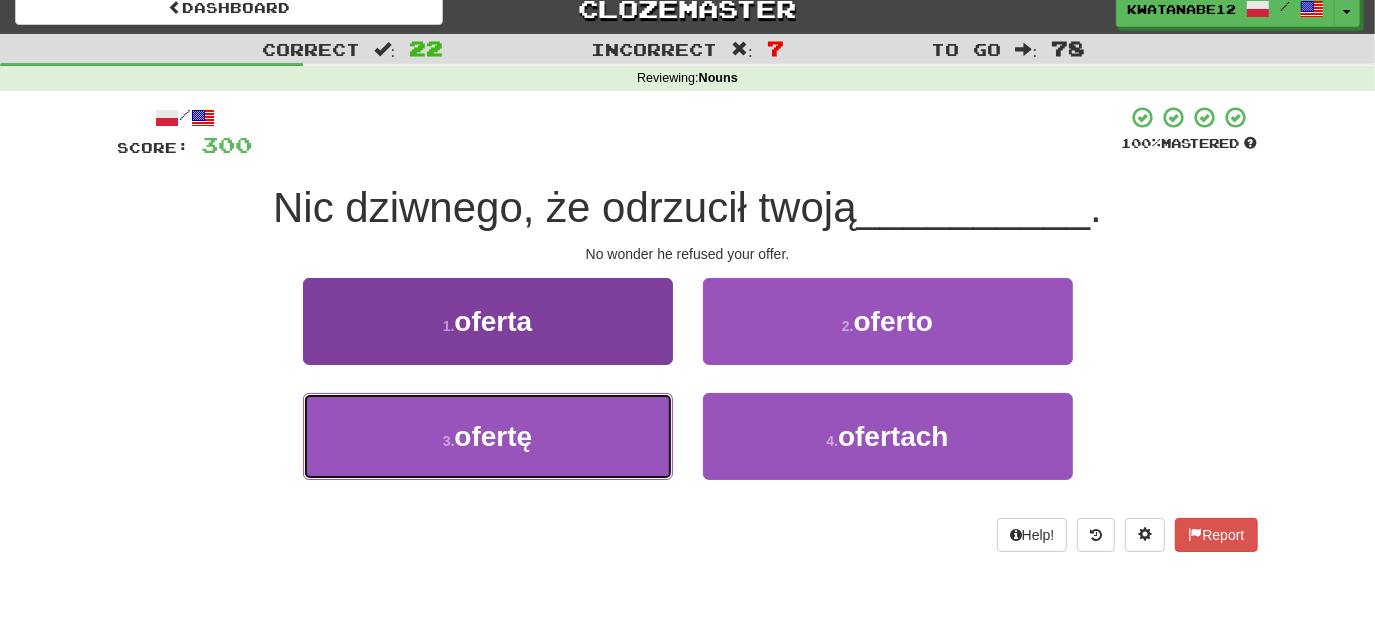 click on "3 .  ofertę" at bounding box center (488, 436) 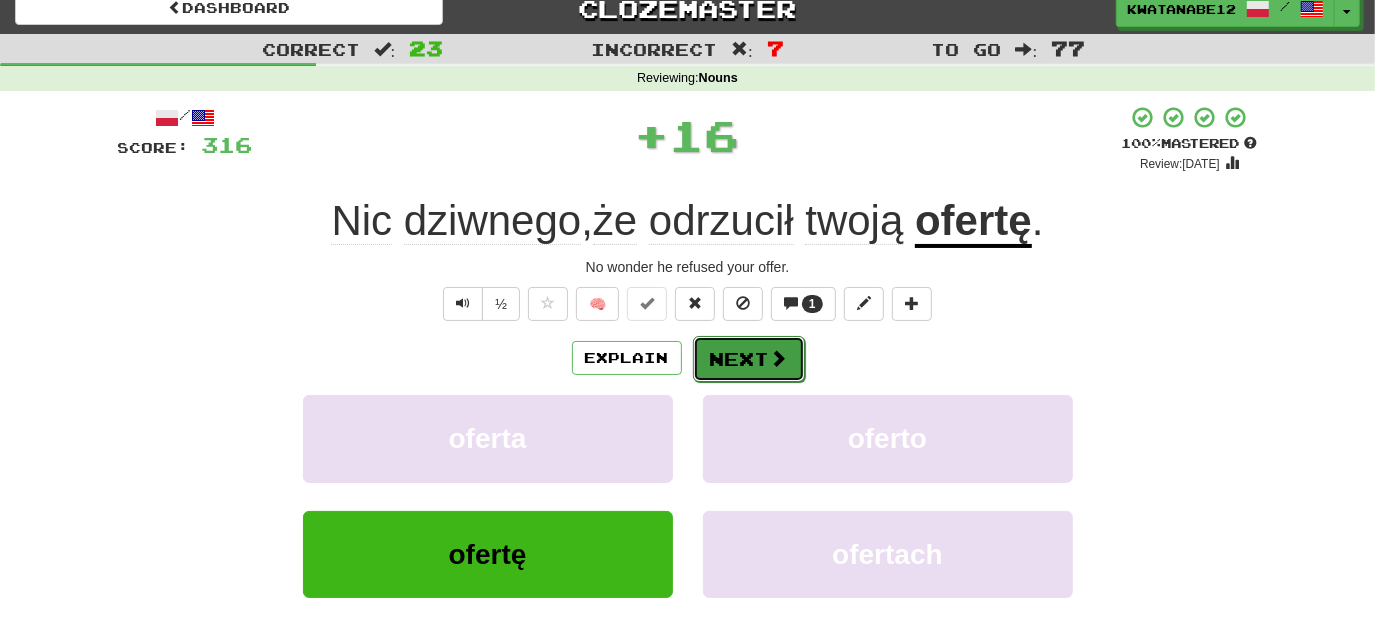 click on "Next" at bounding box center (749, 359) 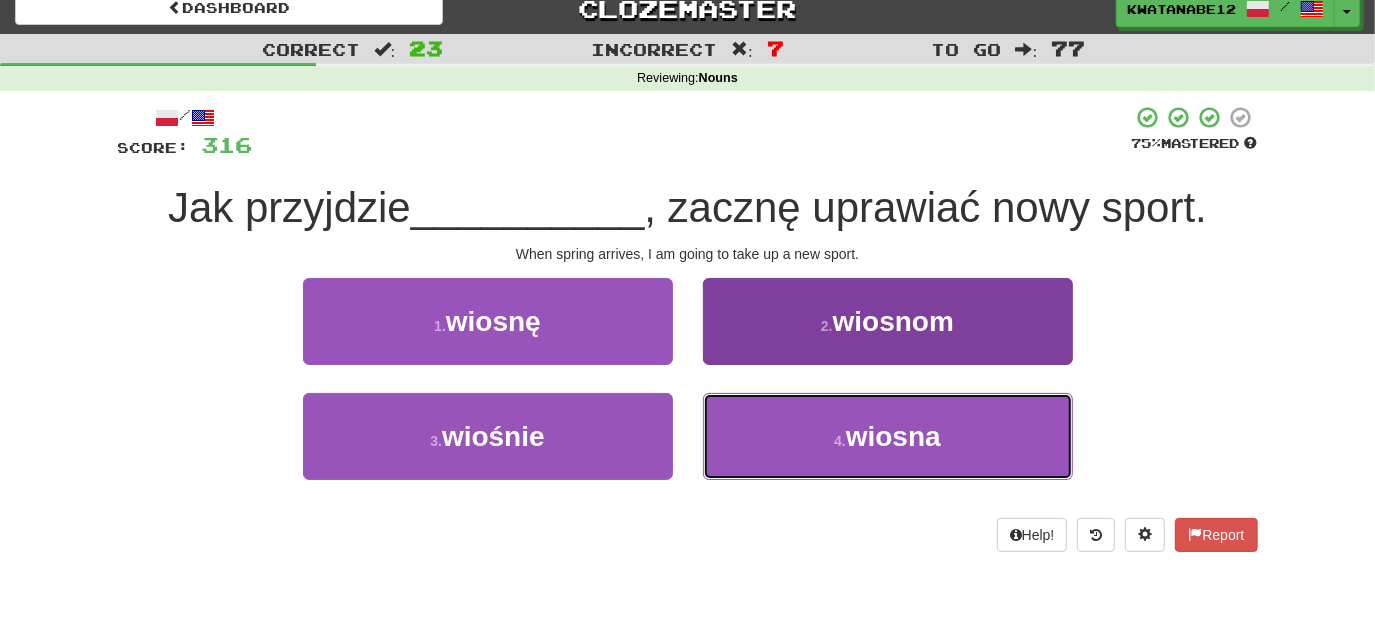 click on "4 .  wiosna" at bounding box center (888, 436) 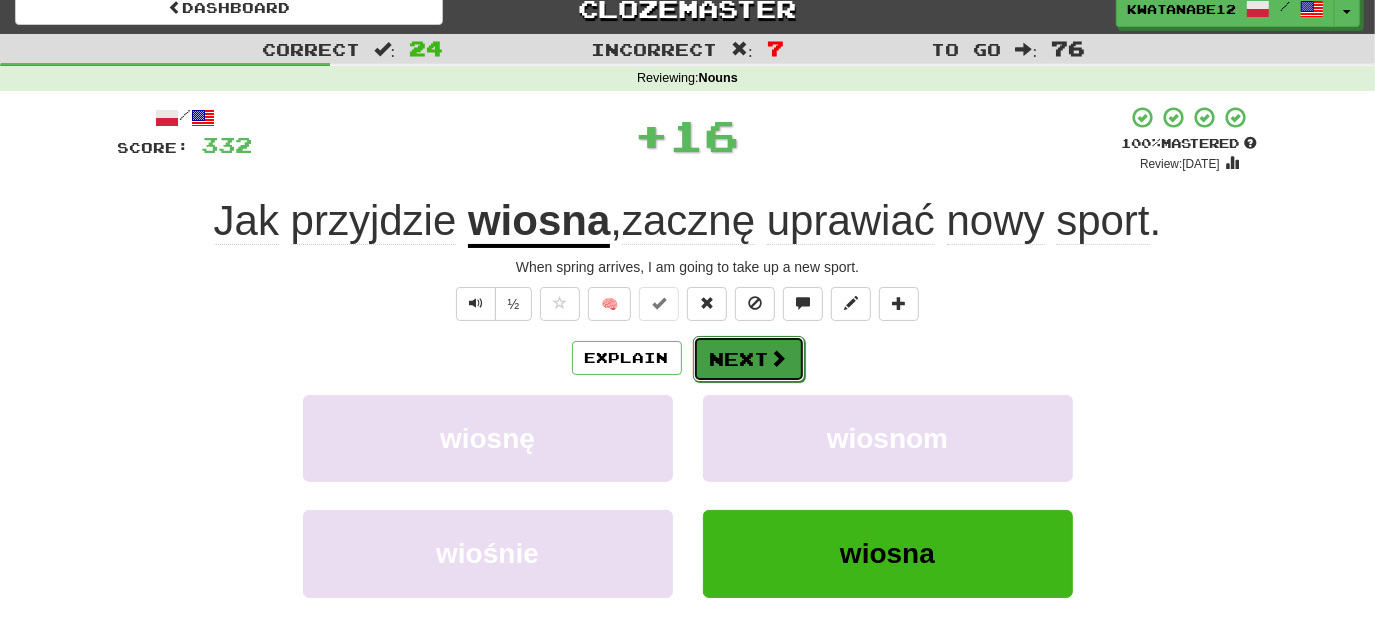 click on "Next" at bounding box center [749, 359] 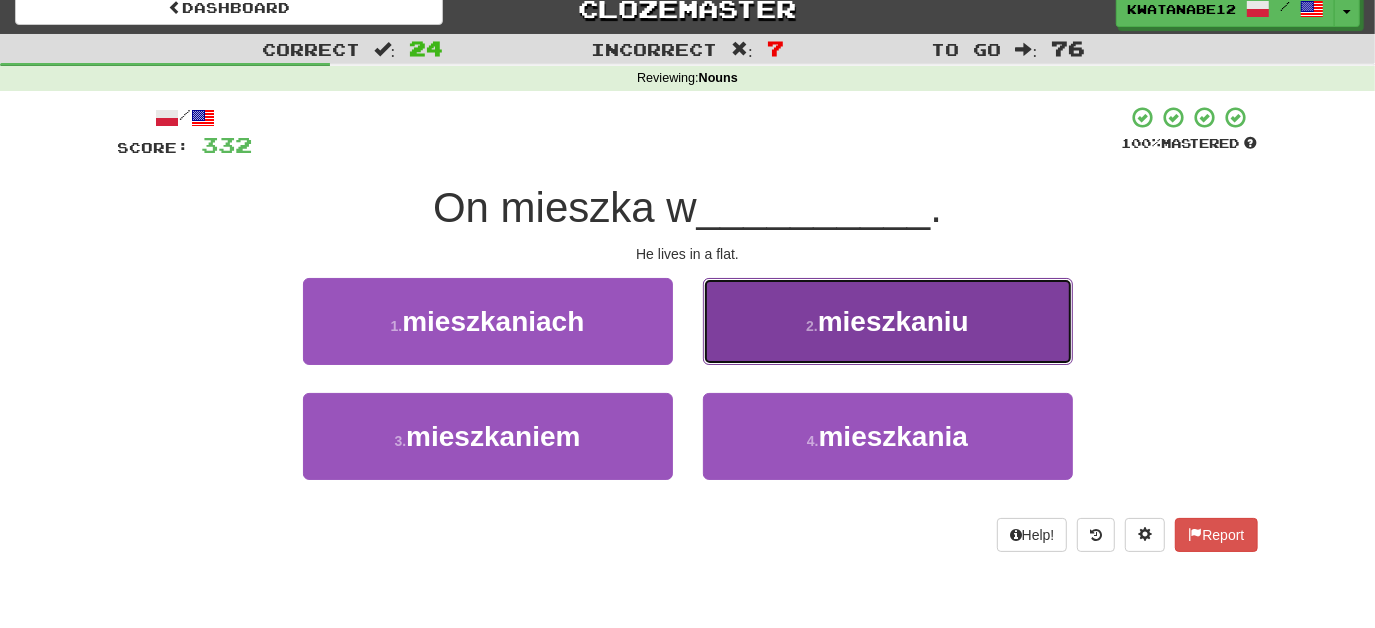 click on "2 .  mieszkaniu" at bounding box center (888, 321) 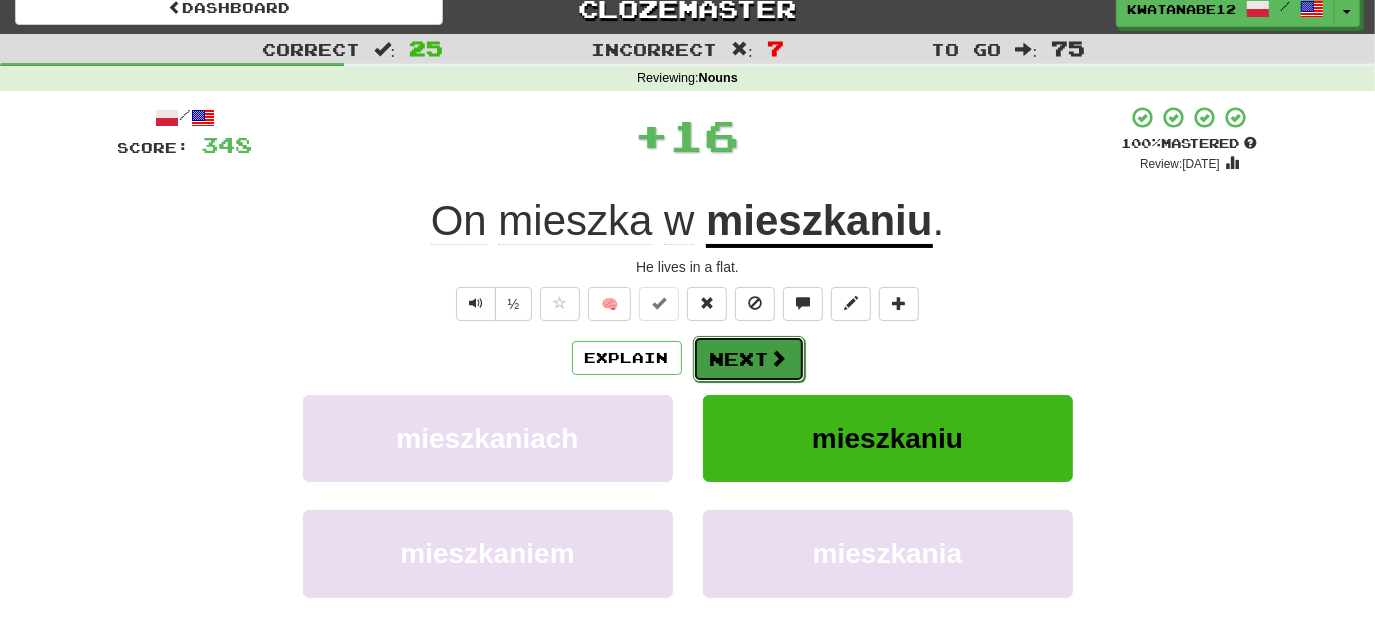 click on "Next" at bounding box center (749, 359) 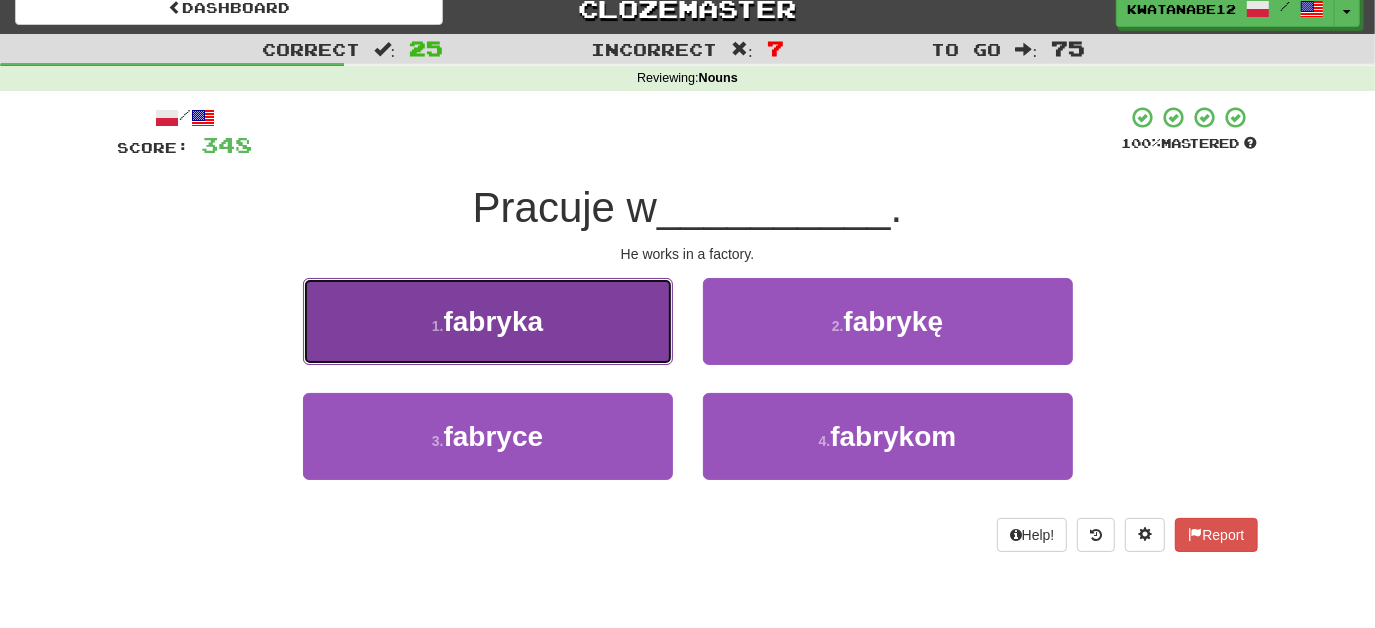 drag, startPoint x: 616, startPoint y: 318, endPoint x: 632, endPoint y: 330, distance: 20 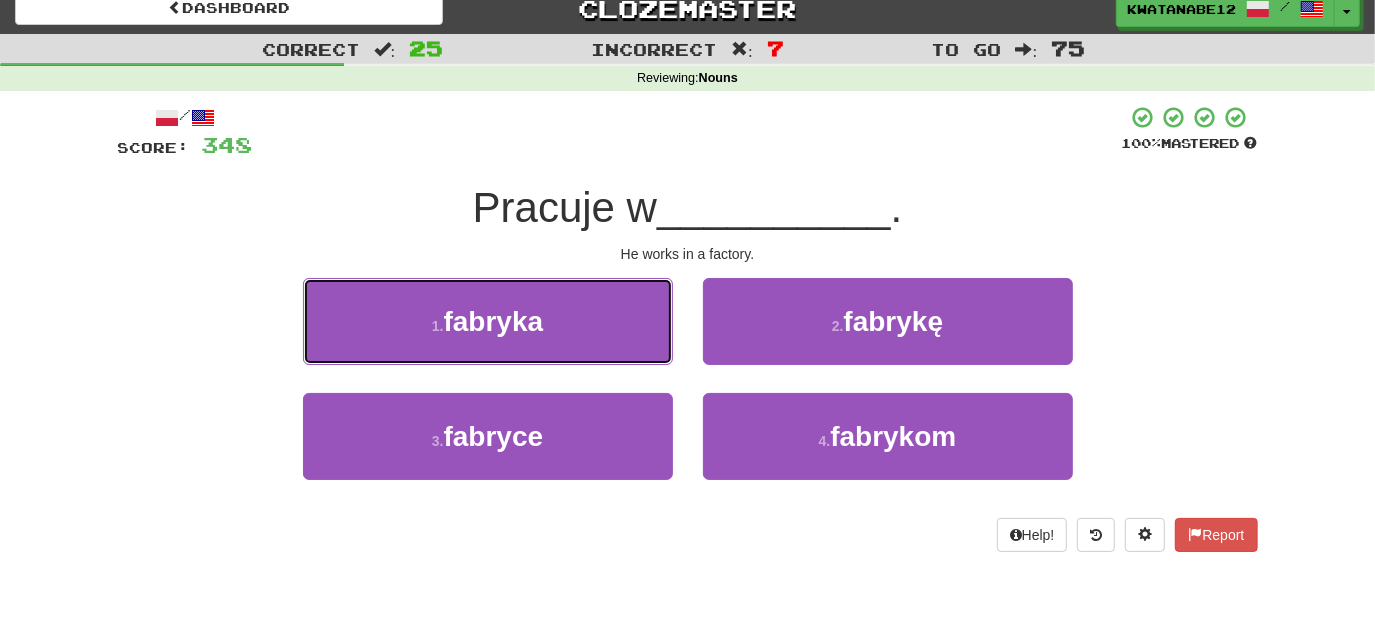 click on "1 .  fabryka" at bounding box center (488, 321) 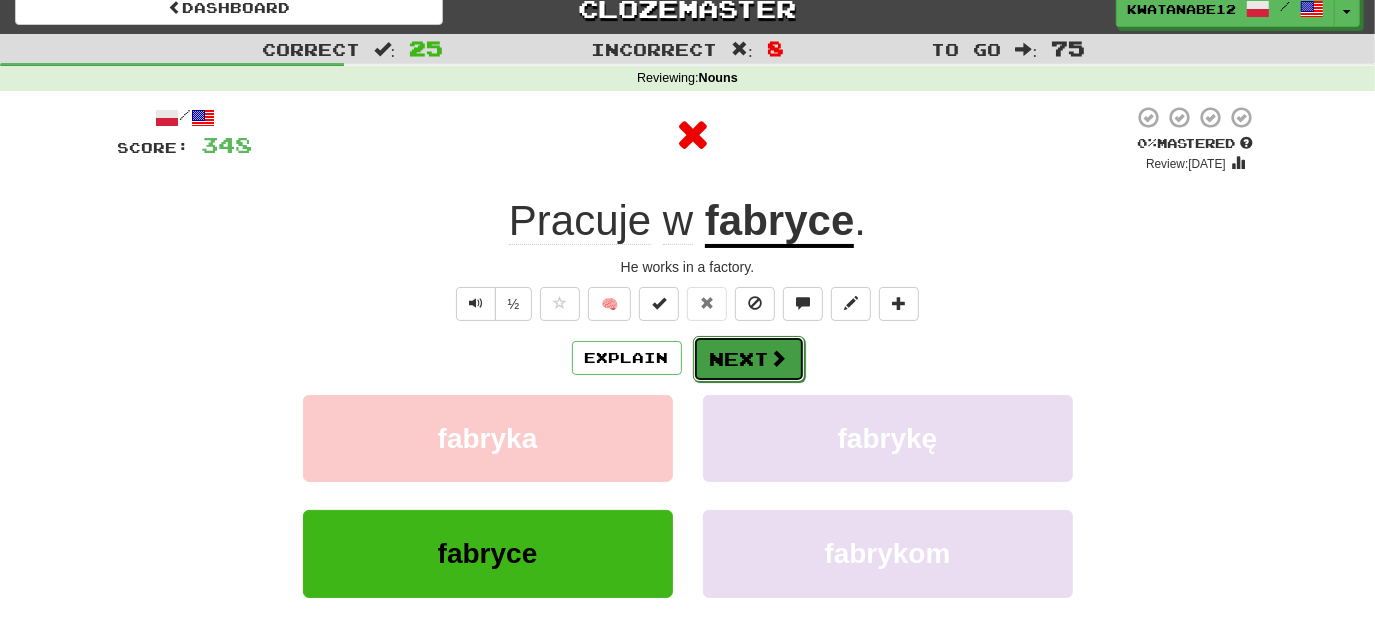 click on "Next" at bounding box center (749, 359) 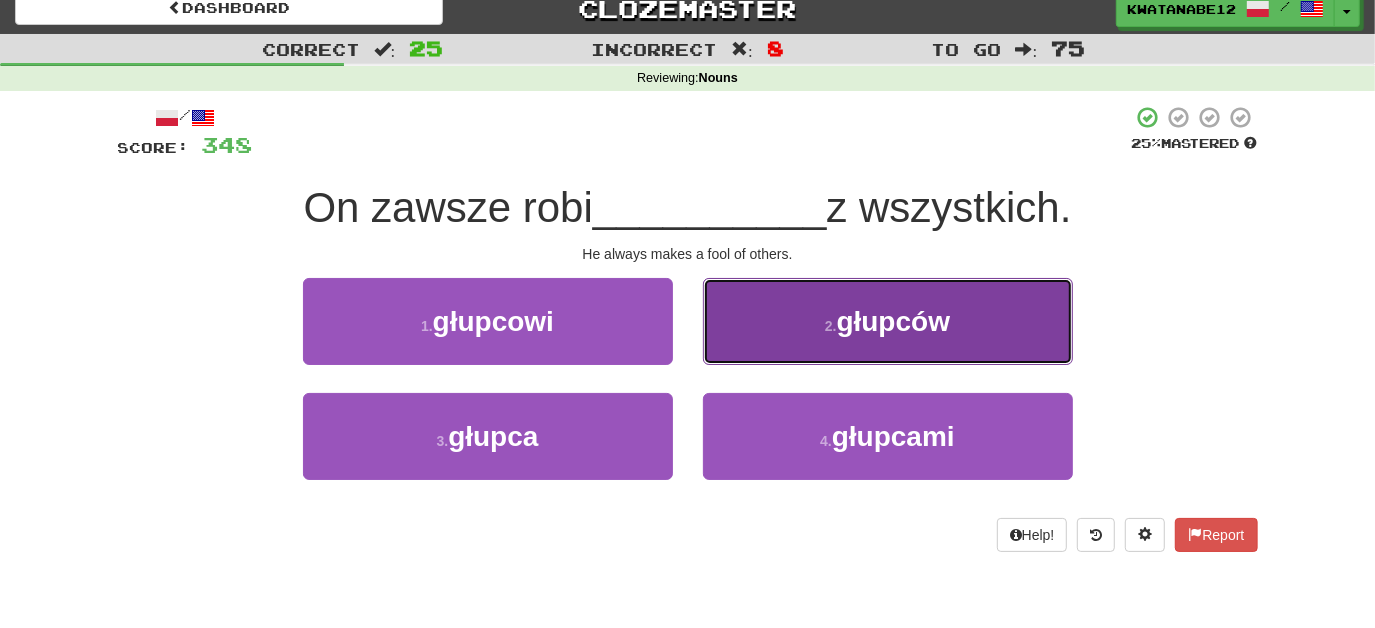 click on "2 .  głupców" at bounding box center (888, 321) 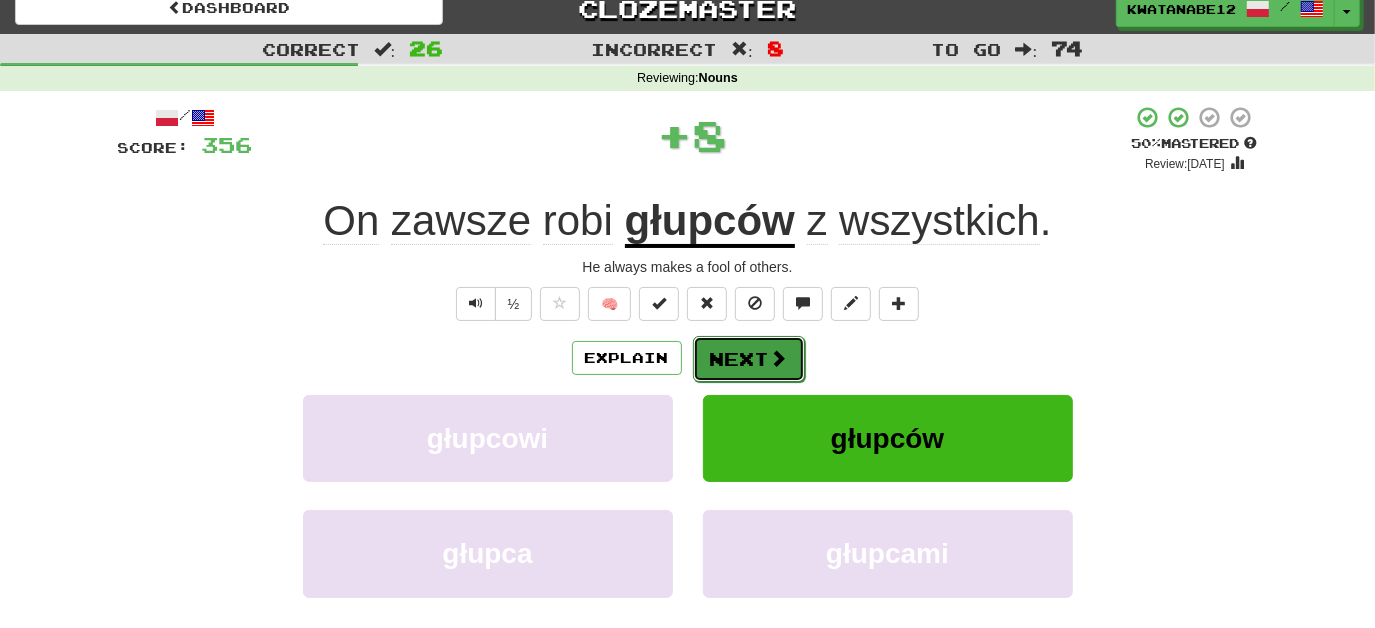 click on "Next" at bounding box center [749, 359] 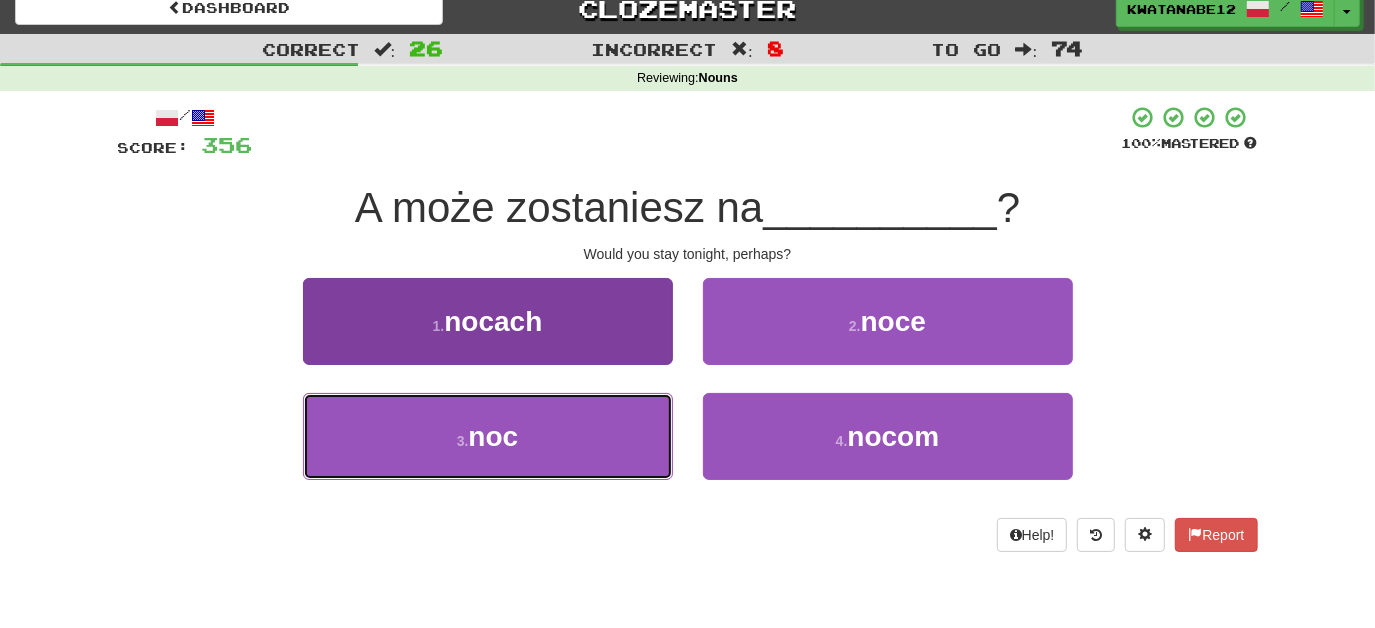 drag, startPoint x: 618, startPoint y: 428, endPoint x: 656, endPoint y: 404, distance: 44.94441 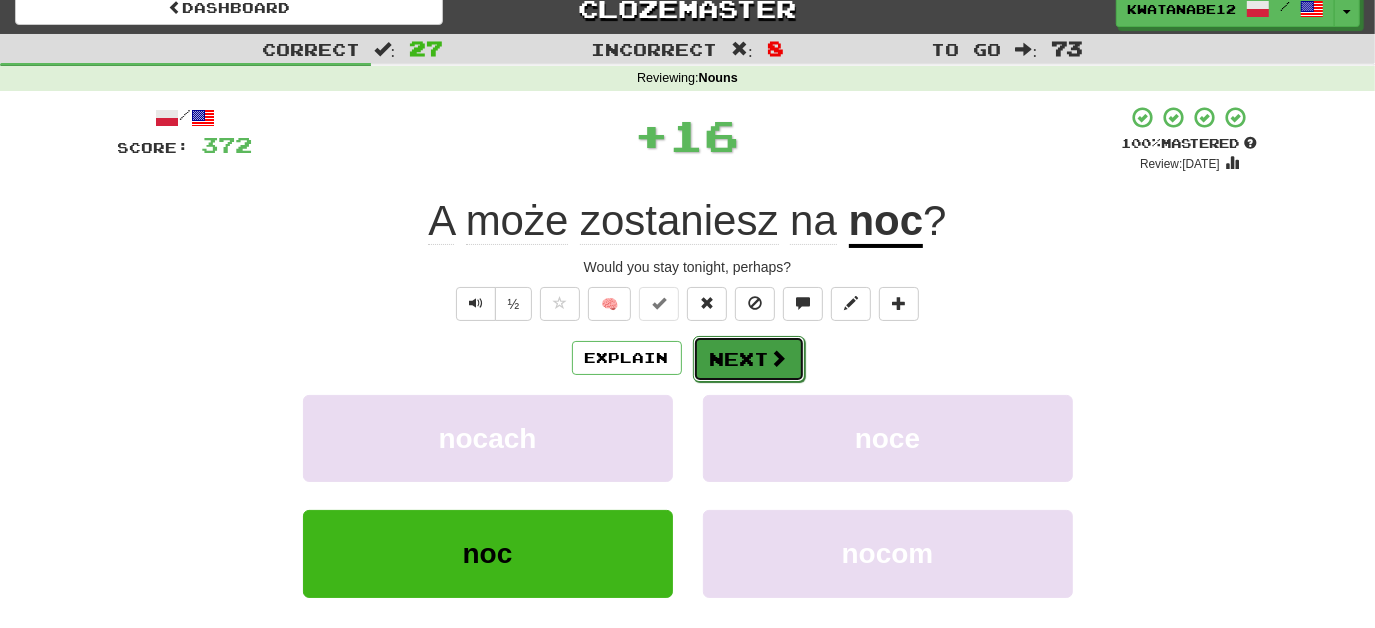 click on "Next" at bounding box center [749, 359] 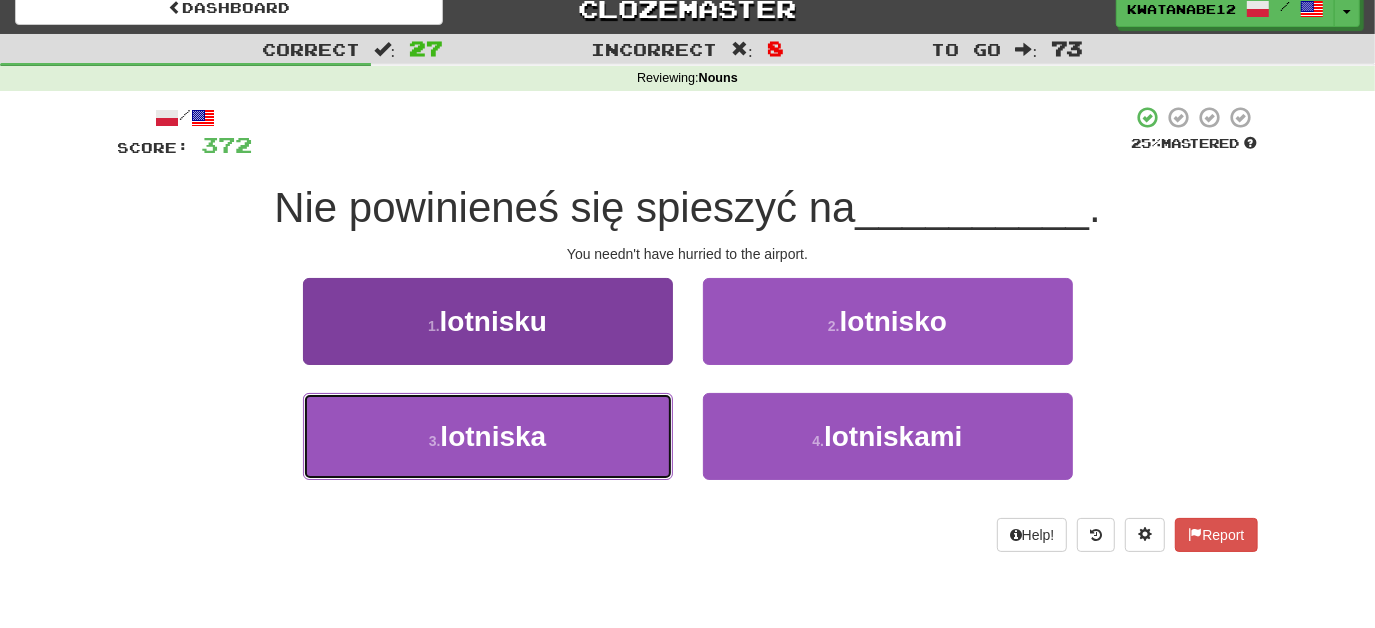 click on "3 .  lotniska" at bounding box center [488, 436] 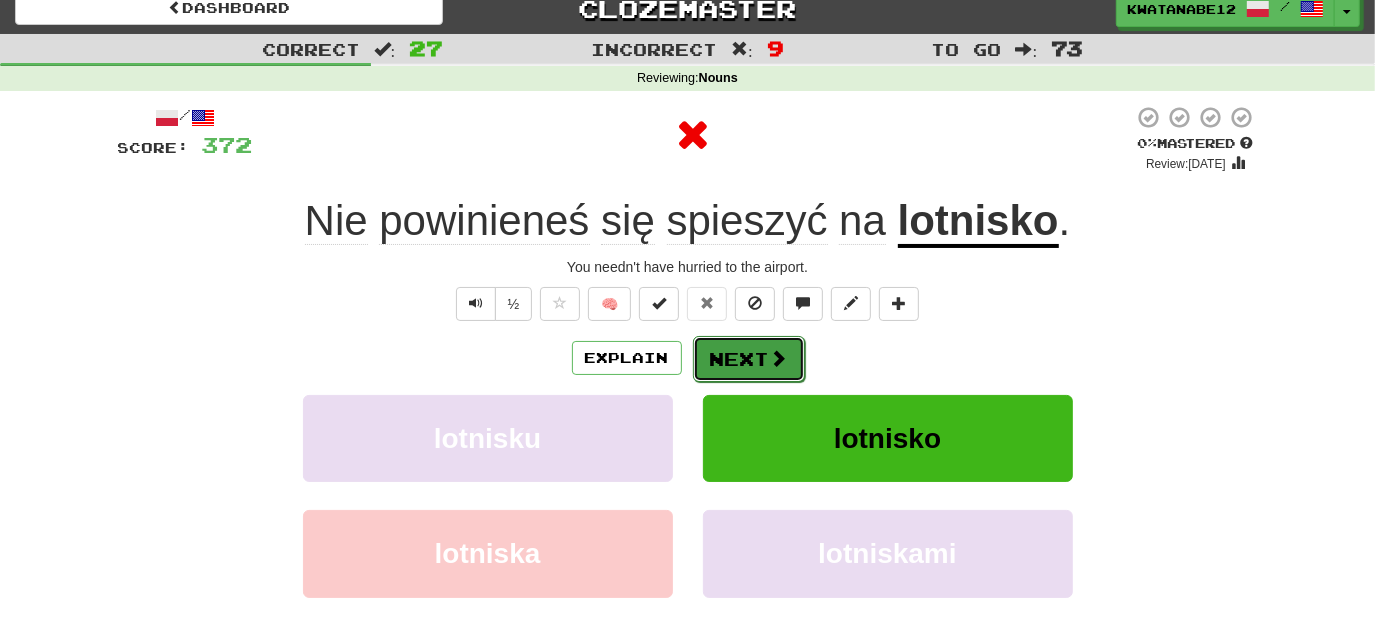 click on "Next" at bounding box center (749, 359) 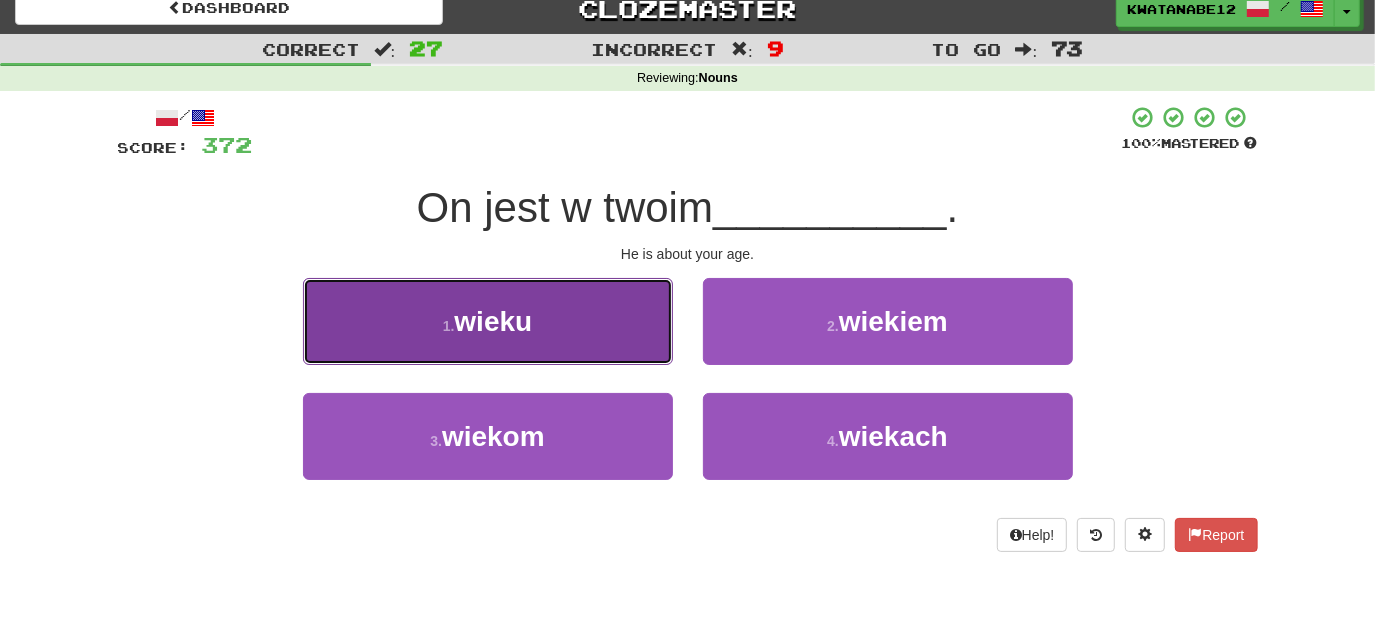 click on "1 .  wieku" at bounding box center (488, 321) 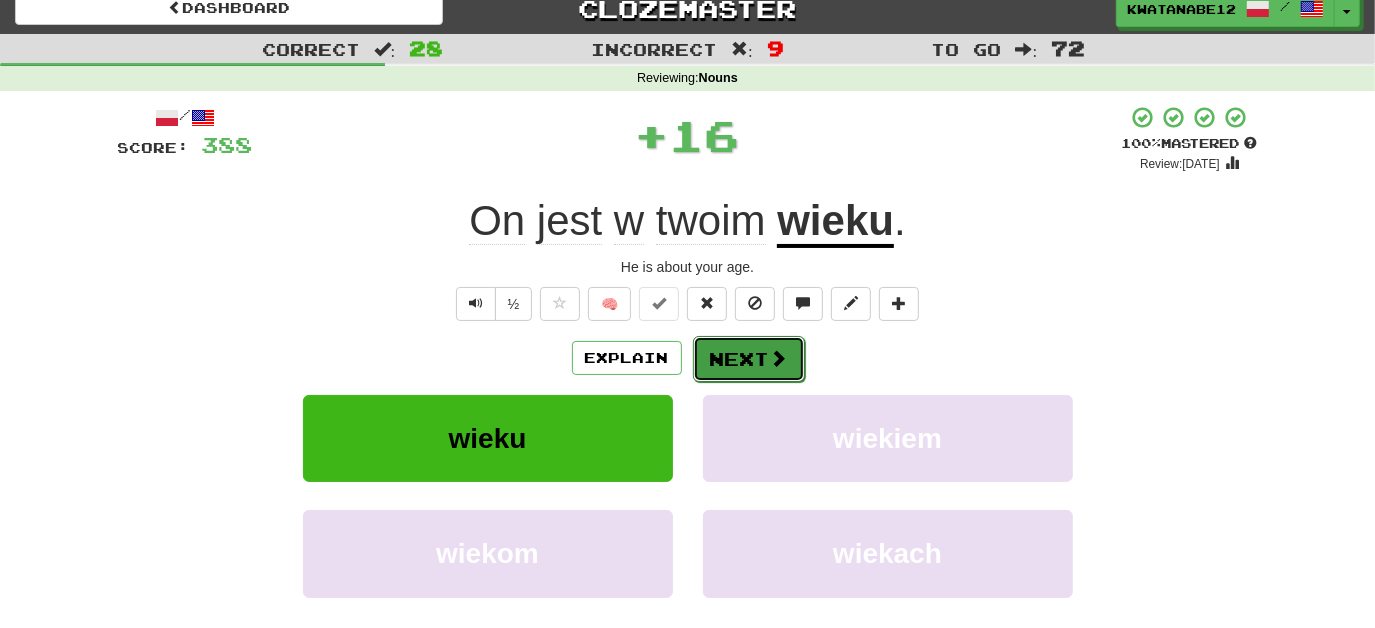 click on "Next" at bounding box center [749, 359] 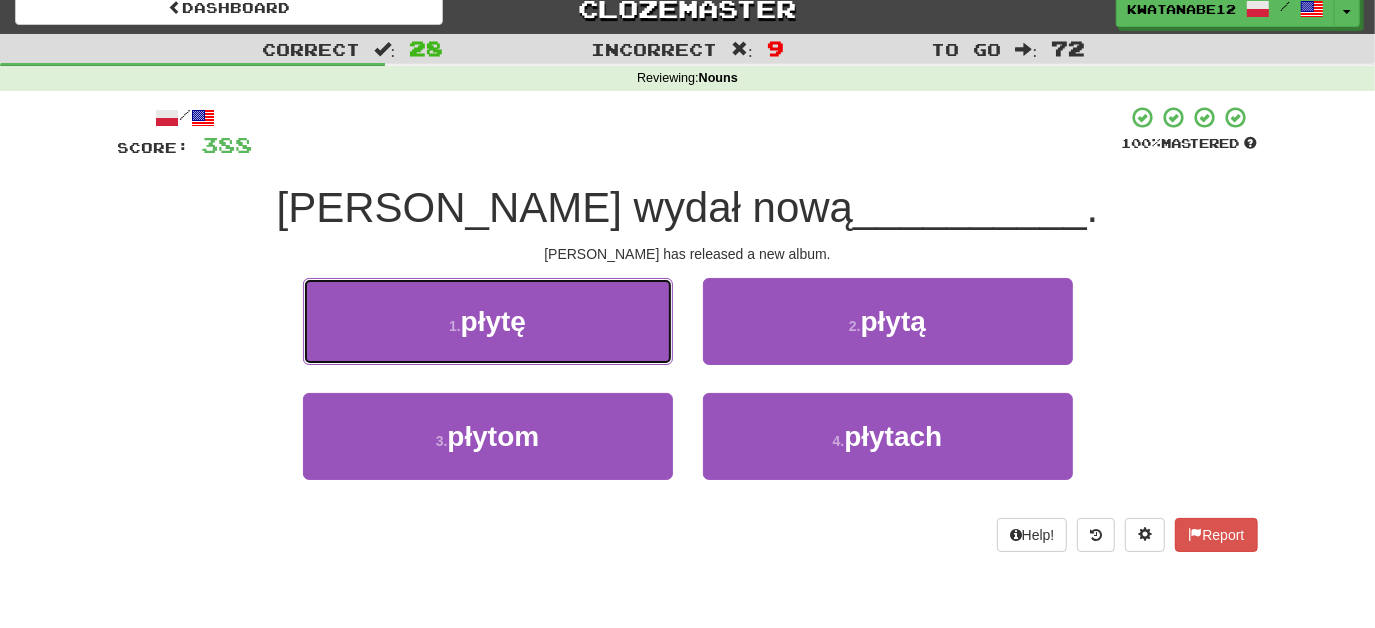 drag, startPoint x: 608, startPoint y: 319, endPoint x: 667, endPoint y: 332, distance: 60.41523 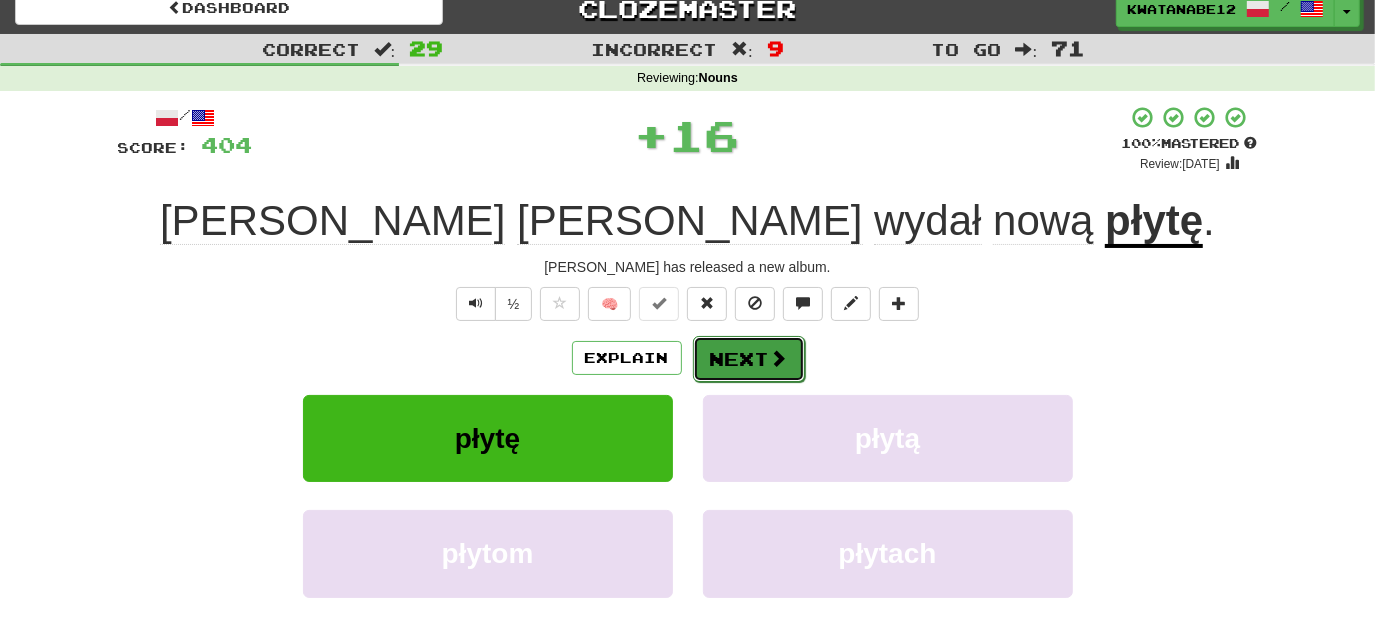 click at bounding box center [779, 358] 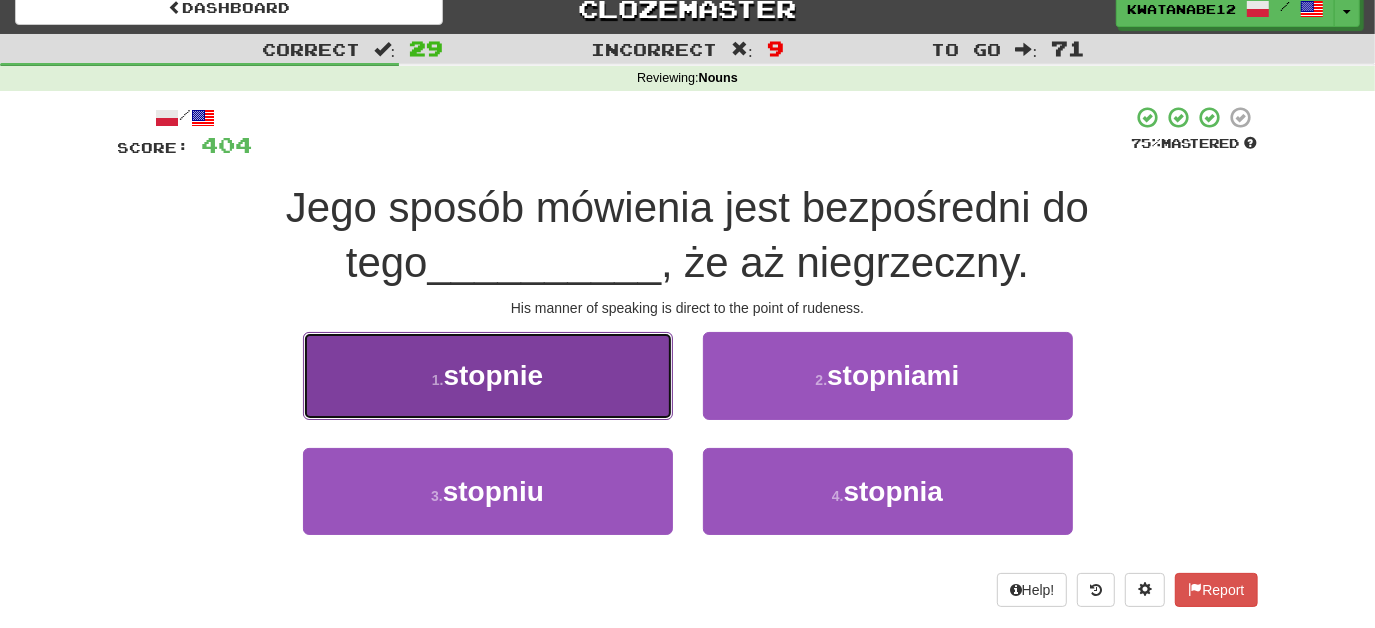 click on "1 .  stopnie" at bounding box center (488, 375) 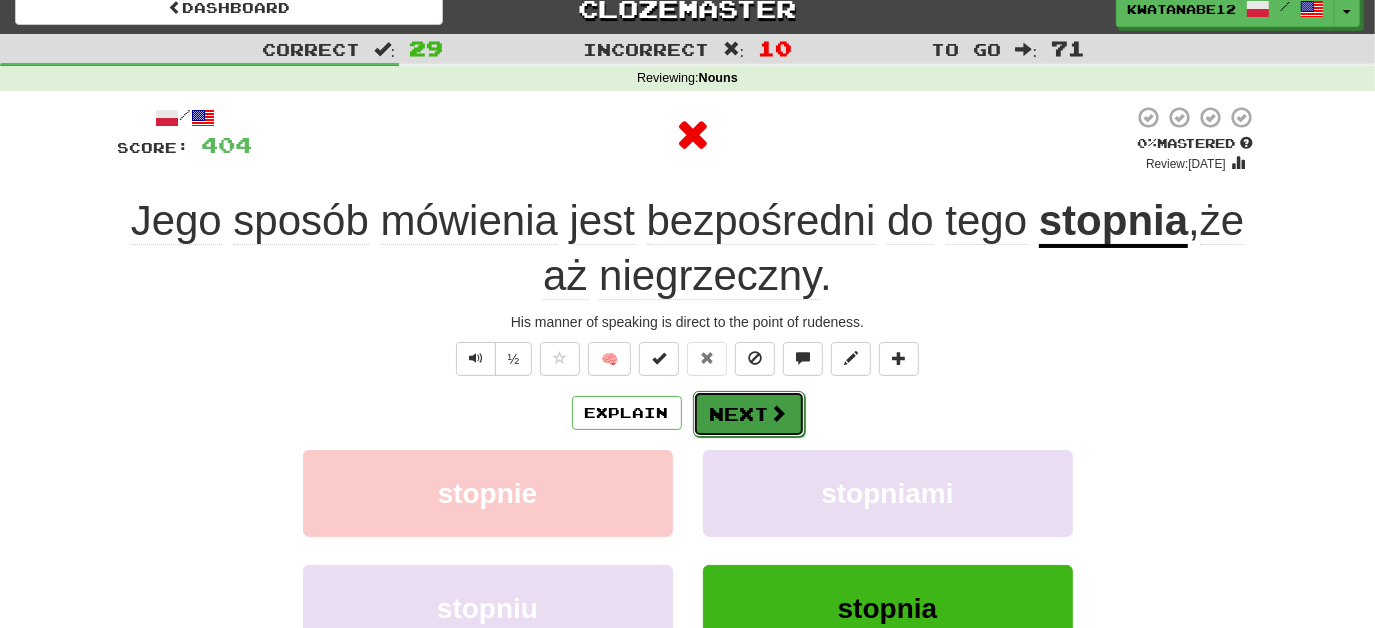 click on "Next" at bounding box center (749, 414) 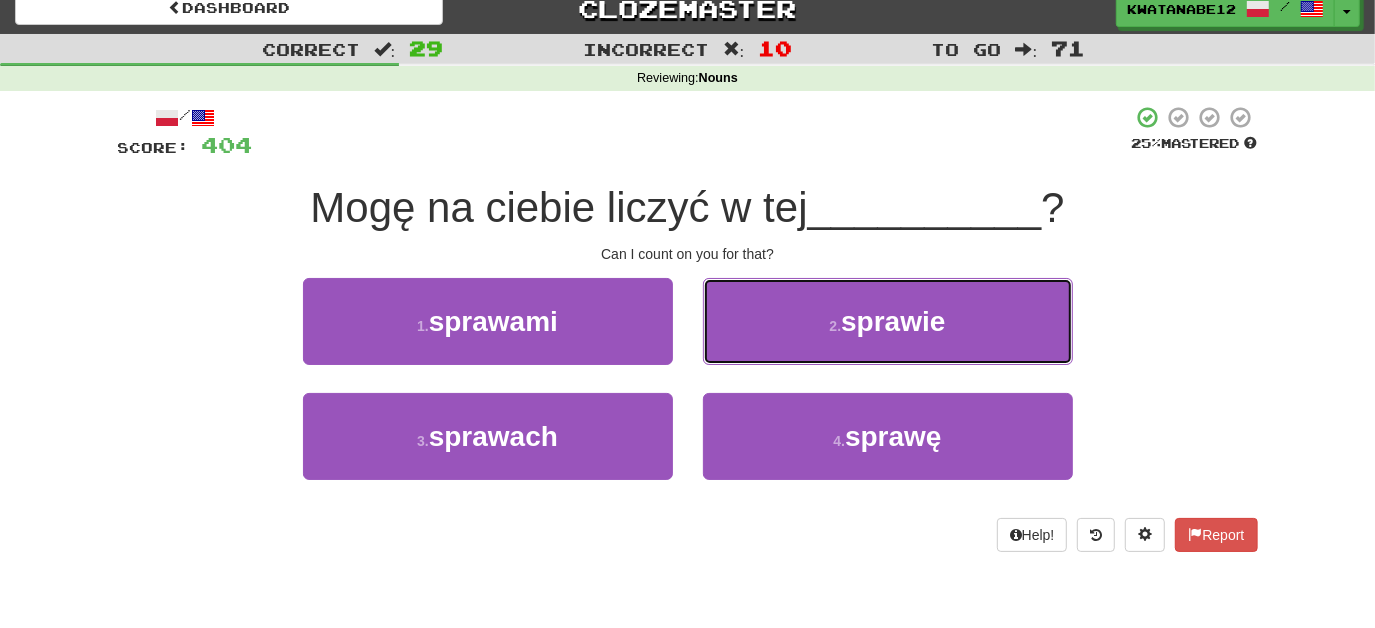 click on "2 .  sprawie" at bounding box center [888, 321] 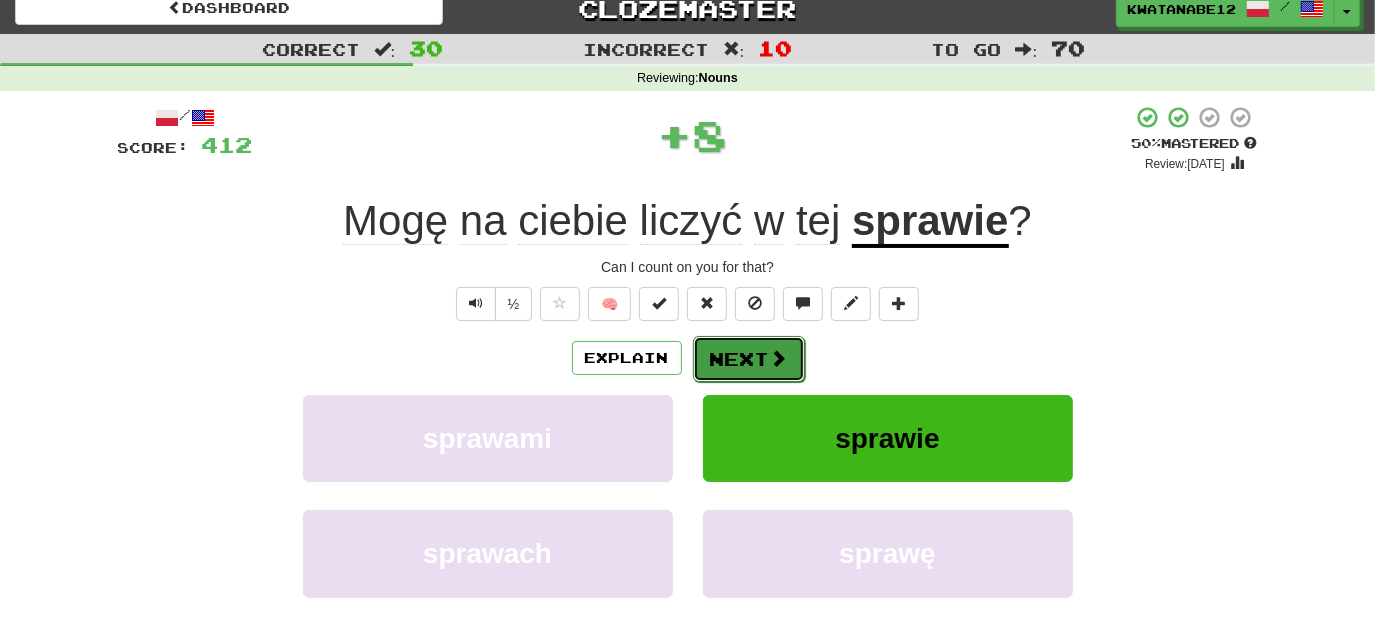 click on "Next" at bounding box center [749, 359] 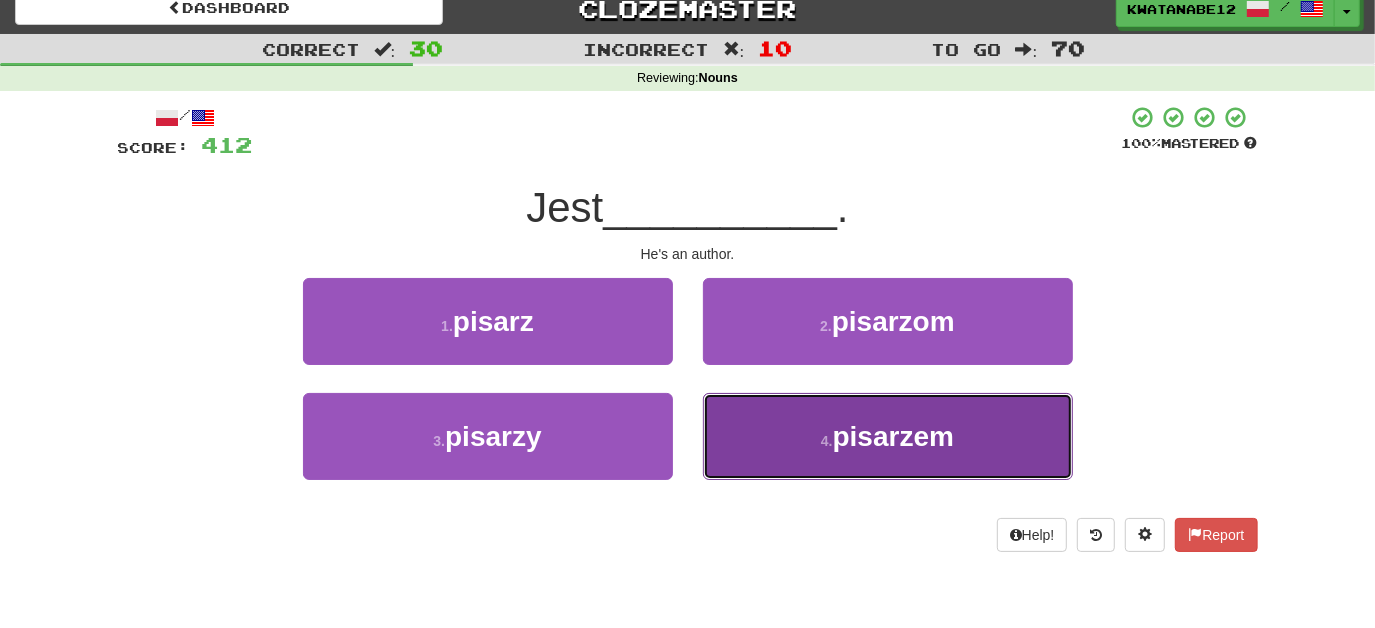 click on "4 .  pisarzem" at bounding box center [888, 436] 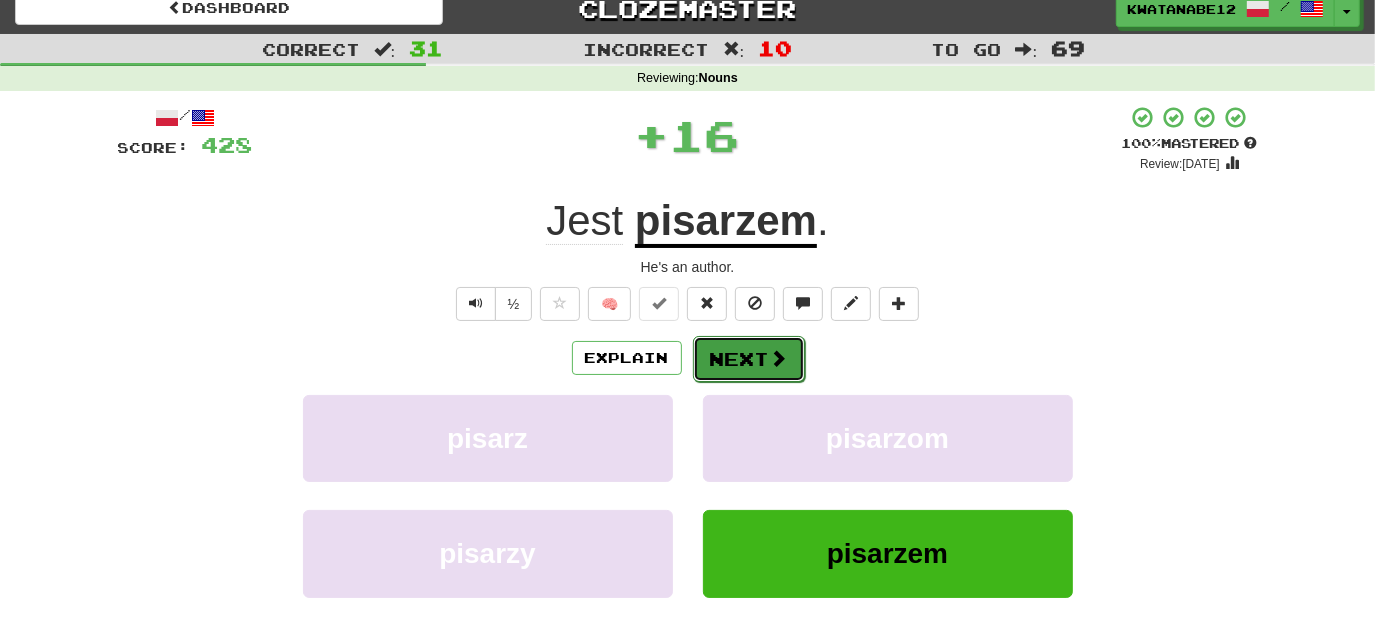 click on "Next" at bounding box center (749, 359) 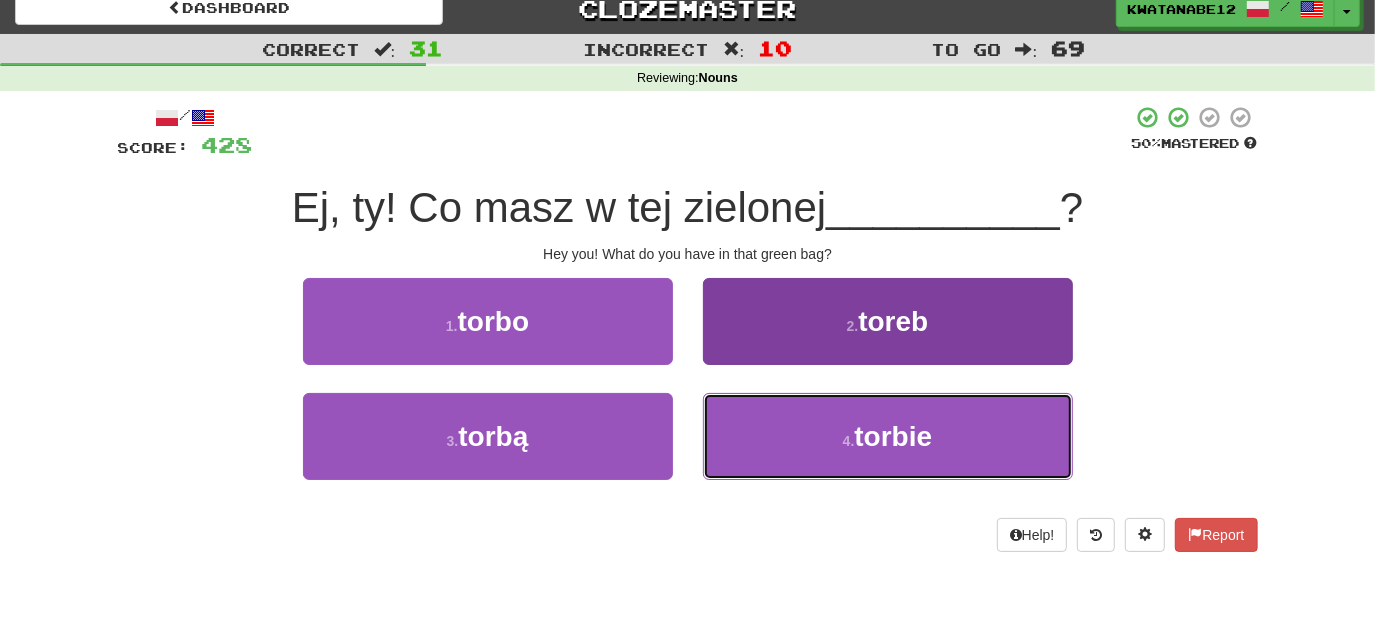 click on "4 .  torbie" at bounding box center (888, 436) 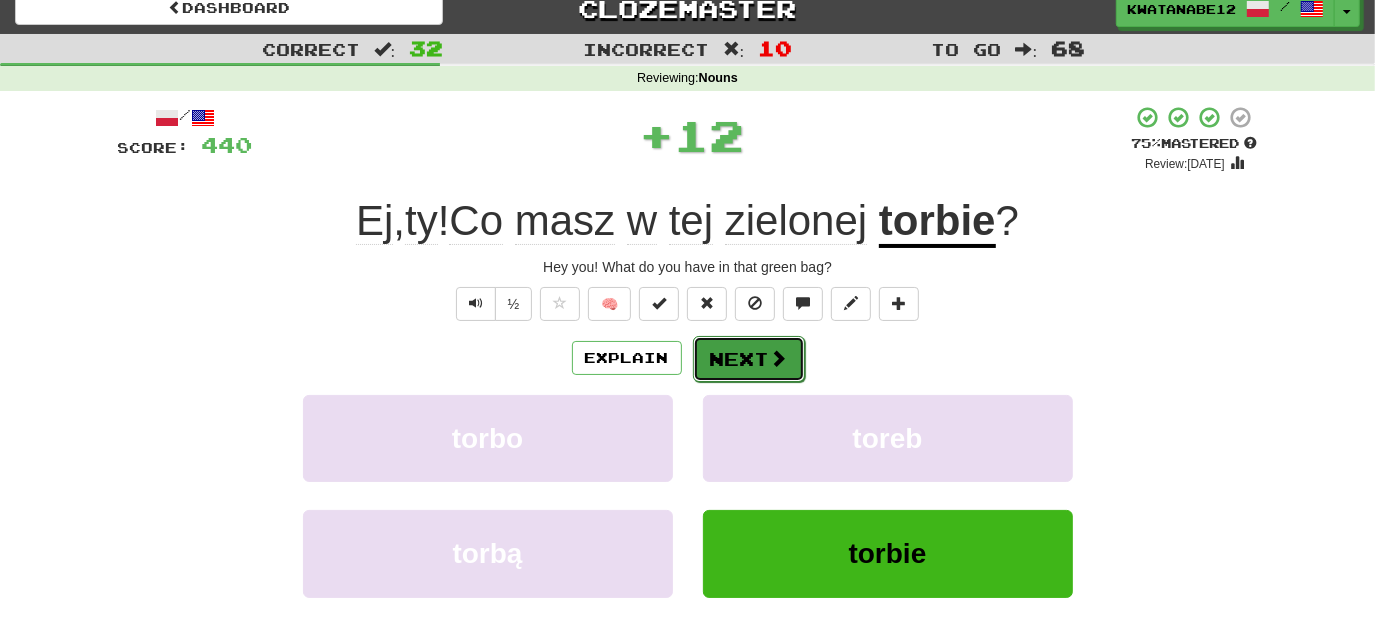 click on "Next" at bounding box center [749, 359] 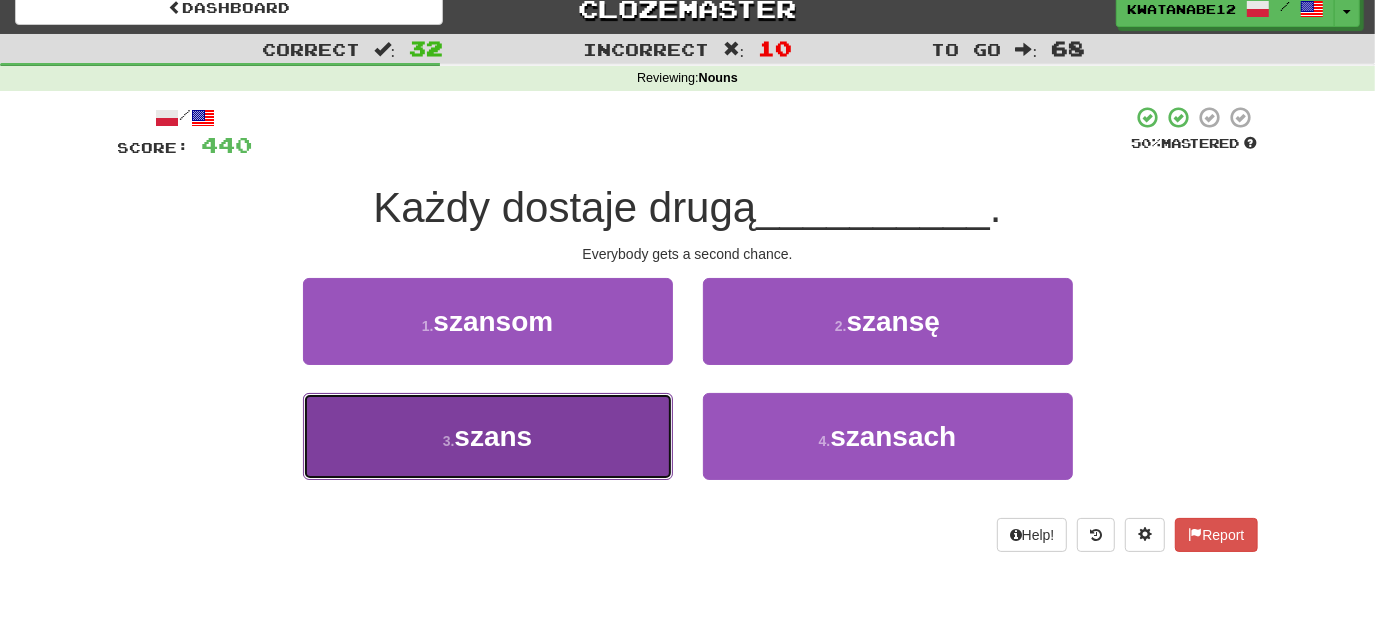 click on "3 .  szans" at bounding box center (488, 436) 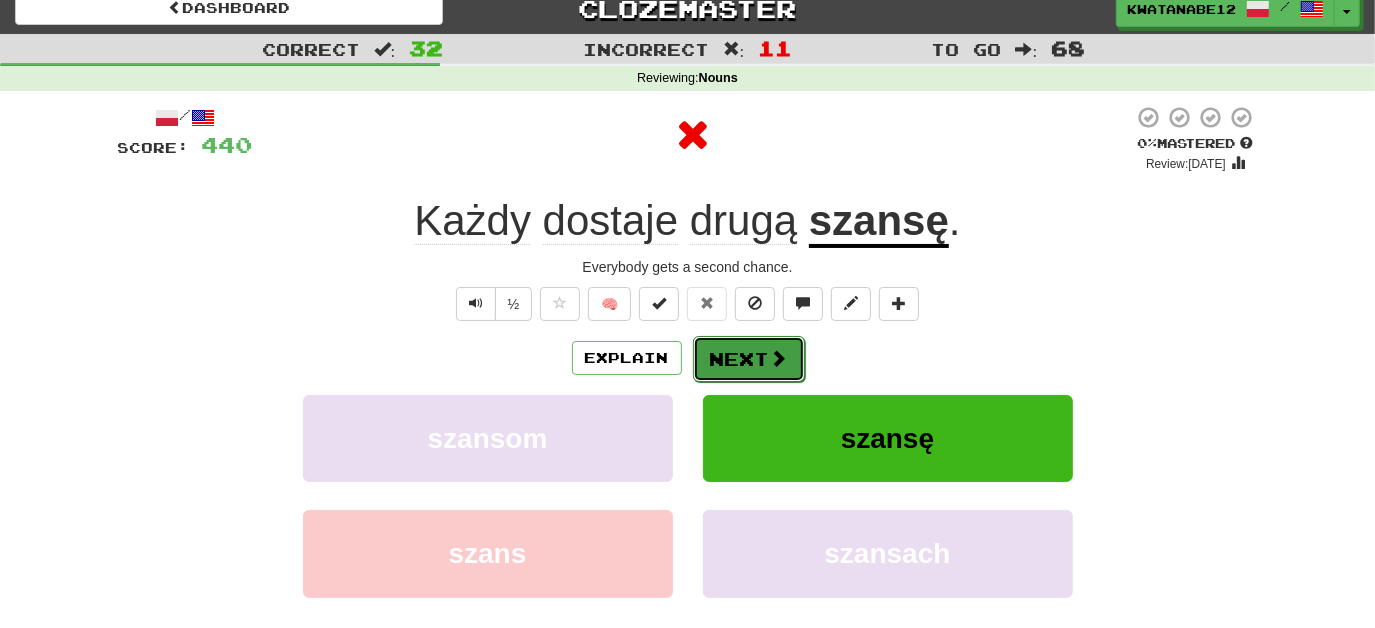 click on "Next" at bounding box center [749, 359] 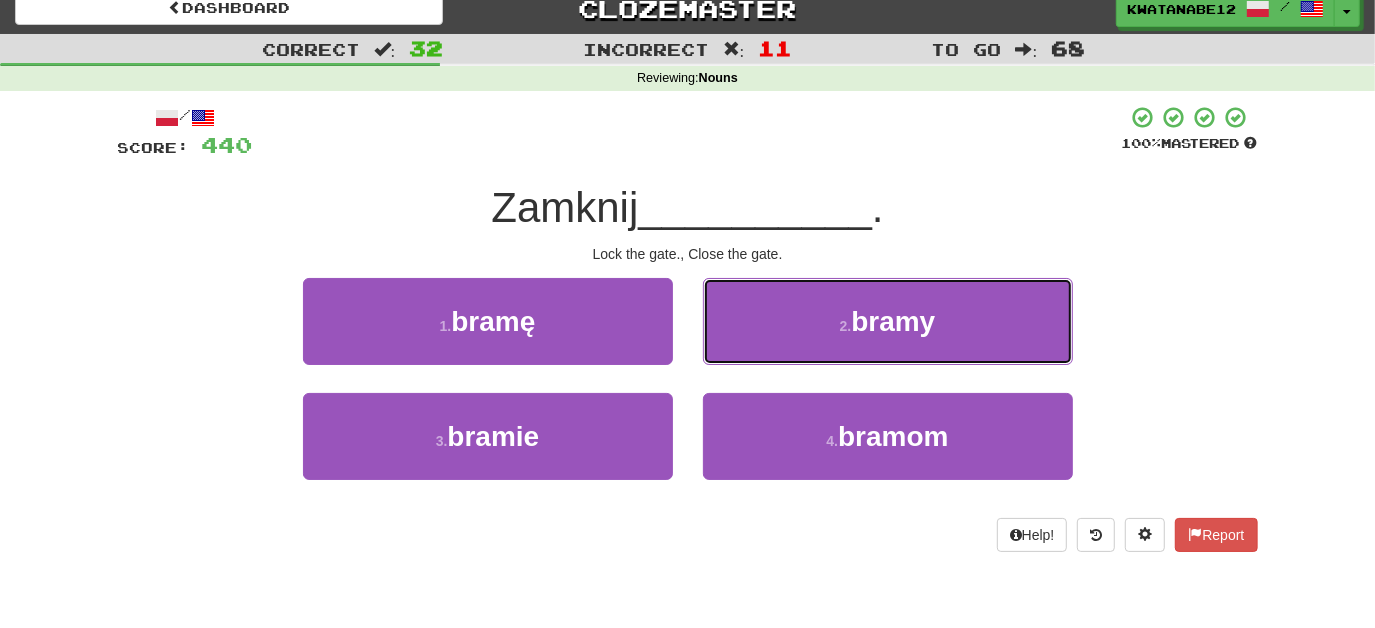 click on "2 .  bramy" at bounding box center [888, 321] 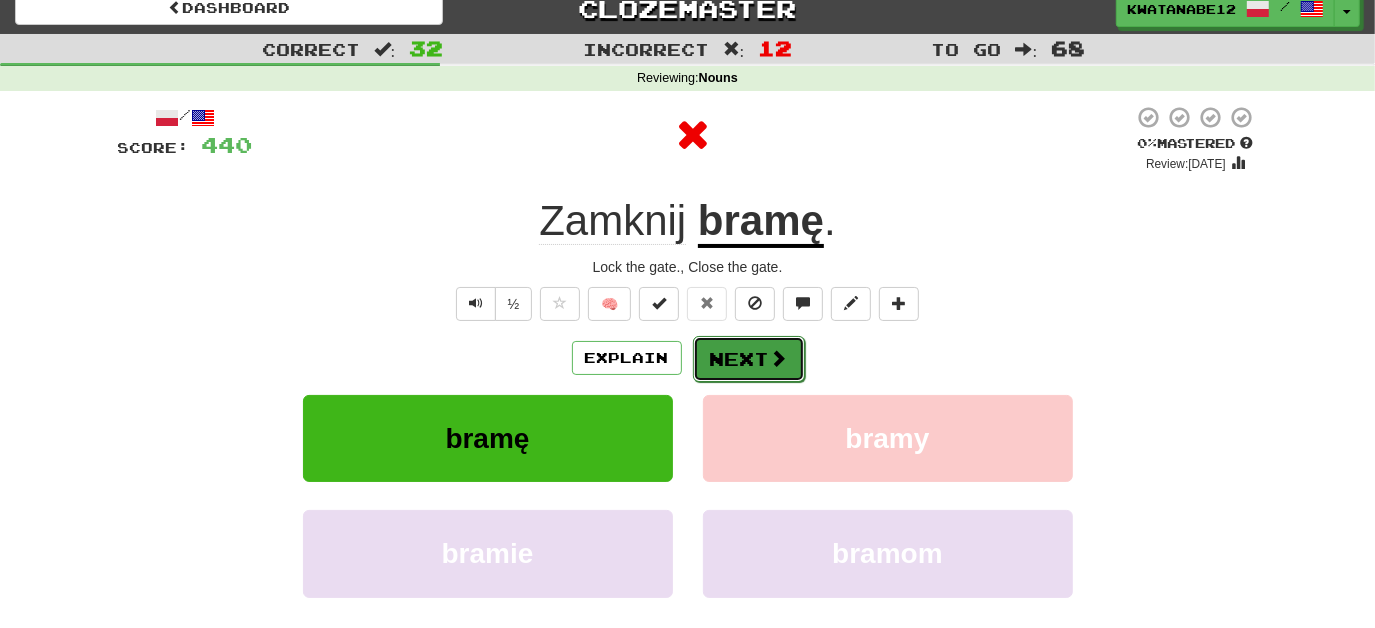 click on "Next" at bounding box center (749, 359) 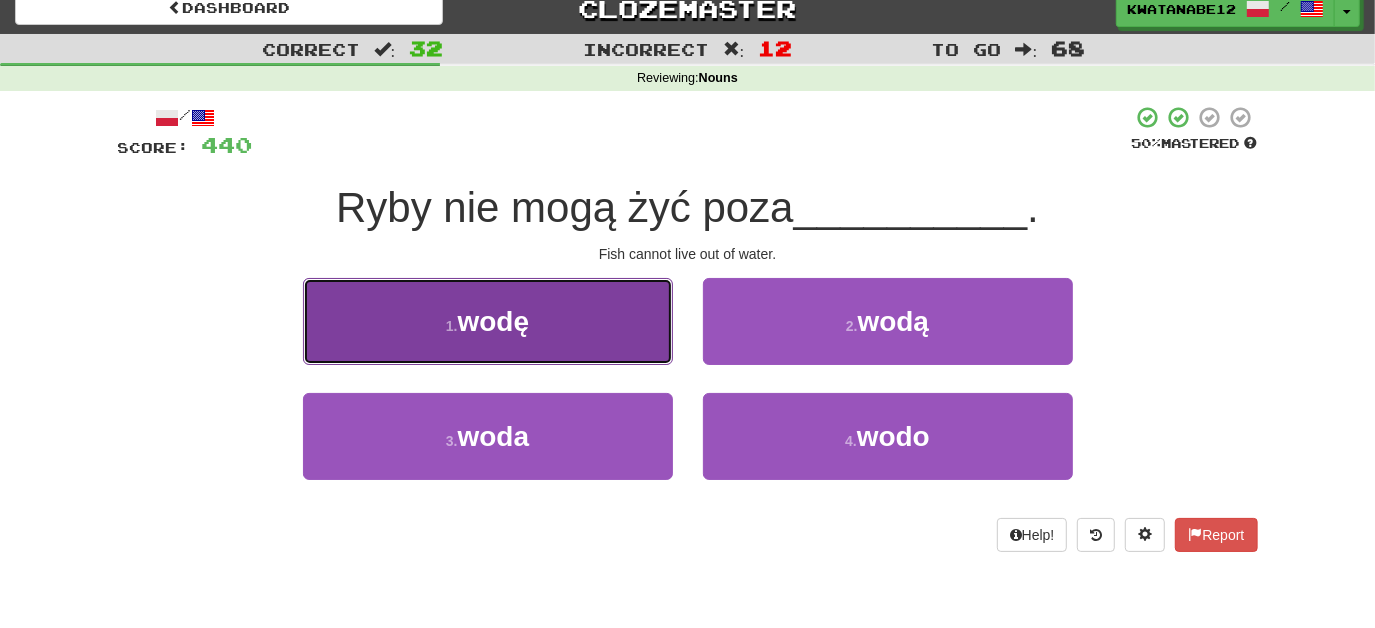 click on "1 .  wodę" at bounding box center (488, 321) 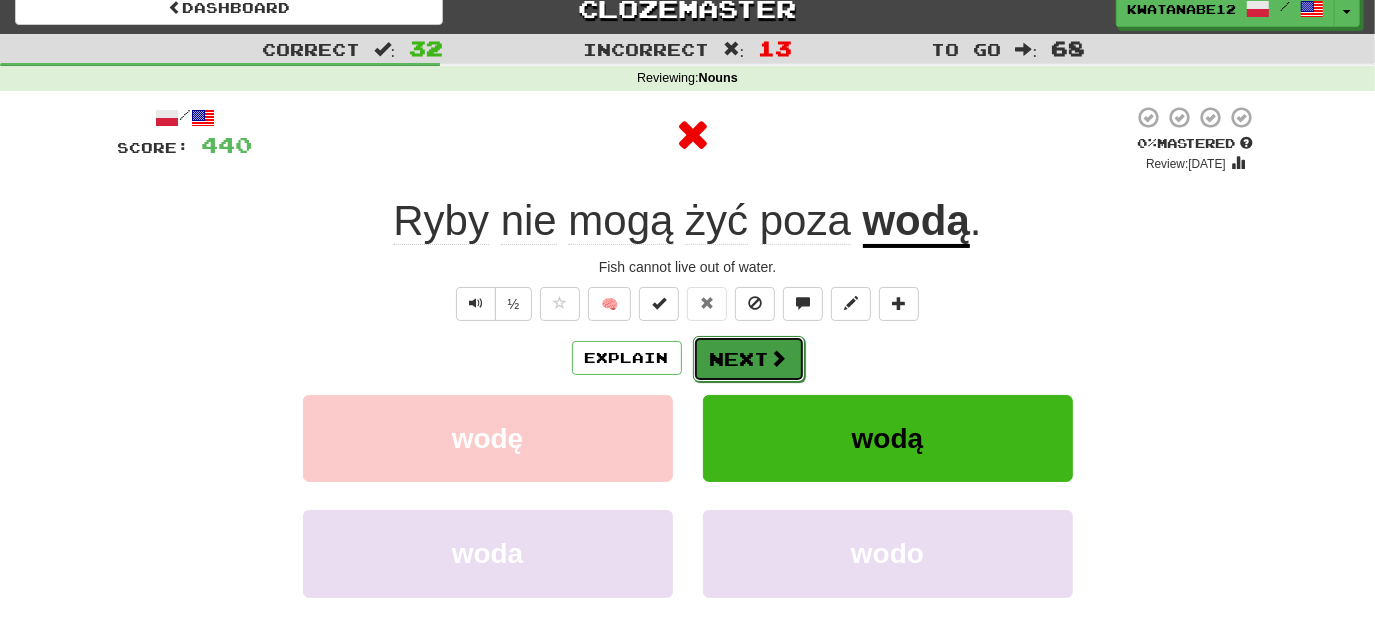 click on "Next" at bounding box center (749, 359) 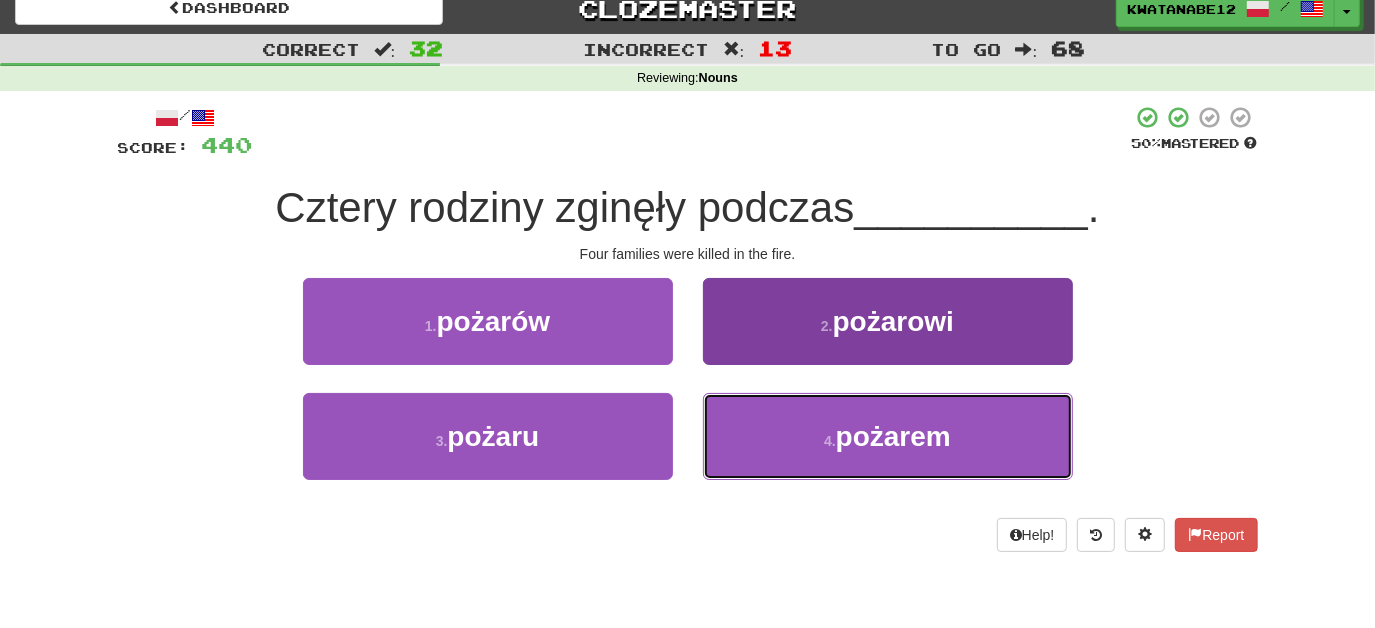 click on "4 .  pożarem" at bounding box center [888, 436] 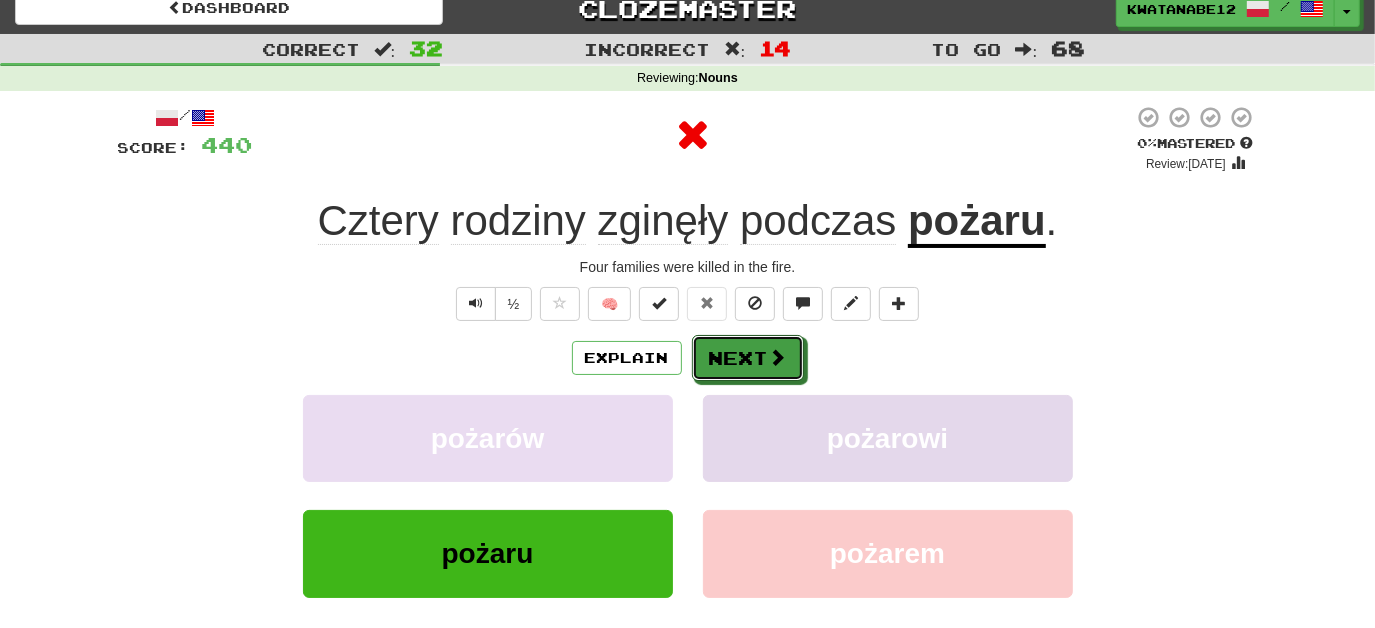 click on "Next" at bounding box center (748, 358) 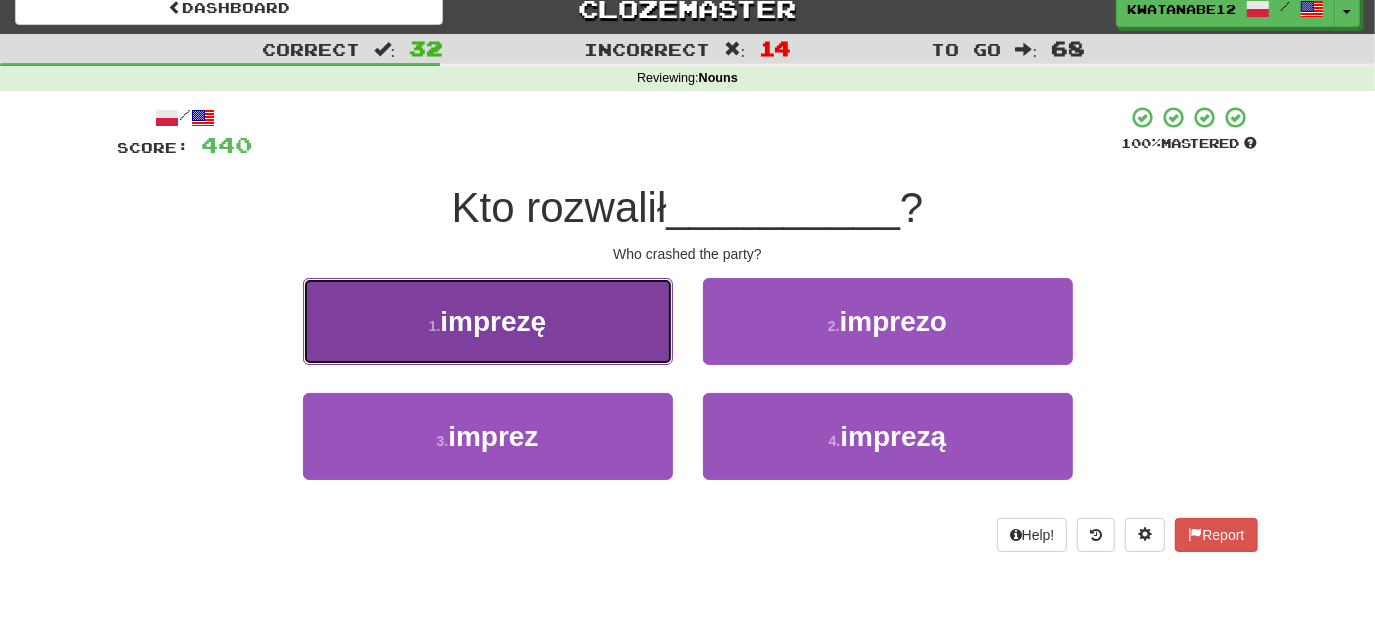 drag, startPoint x: 597, startPoint y: 310, endPoint x: 608, endPoint y: 315, distance: 12.083046 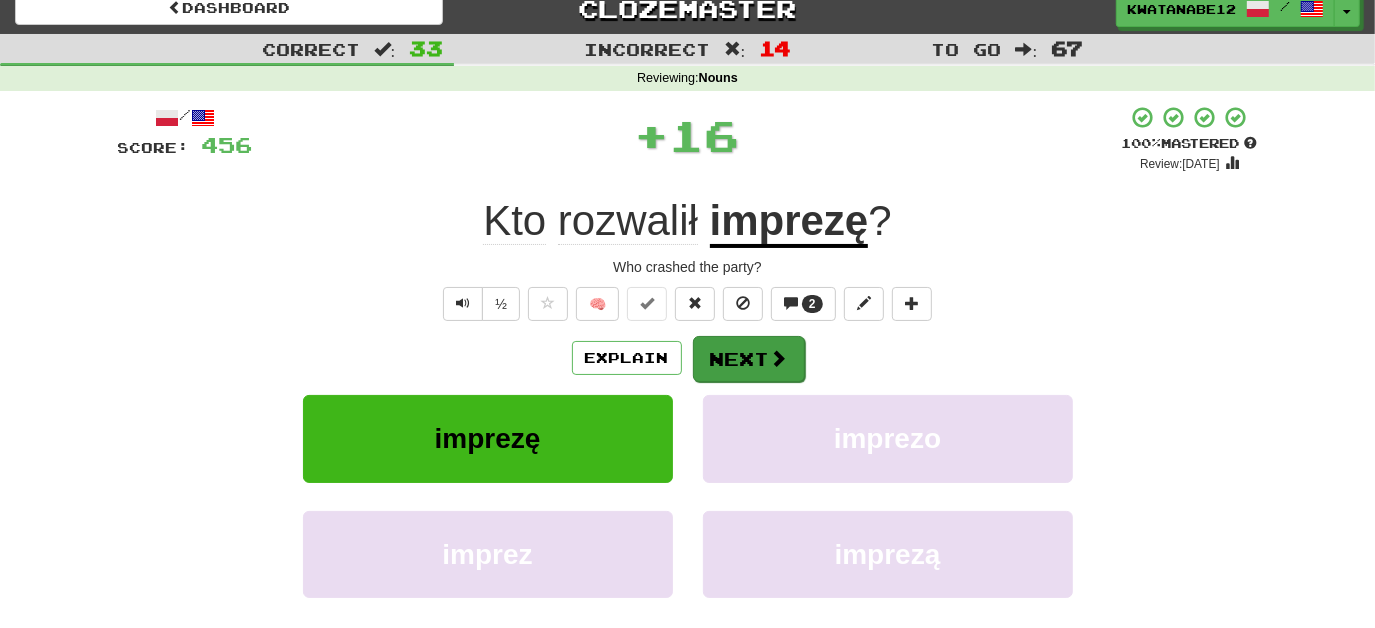 drag, startPoint x: 758, startPoint y: 324, endPoint x: 723, endPoint y: 362, distance: 51.662365 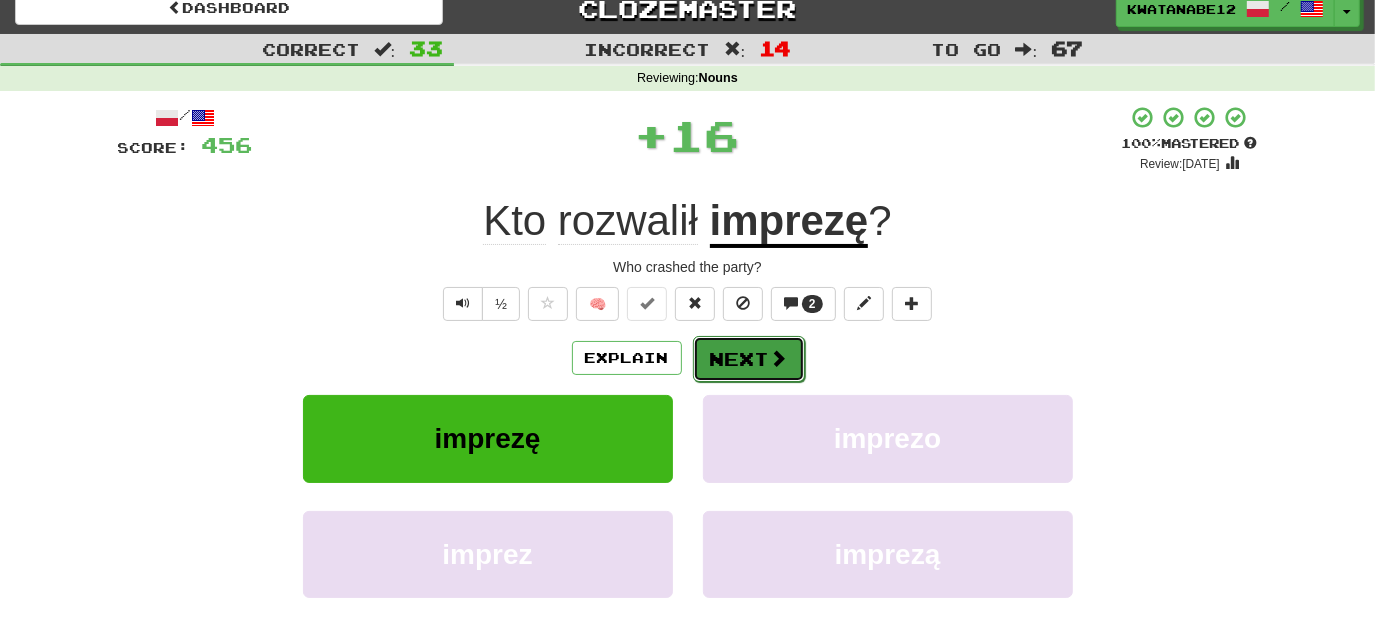 click on "Next" at bounding box center (749, 359) 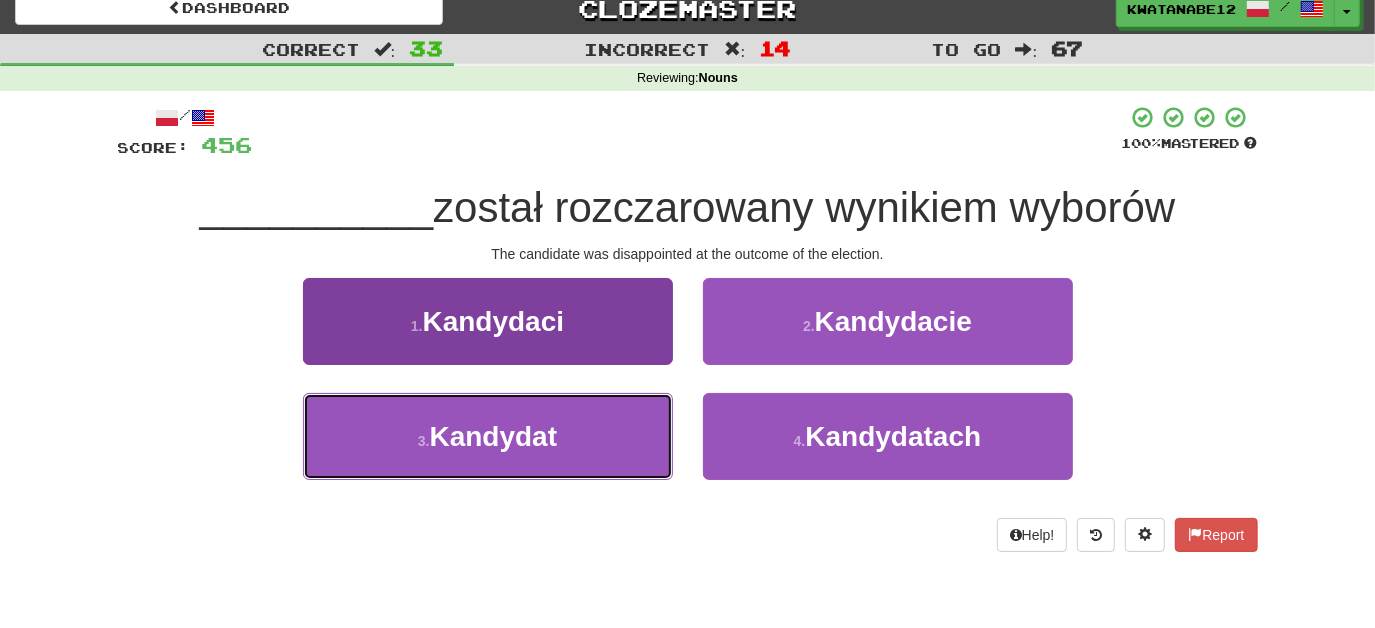 drag, startPoint x: 589, startPoint y: 446, endPoint x: 605, endPoint y: 449, distance: 16.27882 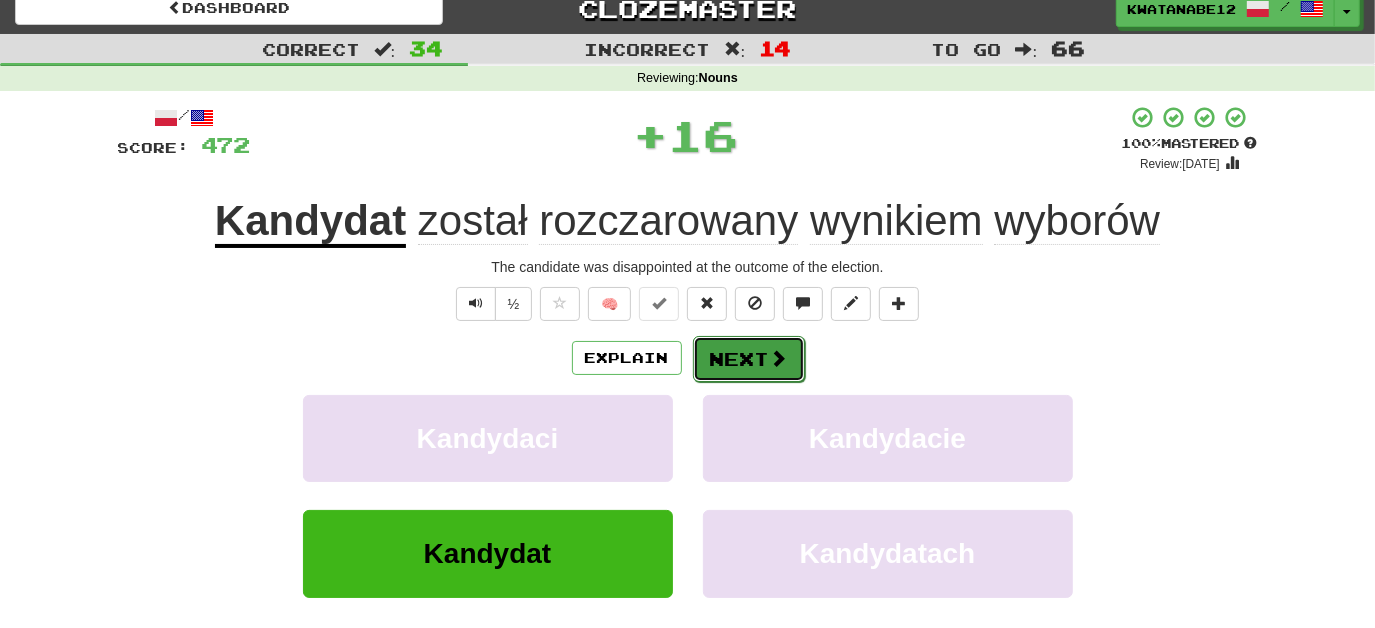 click on "Next" at bounding box center (749, 359) 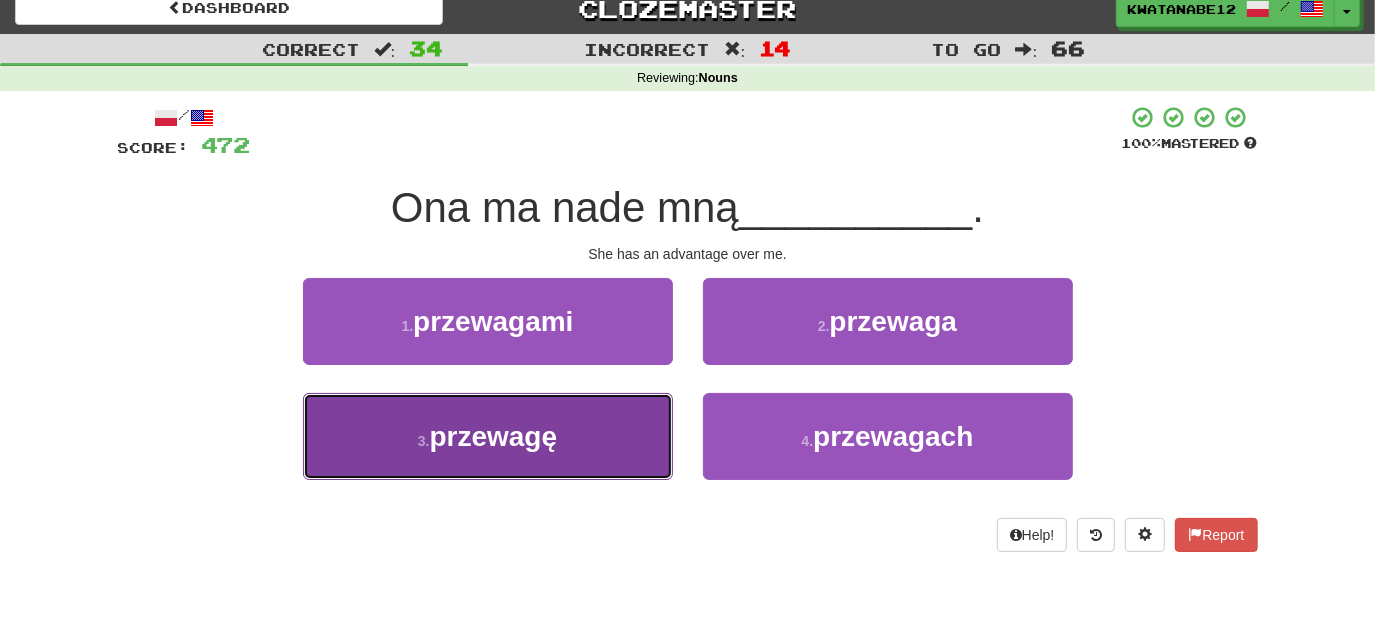 click on "3 .  przewagę" at bounding box center [488, 436] 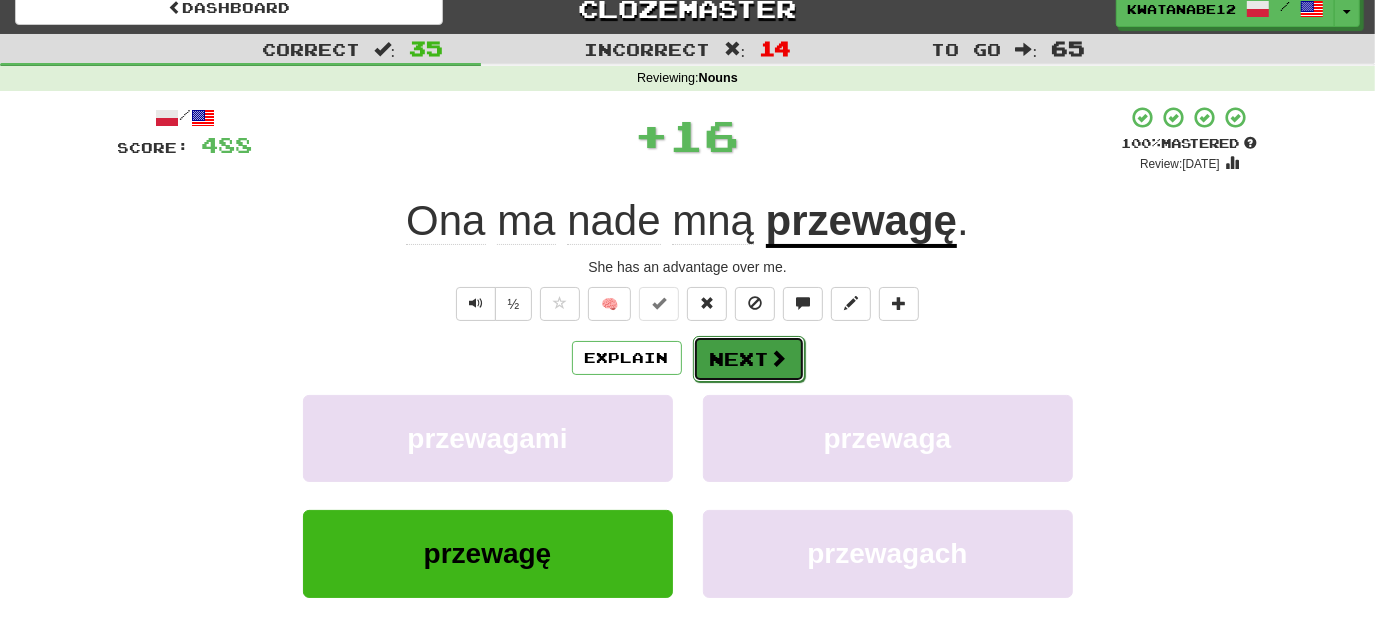click on "Next" at bounding box center [749, 359] 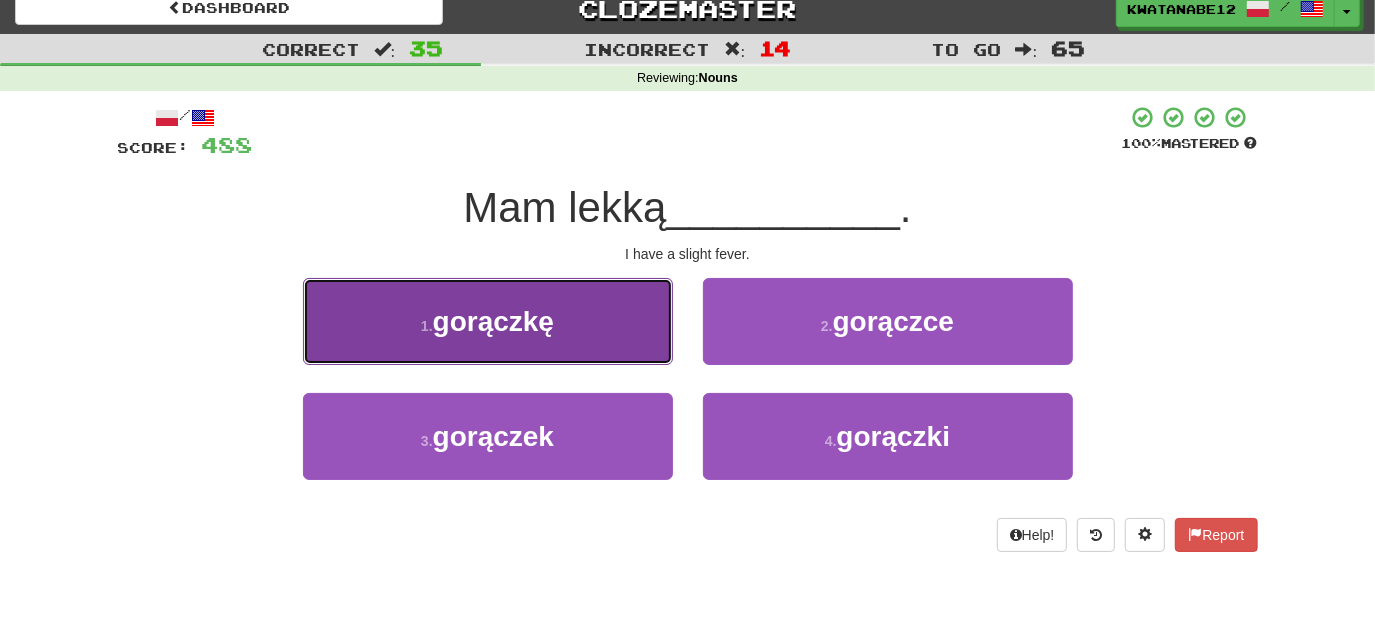 click on "1 .  gorączkę" at bounding box center (488, 321) 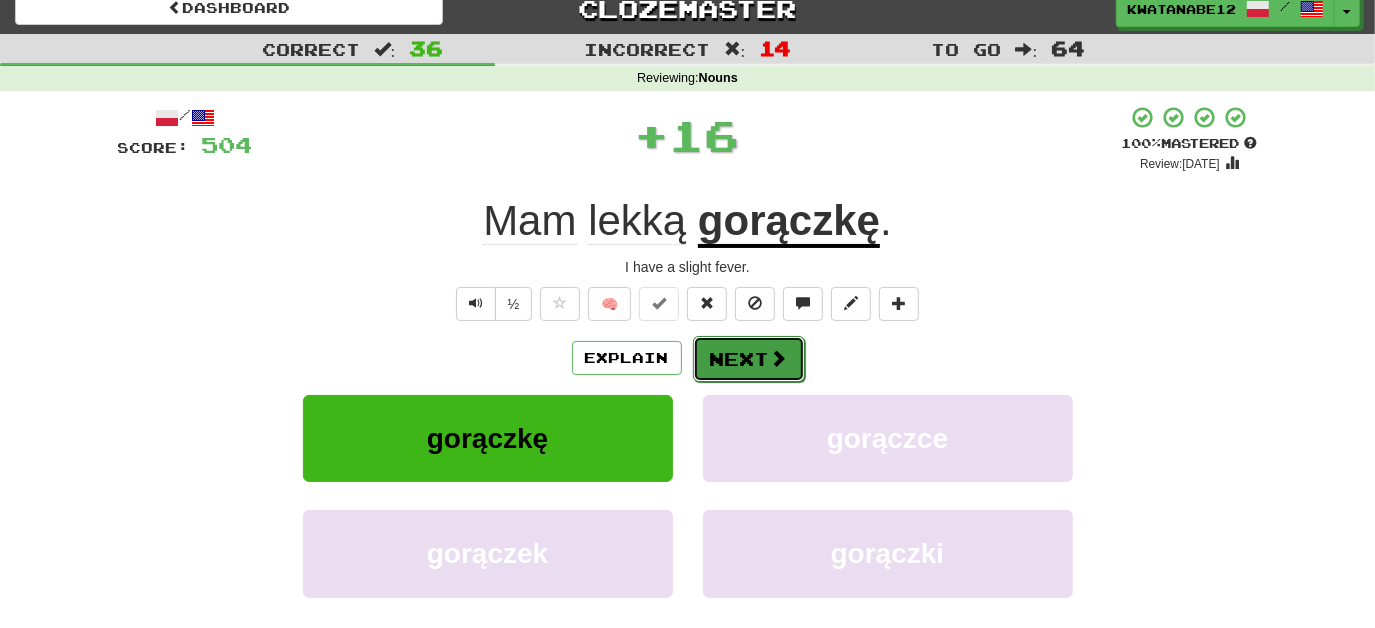 drag, startPoint x: 739, startPoint y: 347, endPoint x: 749, endPoint y: 350, distance: 10.440307 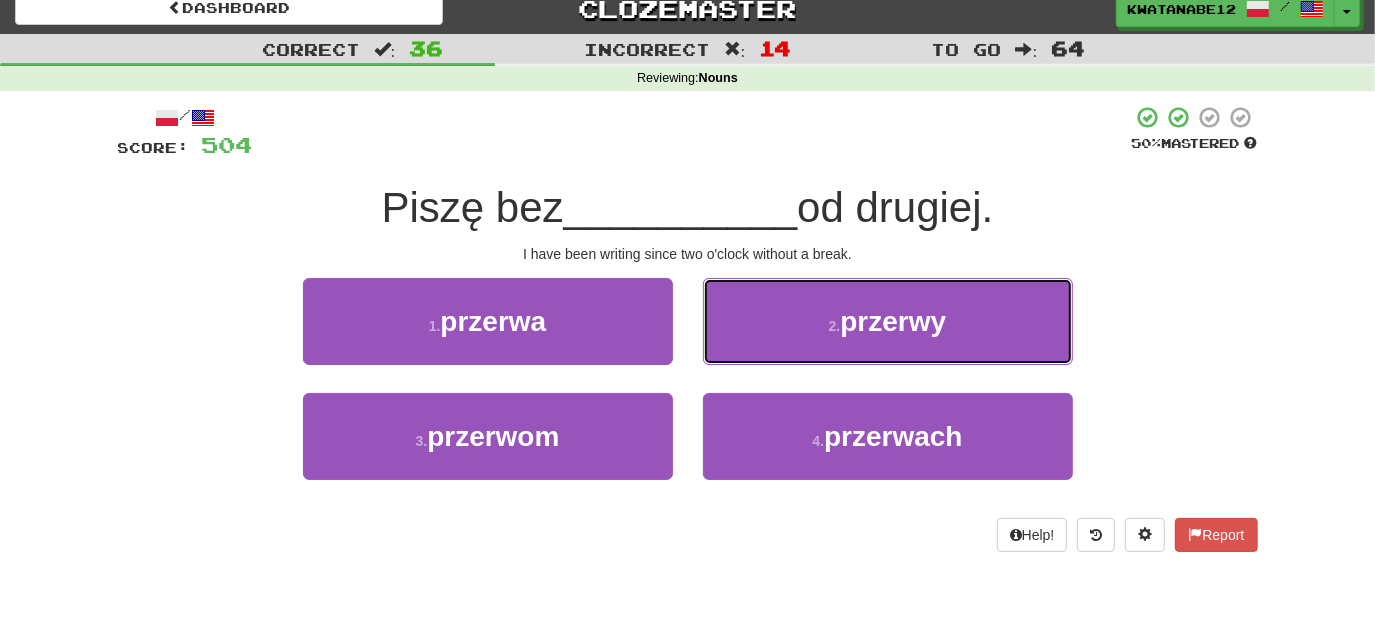 drag, startPoint x: 760, startPoint y: 318, endPoint x: 757, endPoint y: 330, distance: 12.369317 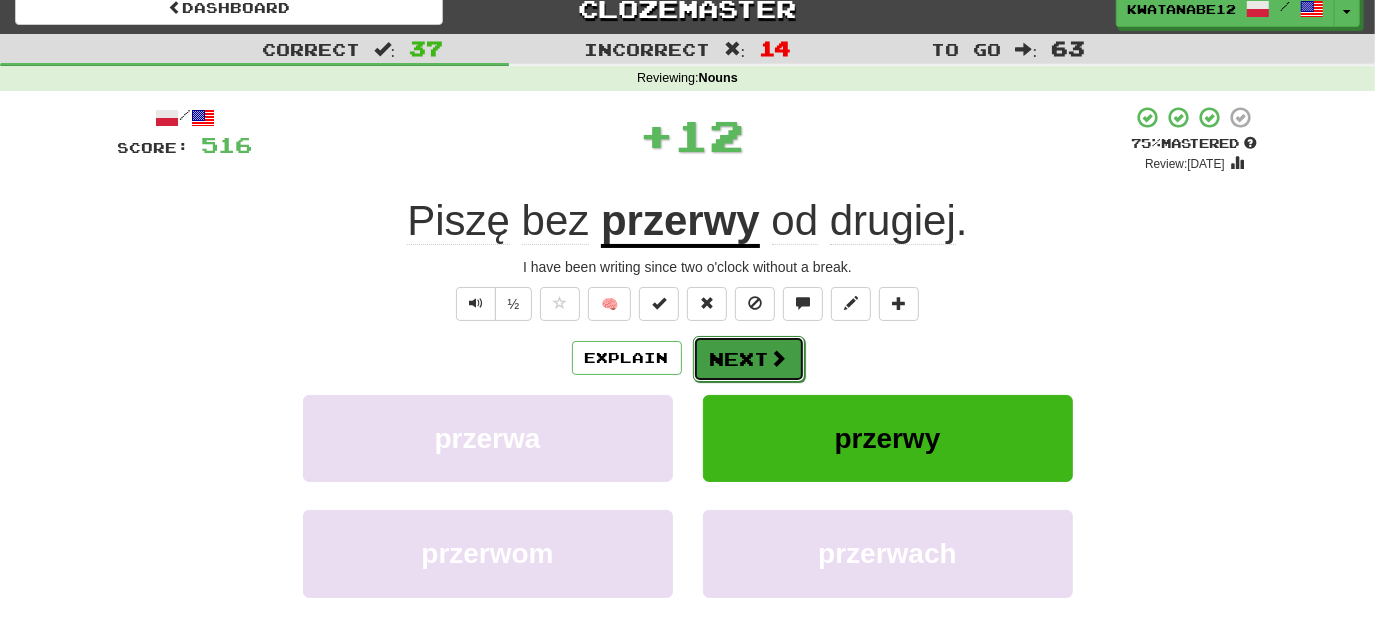click on "Next" at bounding box center (749, 359) 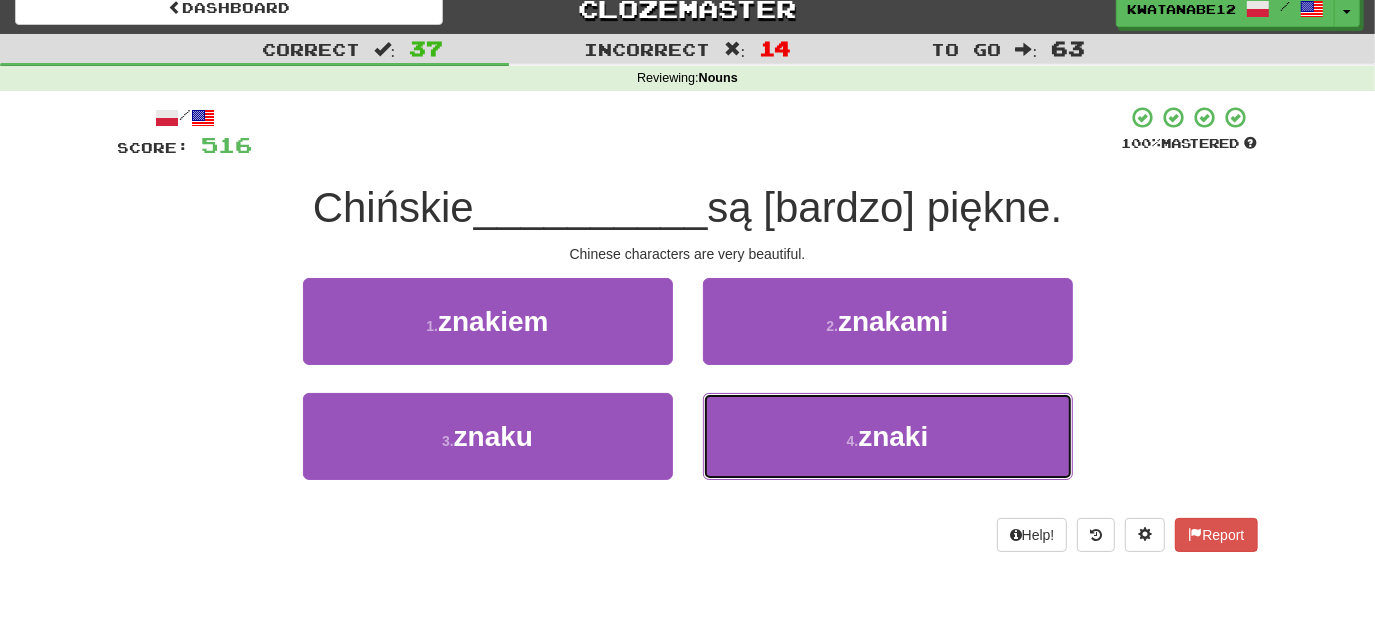 click on "4 .  znaki" at bounding box center (888, 436) 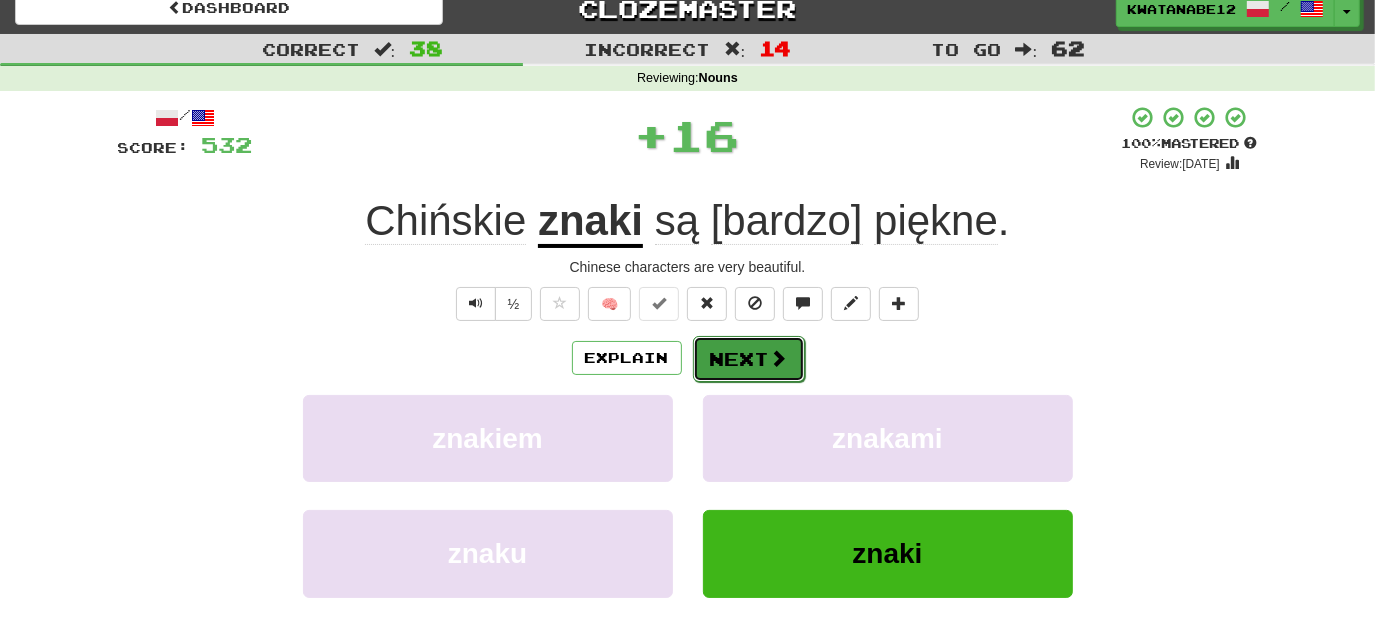 click on "Next" at bounding box center (749, 359) 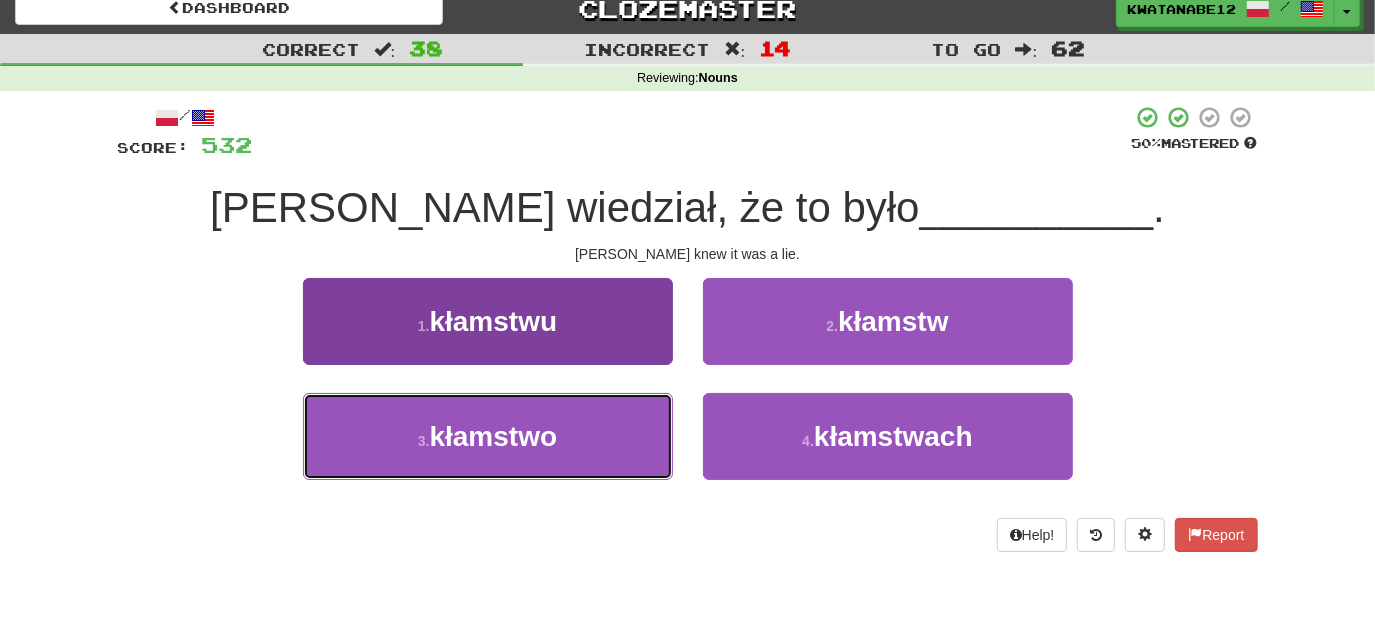 drag, startPoint x: 594, startPoint y: 461, endPoint x: 642, endPoint y: 437, distance: 53.66563 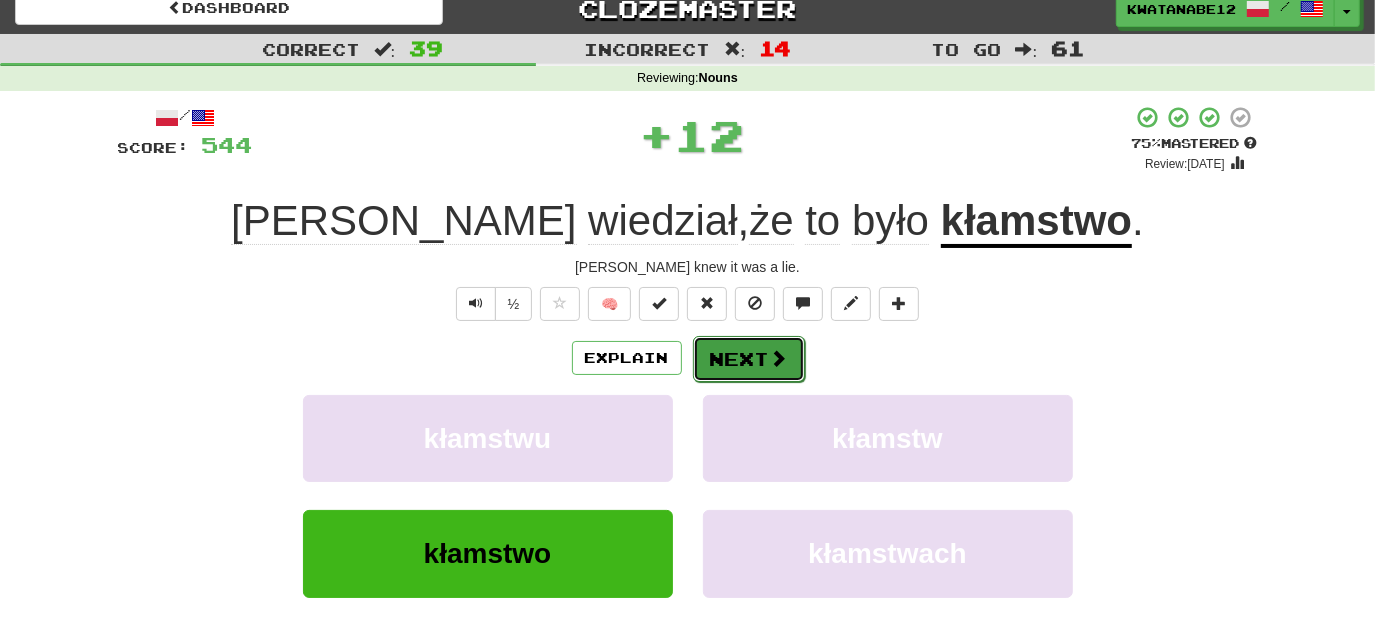 click on "Next" at bounding box center [749, 359] 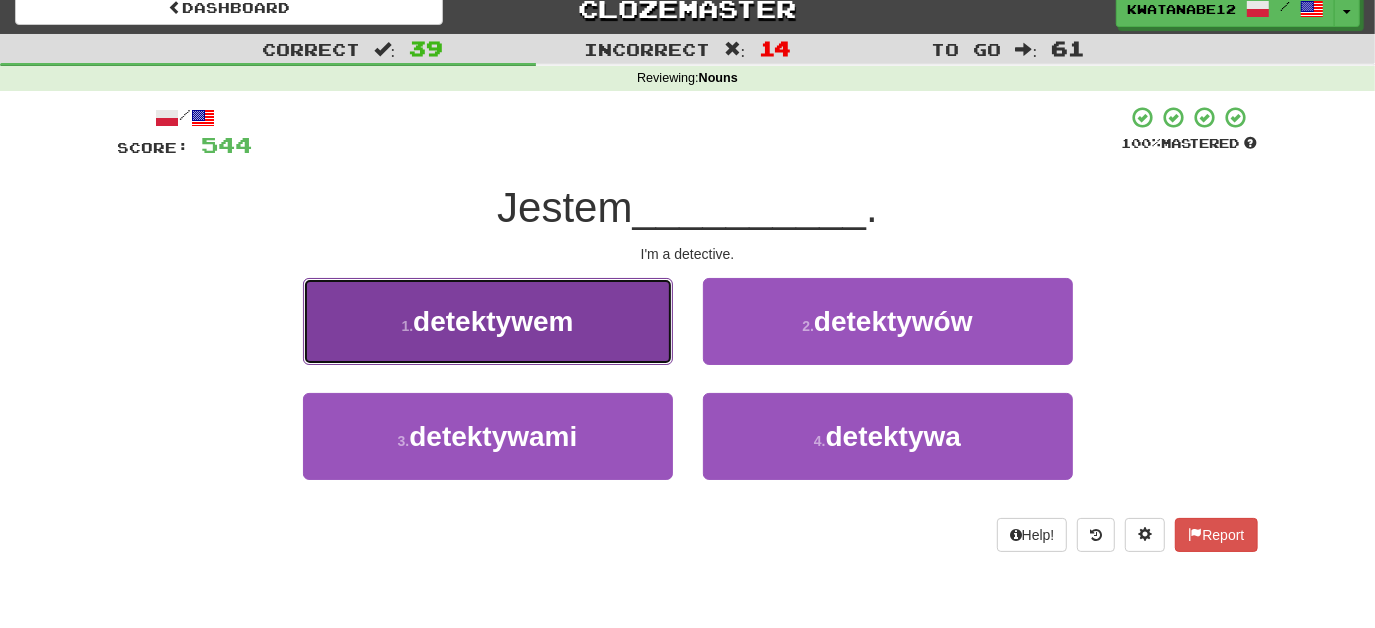 click on "1 .  detektywem" at bounding box center (488, 321) 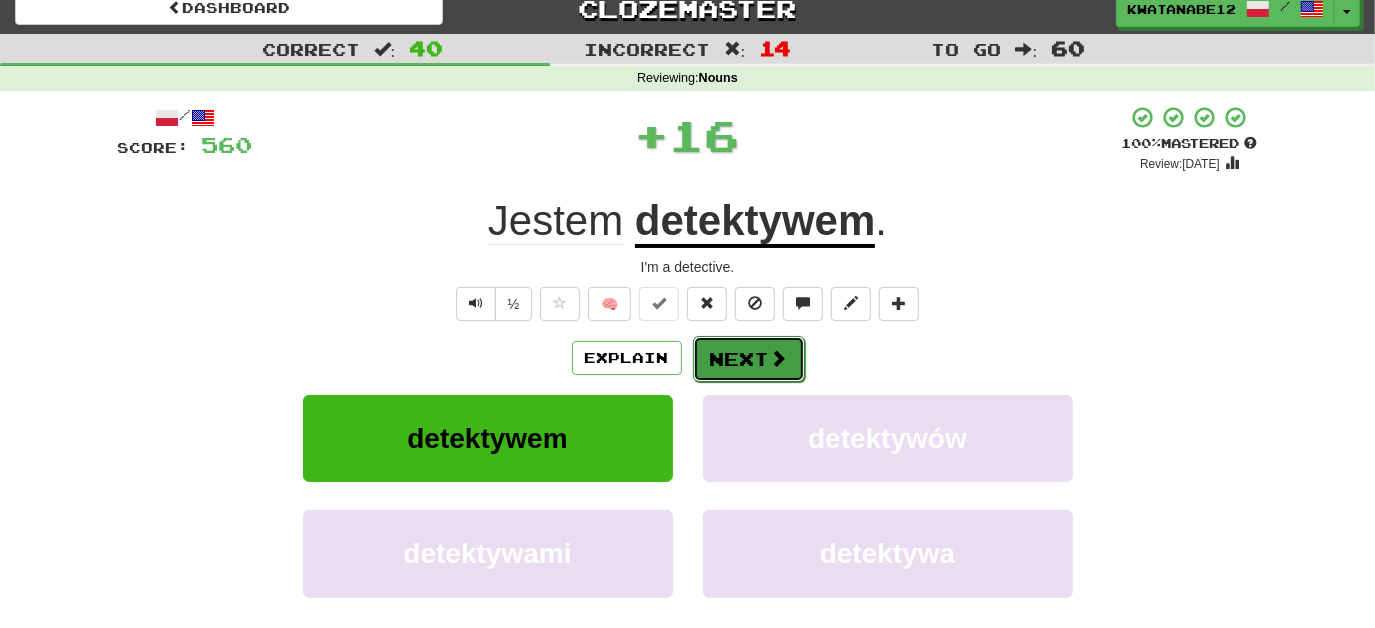 drag, startPoint x: 743, startPoint y: 343, endPoint x: 762, endPoint y: 346, distance: 19.235384 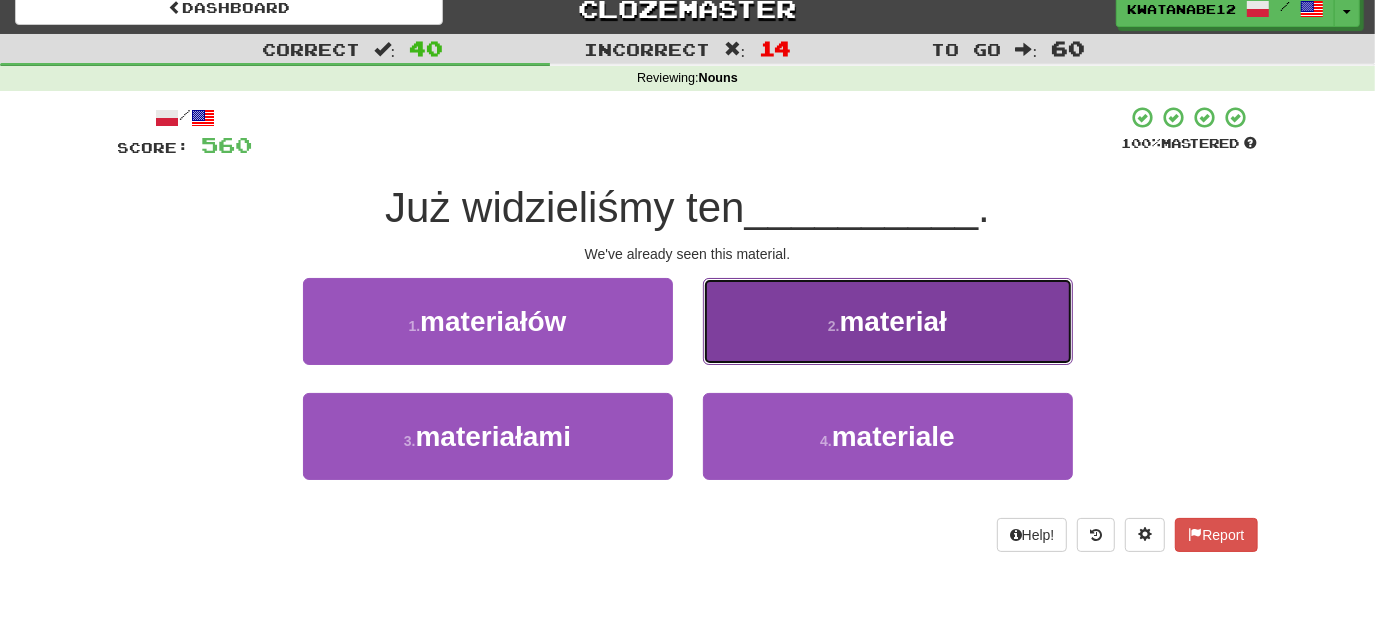 click on "2 .  materiał" at bounding box center (888, 321) 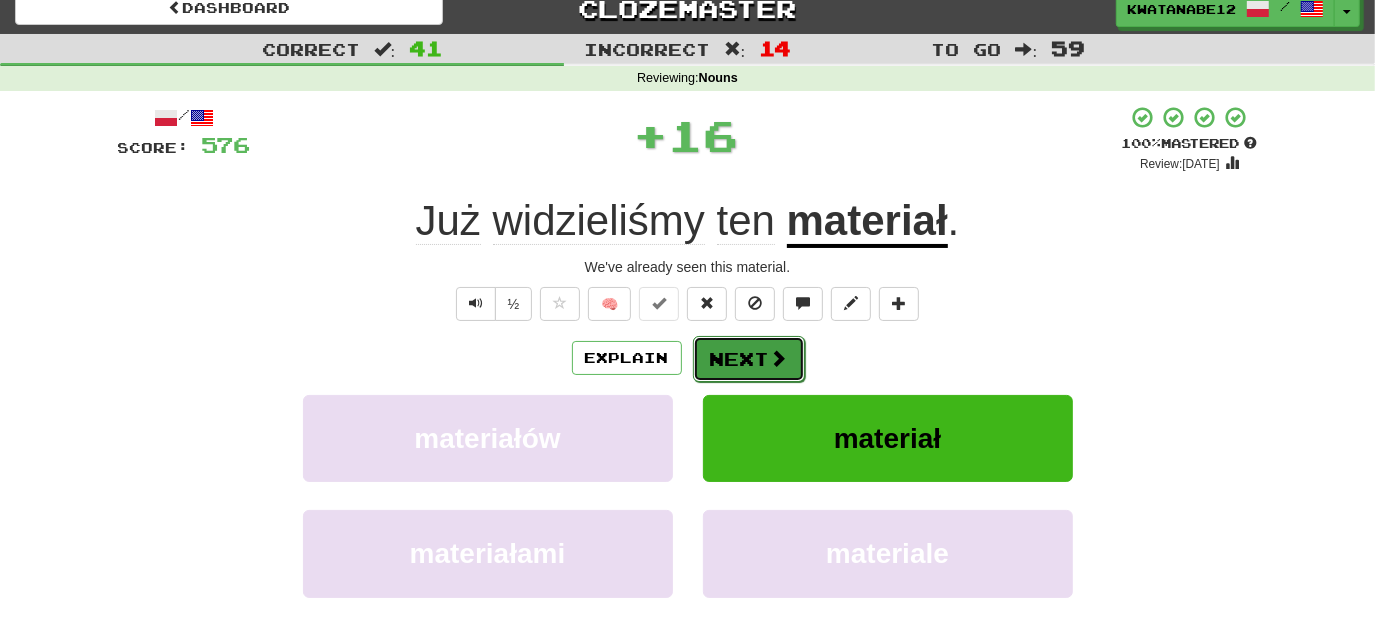 click on "Next" at bounding box center [749, 359] 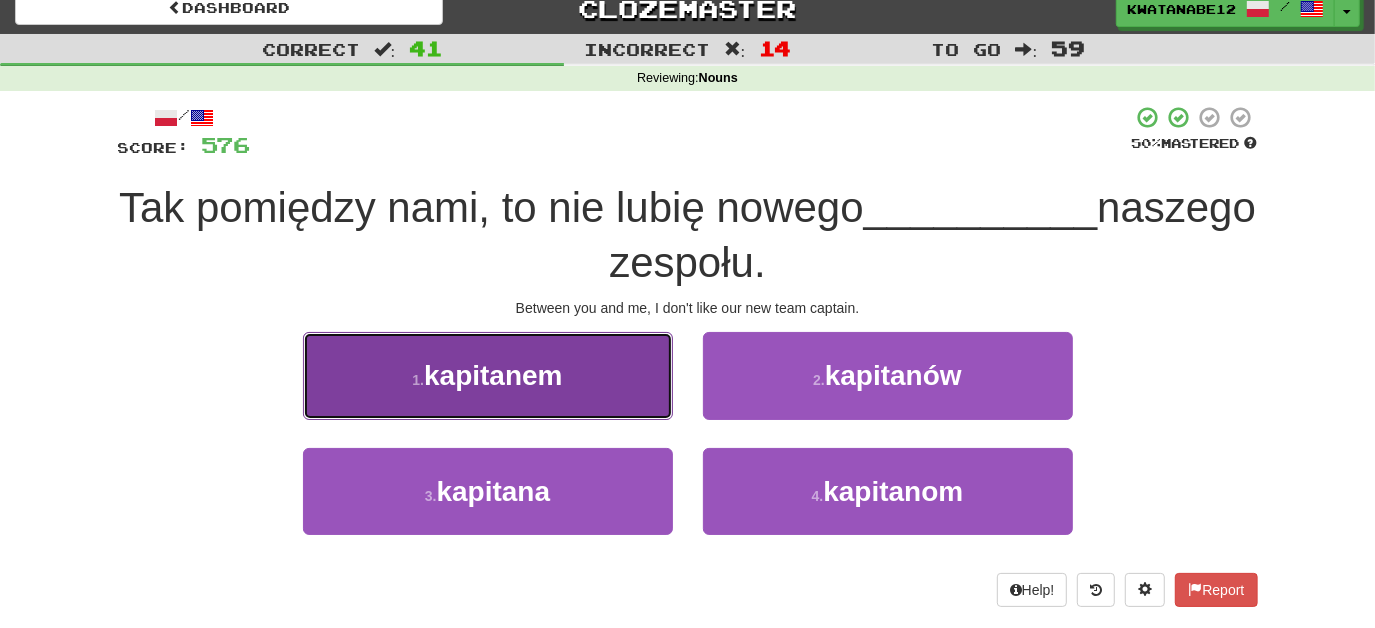 click on "1 .  kapitanem" at bounding box center [488, 375] 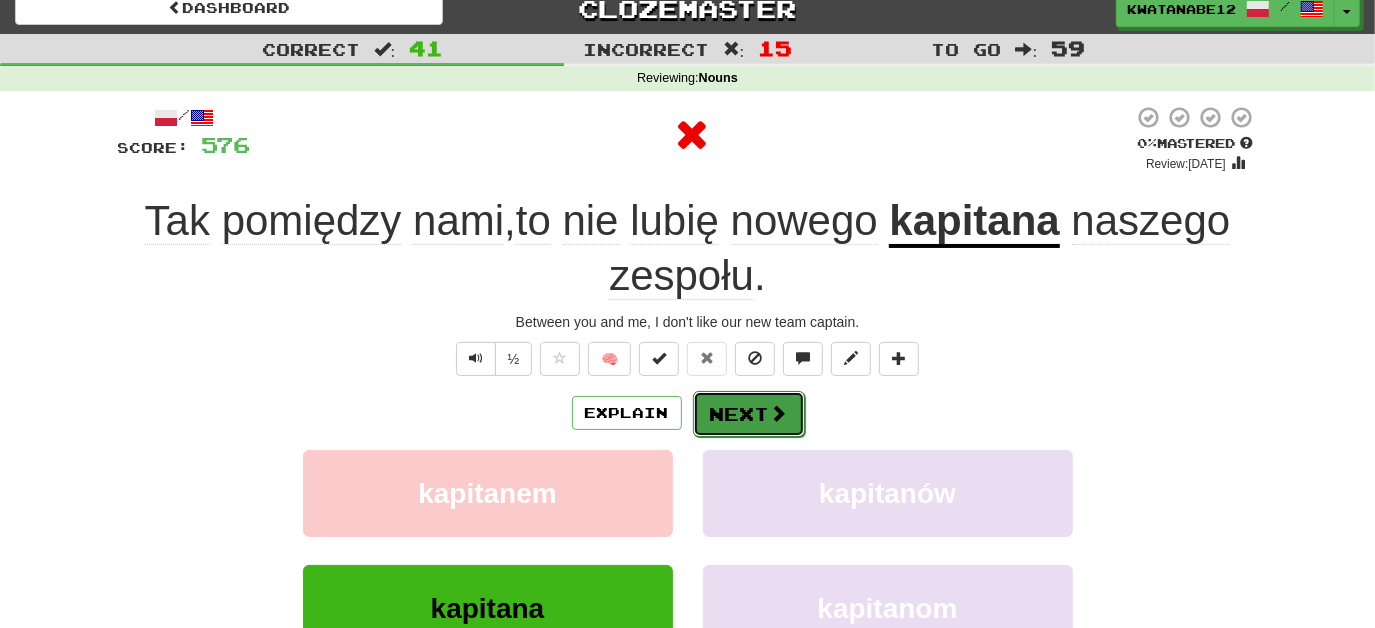 click on "Next" at bounding box center (749, 414) 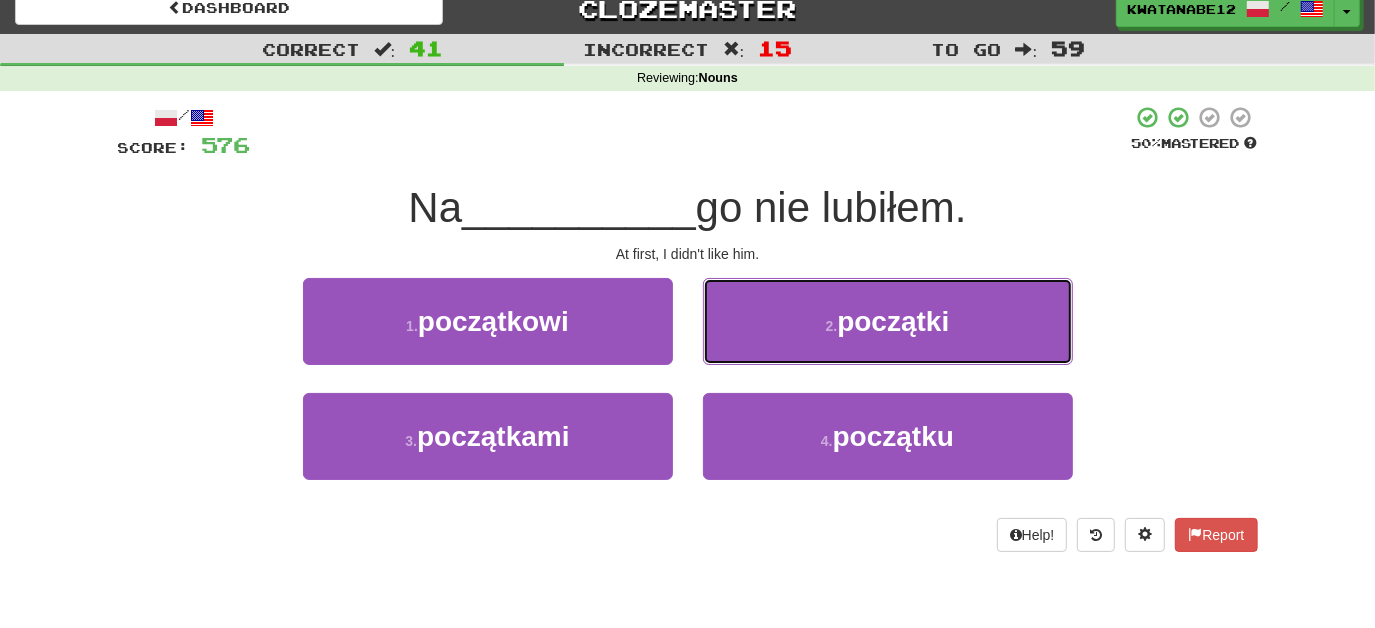 click on "2 .  początki" at bounding box center (888, 321) 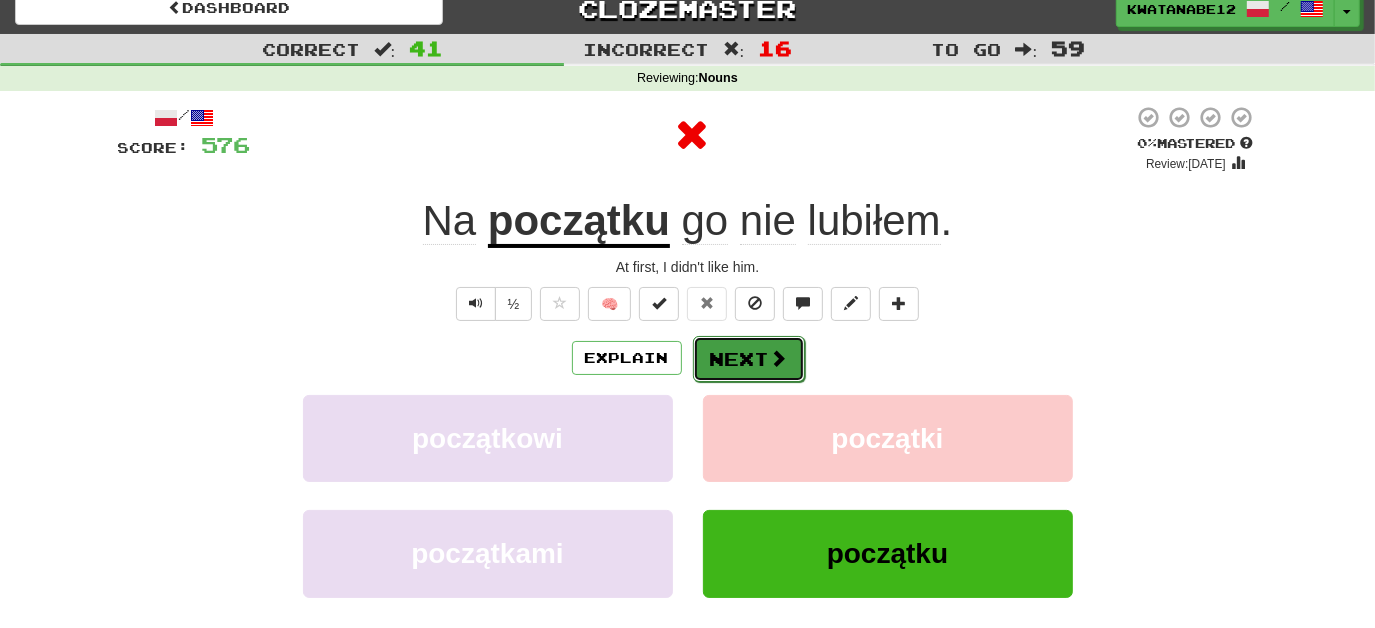 click on "Next" at bounding box center (749, 359) 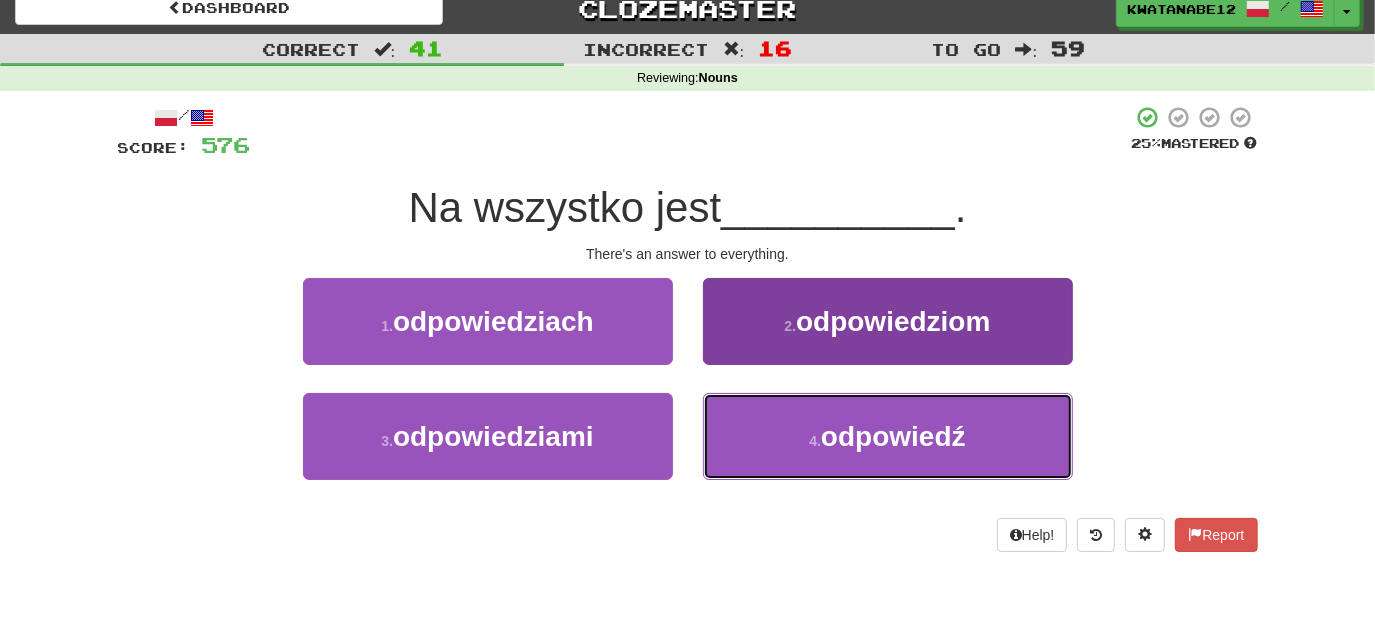 drag, startPoint x: 758, startPoint y: 436, endPoint x: 757, endPoint y: 426, distance: 10.049875 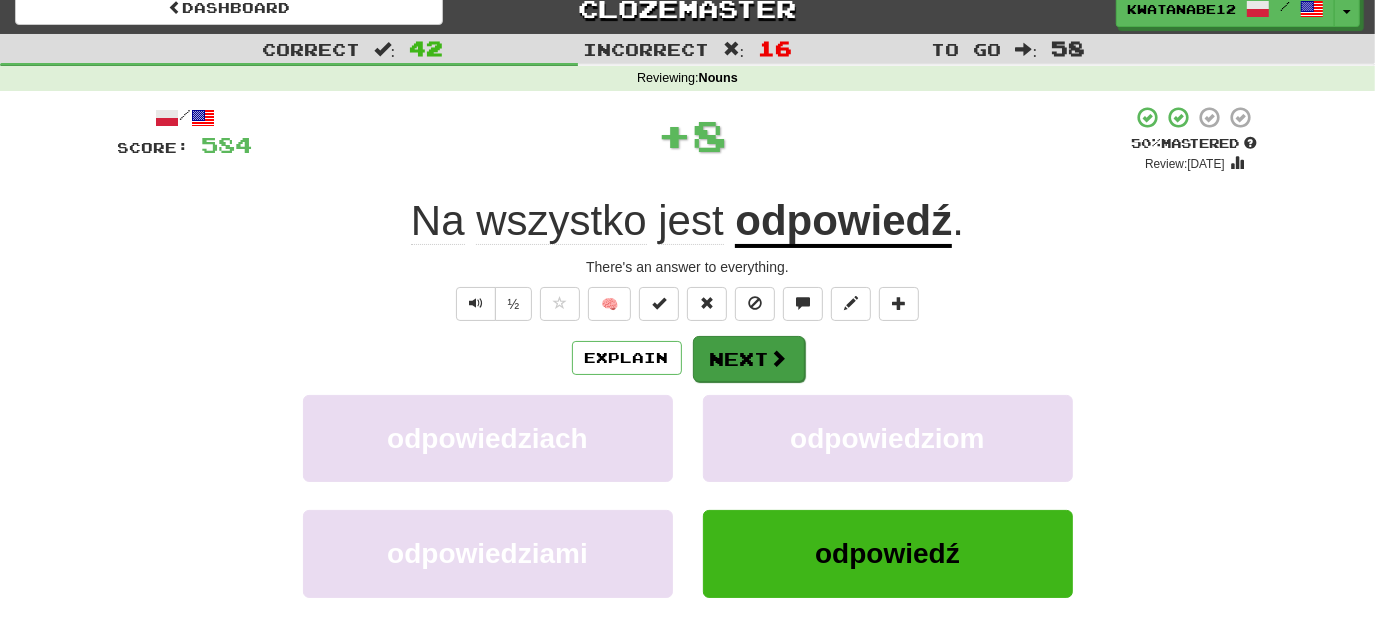 click on "Explain Next odpowiedziach odpowiedziom odpowiedziami odpowiedź Learn more: odpowiedziach odpowiedziom odpowiedziami odpowiedź" at bounding box center [688, 495] 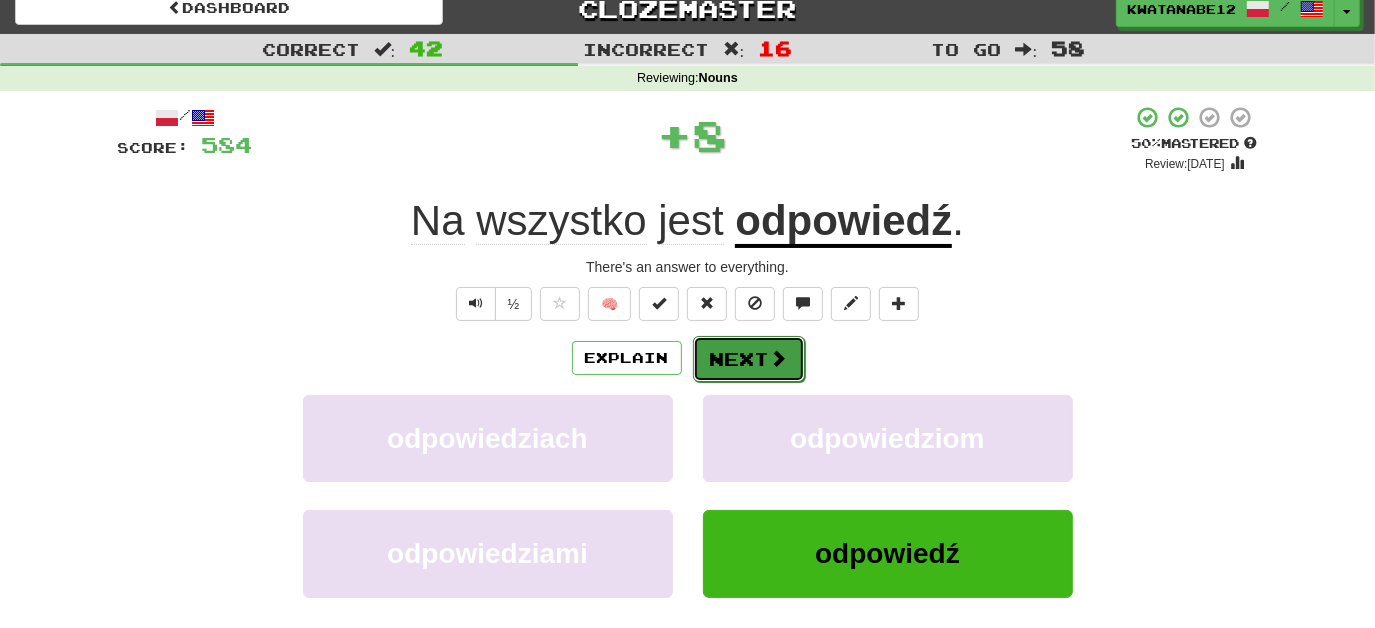 click on "Next" at bounding box center [749, 359] 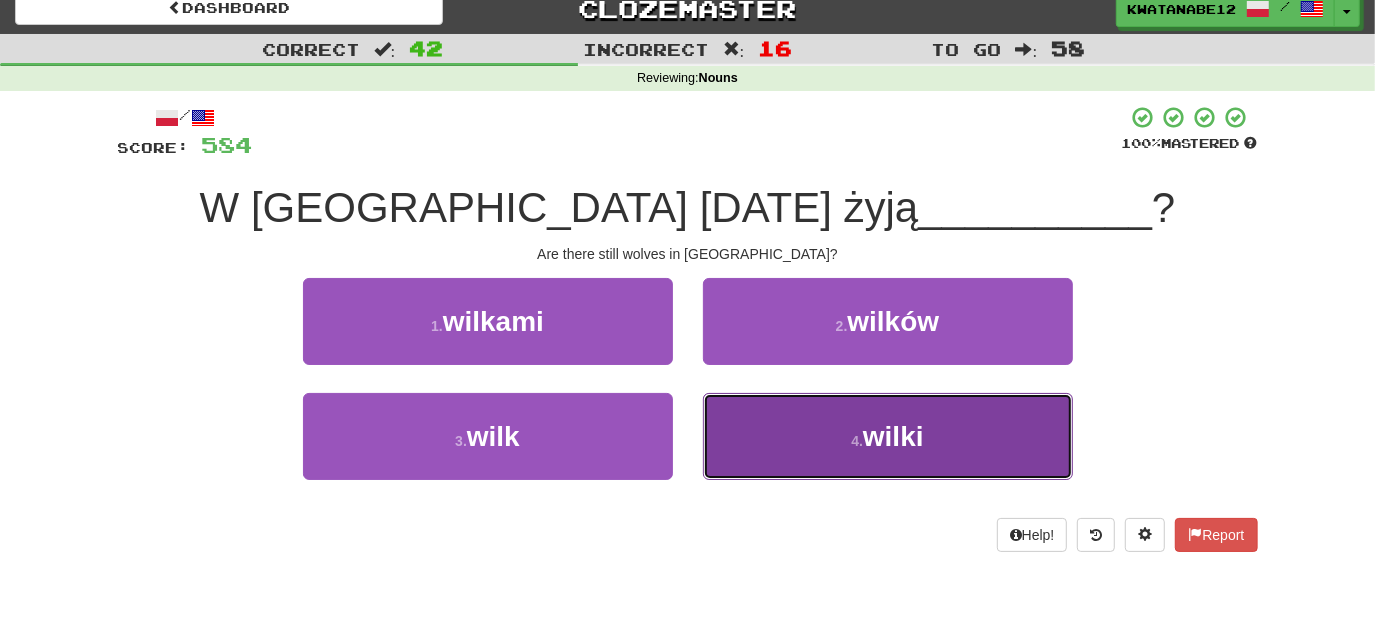 click on "4 .  wilki" at bounding box center [888, 436] 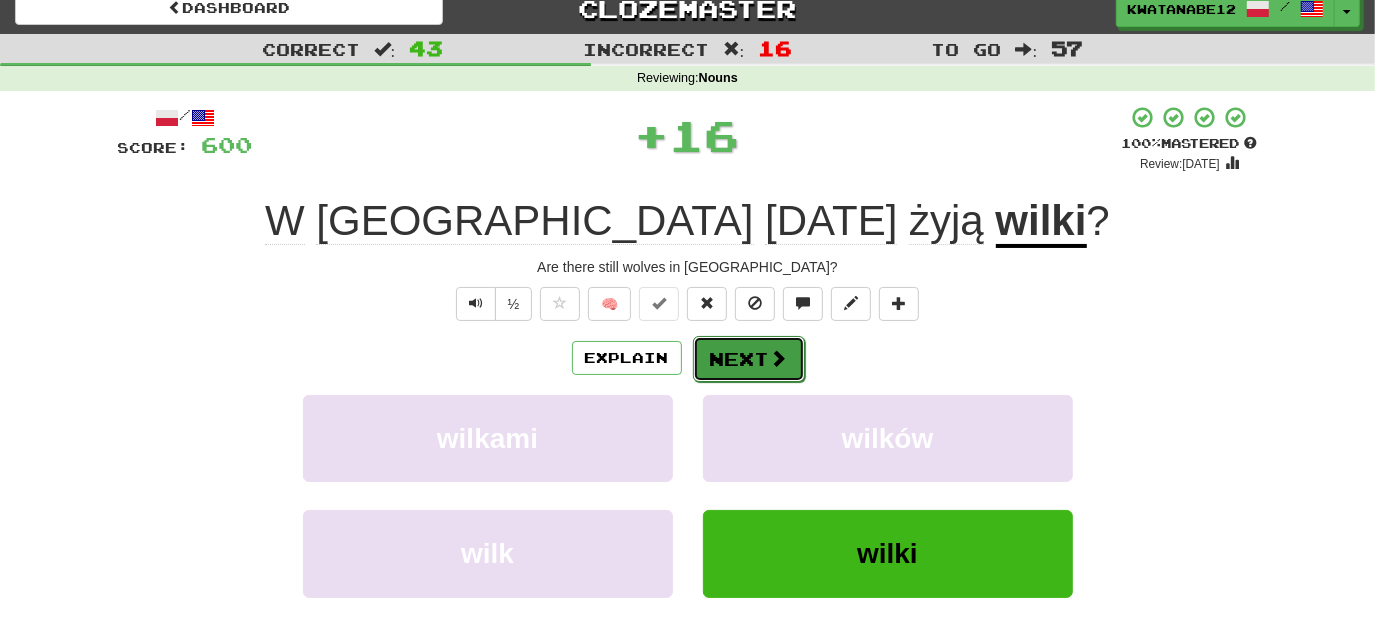 click on "Next" at bounding box center (749, 359) 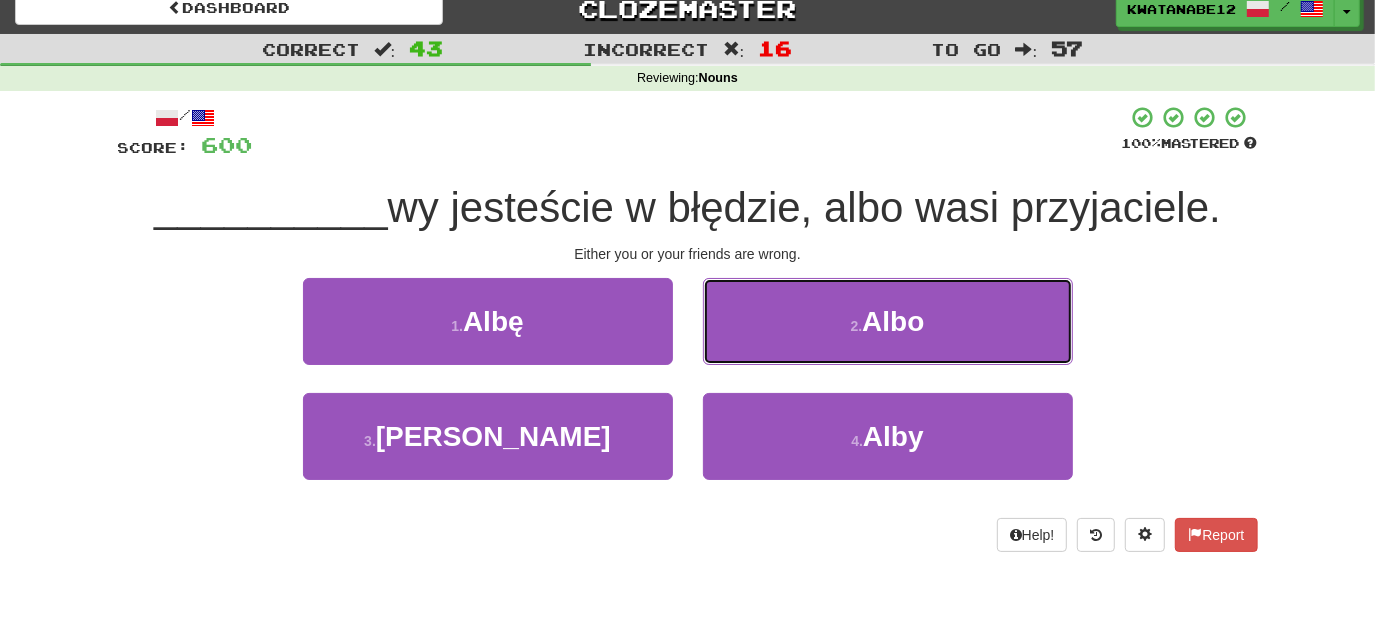 drag, startPoint x: 762, startPoint y: 303, endPoint x: 762, endPoint y: 321, distance: 18 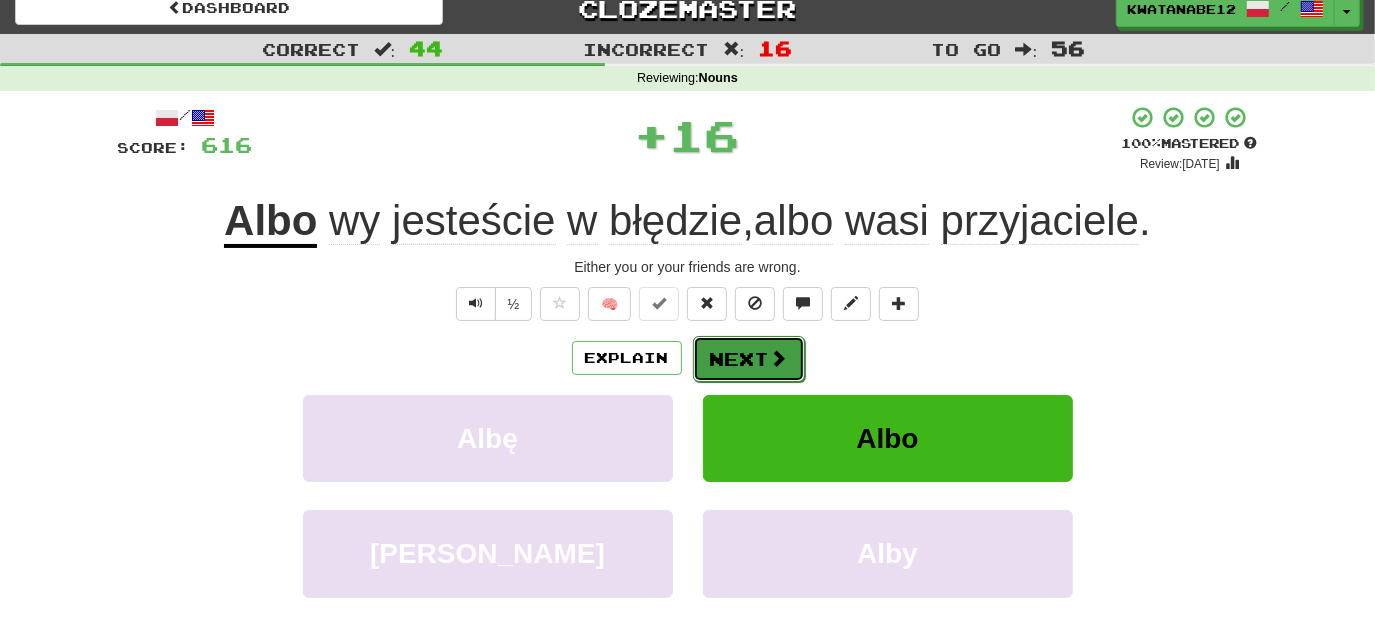click on "Next" at bounding box center (749, 359) 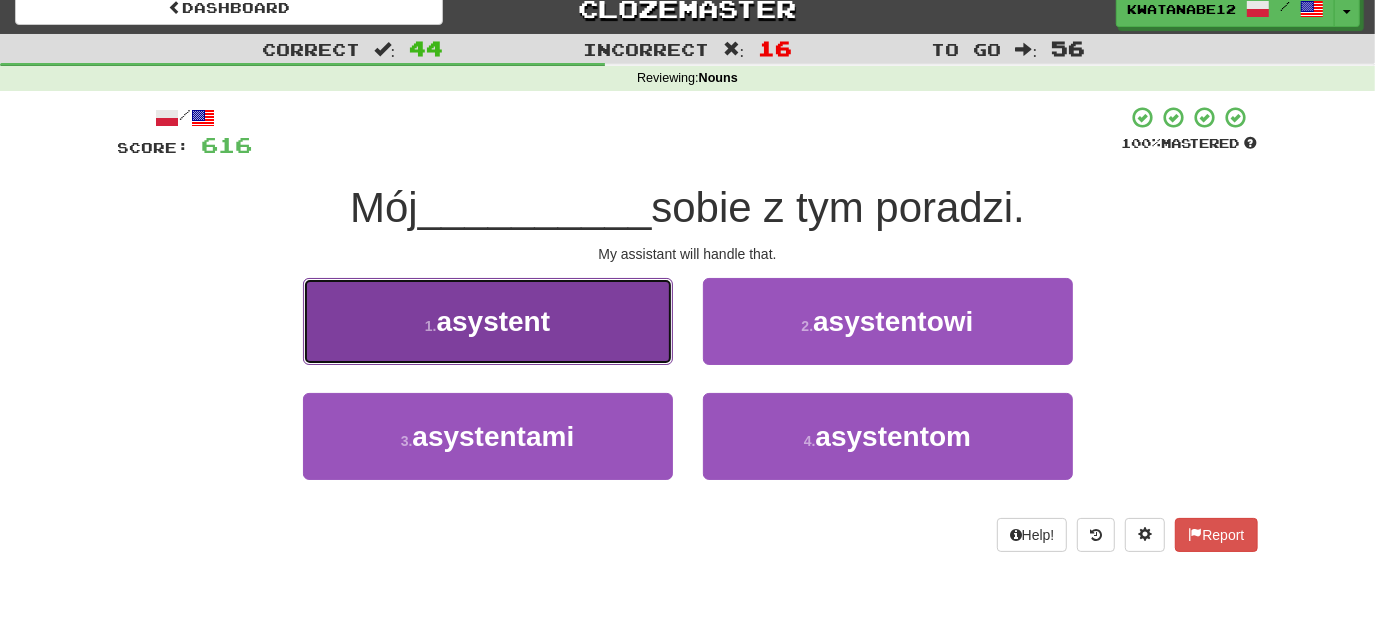 click on "1 .  asystent" at bounding box center (488, 321) 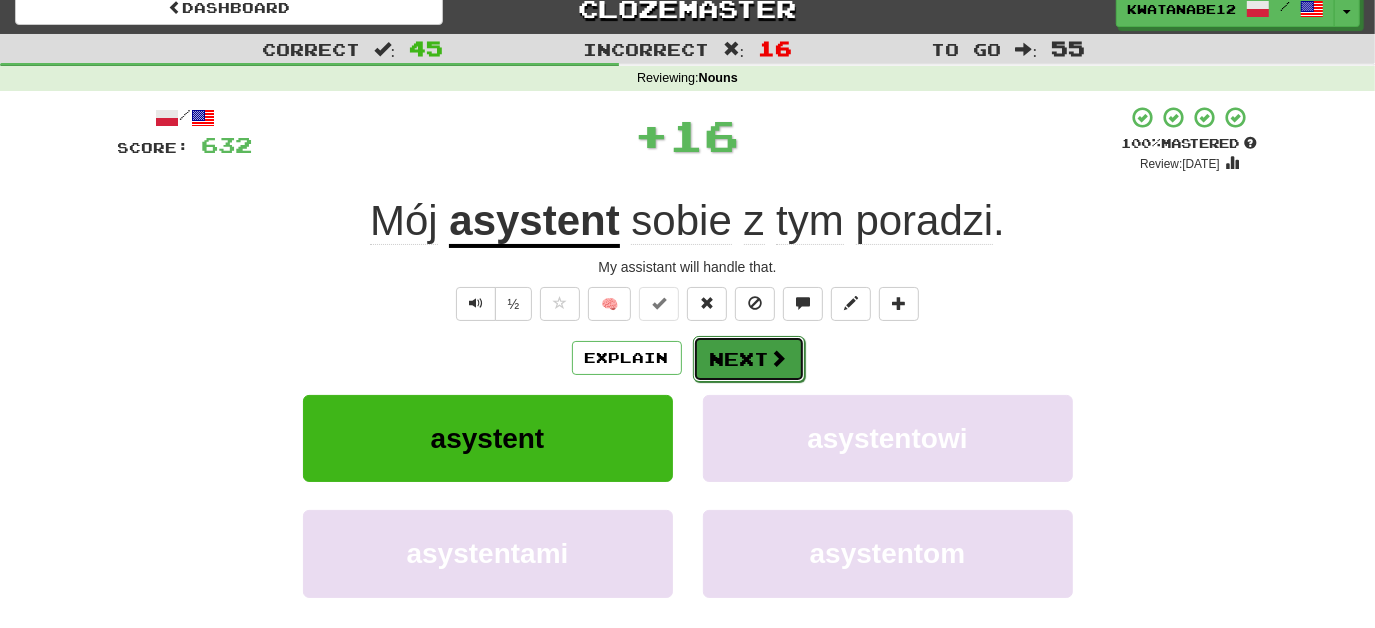 click on "Next" at bounding box center (749, 359) 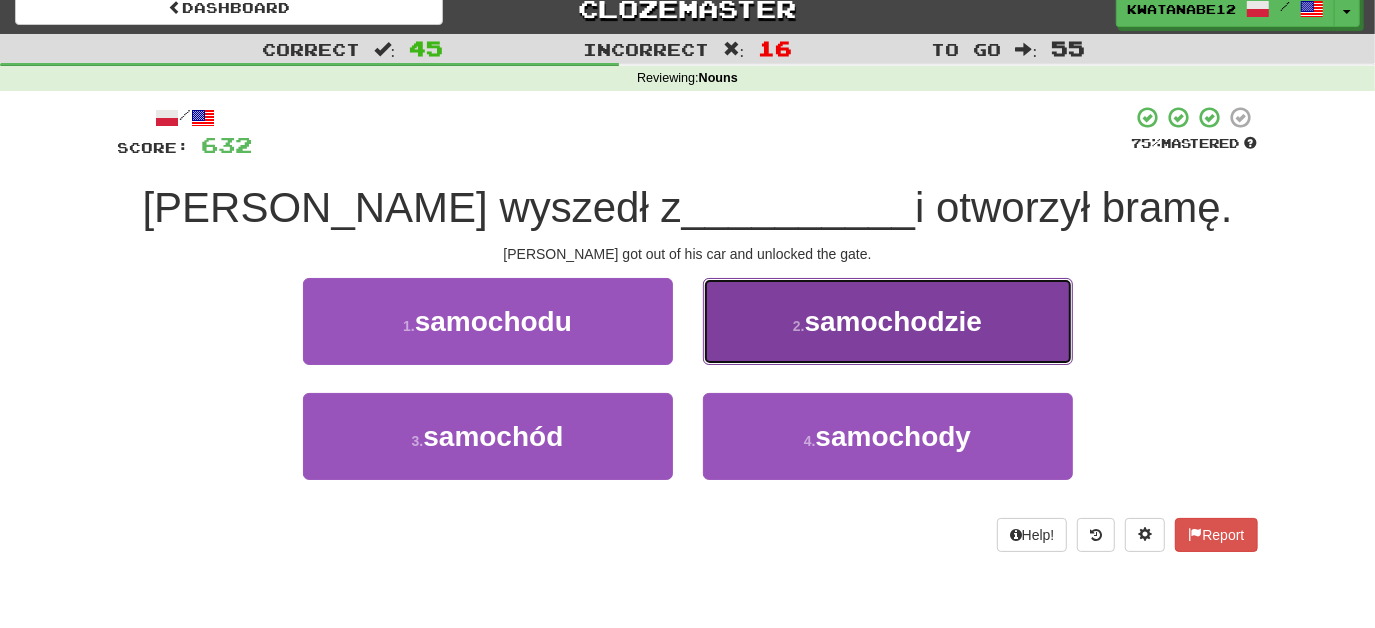 click on "2 .  samochodzie" at bounding box center [888, 321] 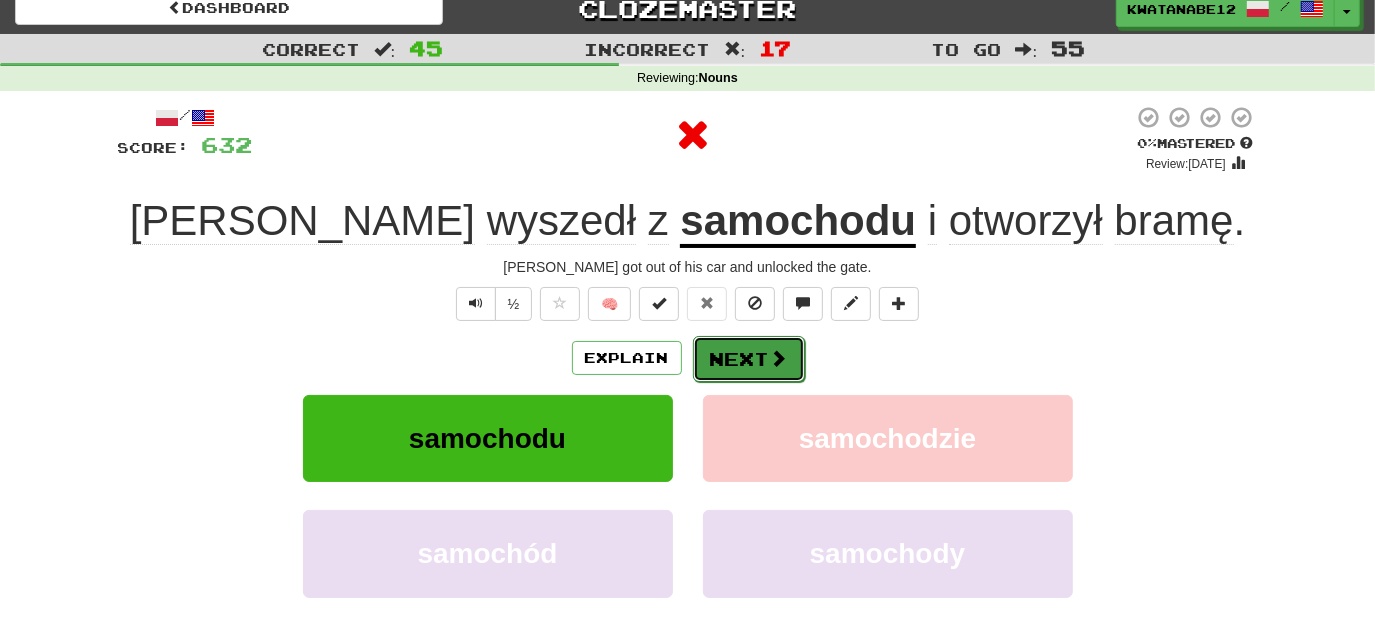 click on "Next" at bounding box center [749, 359] 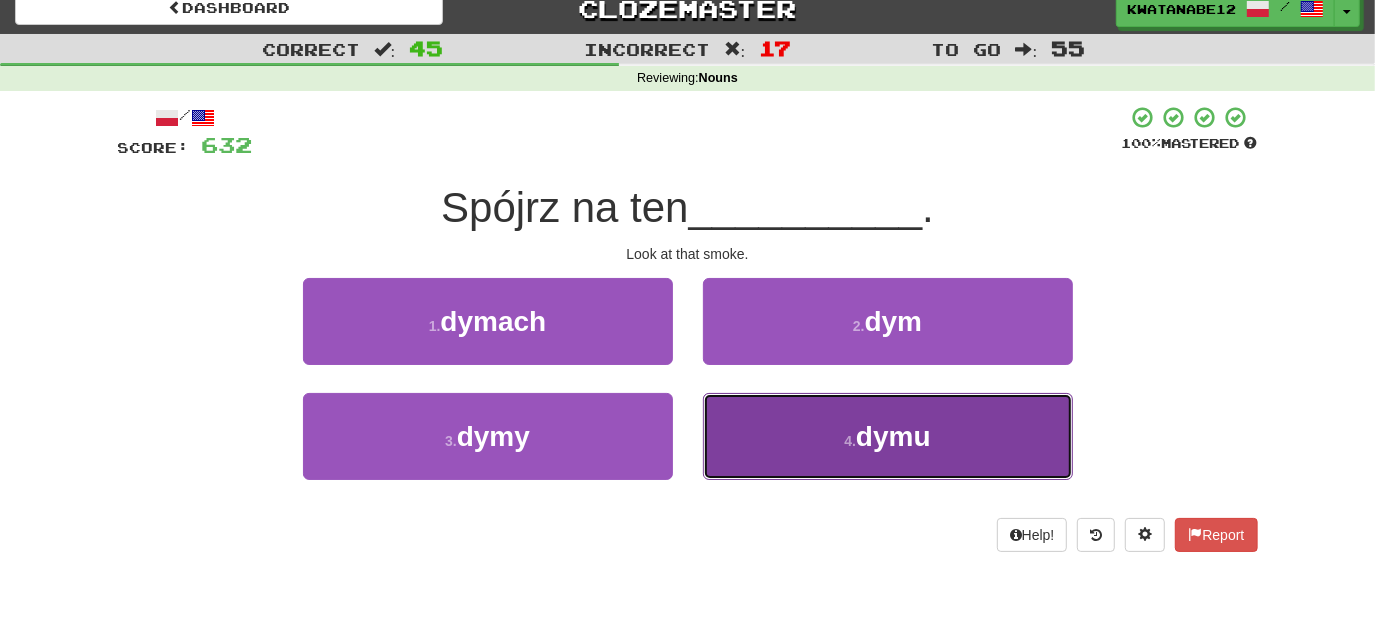 click on "4 .  dymu" at bounding box center [888, 436] 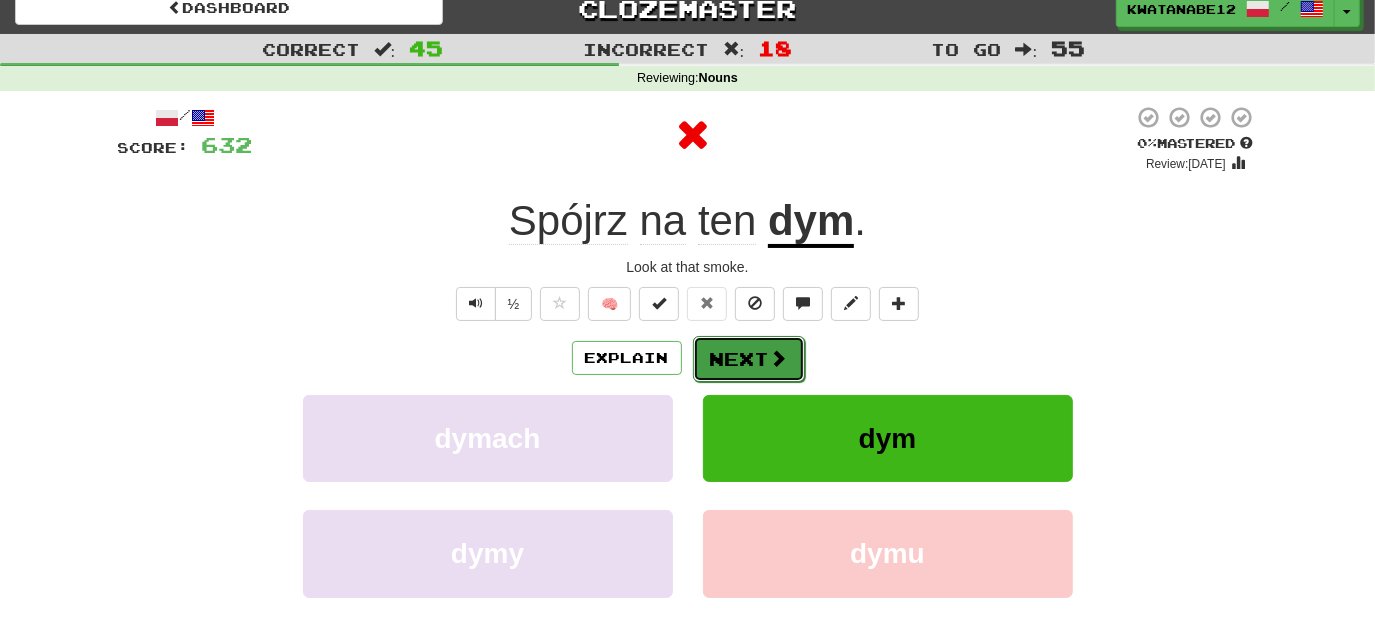 click on "Next" at bounding box center (749, 359) 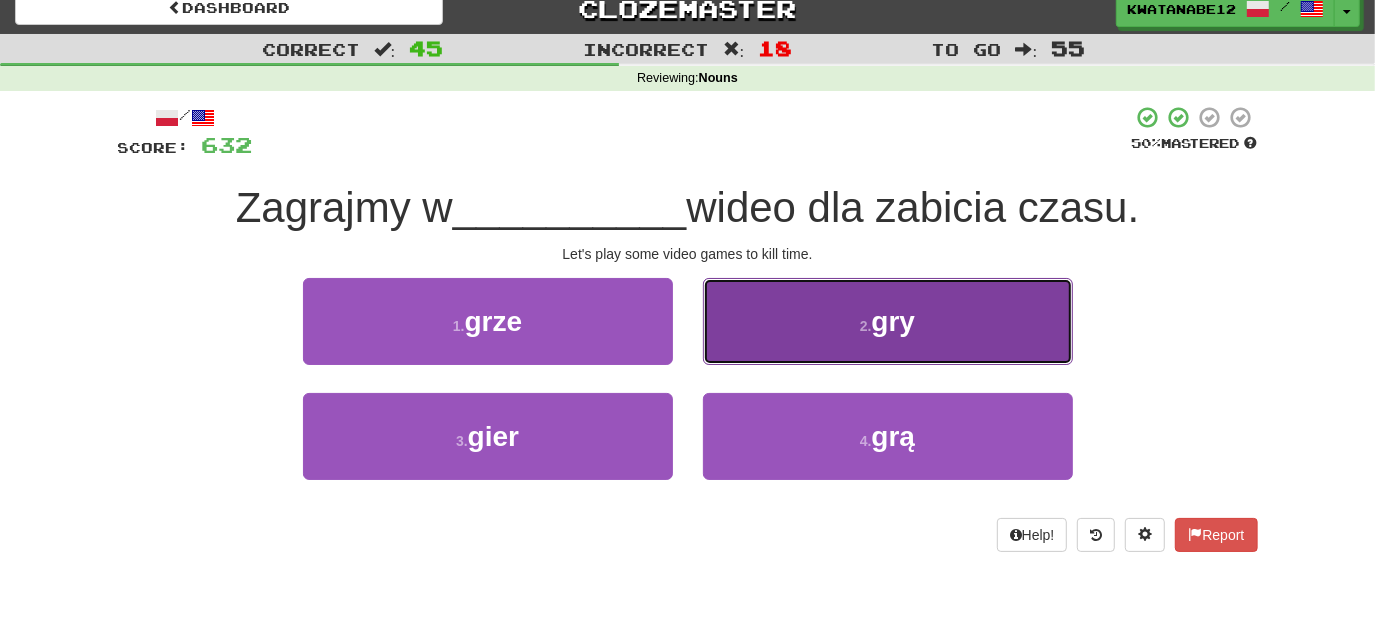 click on "2 .  gry" at bounding box center [888, 321] 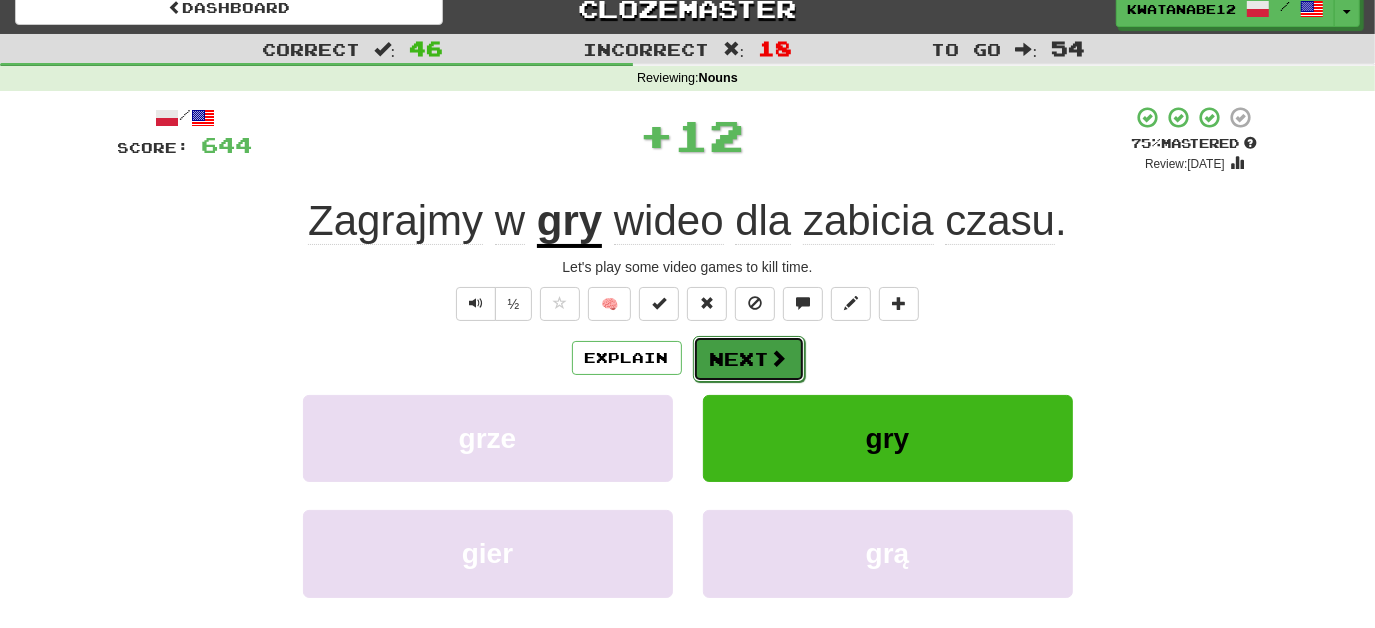 click on "Next" at bounding box center (749, 359) 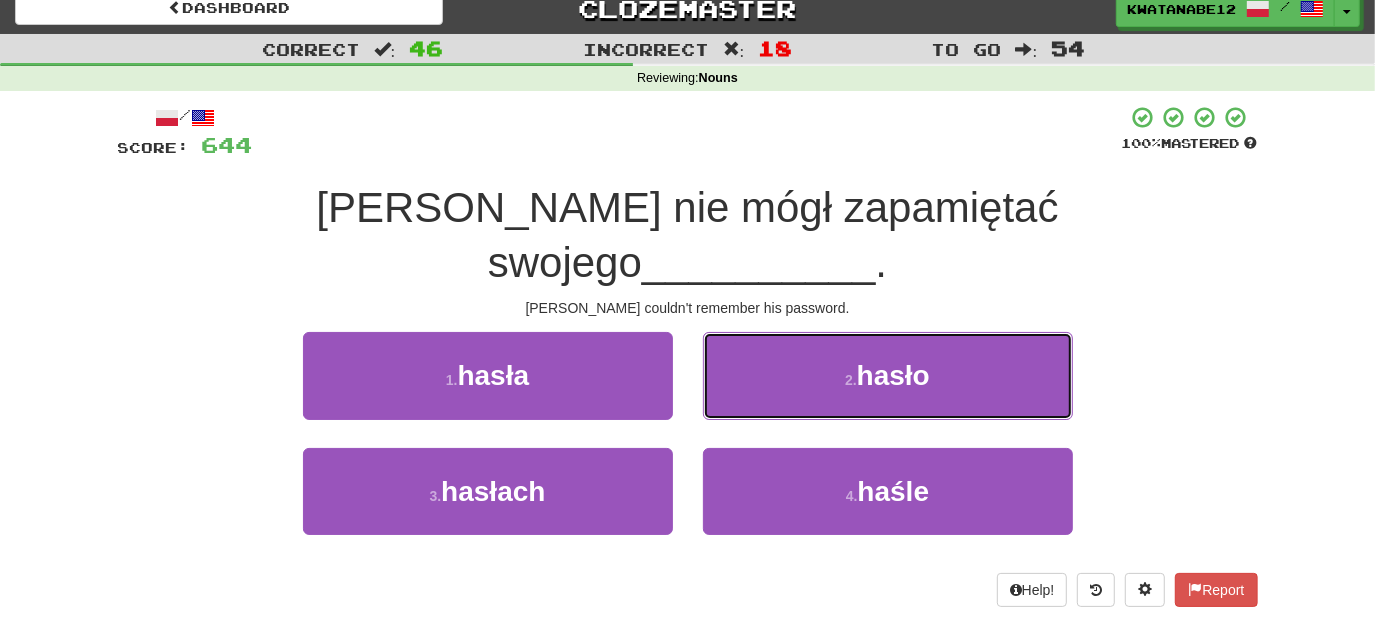 click on "2 .  hasło" at bounding box center (888, 375) 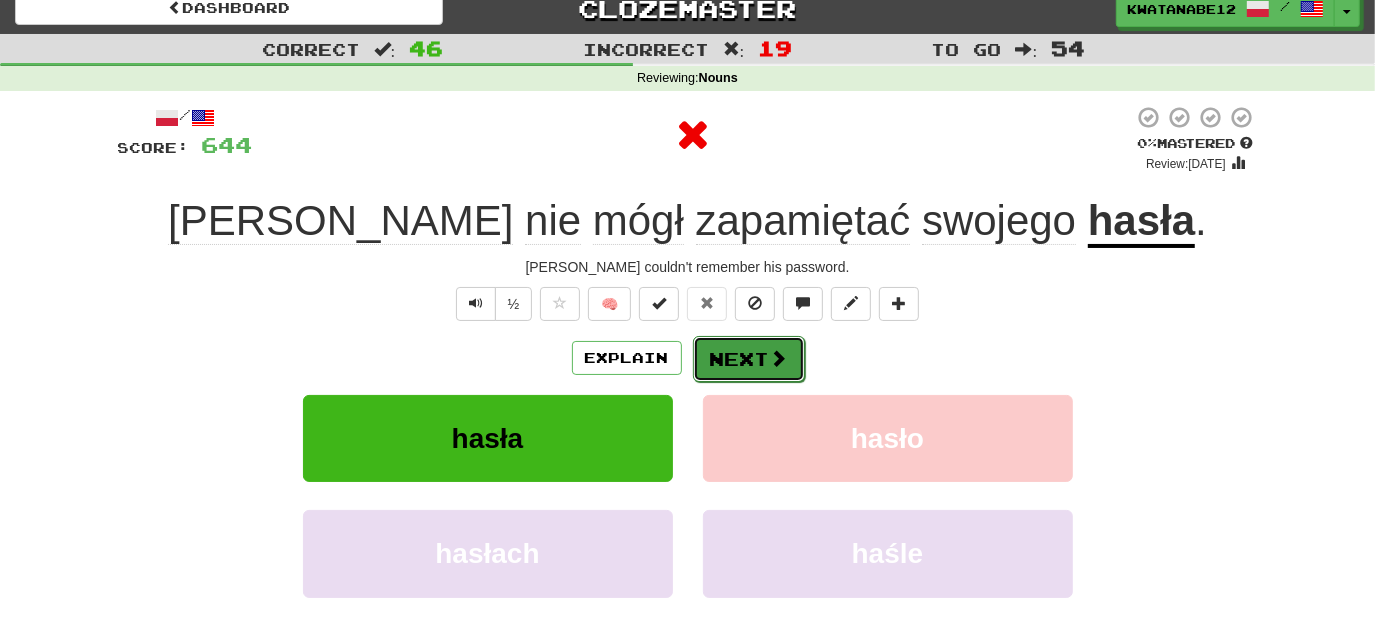 click on "Next" at bounding box center (749, 359) 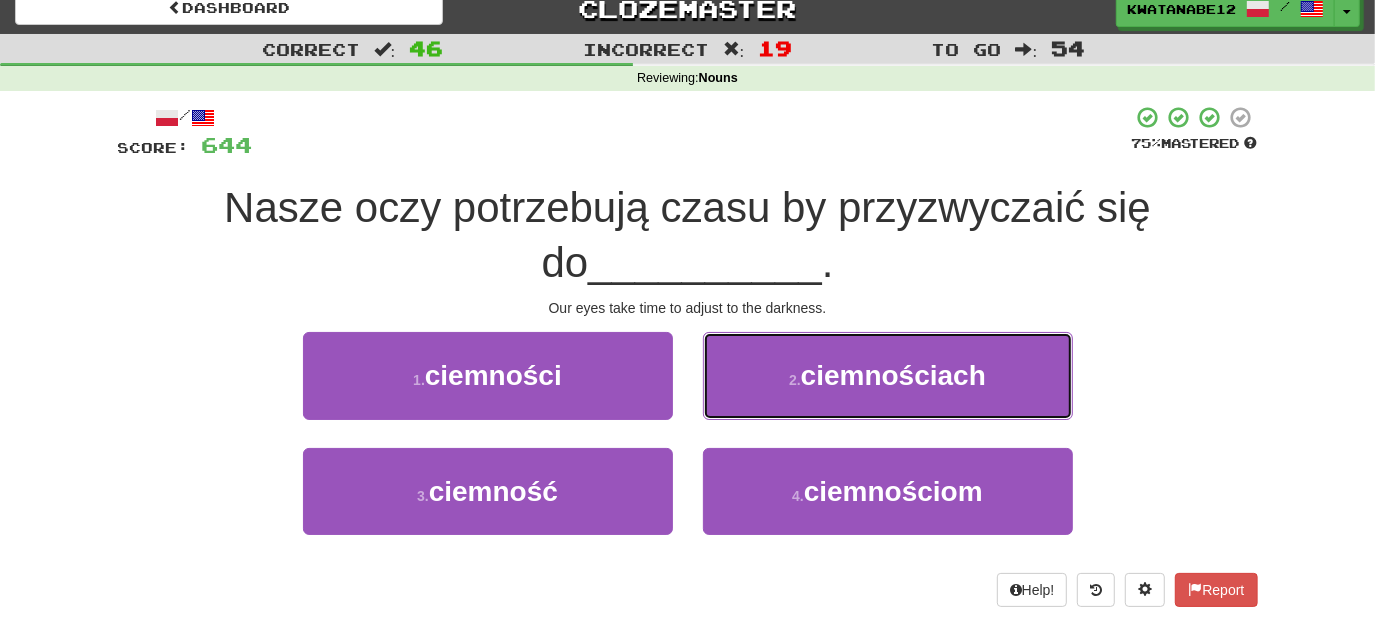 click on "2 ." at bounding box center (795, 380) 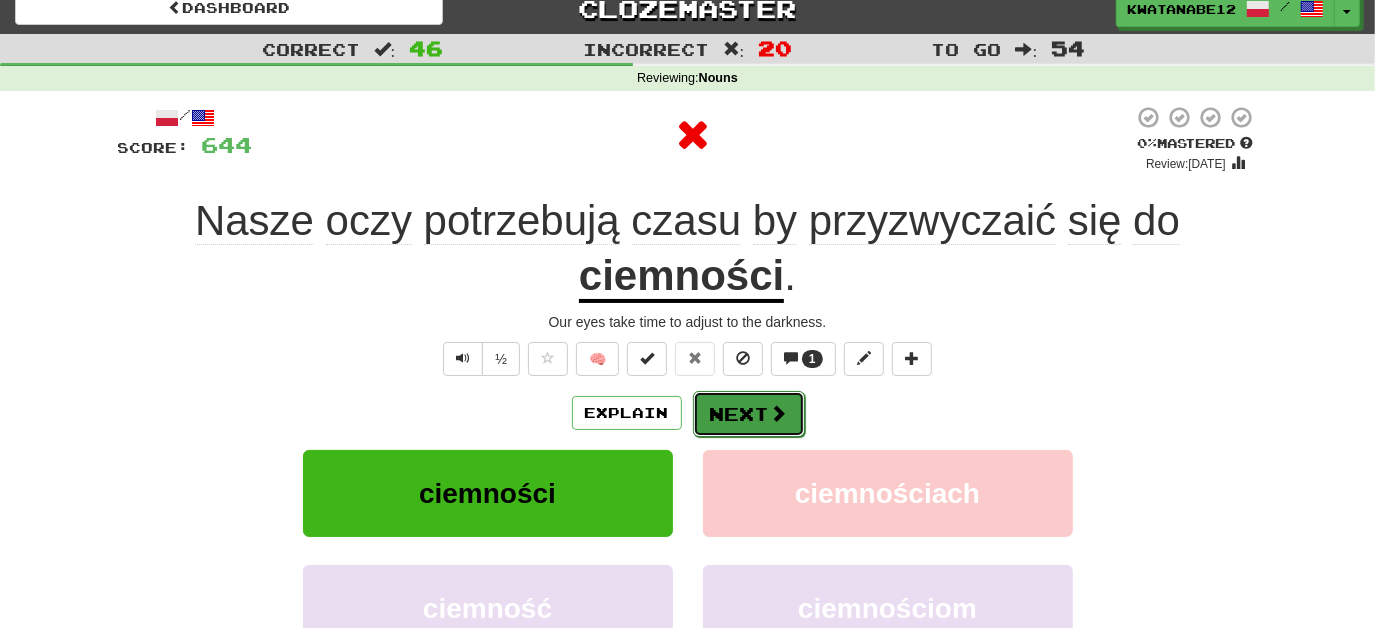 click on "Next" at bounding box center [749, 414] 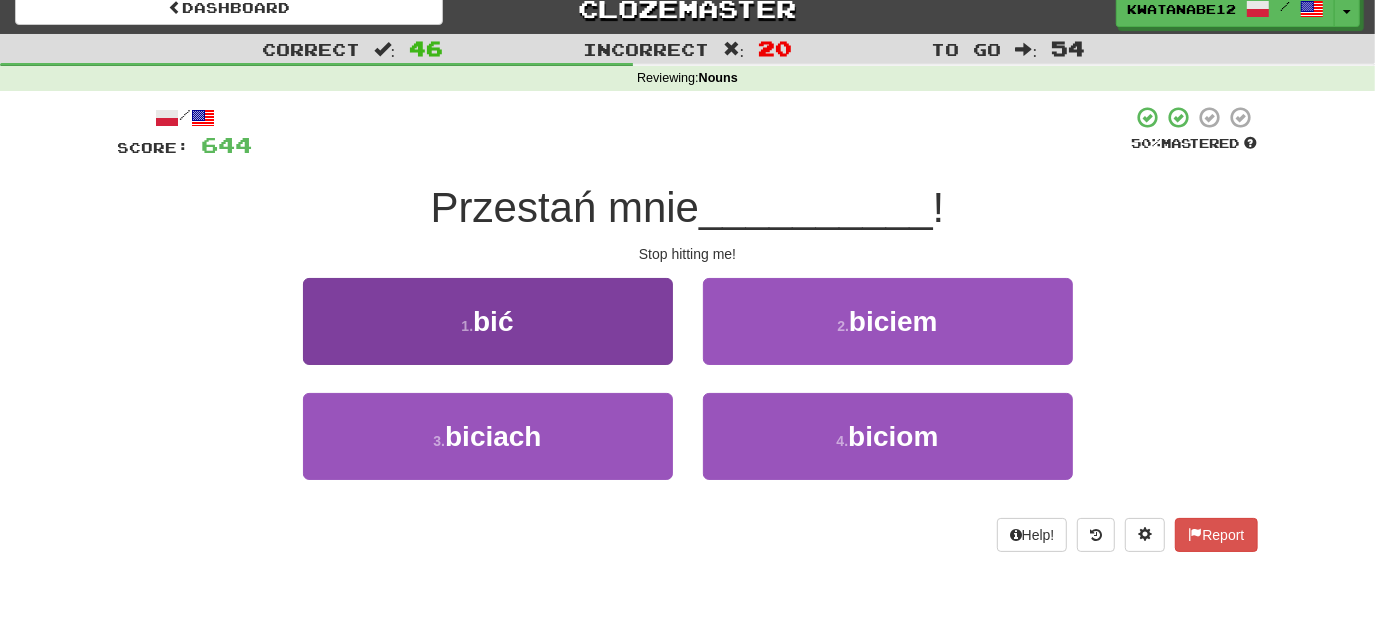 click on "1 .  bić" at bounding box center (488, 335) 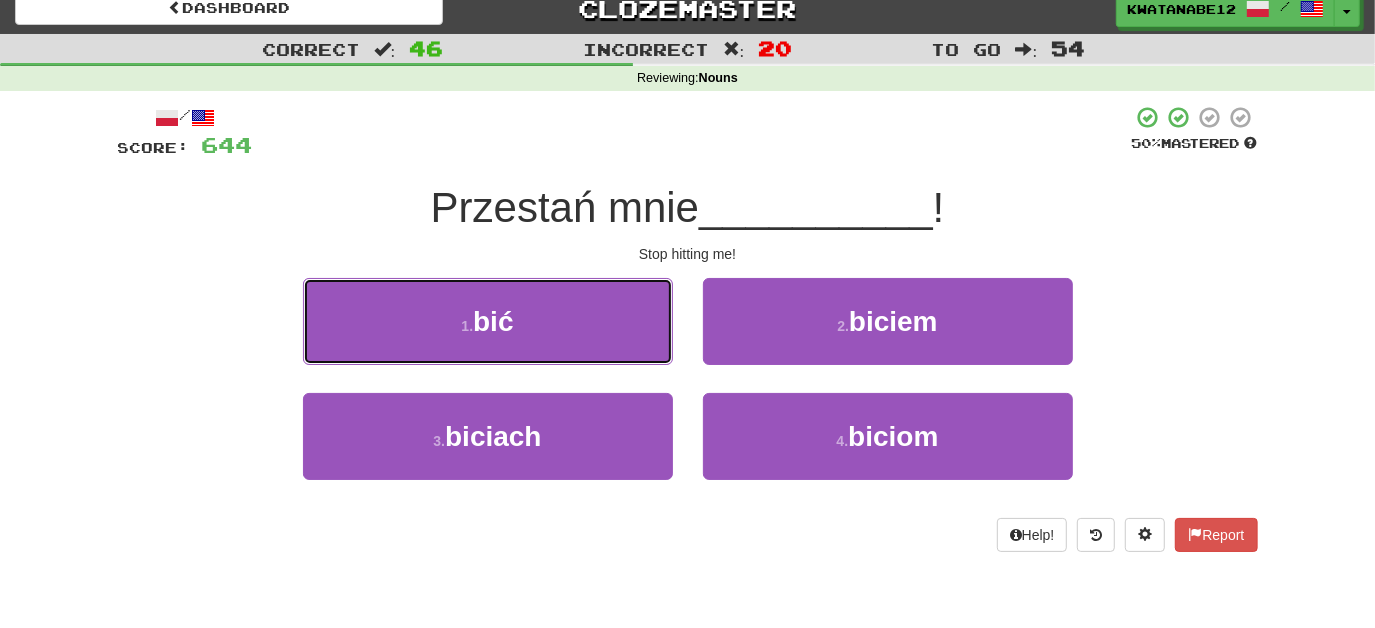 click on "1 .  bić" at bounding box center (488, 321) 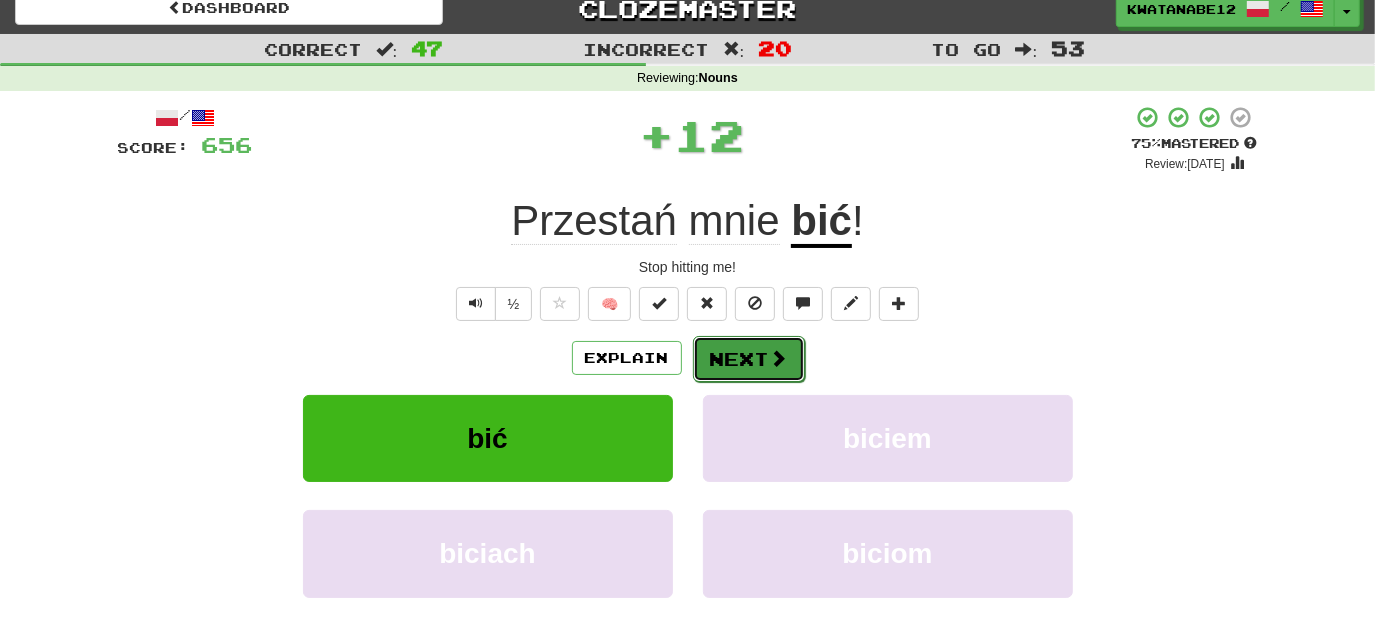 click on "Next" at bounding box center [749, 359] 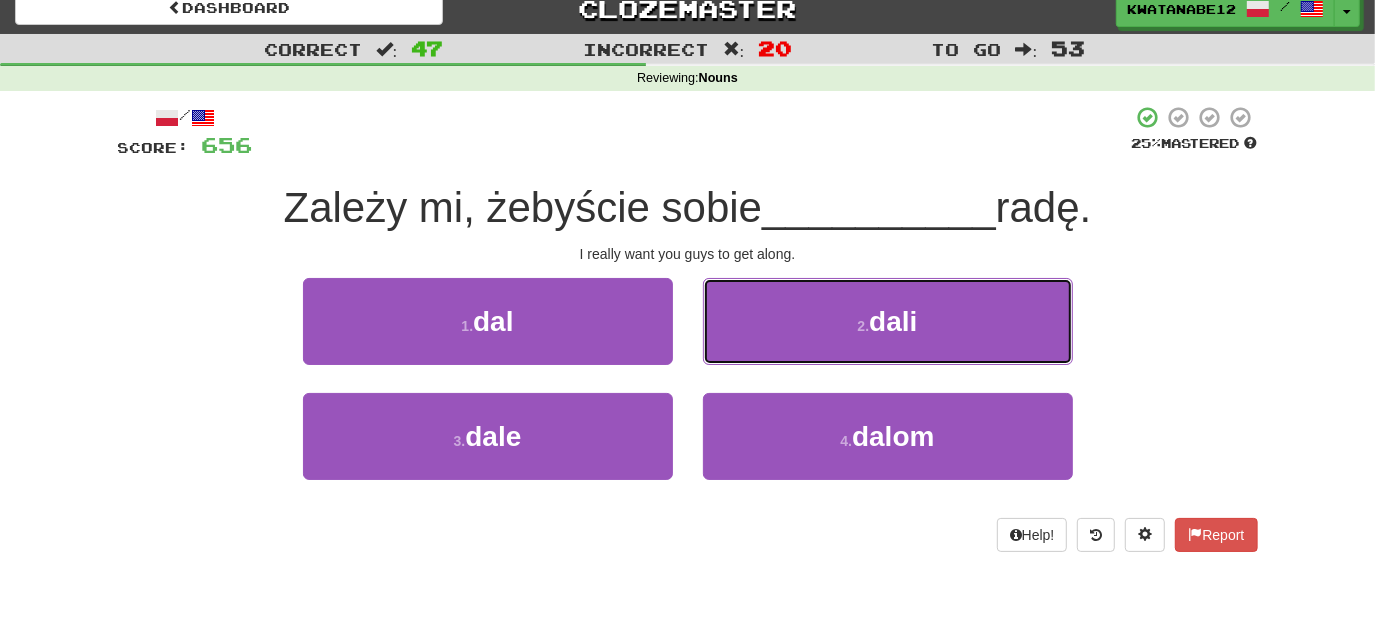 drag, startPoint x: 745, startPoint y: 301, endPoint x: 779, endPoint y: 331, distance: 45.343136 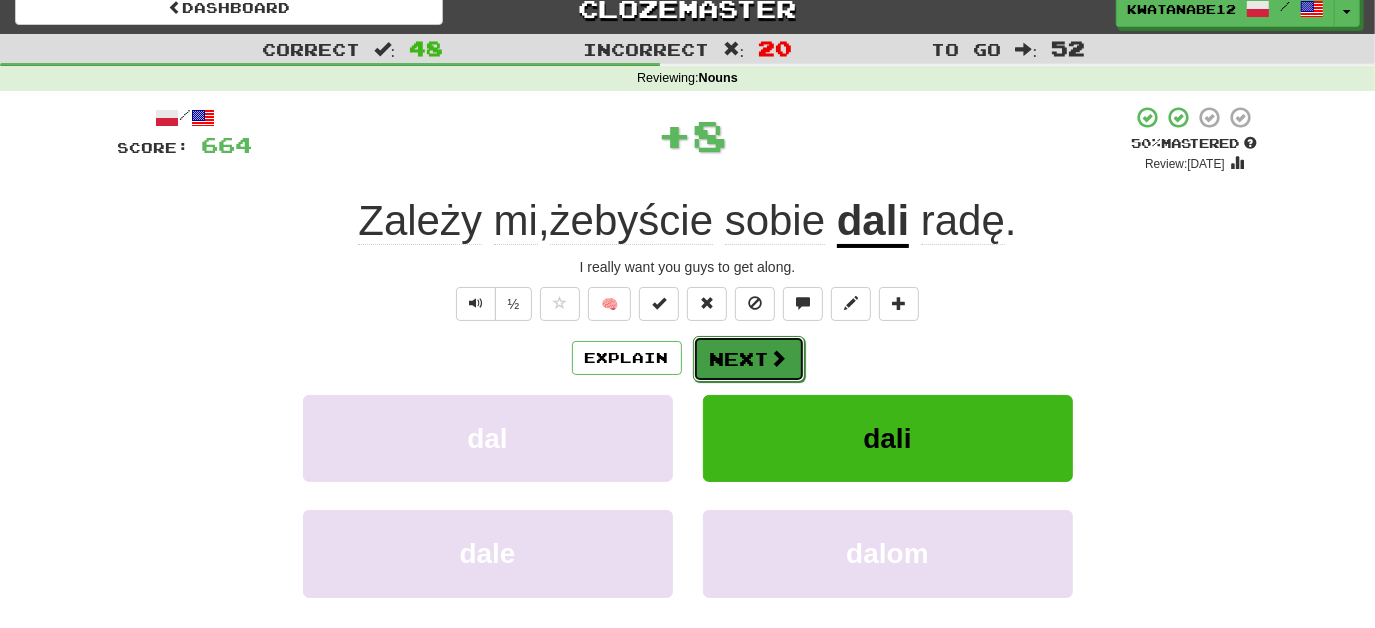 click on "Next" at bounding box center (749, 359) 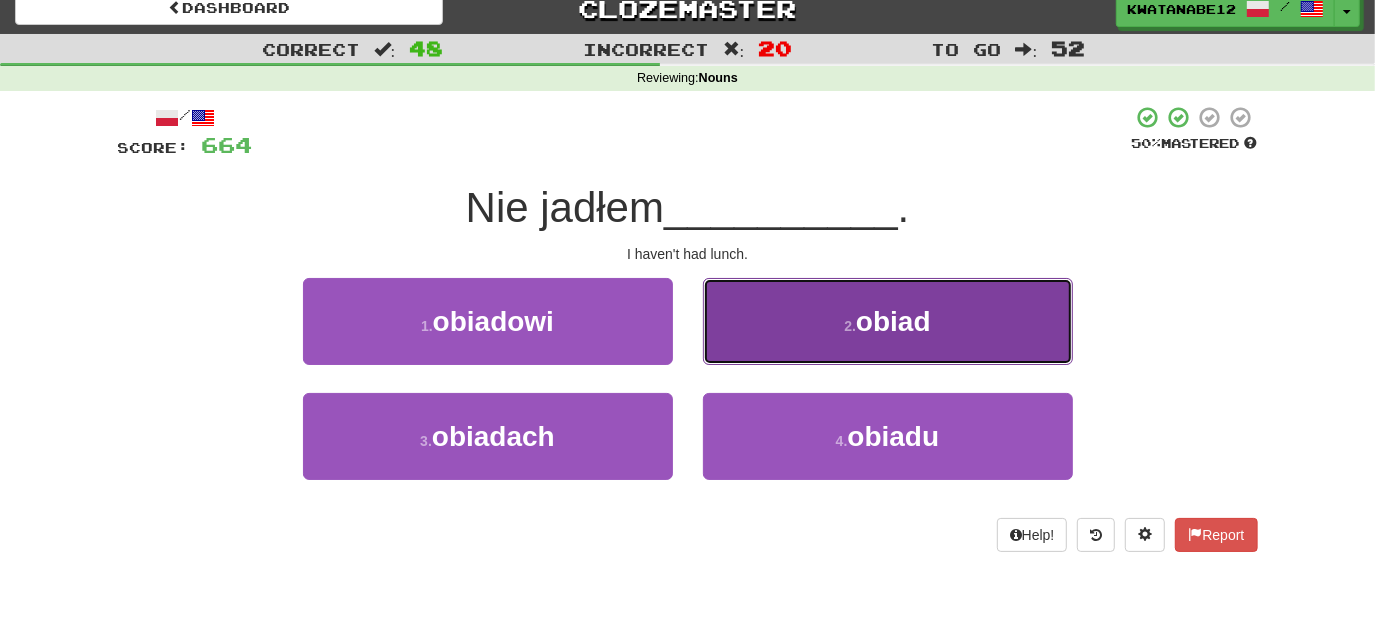 click on "2 .  obiad" at bounding box center [888, 321] 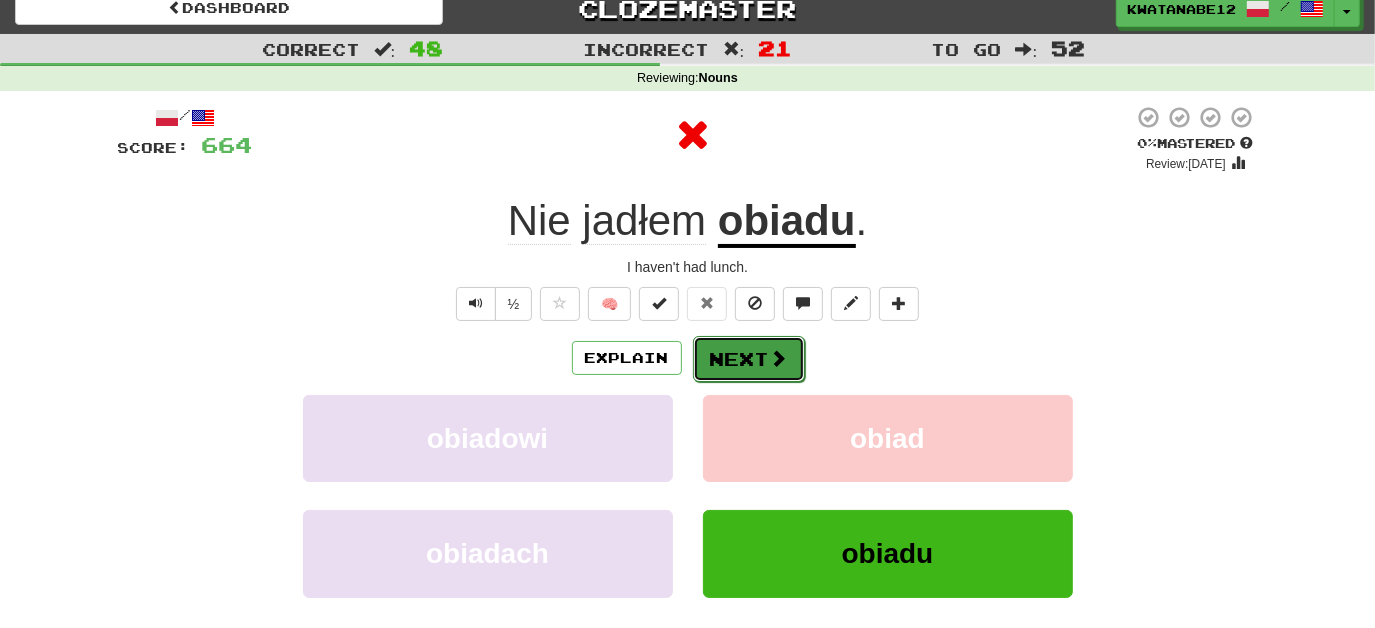 click on "Next" at bounding box center (749, 359) 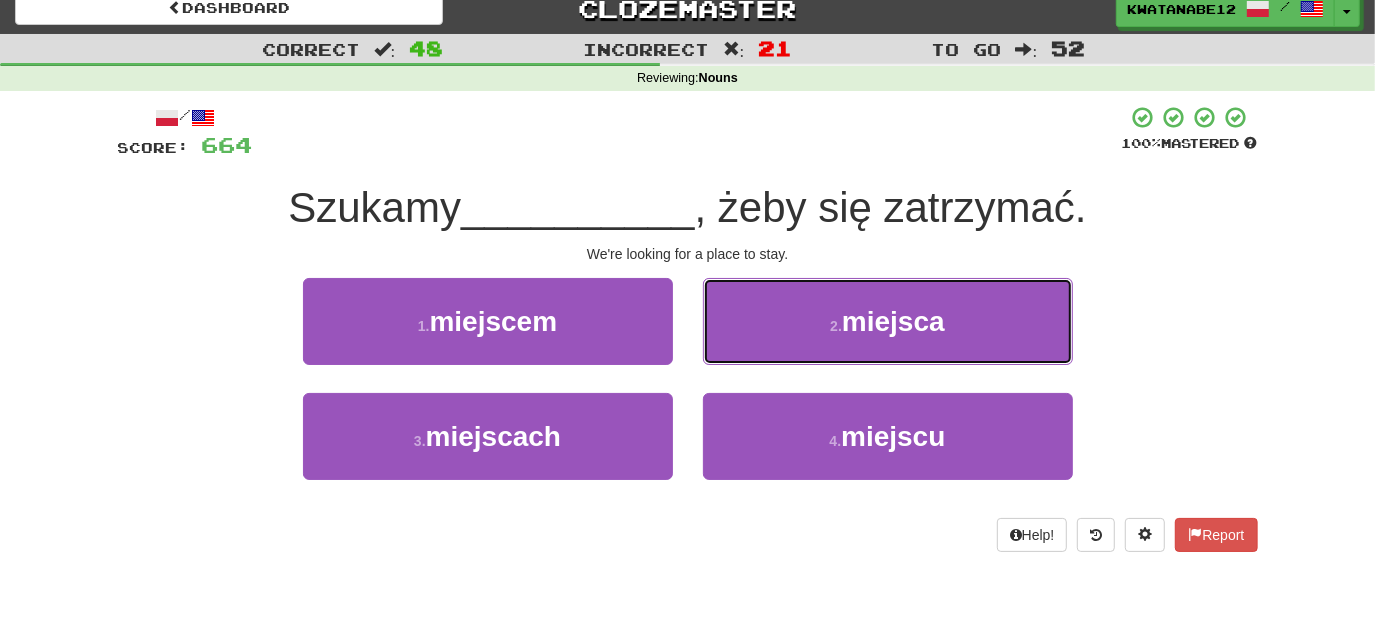 click on "2 .  miejsca" at bounding box center [888, 321] 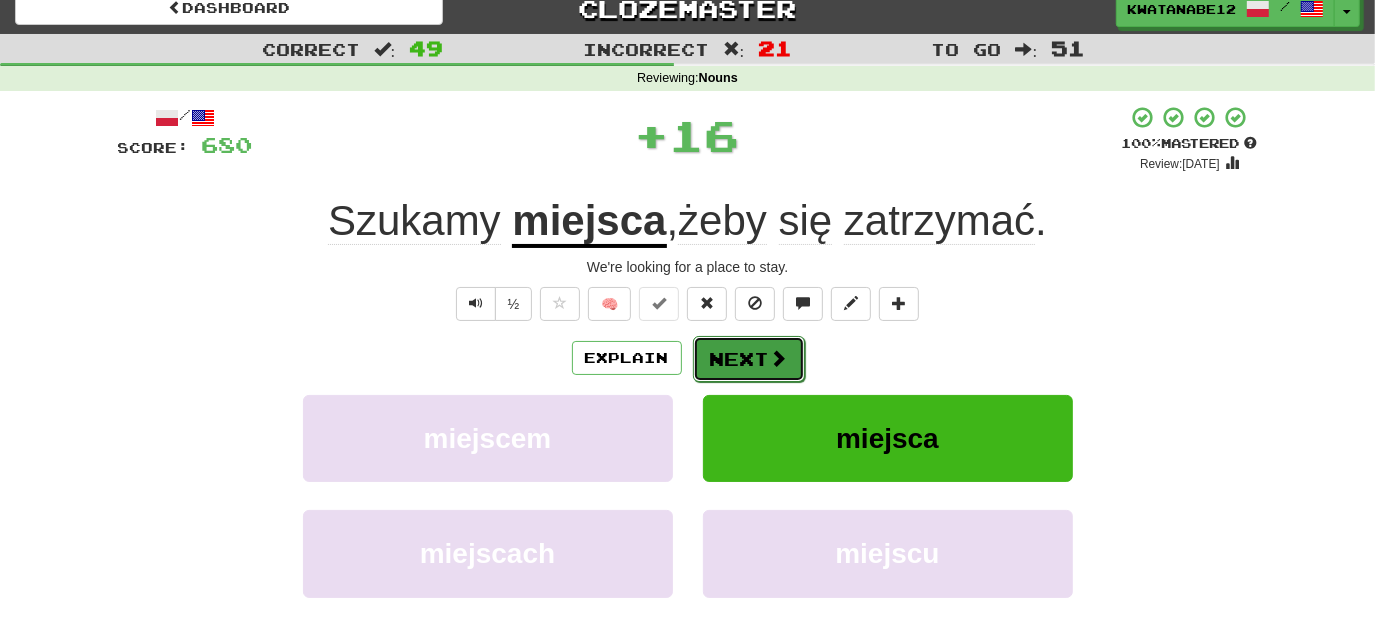 click on "Next" at bounding box center (749, 359) 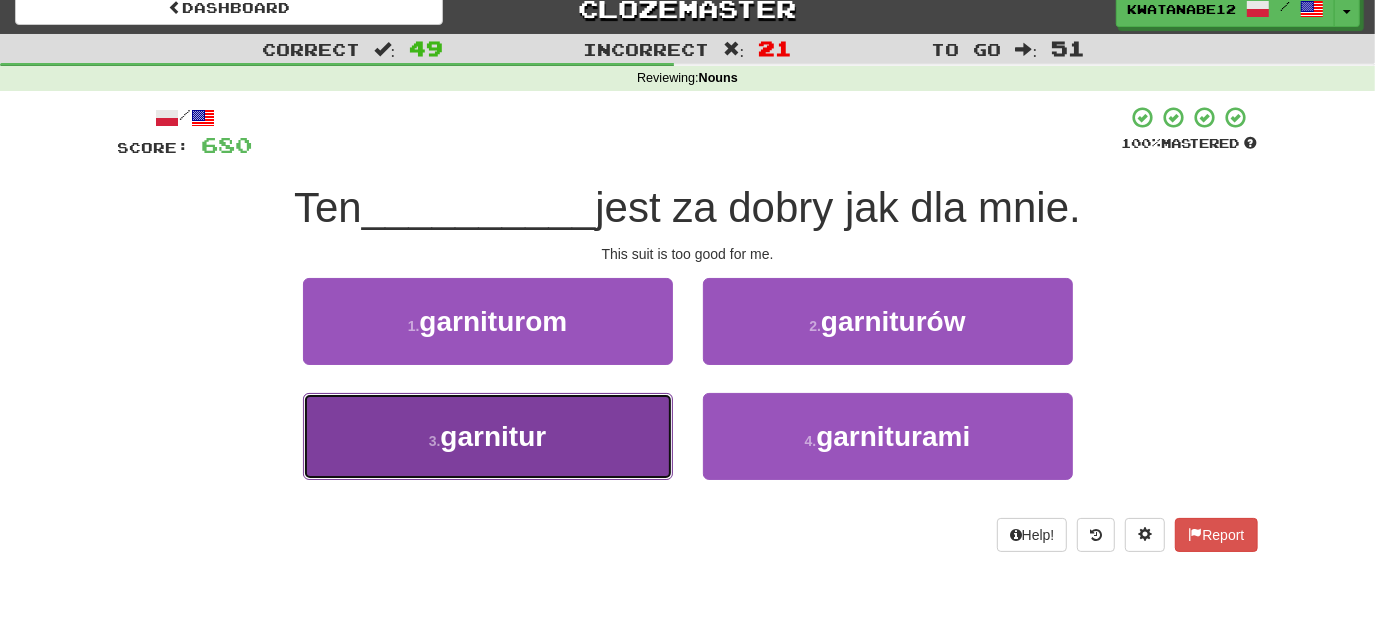 click on "3 .  garnitur" at bounding box center [488, 436] 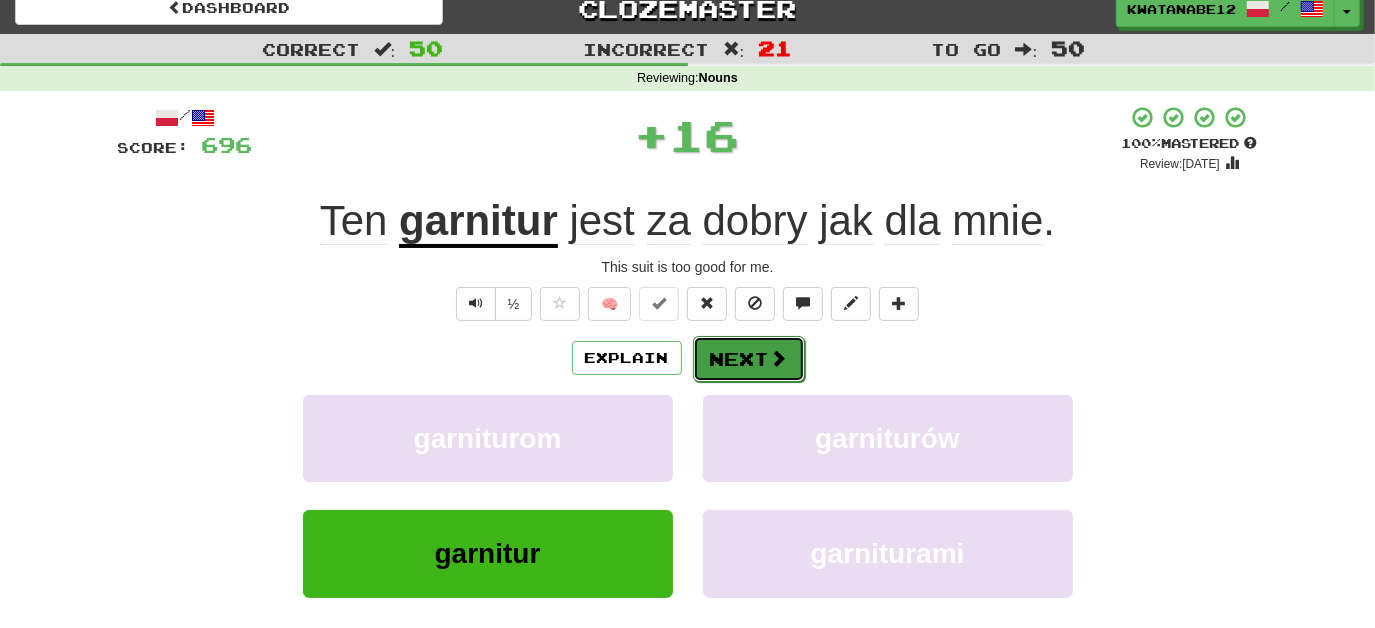 click on "Next" at bounding box center [749, 359] 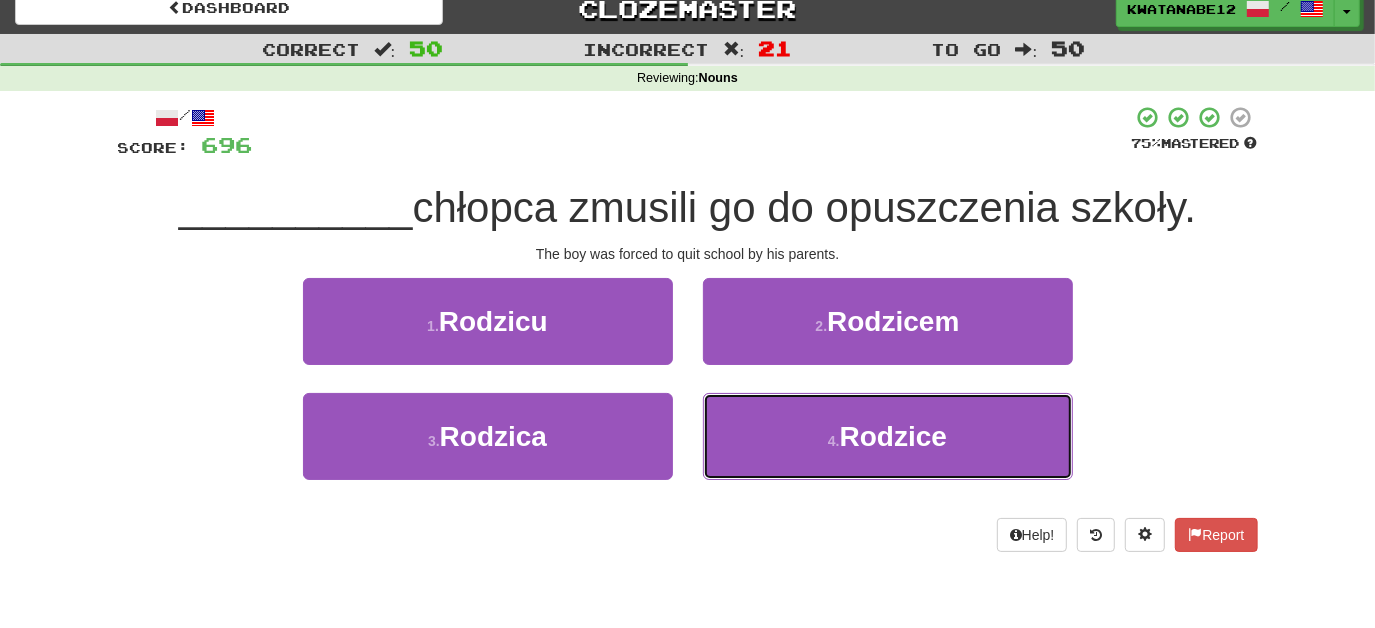 drag, startPoint x: 759, startPoint y: 428, endPoint x: 727, endPoint y: 382, distance: 56.0357 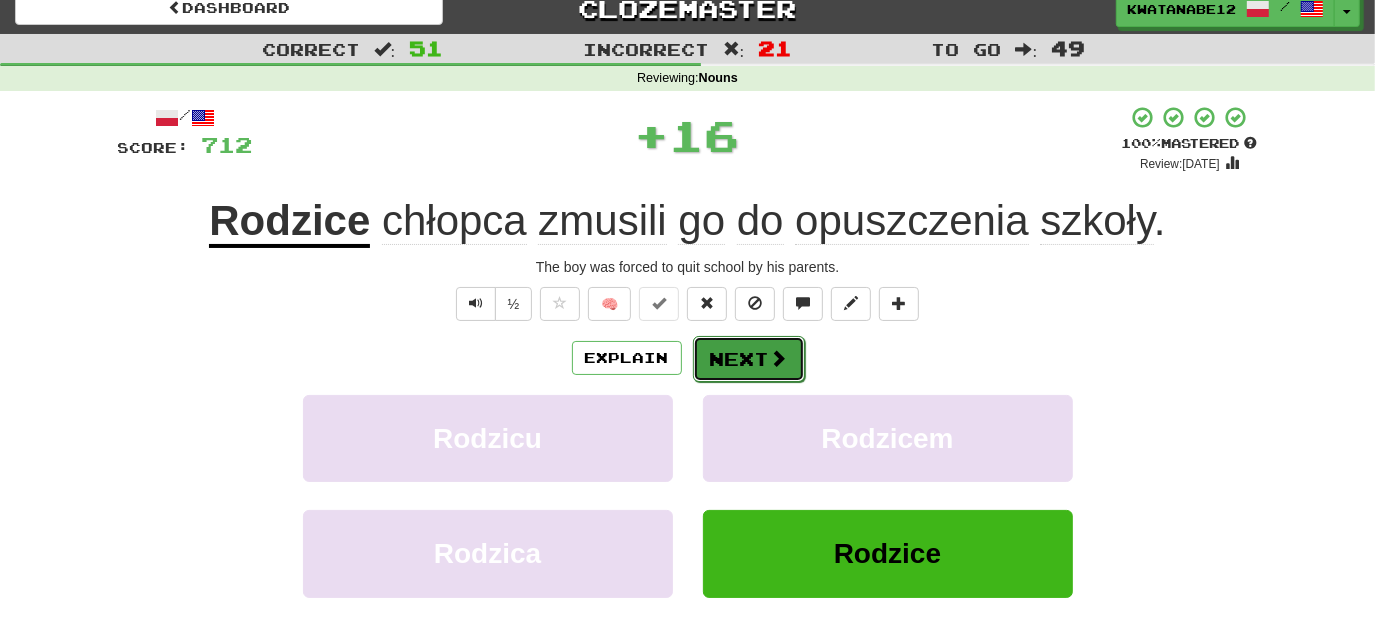 click on "Next" at bounding box center [749, 359] 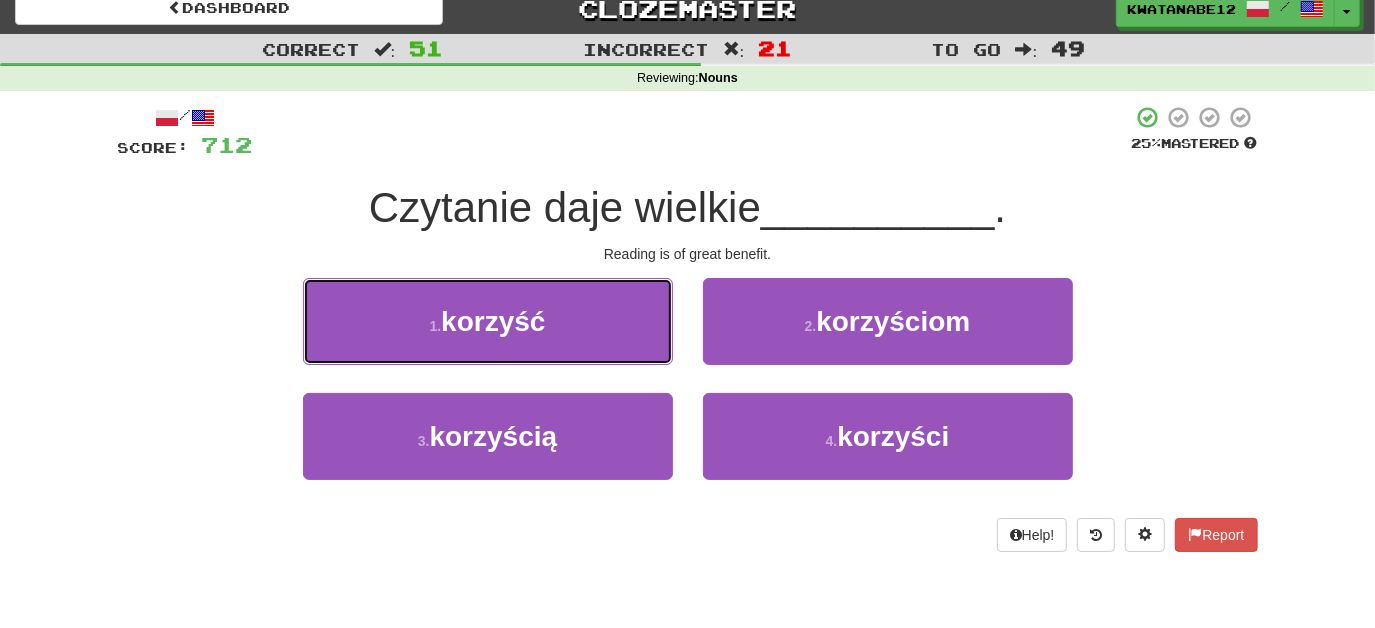drag, startPoint x: 573, startPoint y: 324, endPoint x: 629, endPoint y: 330, distance: 56.32051 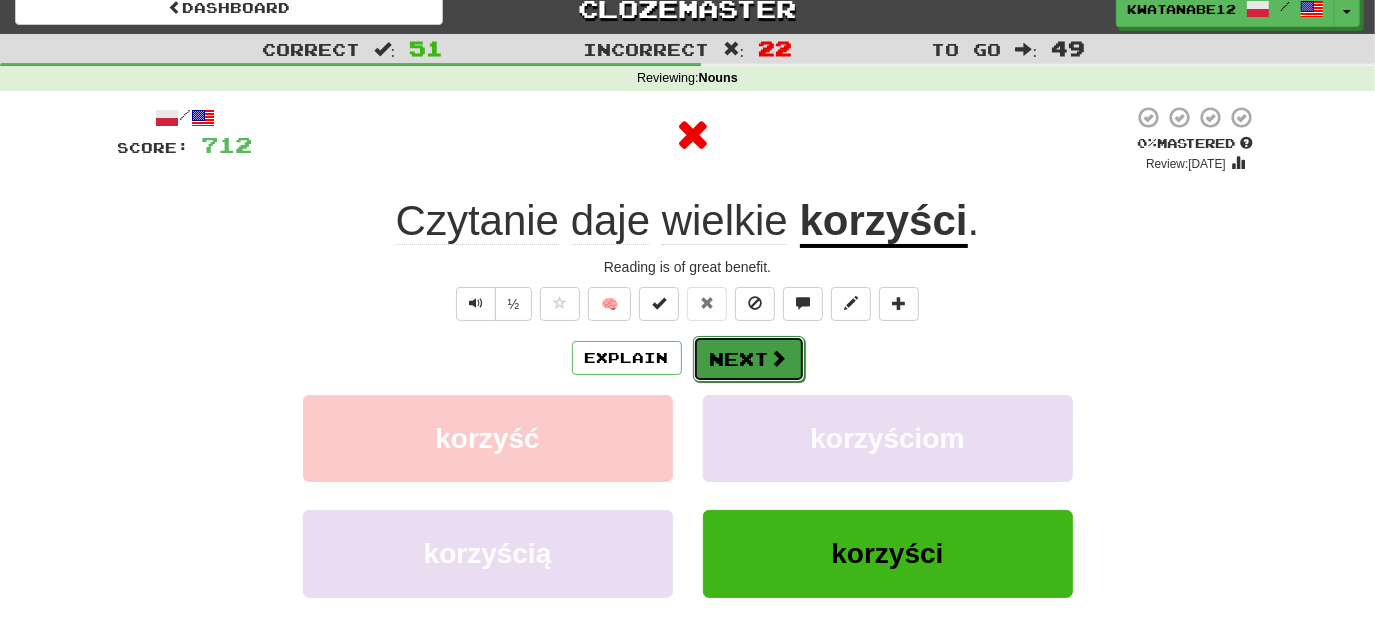 click on "Next" at bounding box center (749, 359) 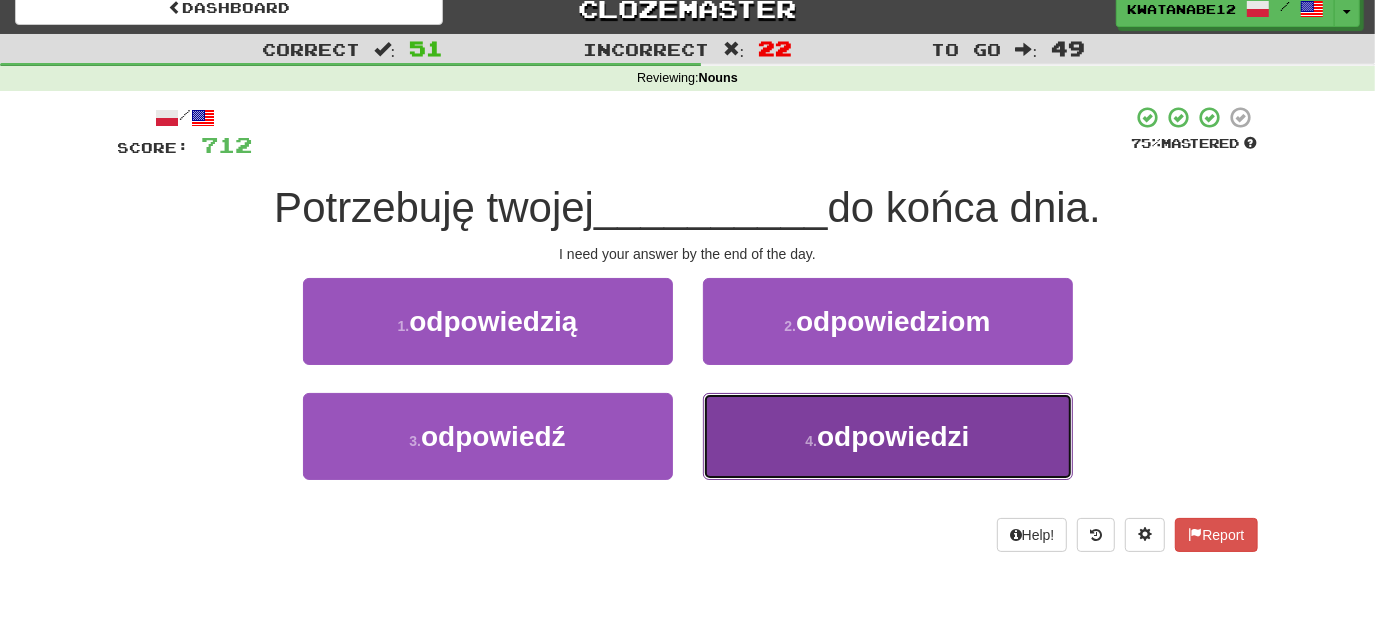 click on "4 .  odpowiedzi" at bounding box center (888, 436) 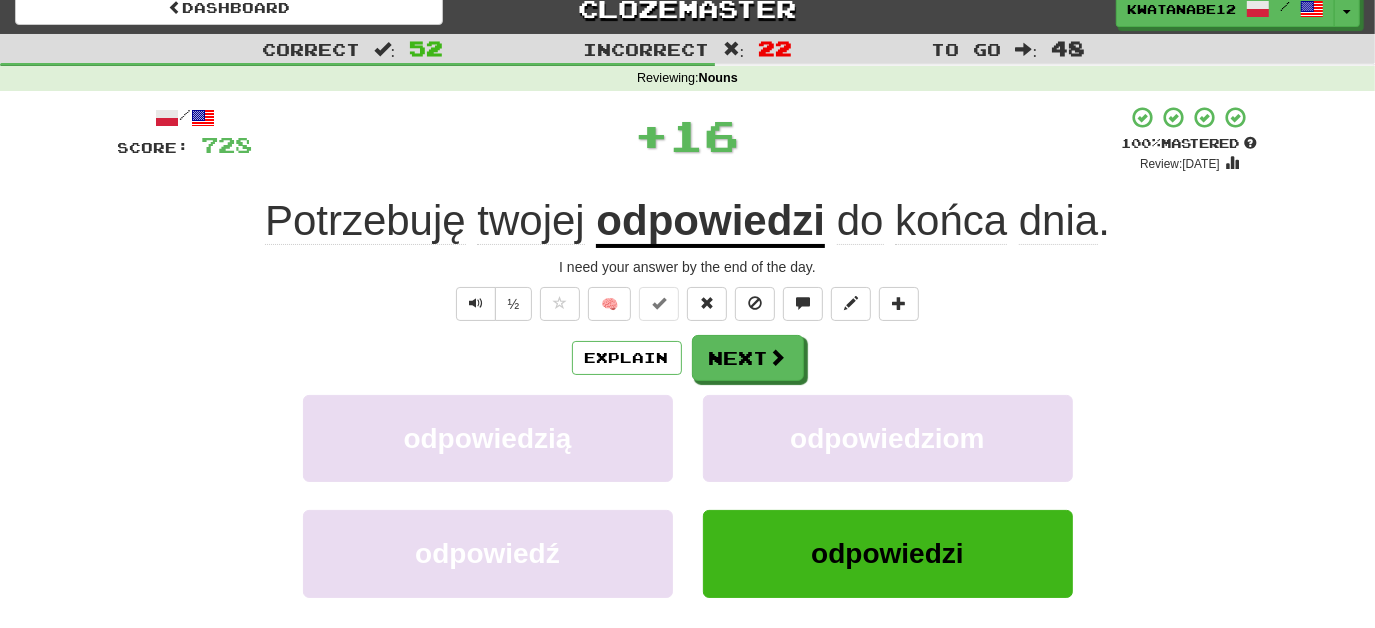 click on "/  Score:   728 + 16 100 %  Mastered Review:  2025-09-08 Potrzebuję   twojej   odpowiedzi   do   końca   dnia . I need your answer by the end of the day. ½ 🧠 Explain Next odpowiedzią odpowiedziom odpowiedź odpowiedzi Learn more: odpowiedzią odpowiedziom odpowiedź odpowiedzi  Help!  Report Sentence Source" at bounding box center [688, 418] 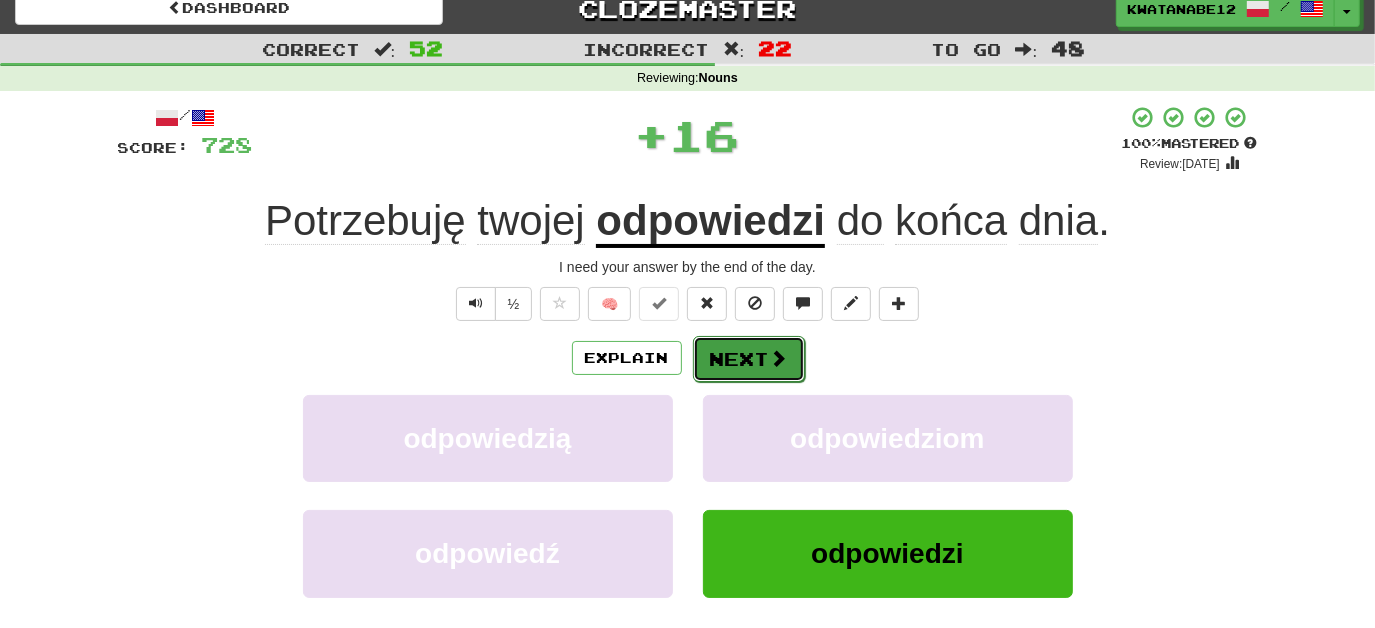 click on "Next" at bounding box center [749, 359] 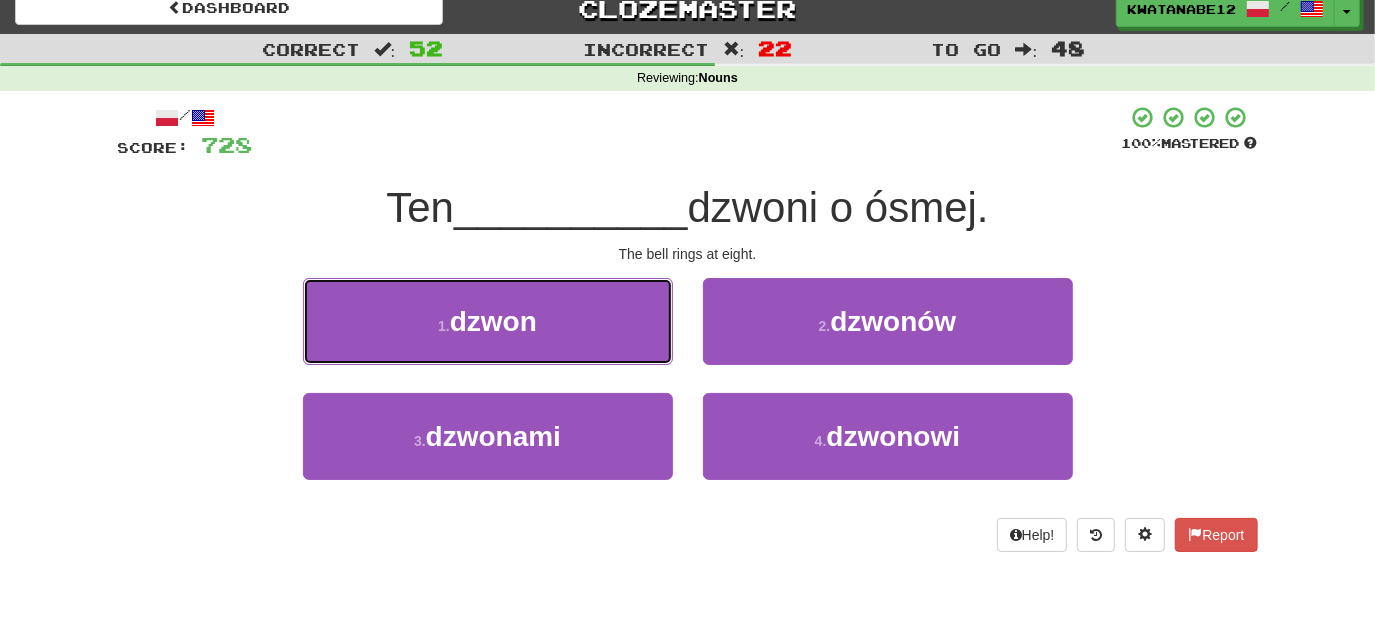 drag, startPoint x: 594, startPoint y: 303, endPoint x: 626, endPoint y: 330, distance: 41.868843 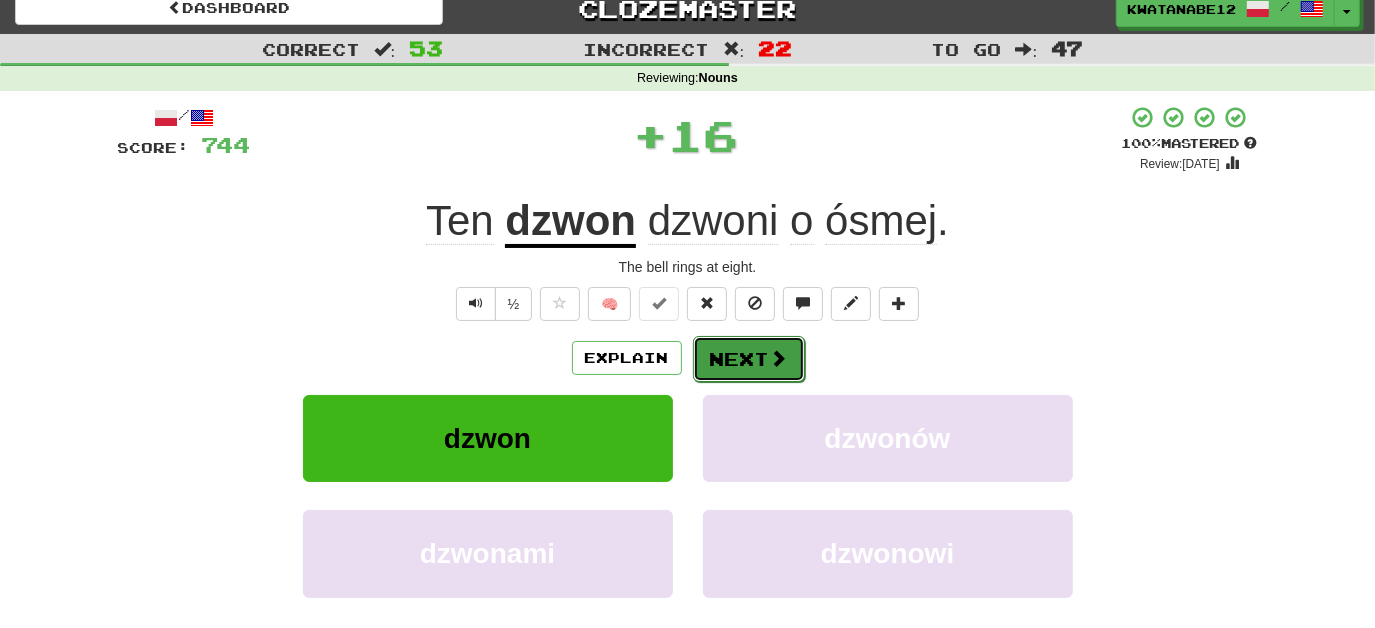 click on "Next" at bounding box center [749, 359] 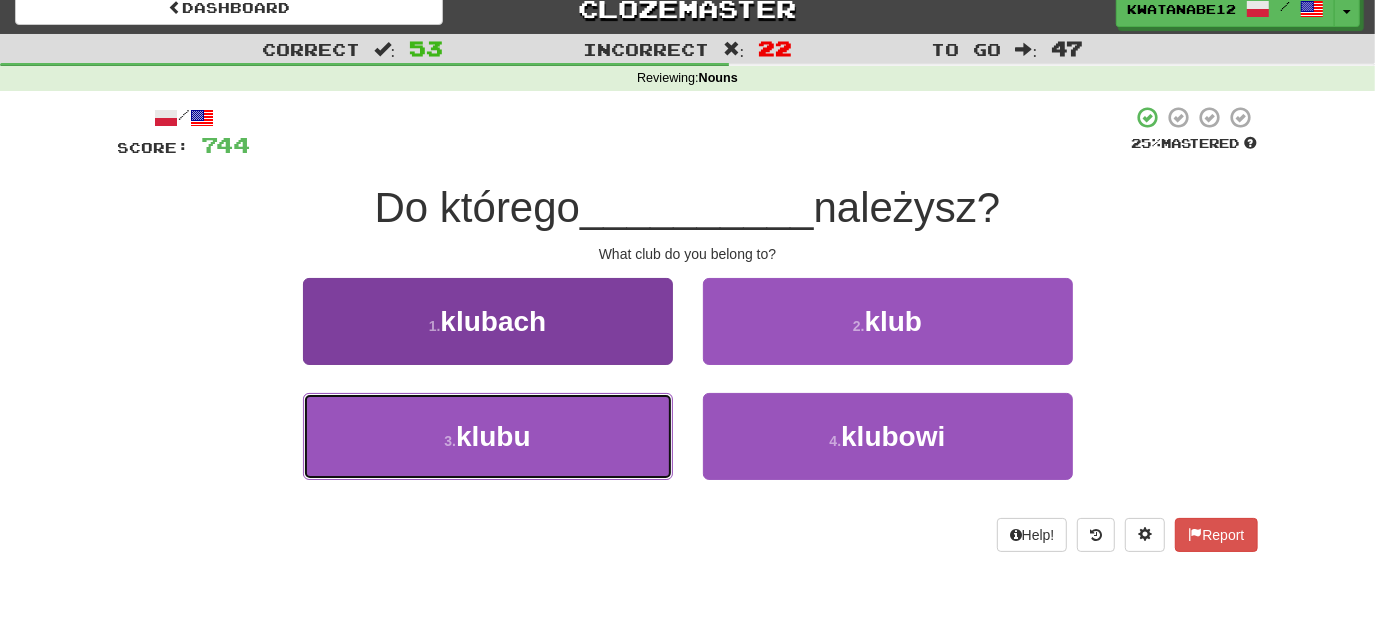 click on "3 .  klubu" at bounding box center (488, 436) 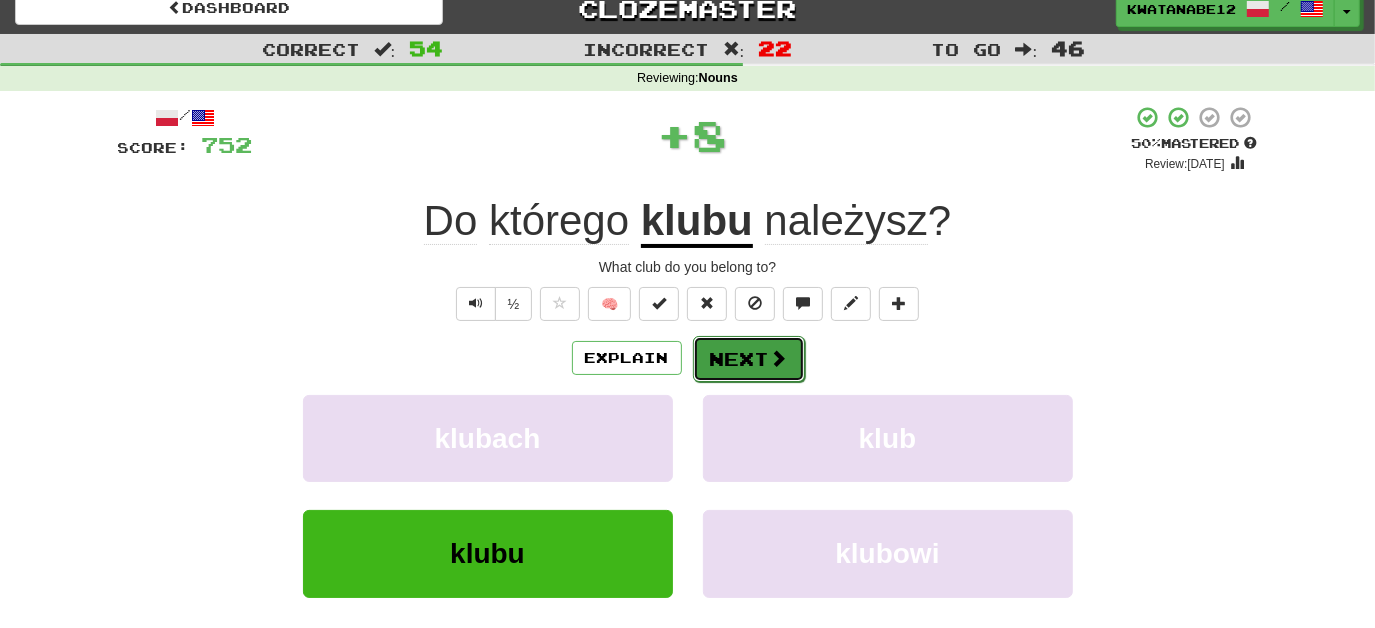 click on "Next" at bounding box center (749, 359) 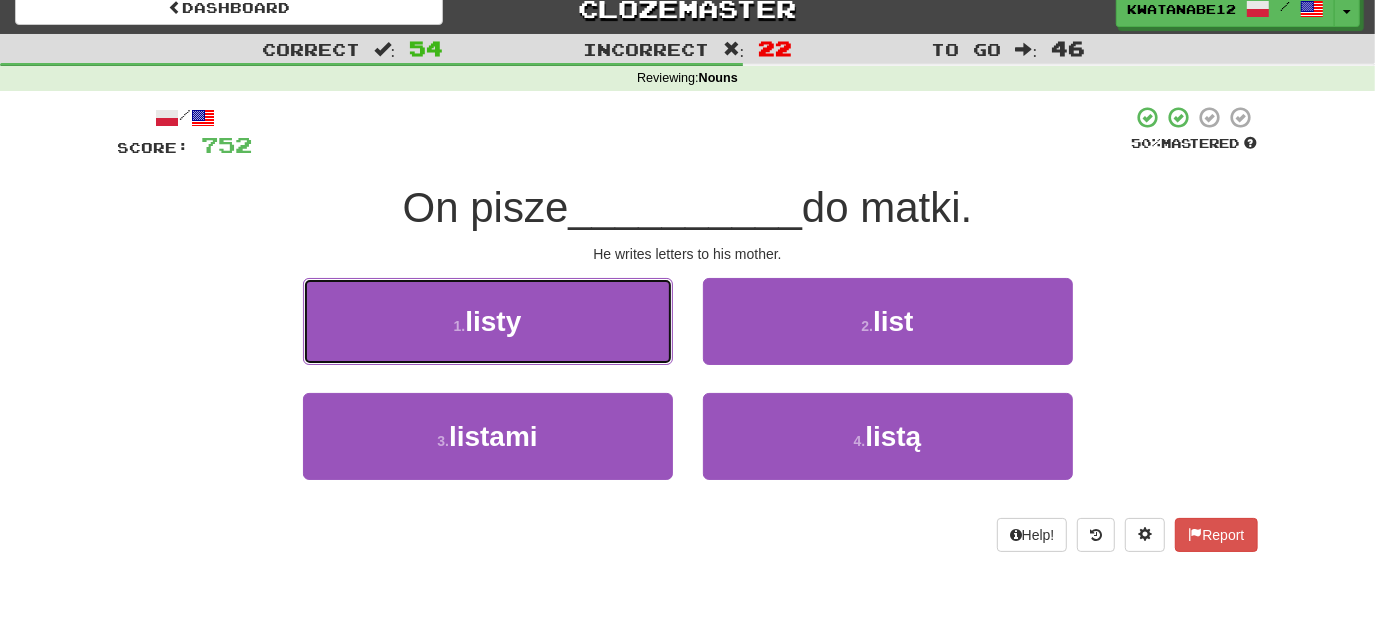 drag, startPoint x: 594, startPoint y: 322, endPoint x: 665, endPoint y: 332, distance: 71.70077 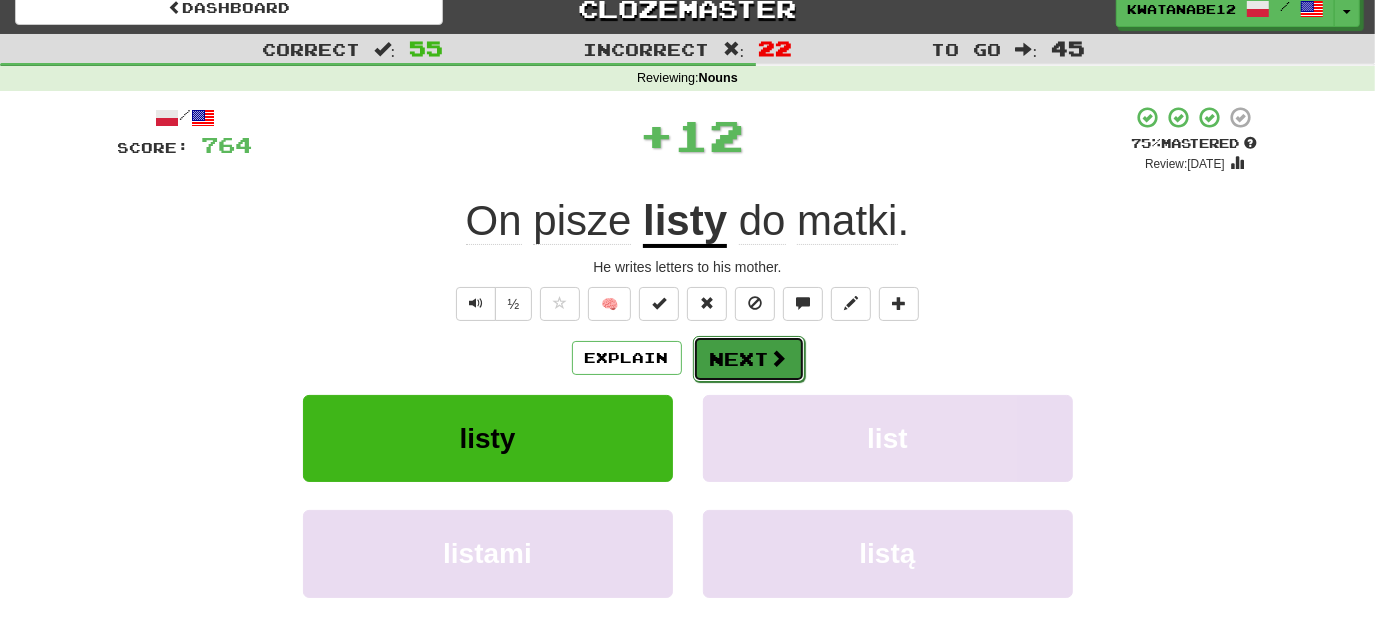 click on "Next" at bounding box center [749, 359] 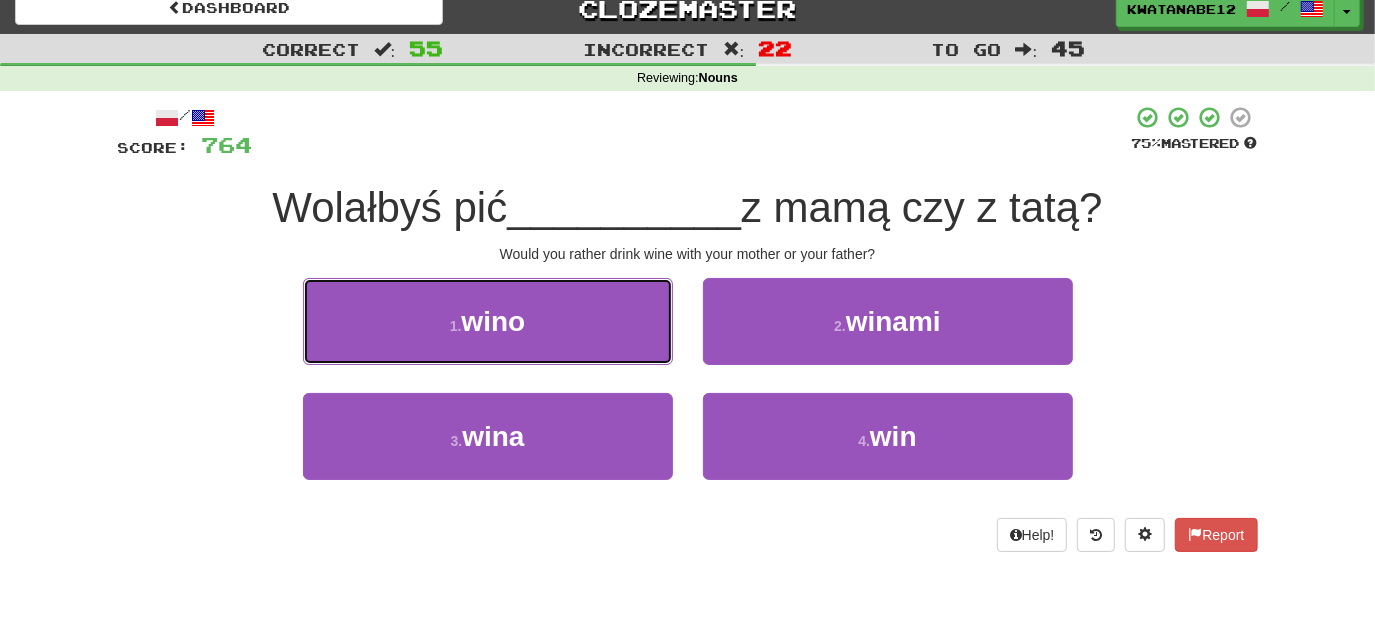 click on "1 .  wino" at bounding box center (488, 321) 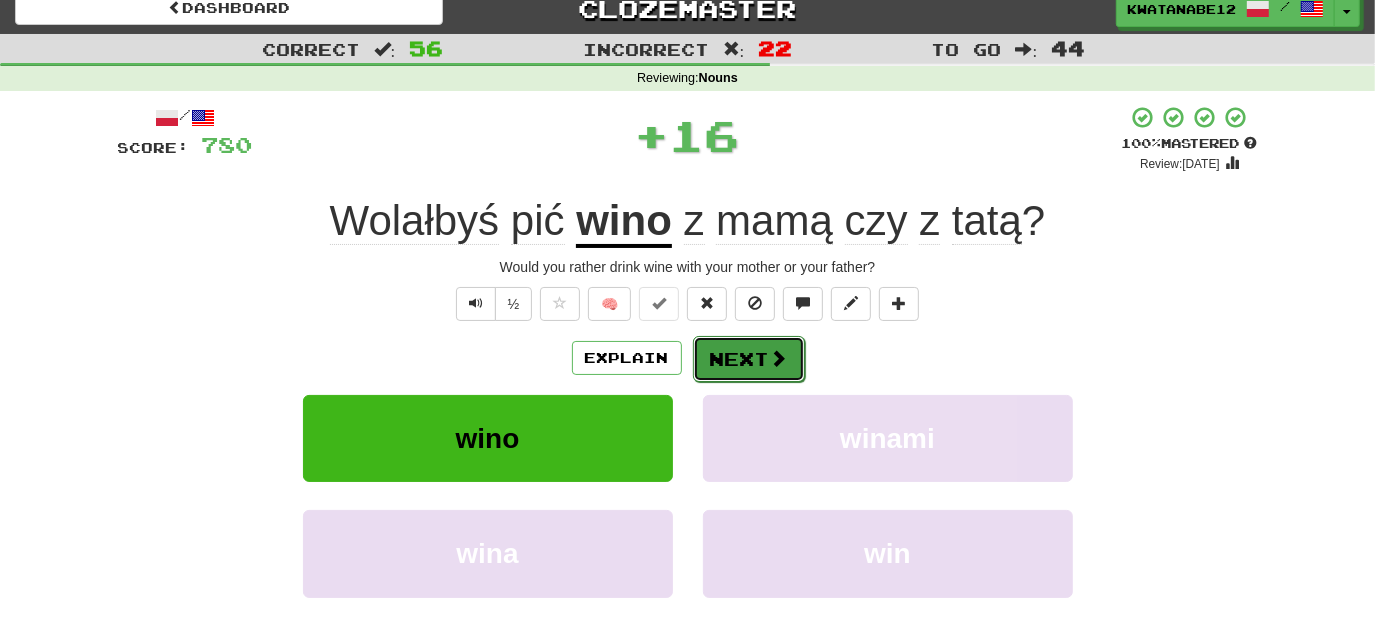 click on "Next" at bounding box center (749, 359) 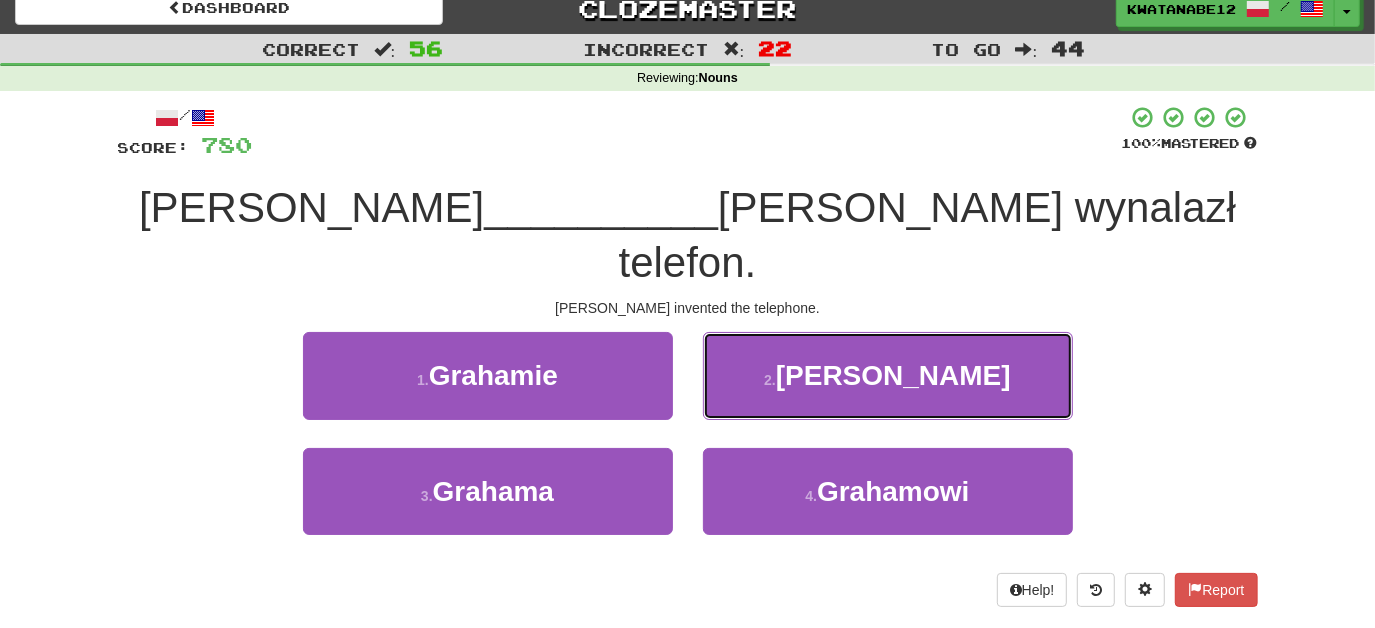 click on "2 .  Graham" at bounding box center (888, 375) 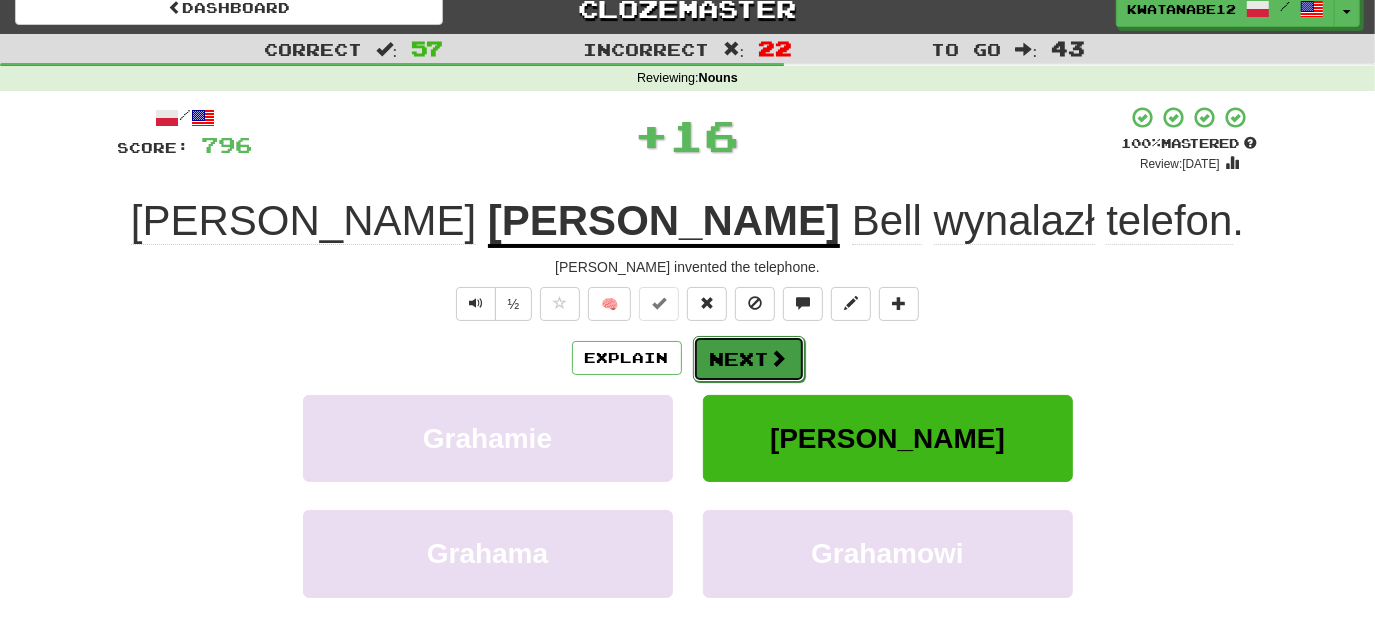 click at bounding box center (779, 358) 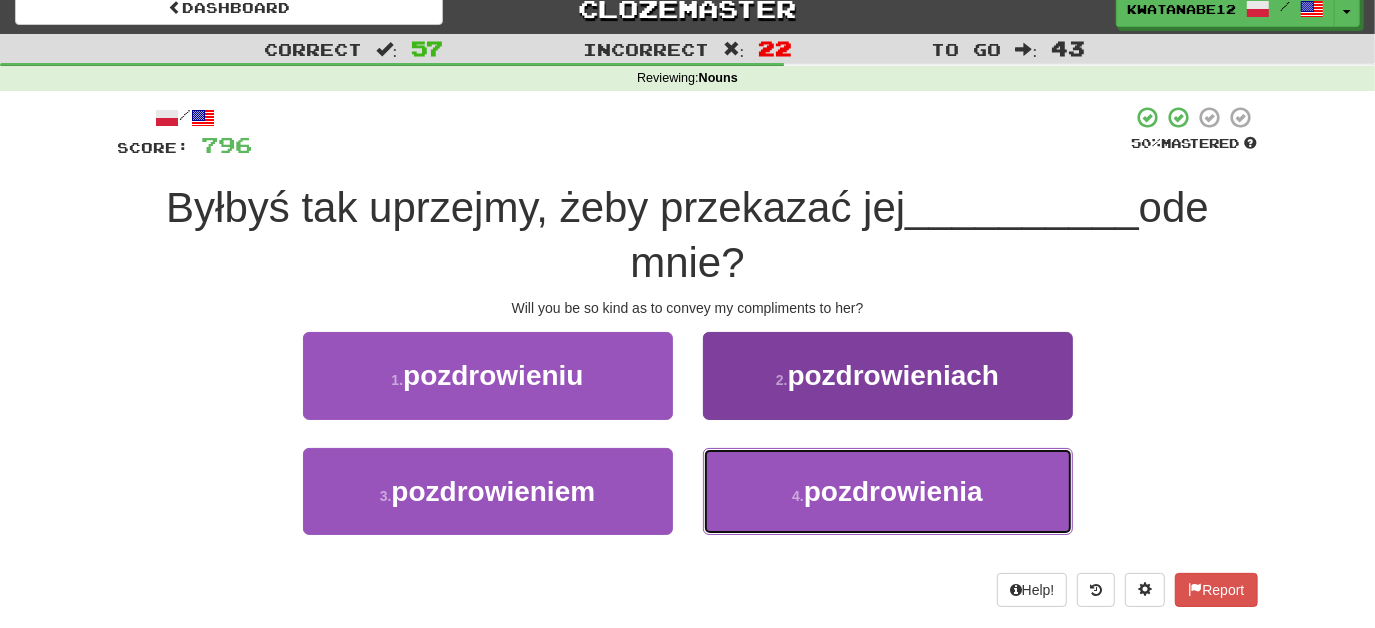 click on "4 .  pozdrowienia" at bounding box center (888, 491) 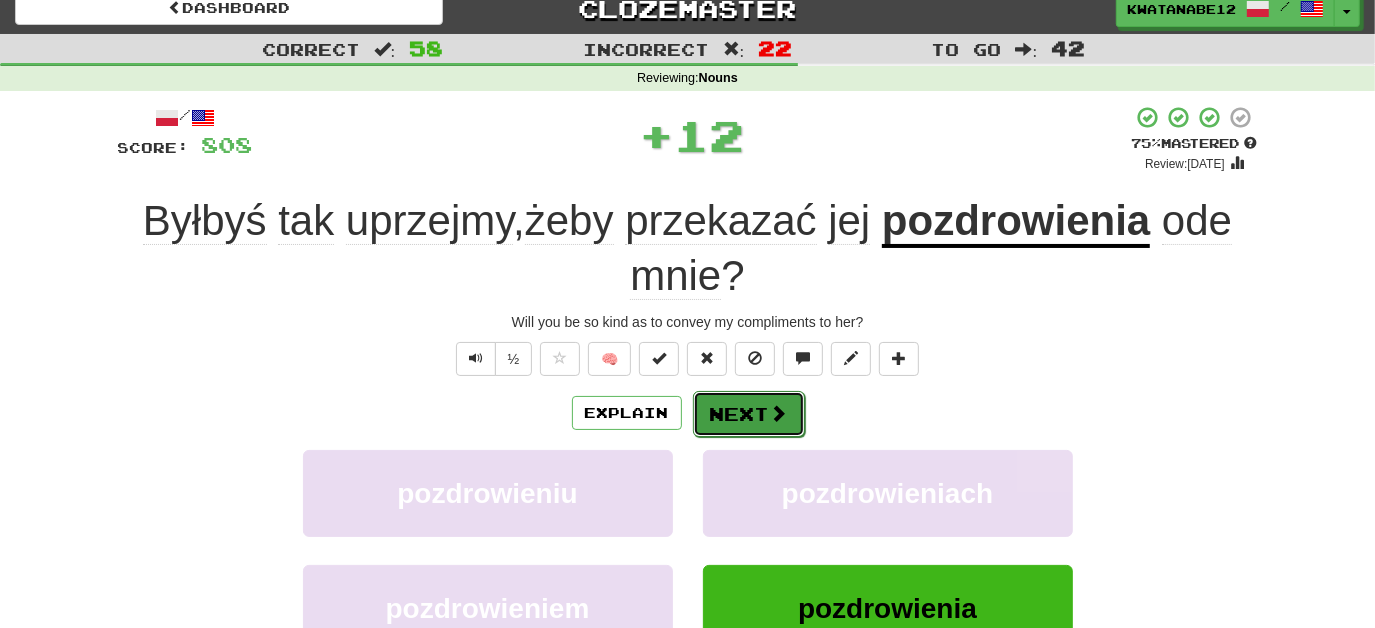 click on "Next" at bounding box center (749, 414) 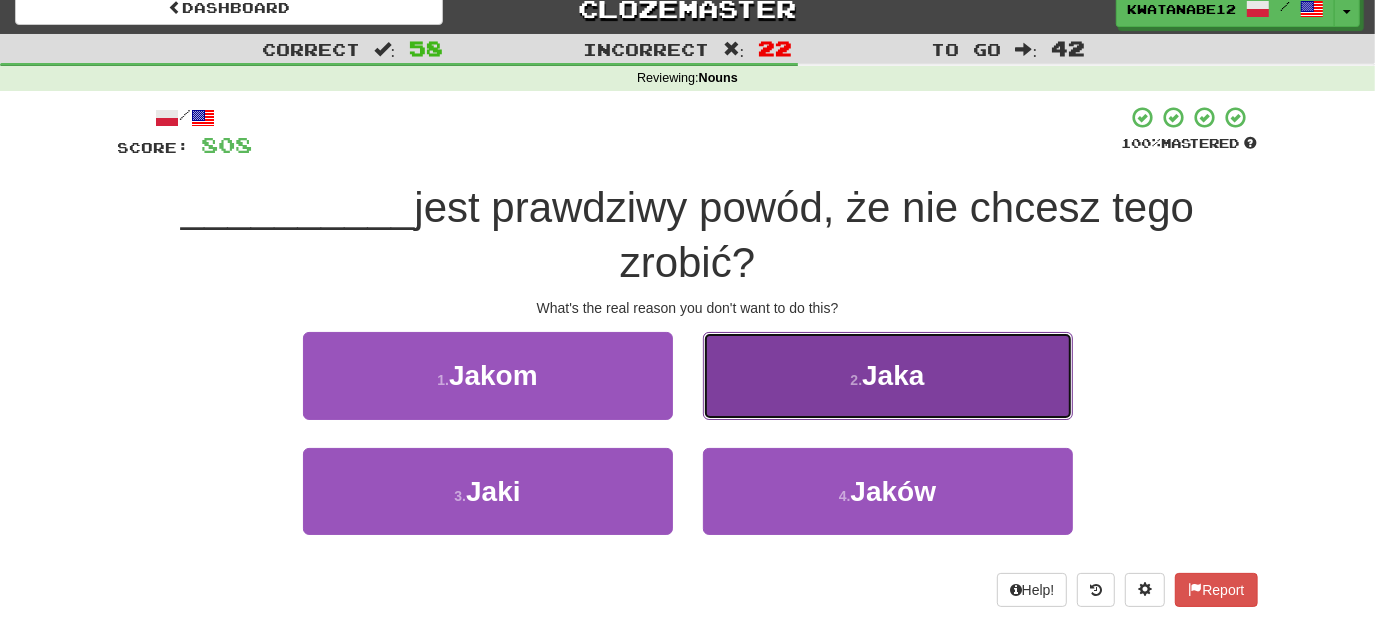 click on "2 .  Jaka" at bounding box center (888, 375) 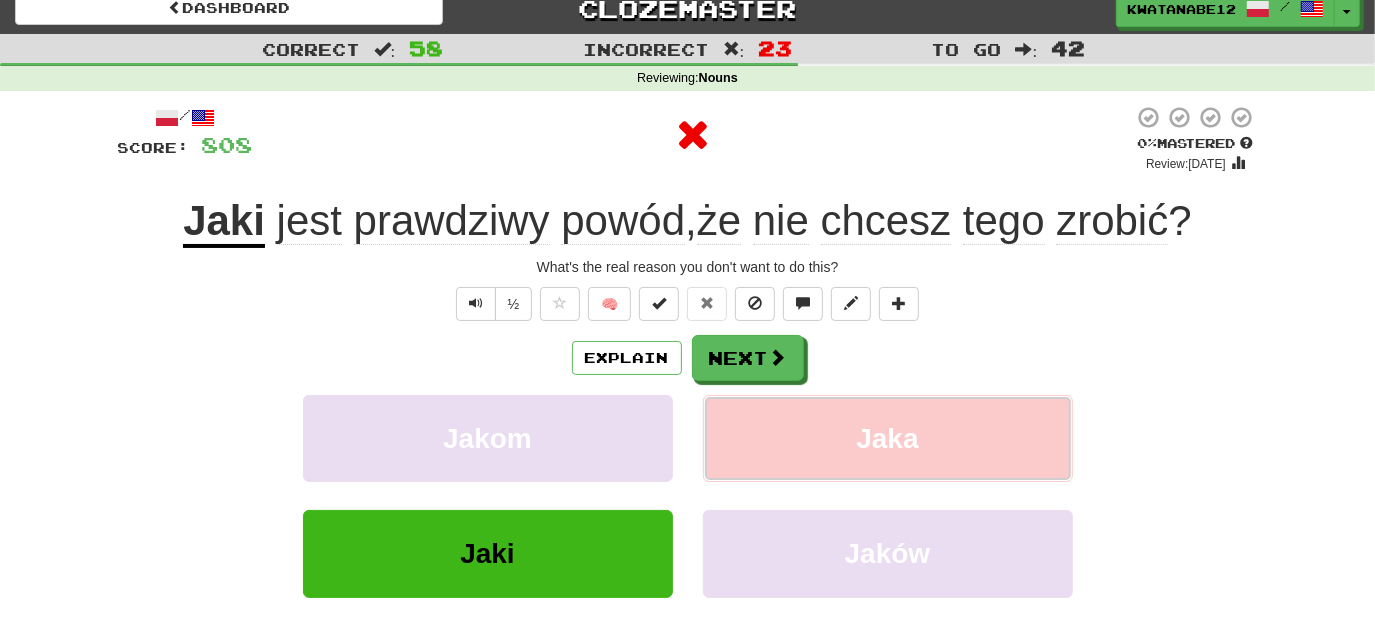 drag, startPoint x: 753, startPoint y: 396, endPoint x: 752, endPoint y: 385, distance: 11.045361 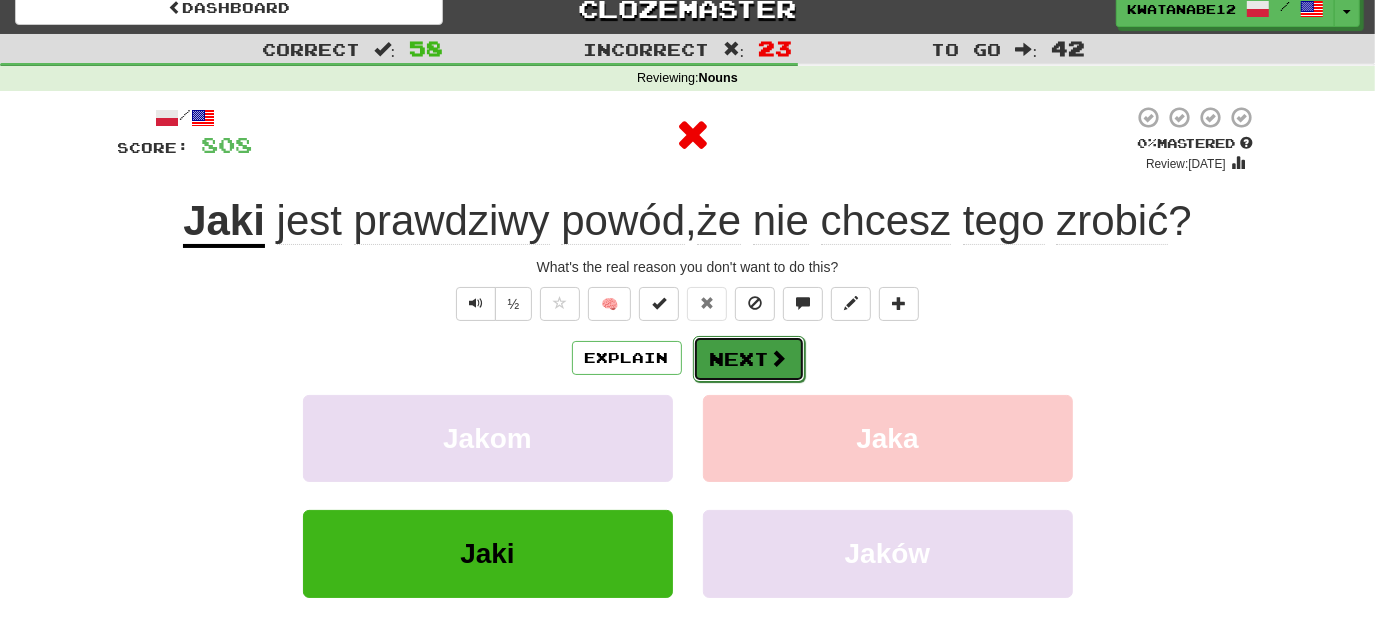 click on "Next" at bounding box center [749, 359] 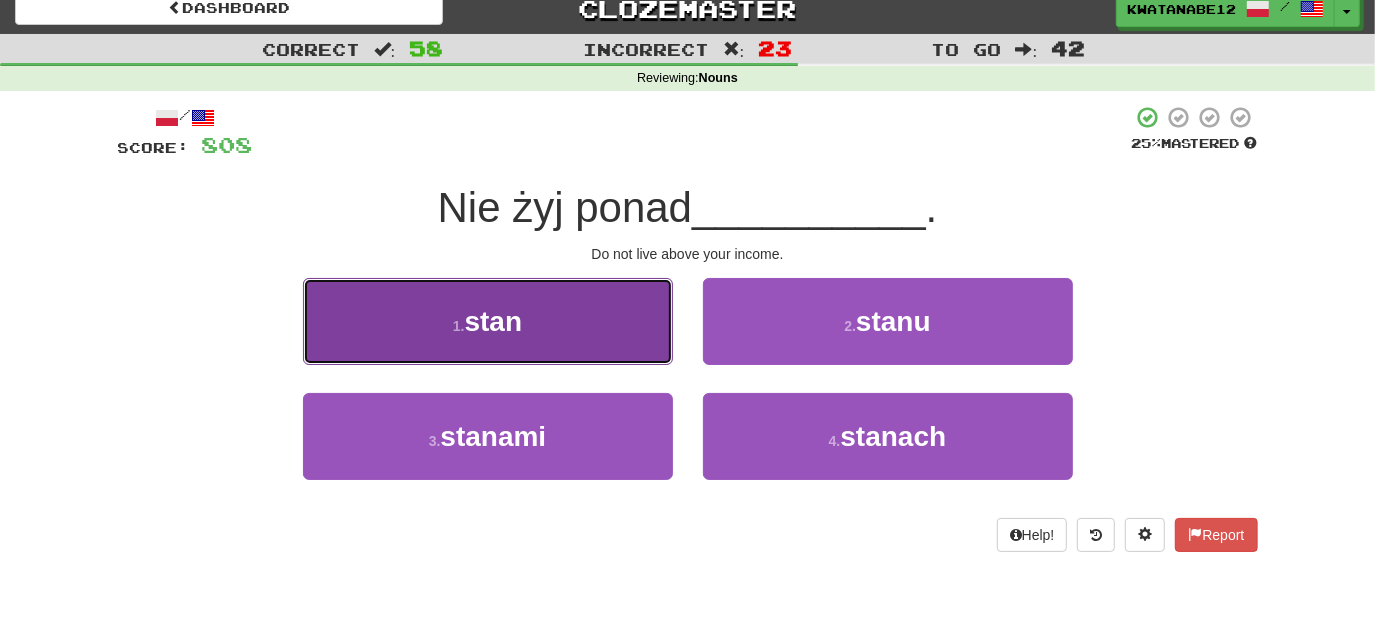 click on "1 .  stan" at bounding box center (488, 321) 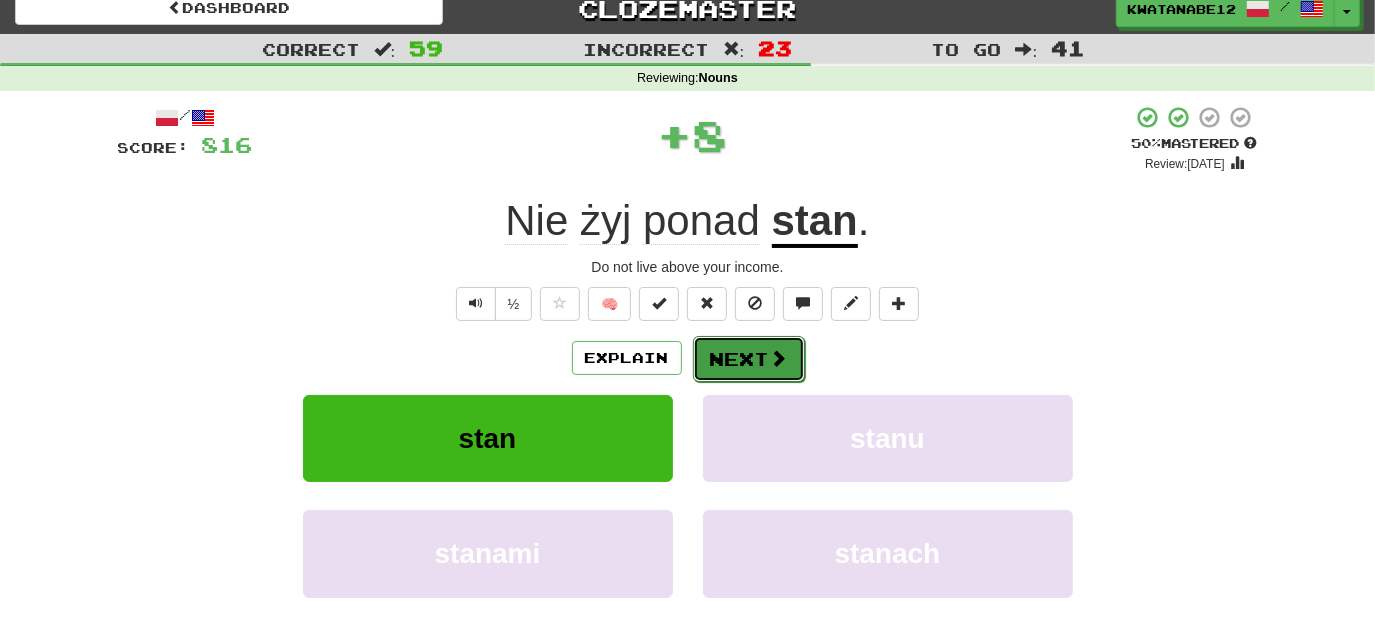 click on "Next" at bounding box center (749, 359) 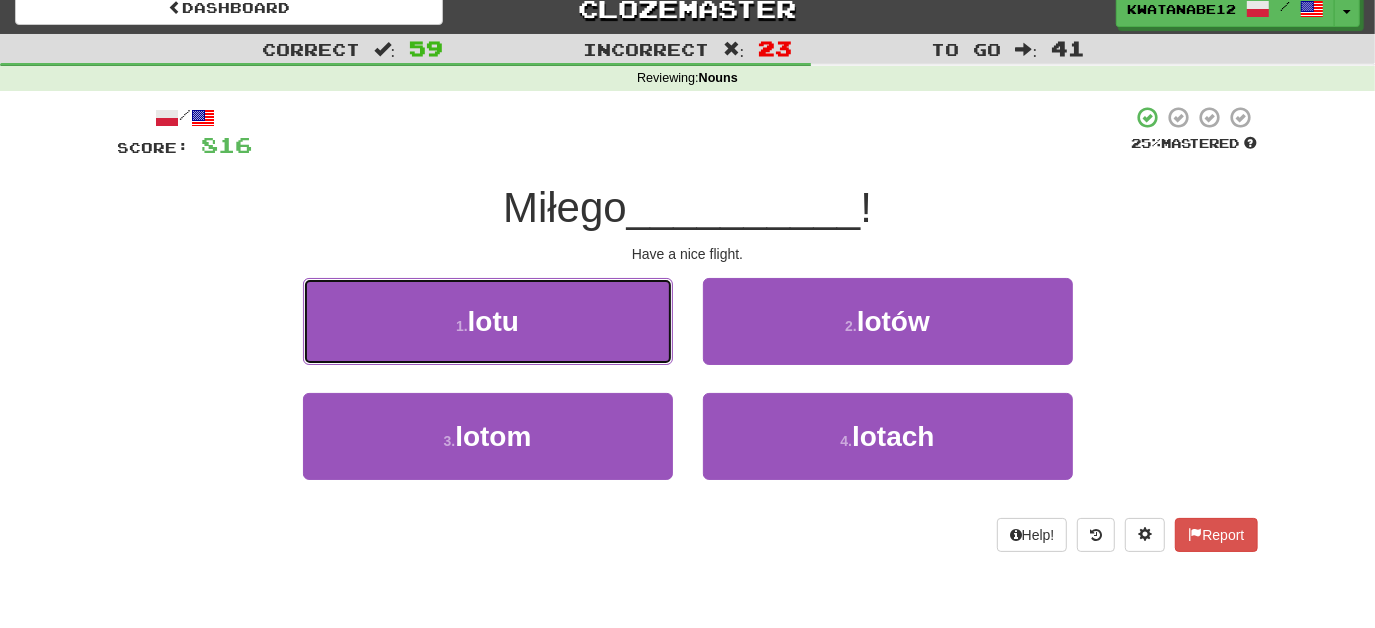 drag, startPoint x: 621, startPoint y: 314, endPoint x: 654, endPoint y: 320, distance: 33.54102 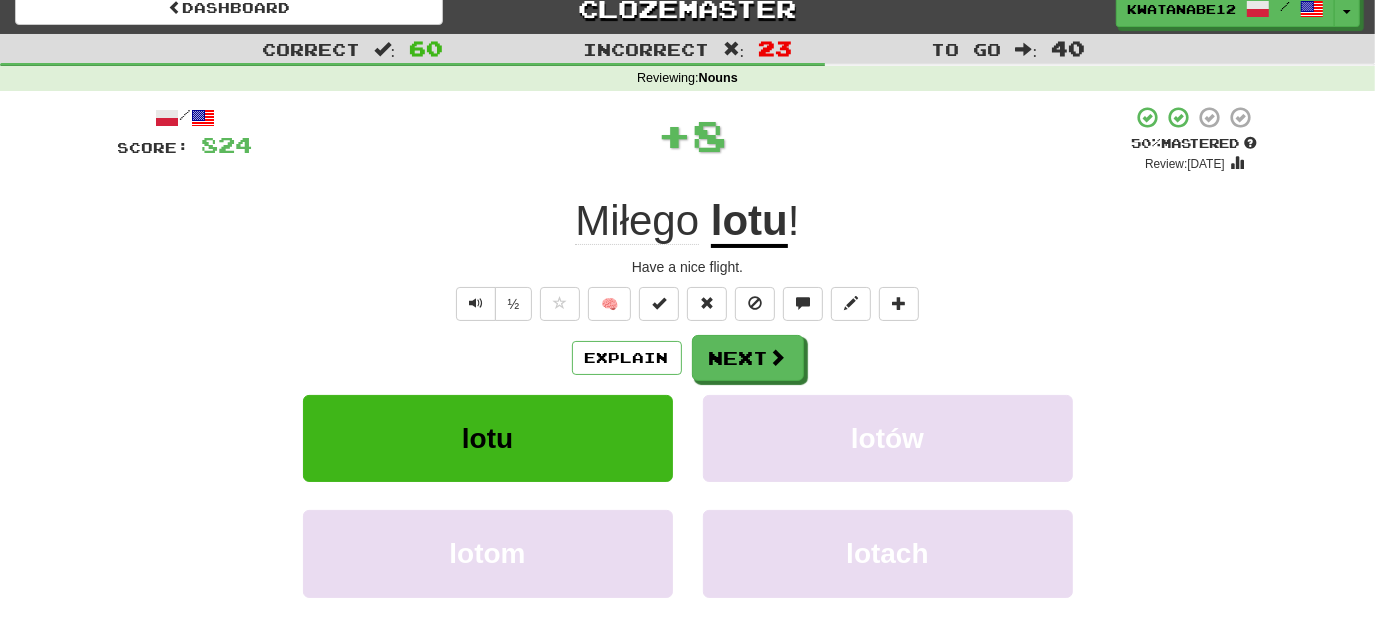 click on "/  Score:   824 + 8 50 %  Mastered Review:  2025-07-20 Miłego   lotu ! Have a nice flight. ½ 🧠 Explain Next lotu lotów lotom lotach Learn more: lotu lotów lotom lotach  Help!  Report Sentence Source" at bounding box center (688, 418) 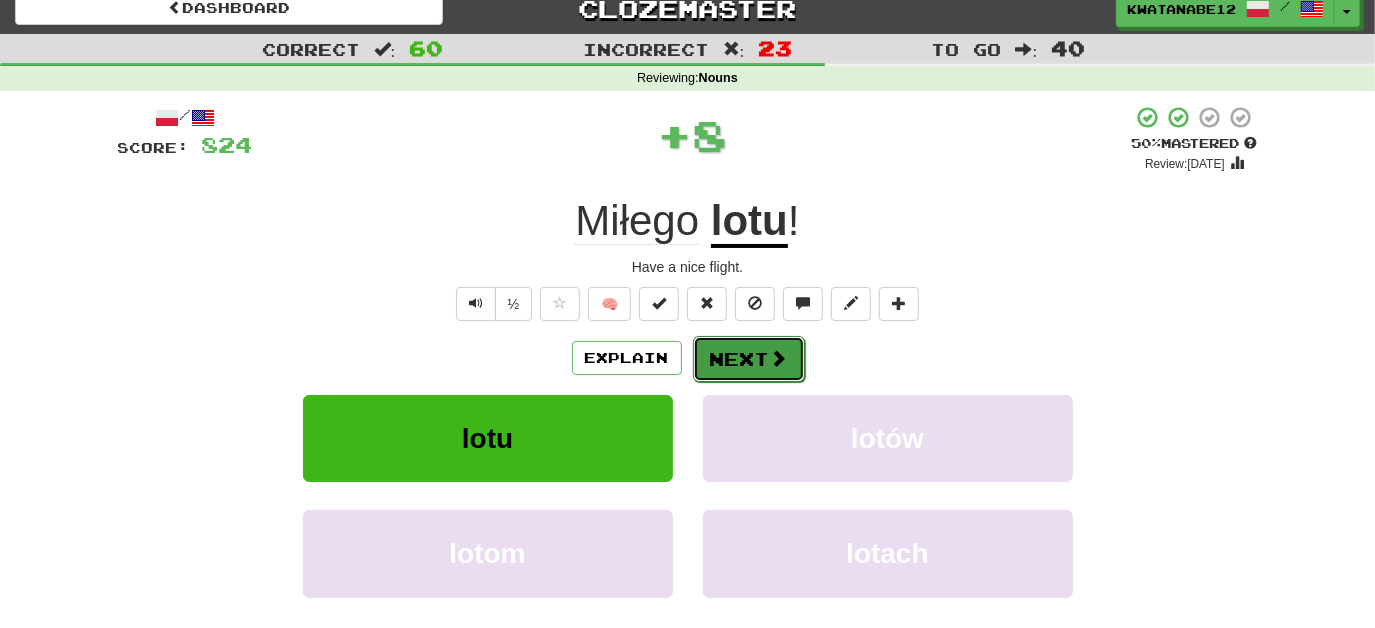 click at bounding box center (779, 358) 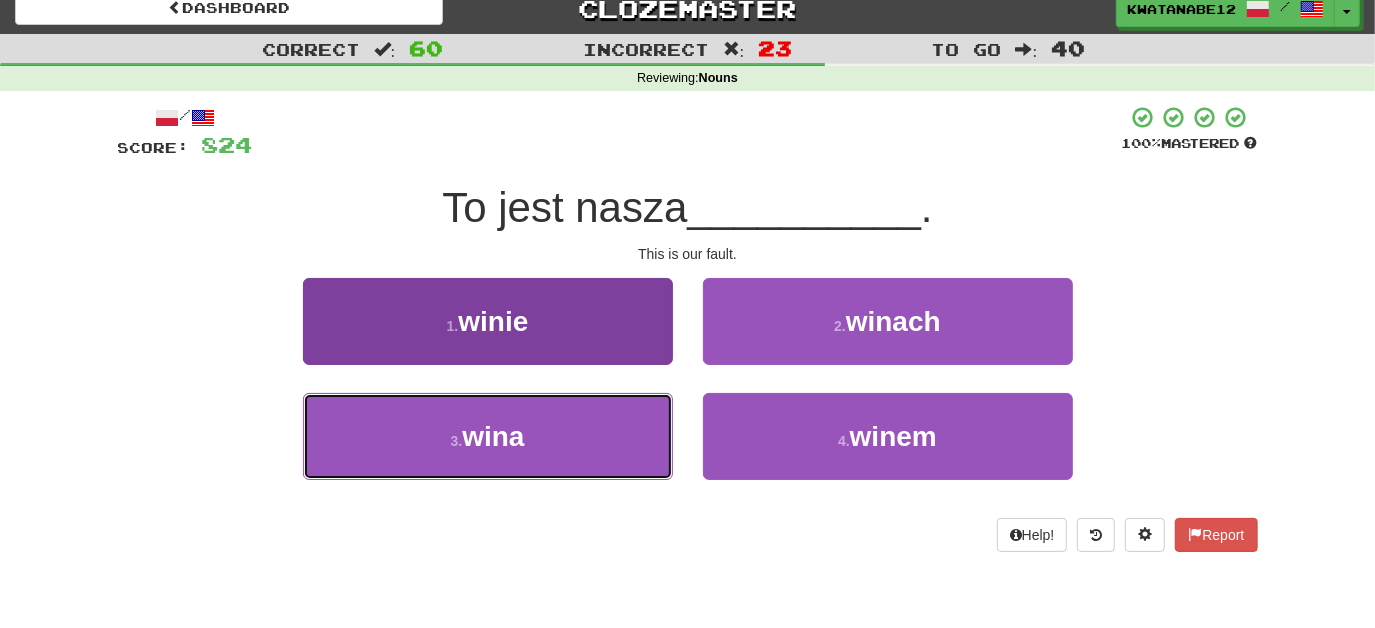click on "3 .  wina" at bounding box center (488, 436) 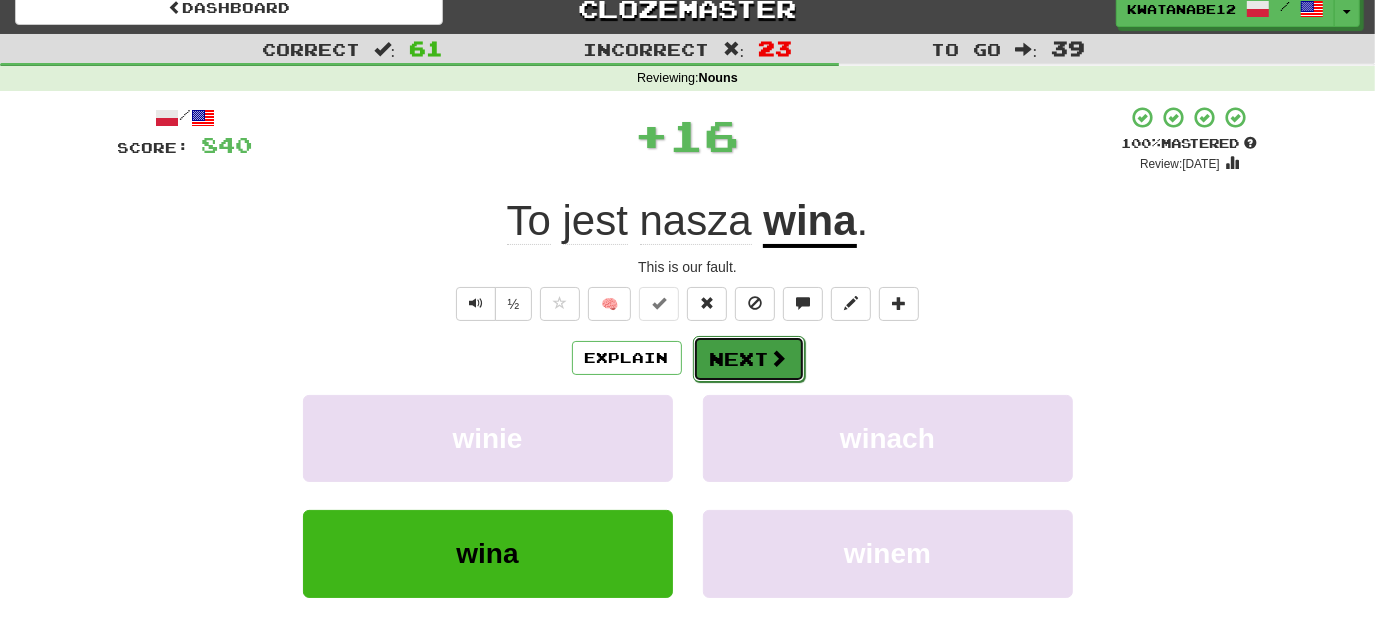 click on "Next" at bounding box center (749, 359) 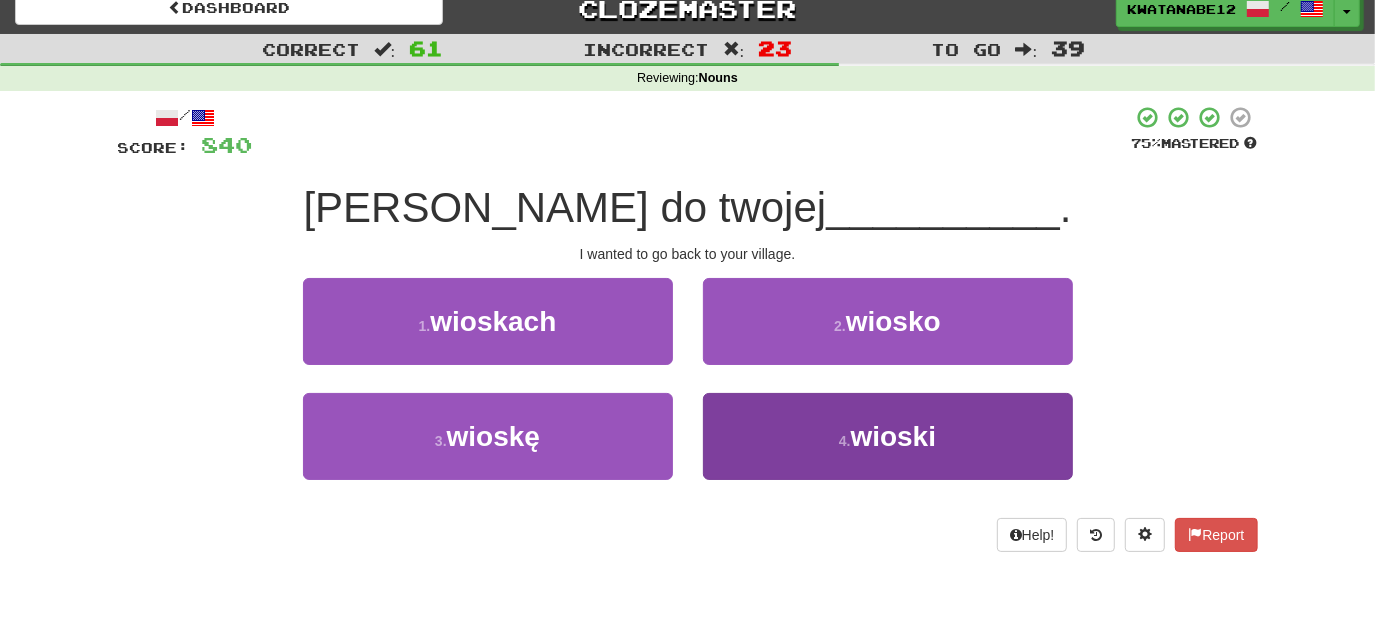 drag, startPoint x: 808, startPoint y: 479, endPoint x: 802, endPoint y: 460, distance: 19.924858 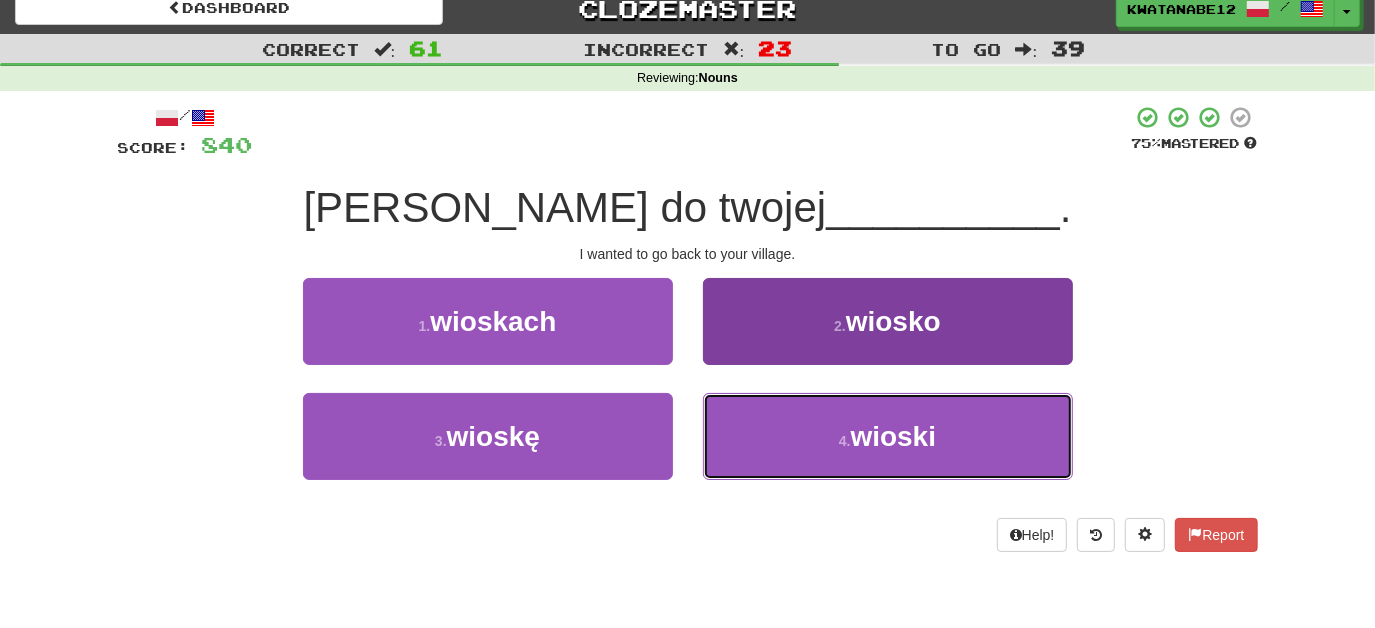 drag, startPoint x: 772, startPoint y: 443, endPoint x: 760, endPoint y: 434, distance: 15 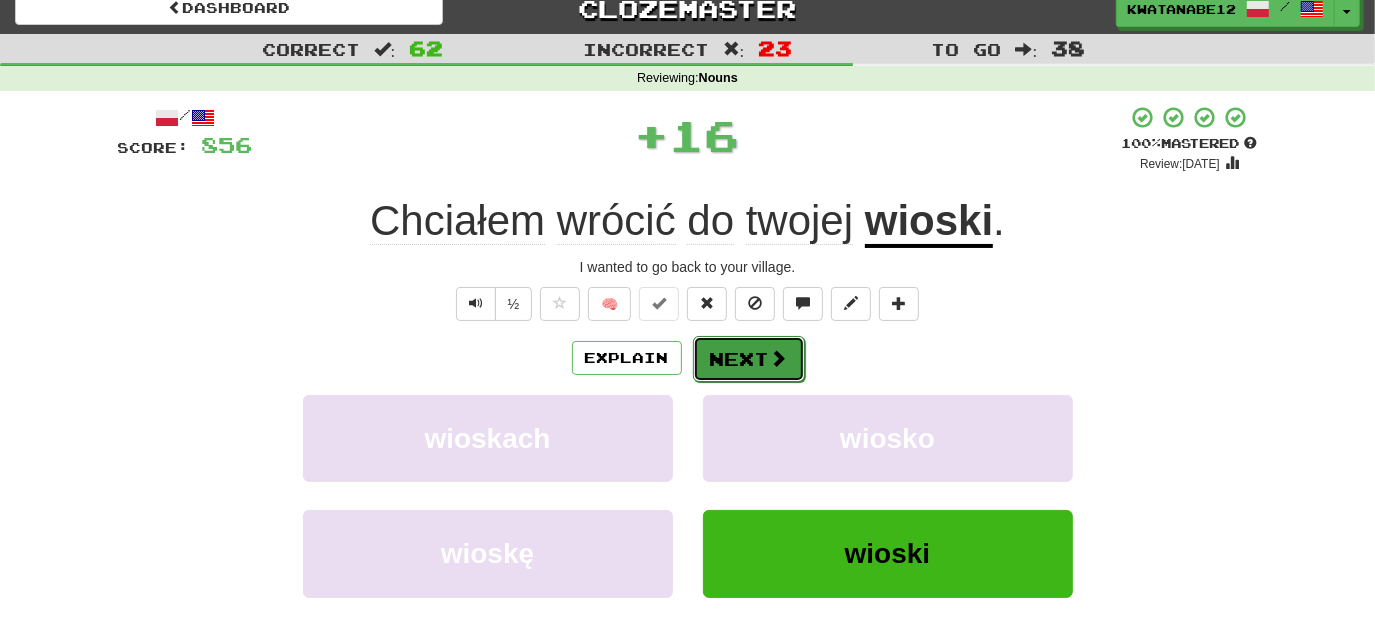 click on "Next" at bounding box center (749, 359) 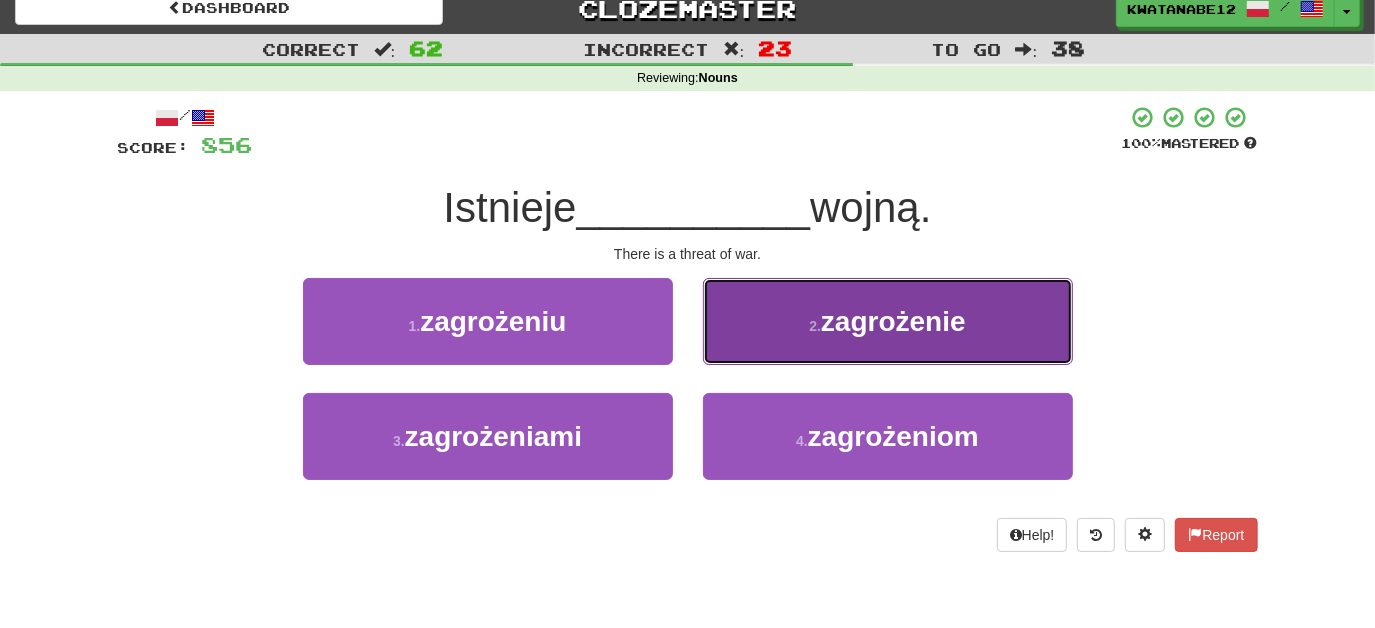 drag, startPoint x: 768, startPoint y: 314, endPoint x: 762, endPoint y: 343, distance: 29.614185 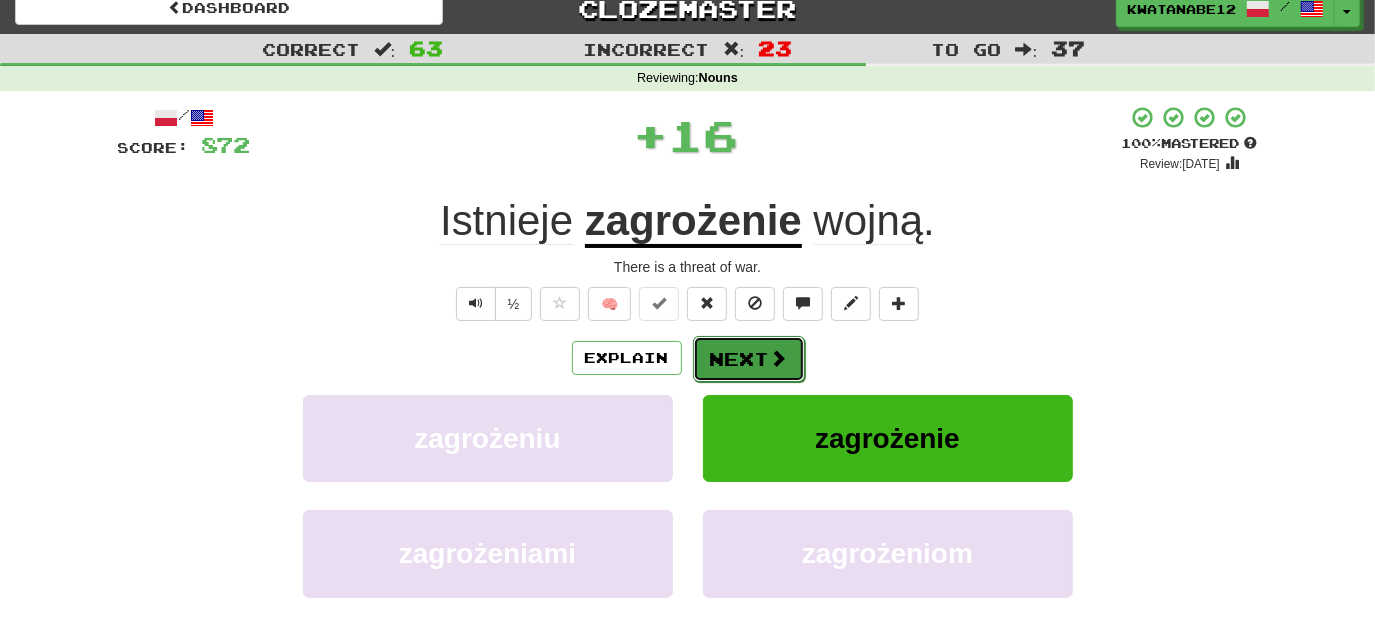 click on "Next" at bounding box center (749, 359) 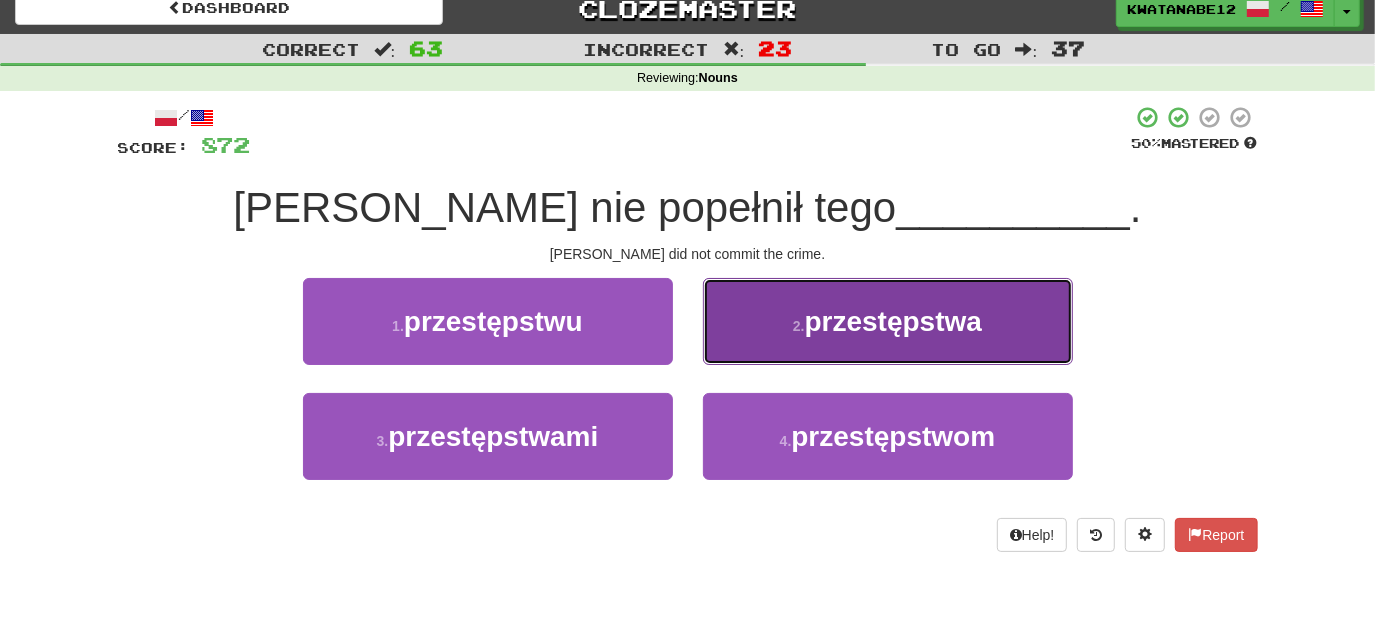 drag, startPoint x: 762, startPoint y: 315, endPoint x: 765, endPoint y: 333, distance: 18.248287 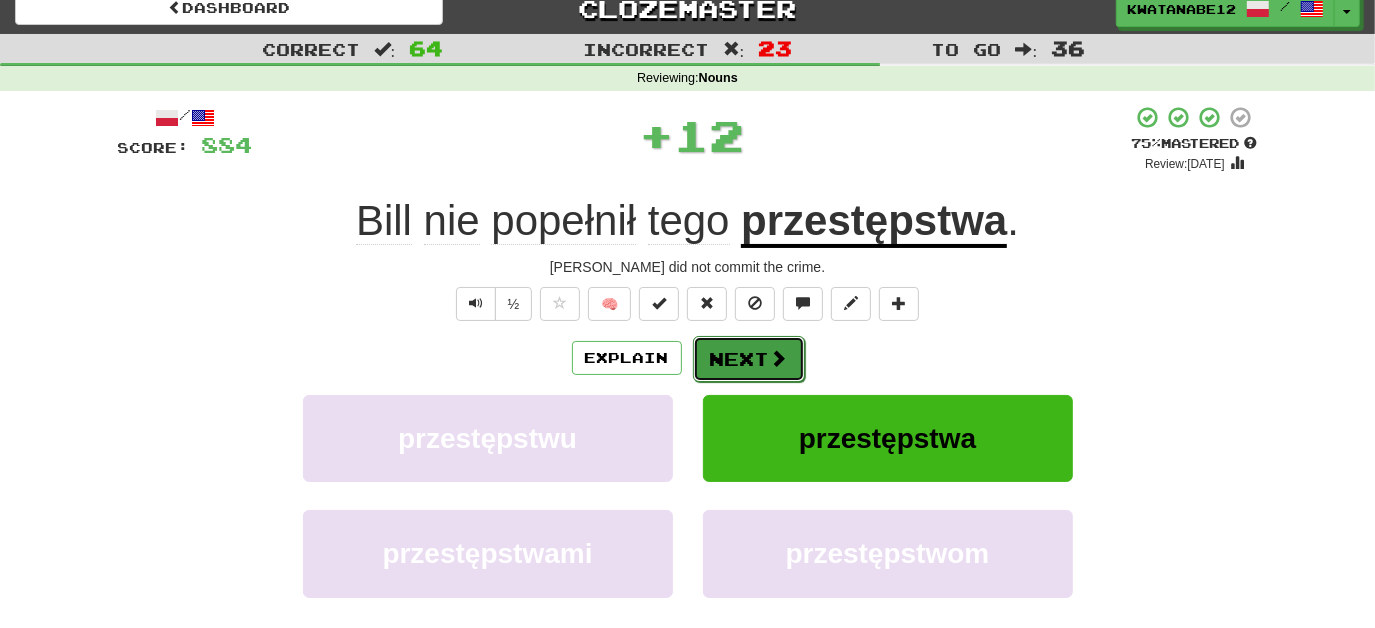 click on "Next" at bounding box center [749, 359] 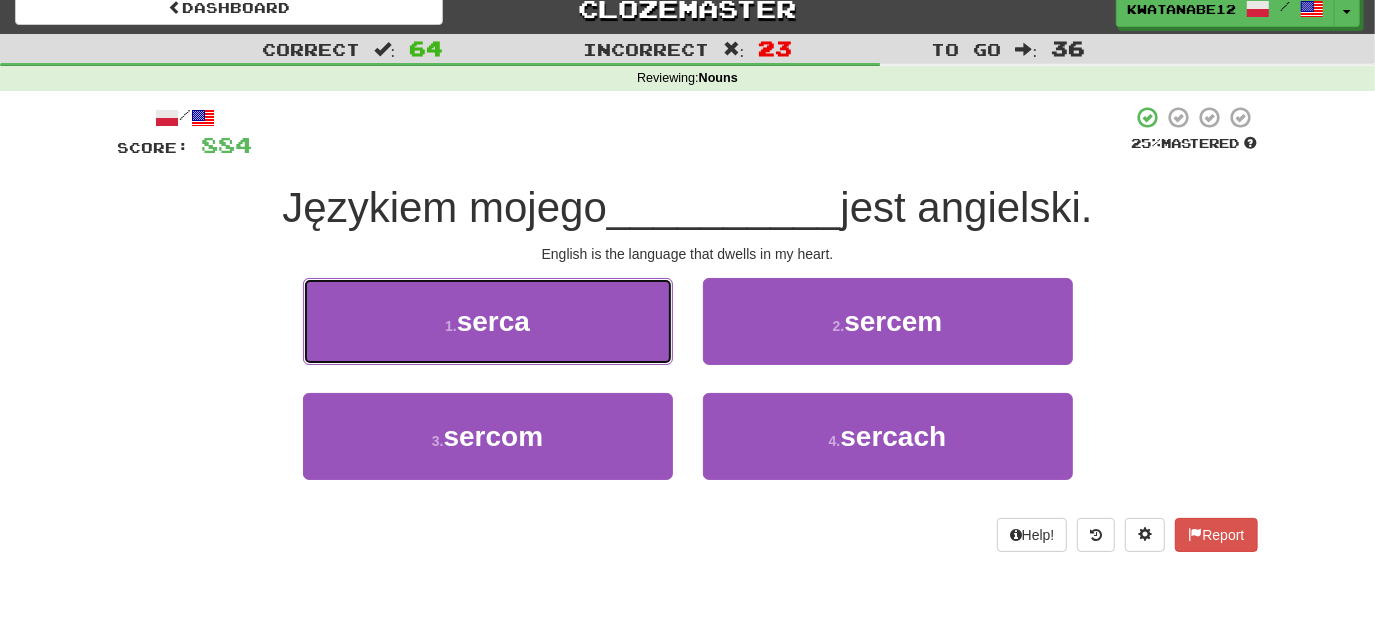 click on "1 .  serca" at bounding box center [488, 321] 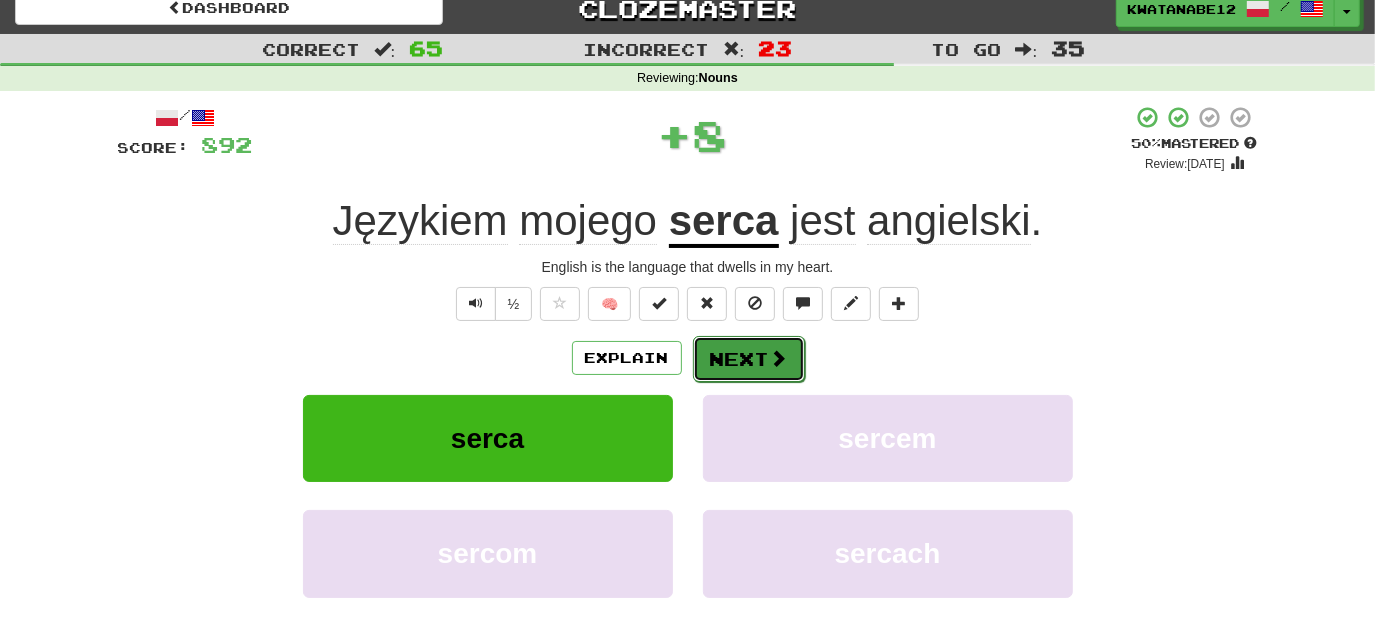 click on "Next" at bounding box center (749, 359) 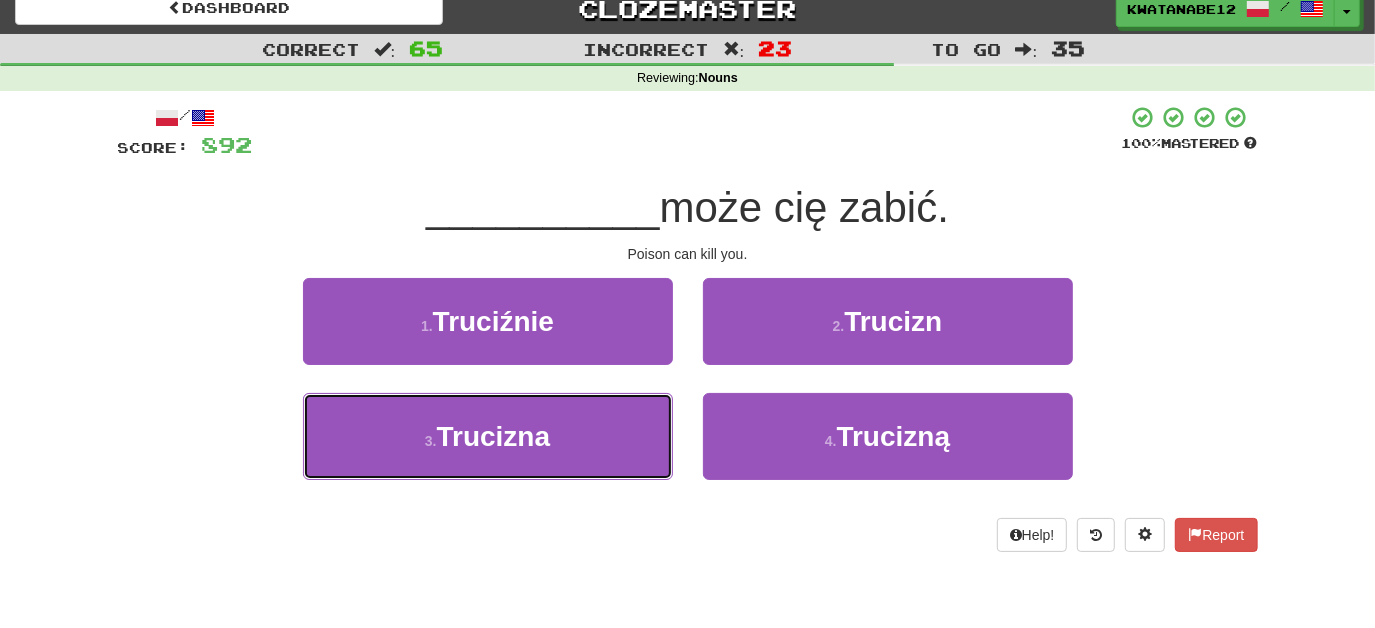 drag, startPoint x: 628, startPoint y: 436, endPoint x: 672, endPoint y: 391, distance: 62.936478 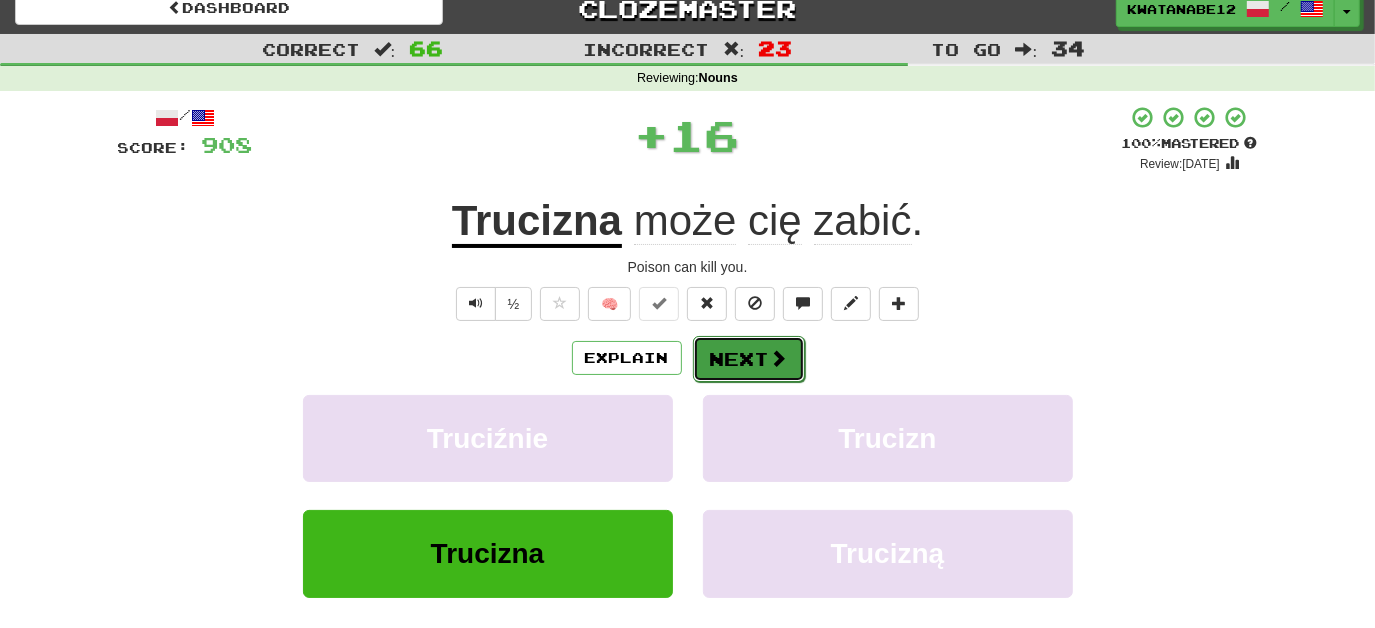 click on "Next" at bounding box center (749, 359) 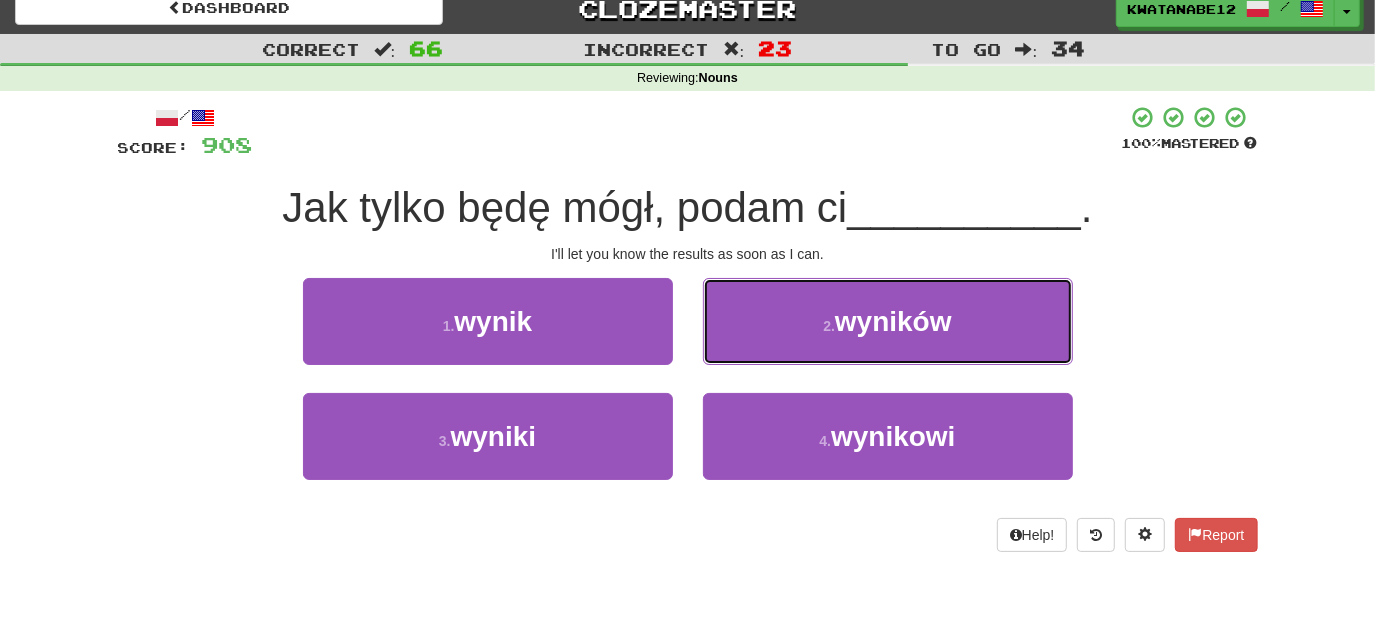 drag, startPoint x: 725, startPoint y: 315, endPoint x: 736, endPoint y: 328, distance: 17.029387 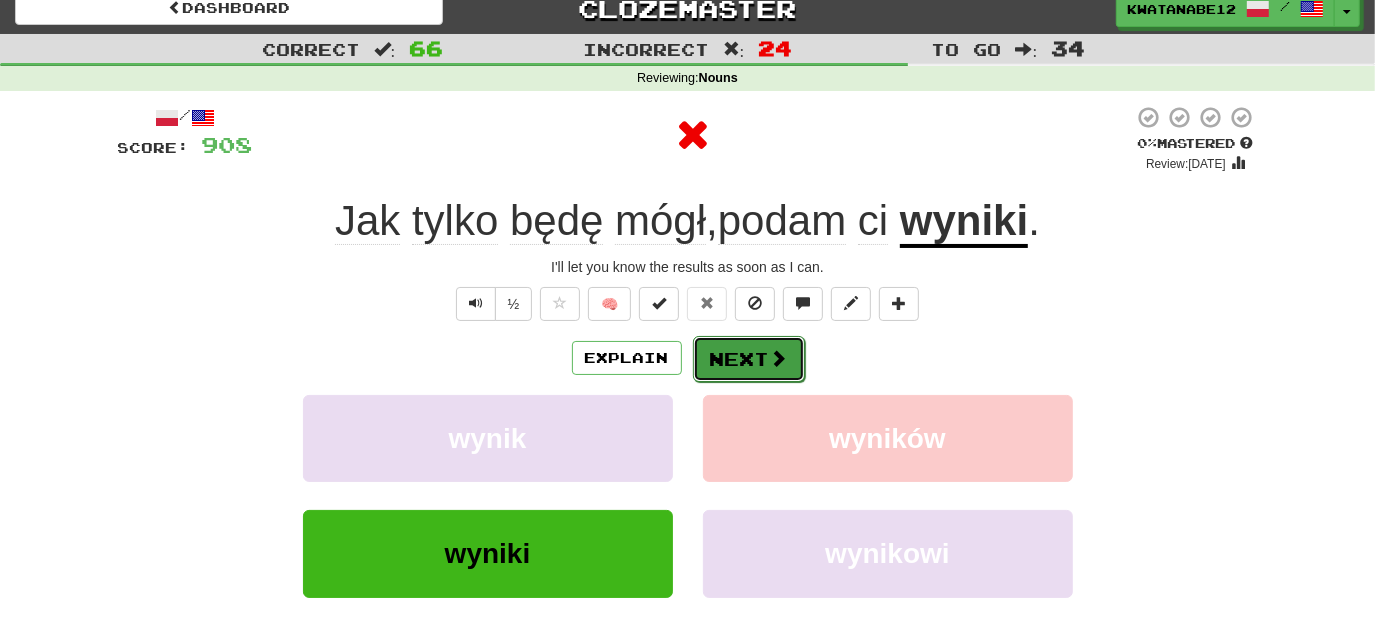 click on "Next" at bounding box center (749, 359) 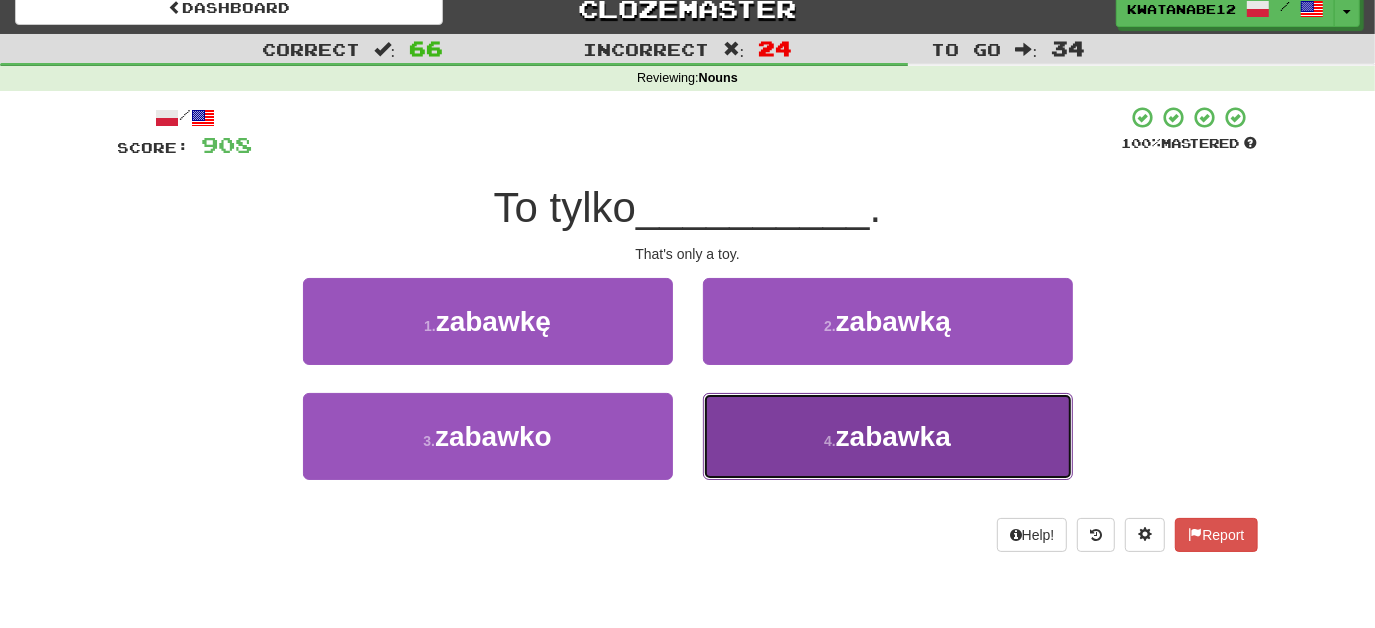click on "4 .  zabawka" at bounding box center (888, 436) 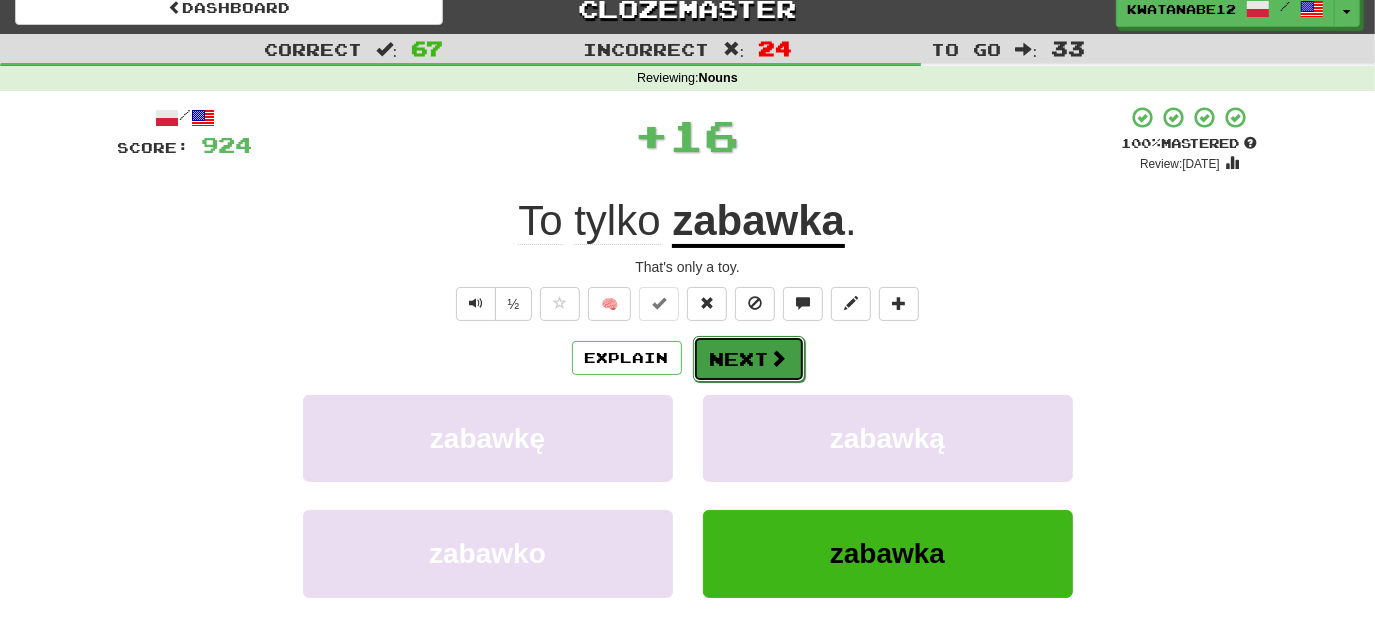 click on "Next" at bounding box center (749, 359) 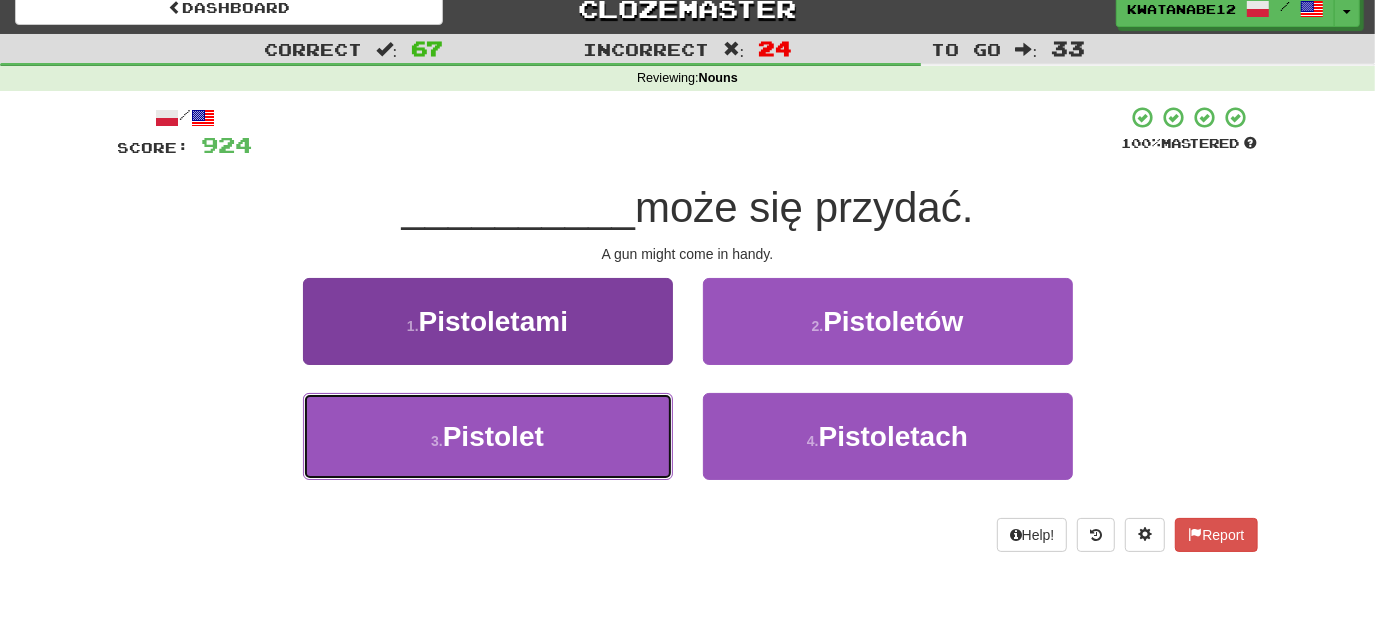 click on "3 .  Pistolet" at bounding box center [488, 436] 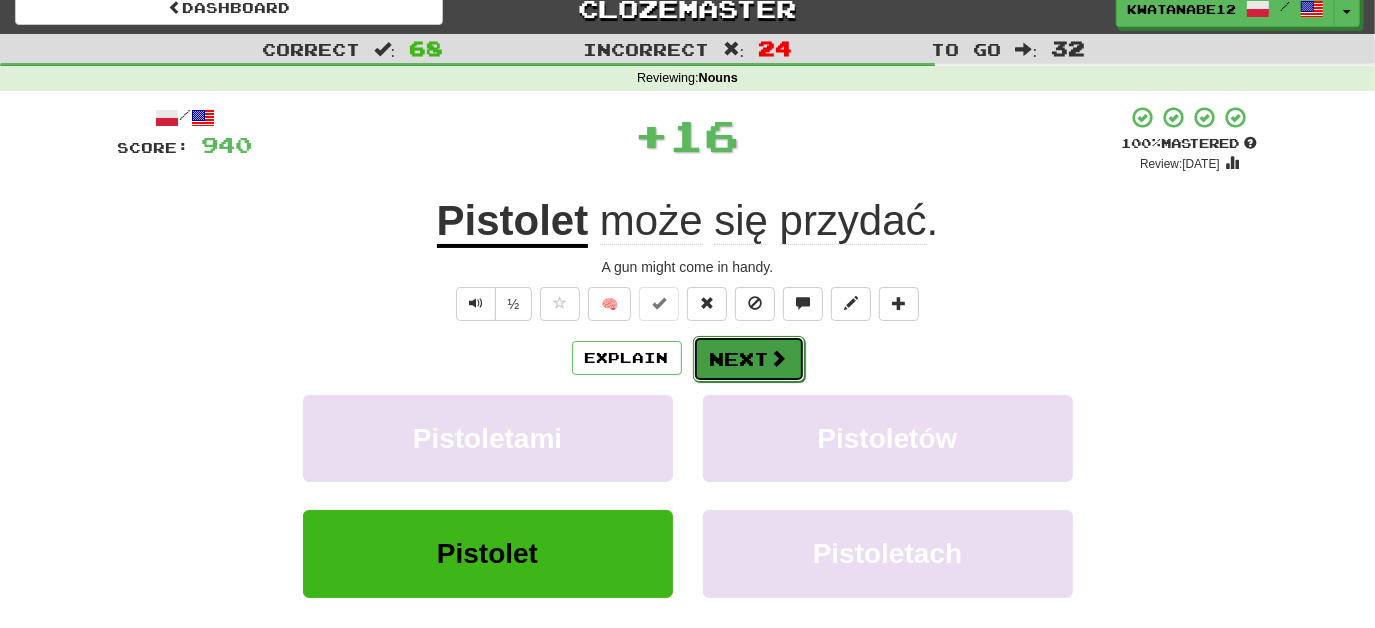 drag, startPoint x: 704, startPoint y: 375, endPoint x: 718, endPoint y: 372, distance: 14.3178215 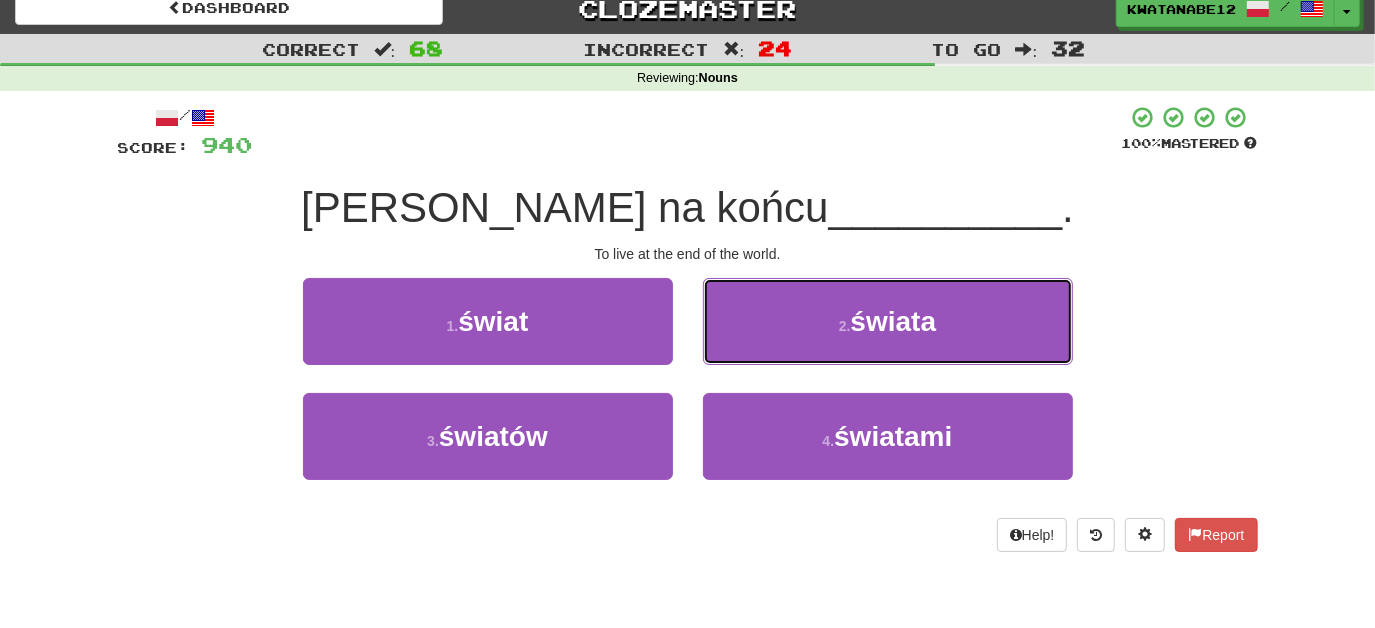drag, startPoint x: 767, startPoint y: 316, endPoint x: 754, endPoint y: 325, distance: 15.811388 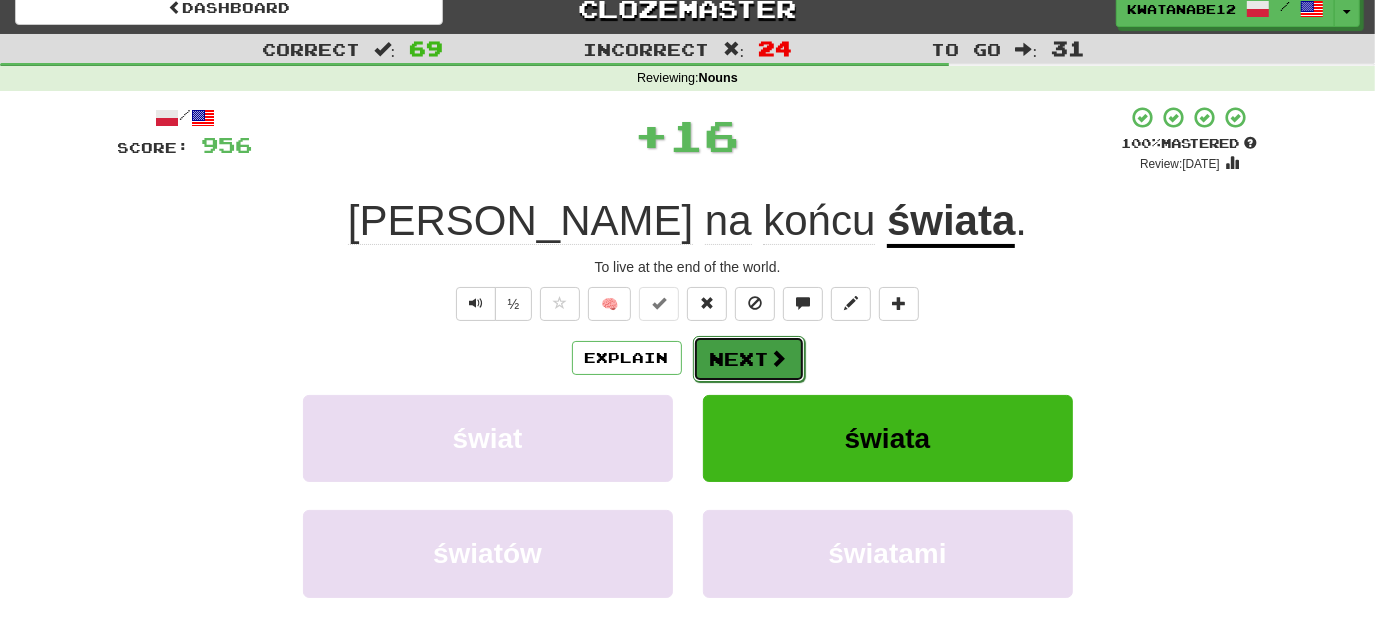 click on "Next" at bounding box center [749, 359] 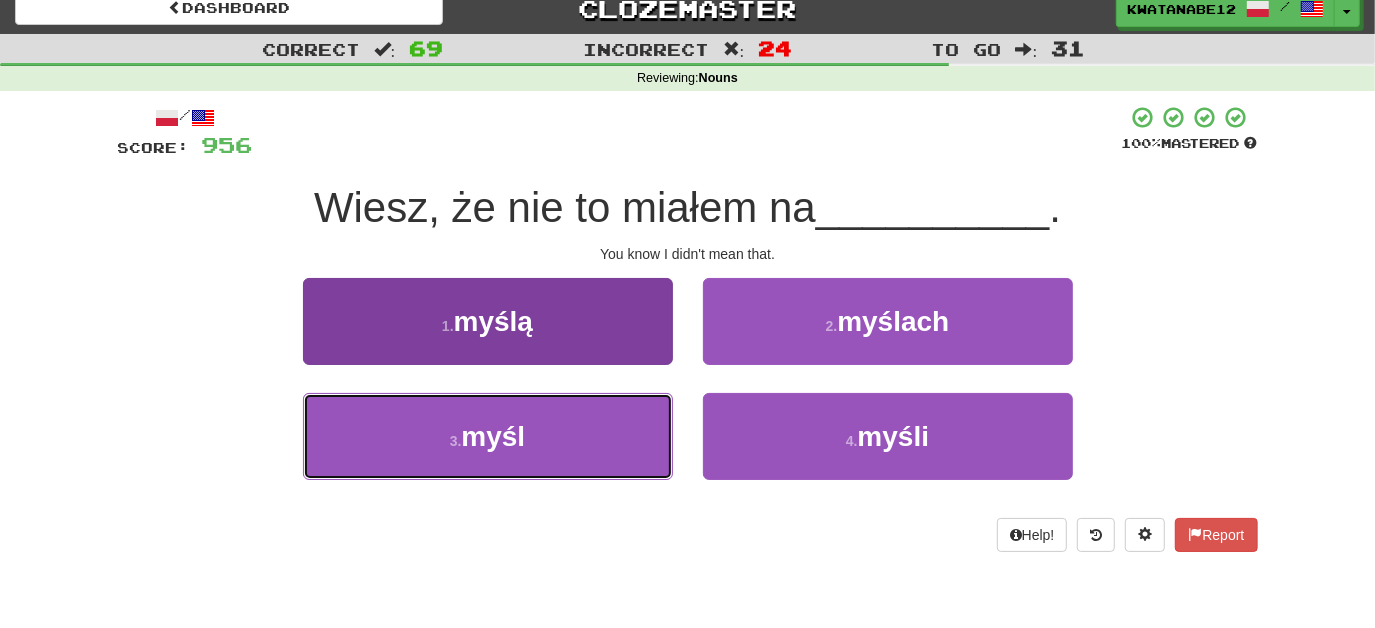 drag, startPoint x: 590, startPoint y: 435, endPoint x: 600, endPoint y: 431, distance: 10.770329 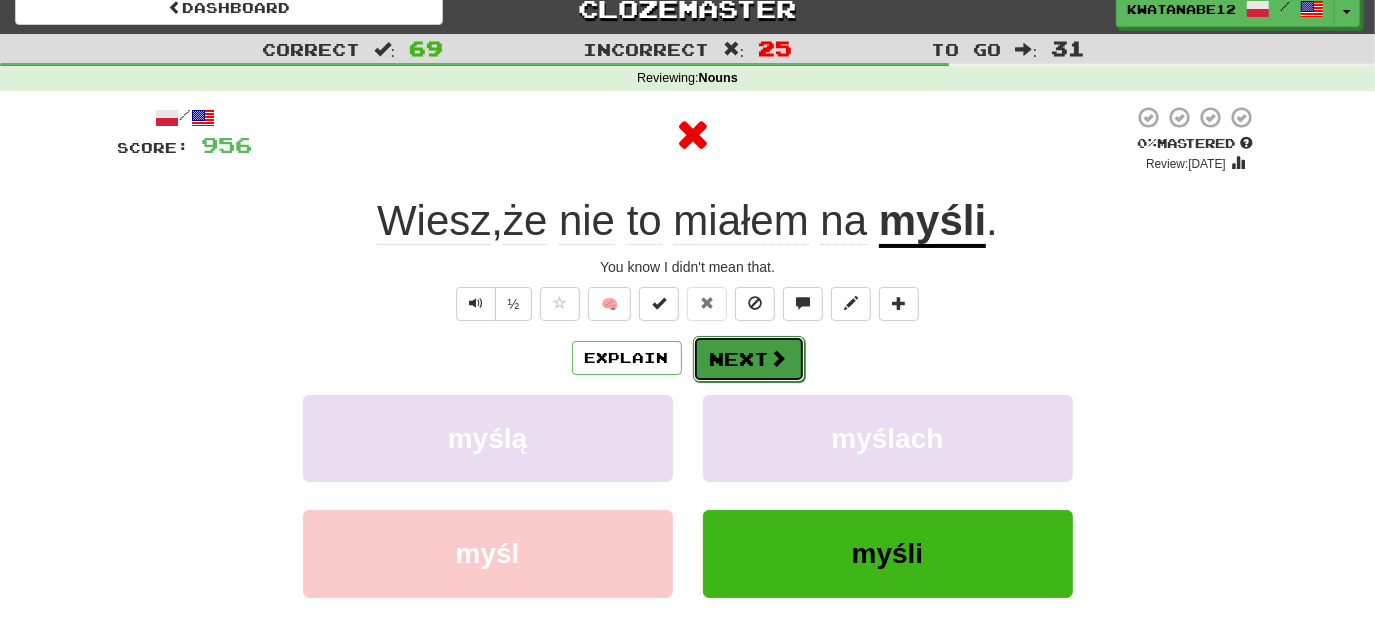 click on "Next" at bounding box center [749, 359] 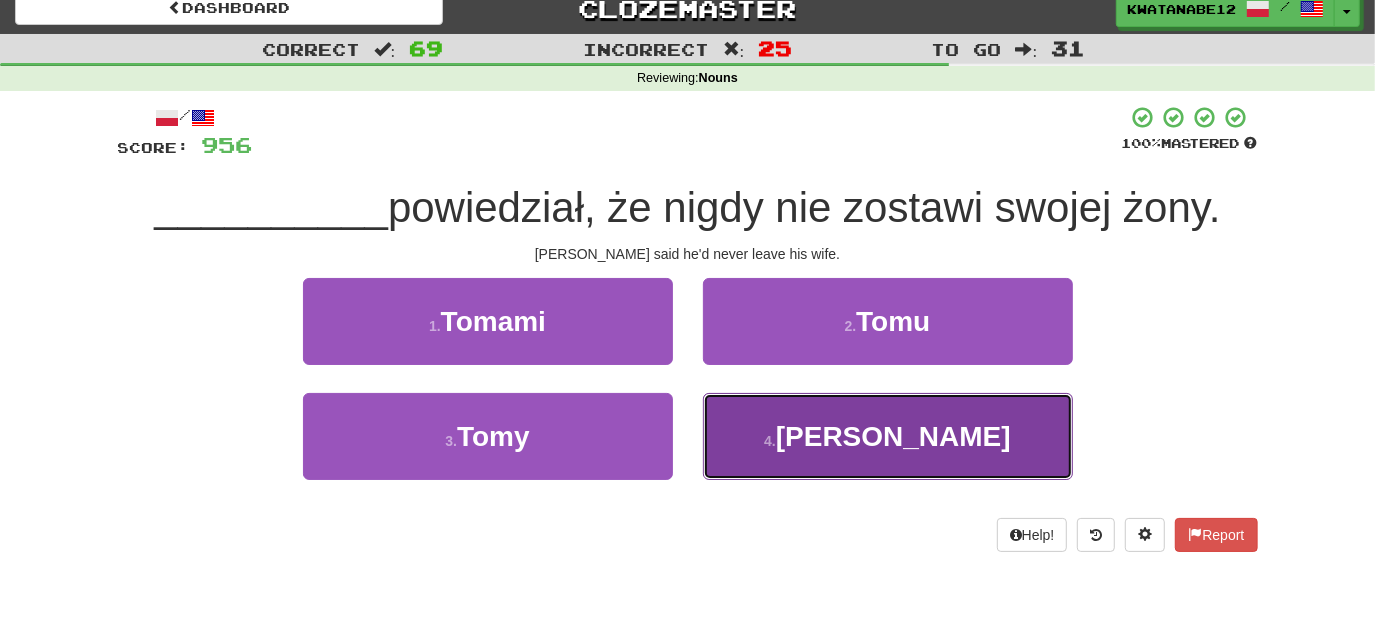 click on "4 .  Tom" at bounding box center (888, 436) 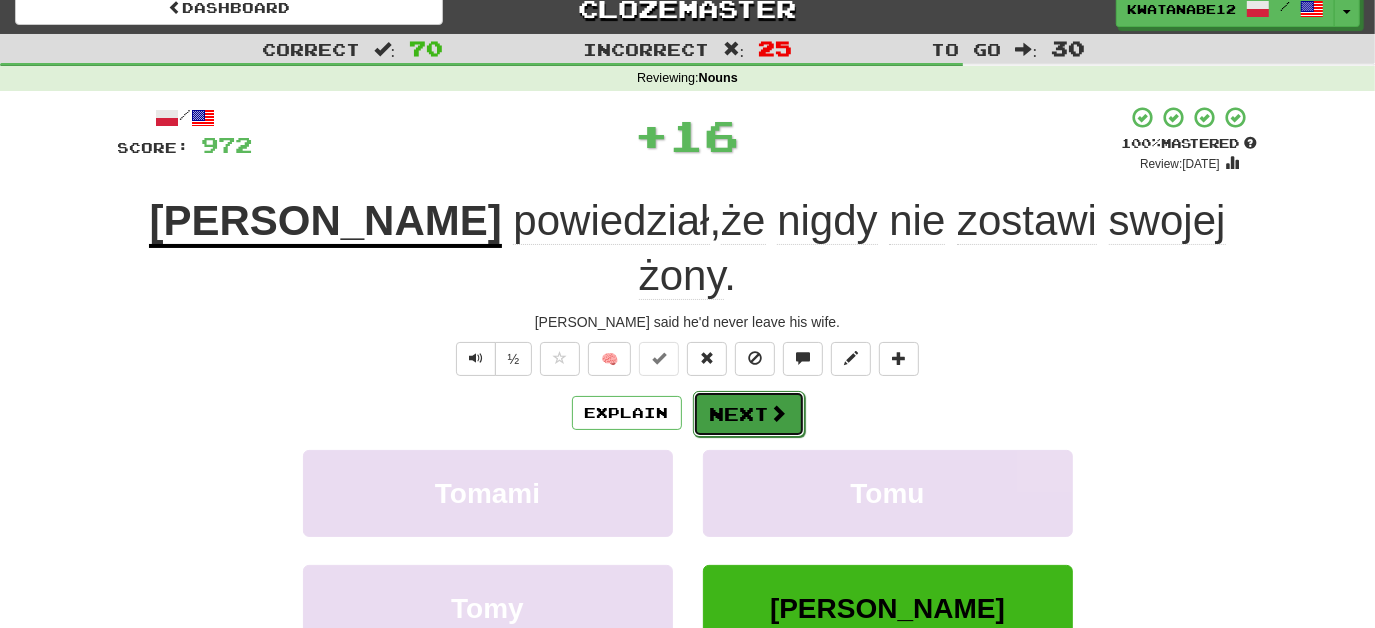 click on "Next" at bounding box center (749, 414) 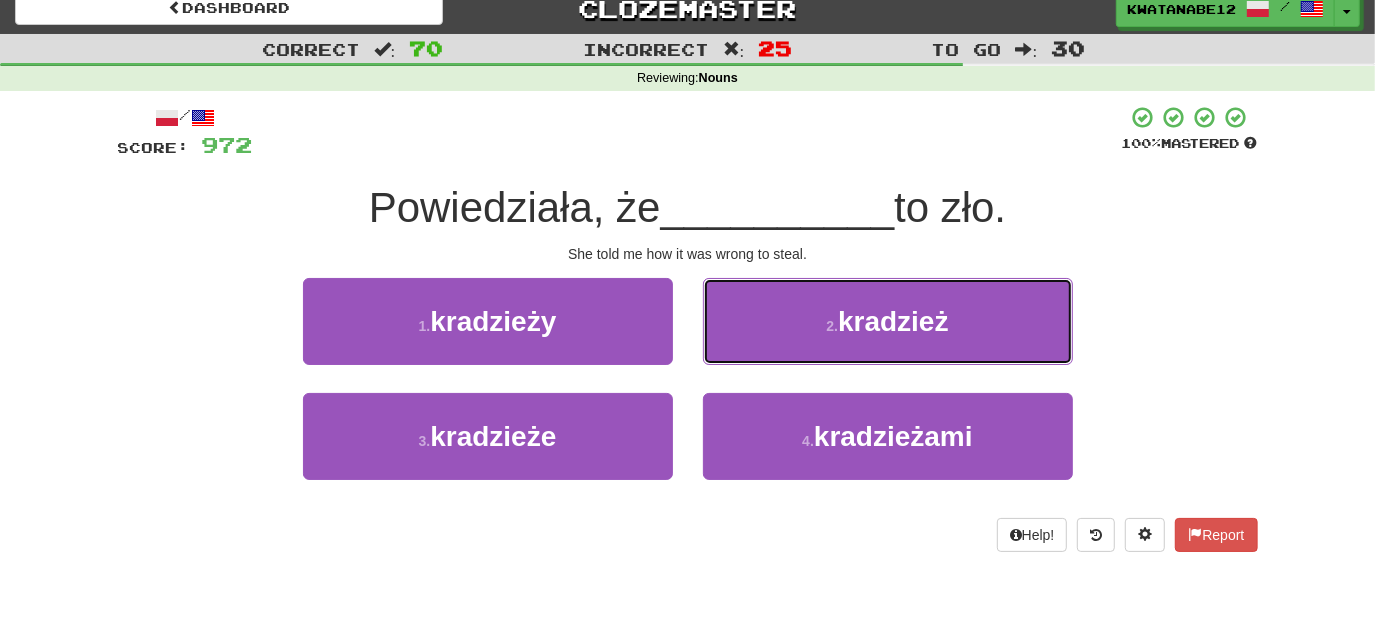 click on "2 .  kradzież" at bounding box center [888, 321] 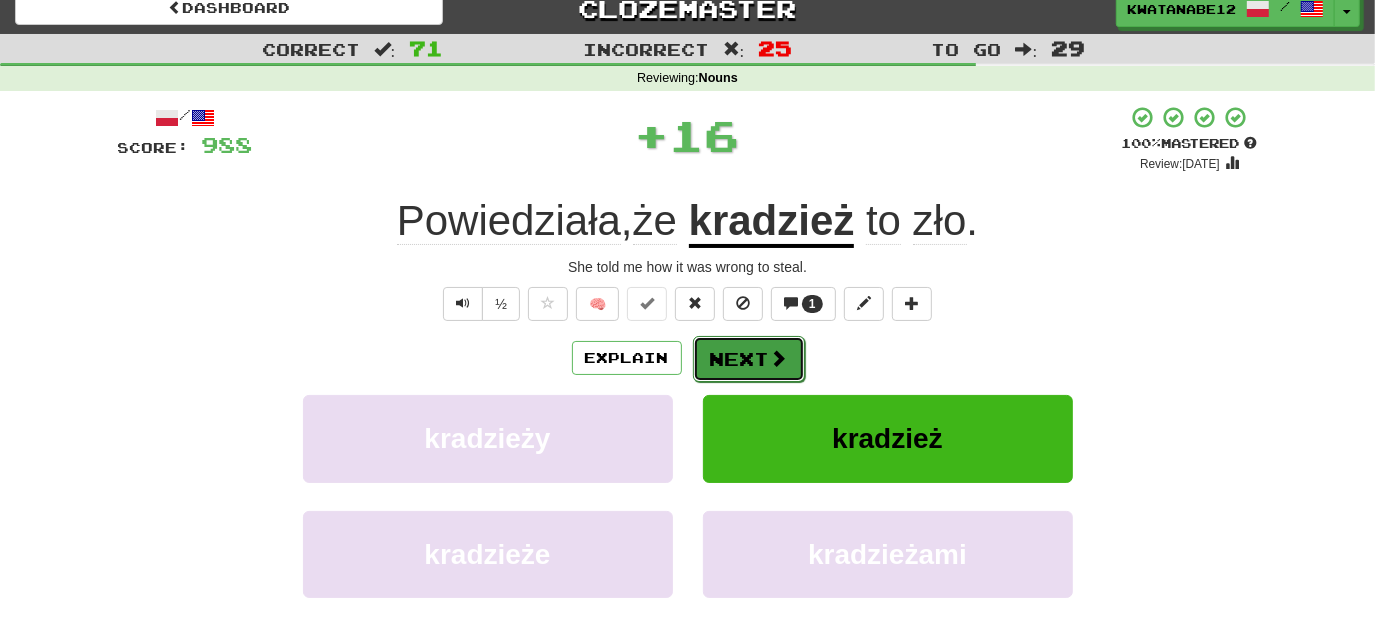 click on "Next" at bounding box center [749, 359] 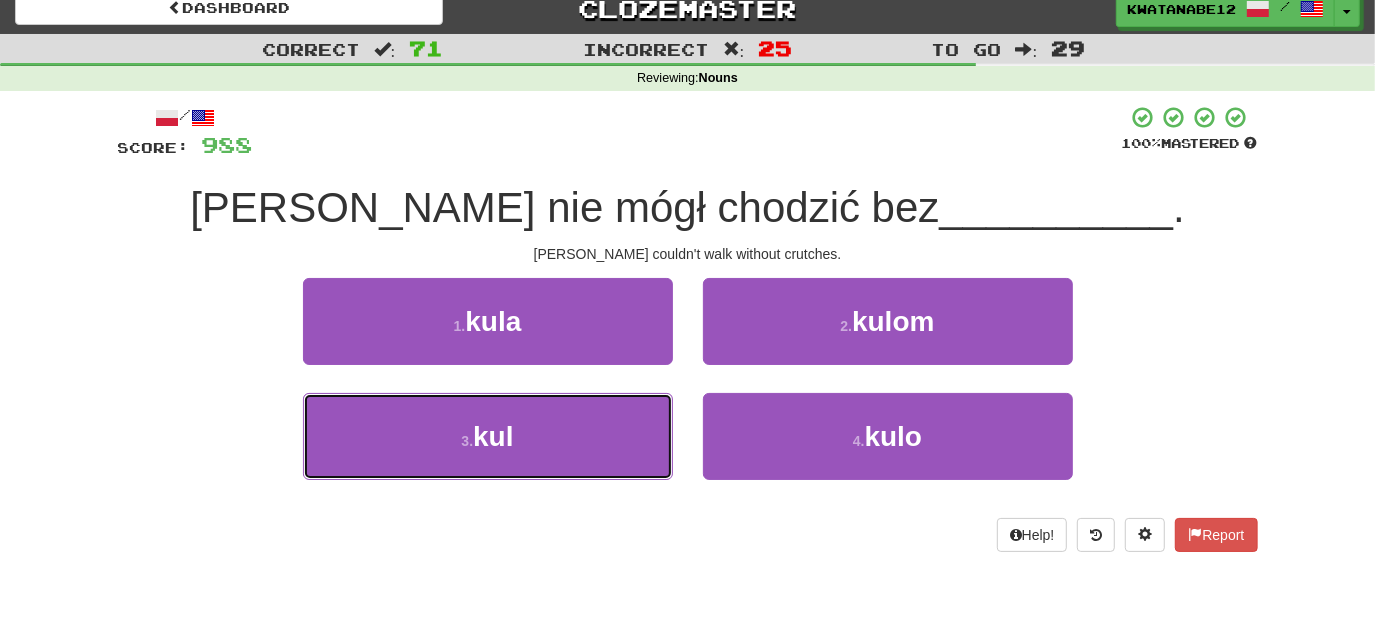 drag, startPoint x: 583, startPoint y: 416, endPoint x: 634, endPoint y: 381, distance: 61.854668 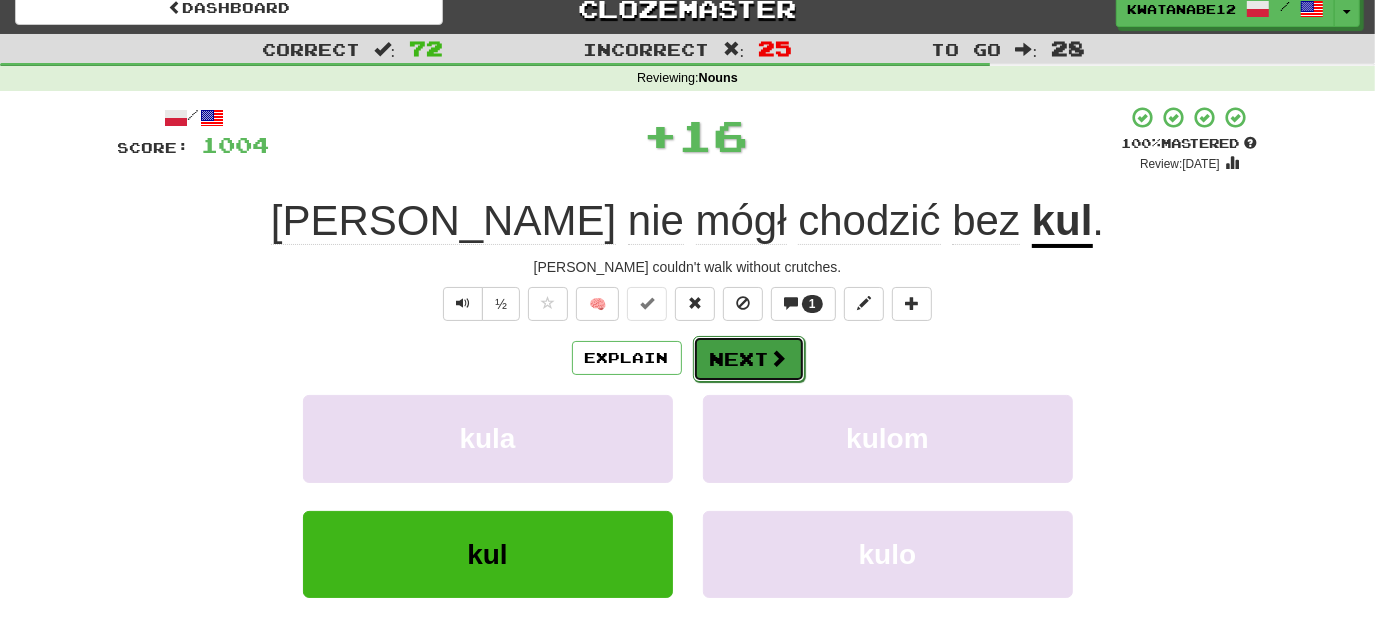 click on "Next" at bounding box center [749, 359] 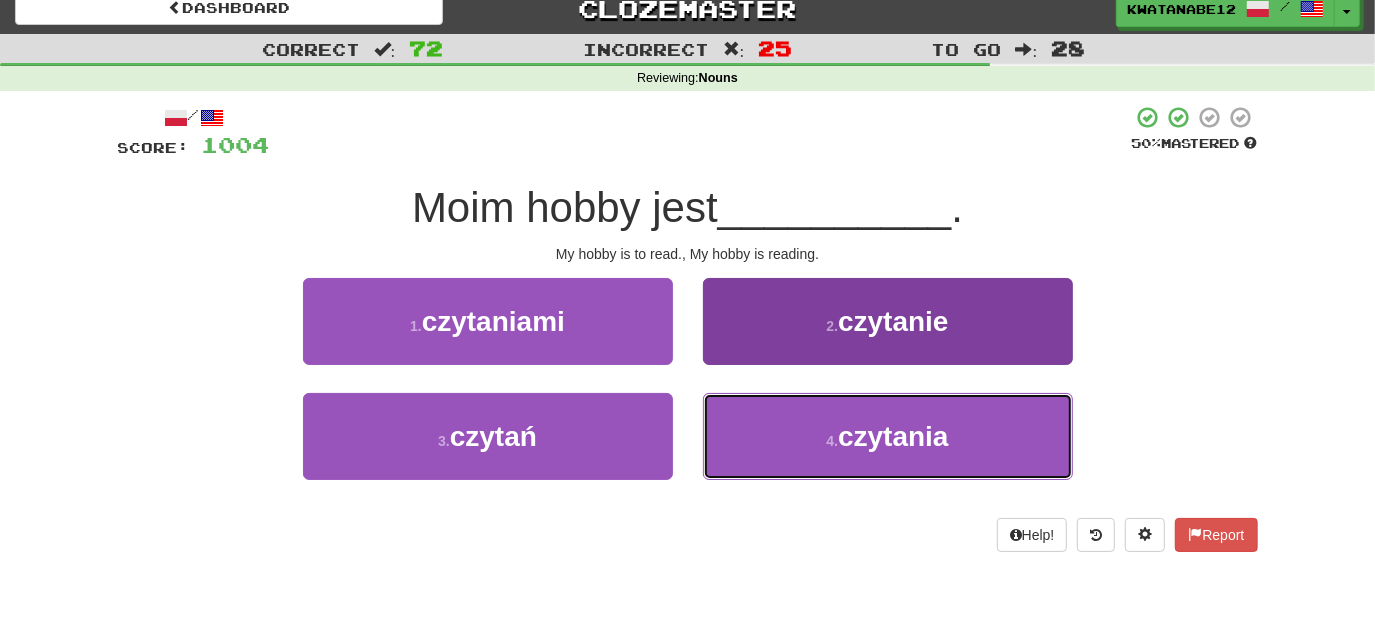 click on "4 .  czytania" at bounding box center (888, 436) 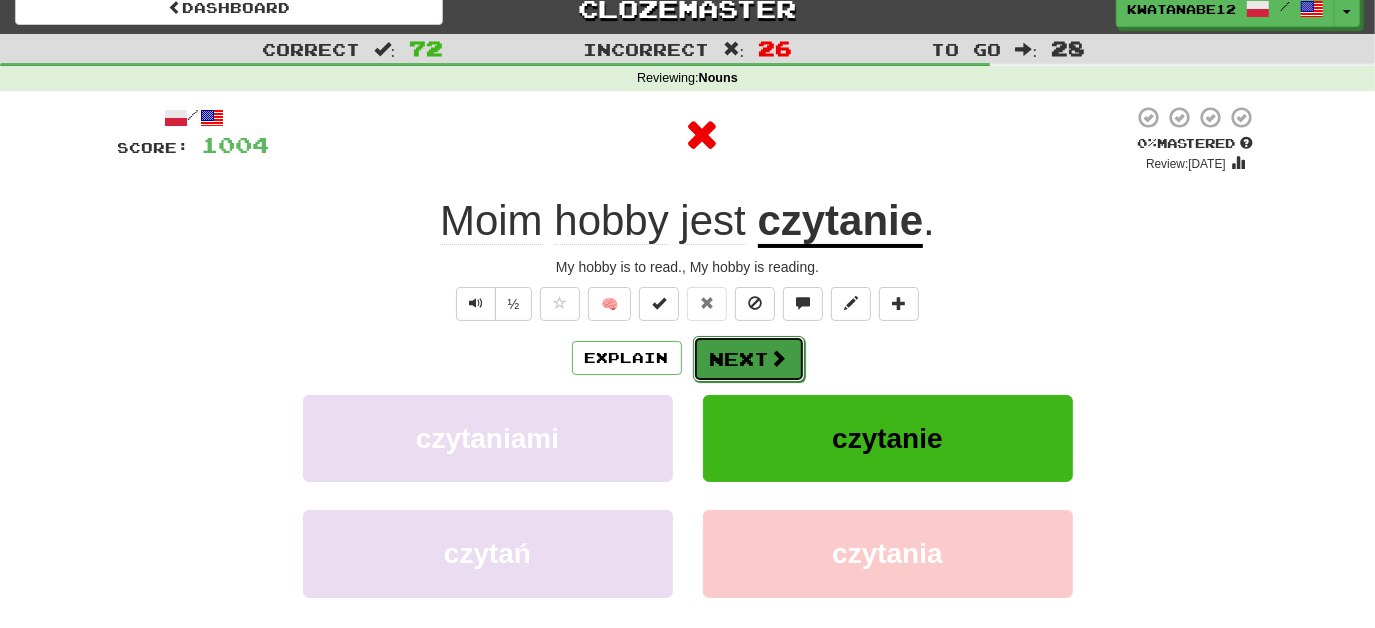 click on "Next" at bounding box center [749, 359] 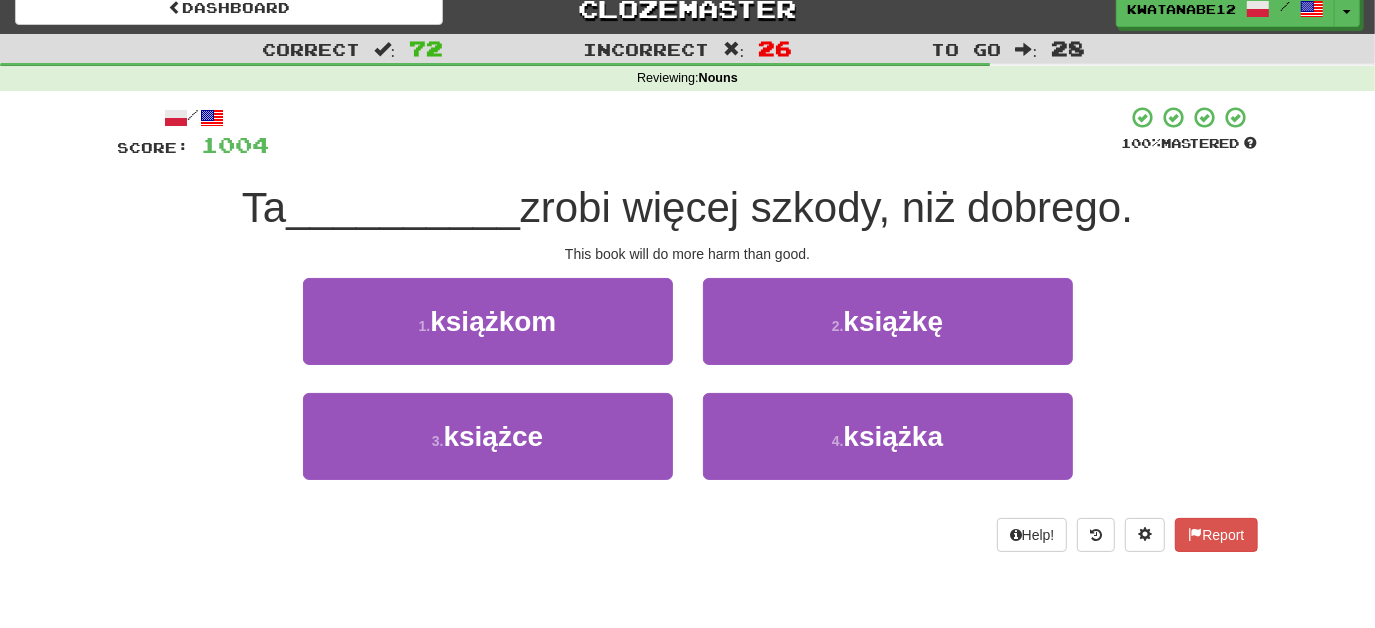 click on "2 .  książkę" at bounding box center [888, 335] 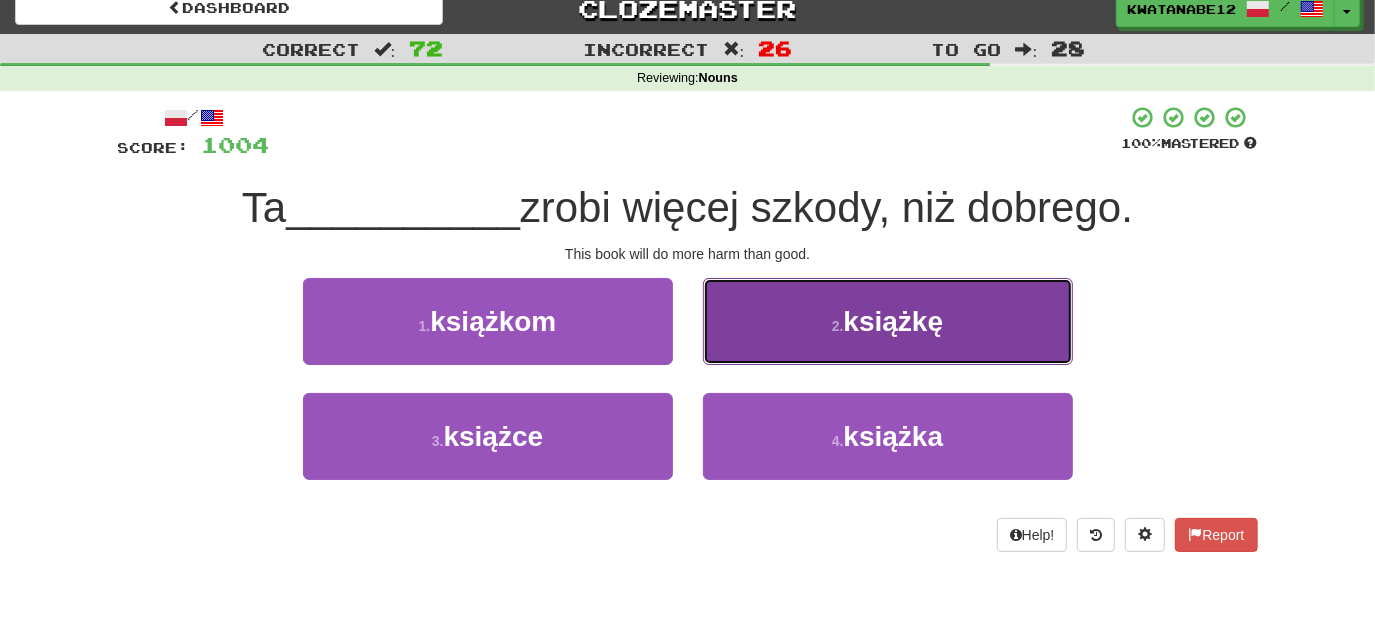 click on "2 .  książkę" at bounding box center (888, 321) 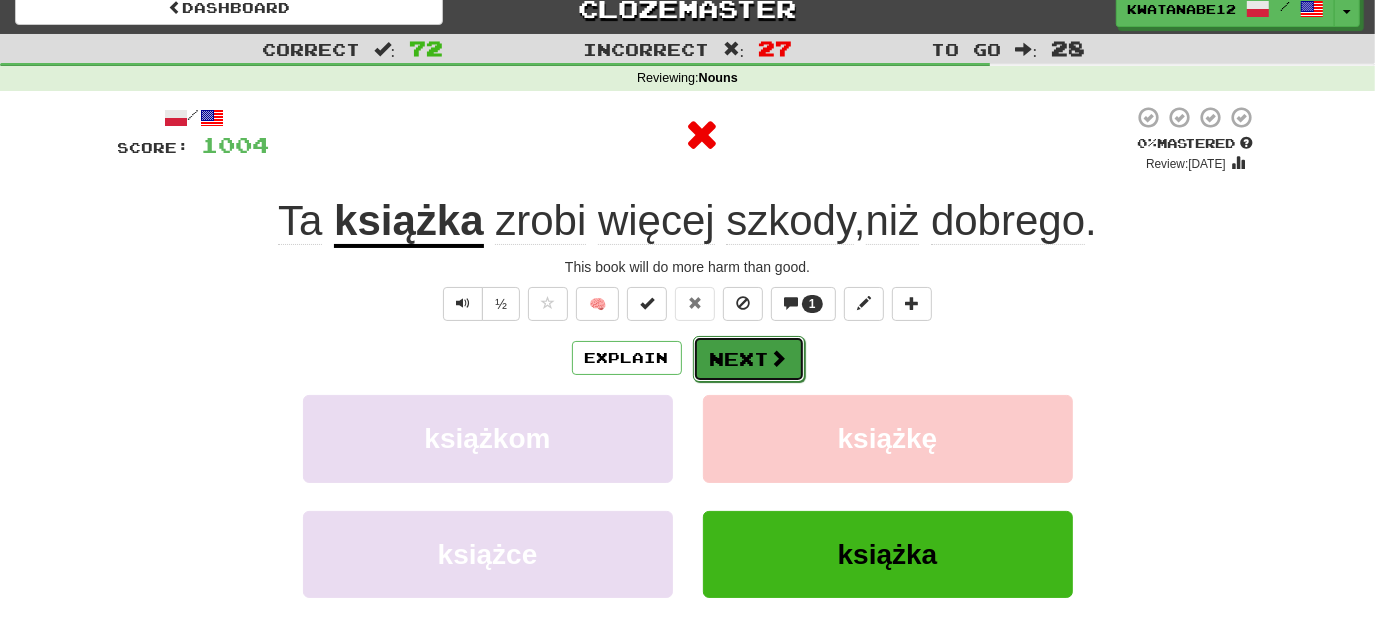 click on "Next" at bounding box center [749, 359] 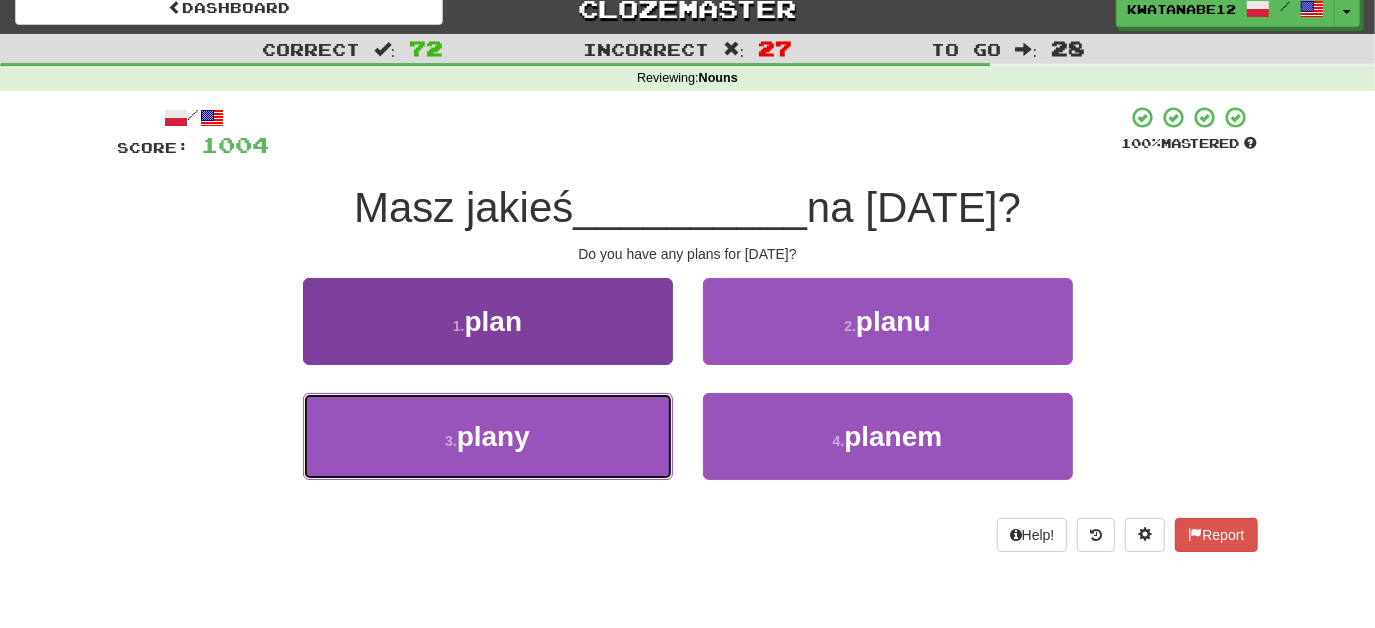 click on "3 .  plany" at bounding box center [488, 436] 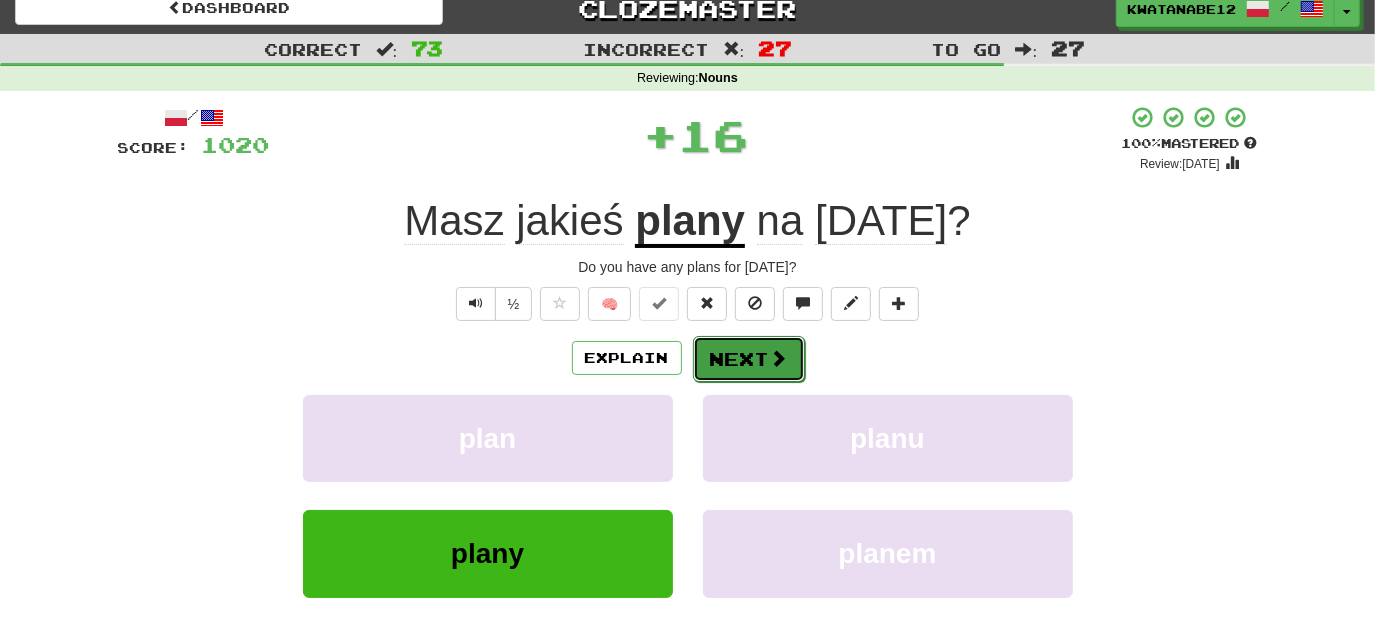 click on "Next" at bounding box center (749, 359) 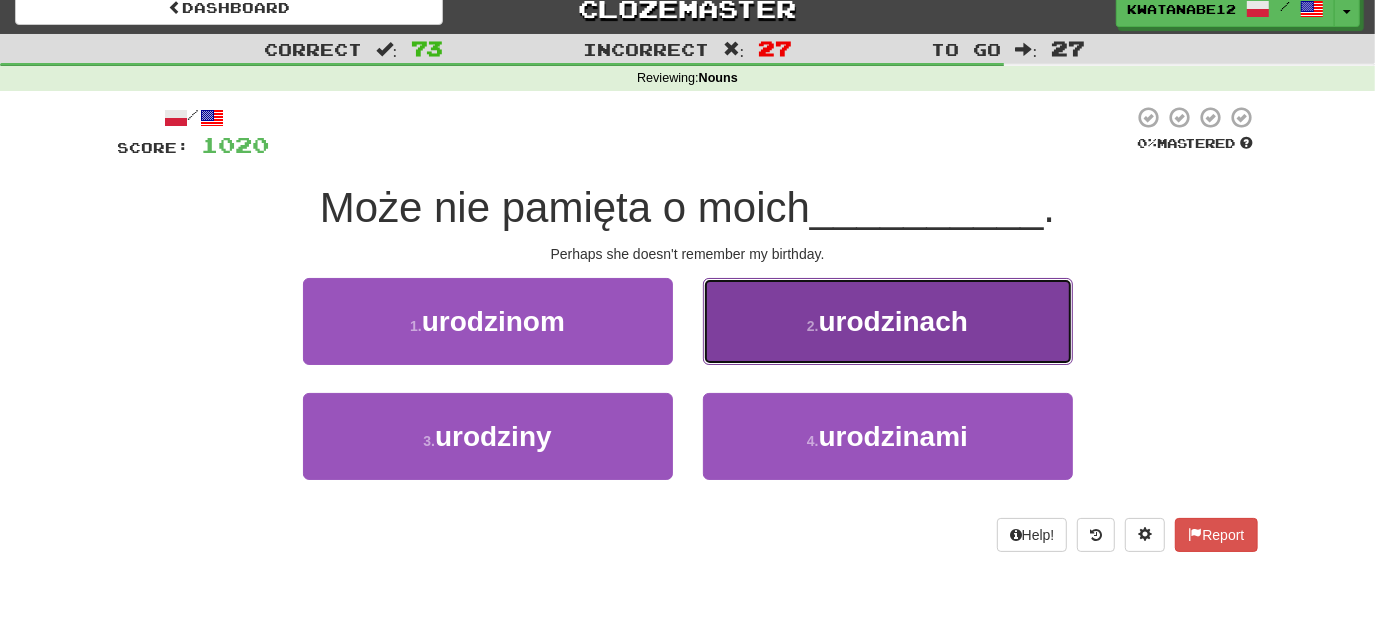 click on "2 .  urodzinach" at bounding box center (888, 321) 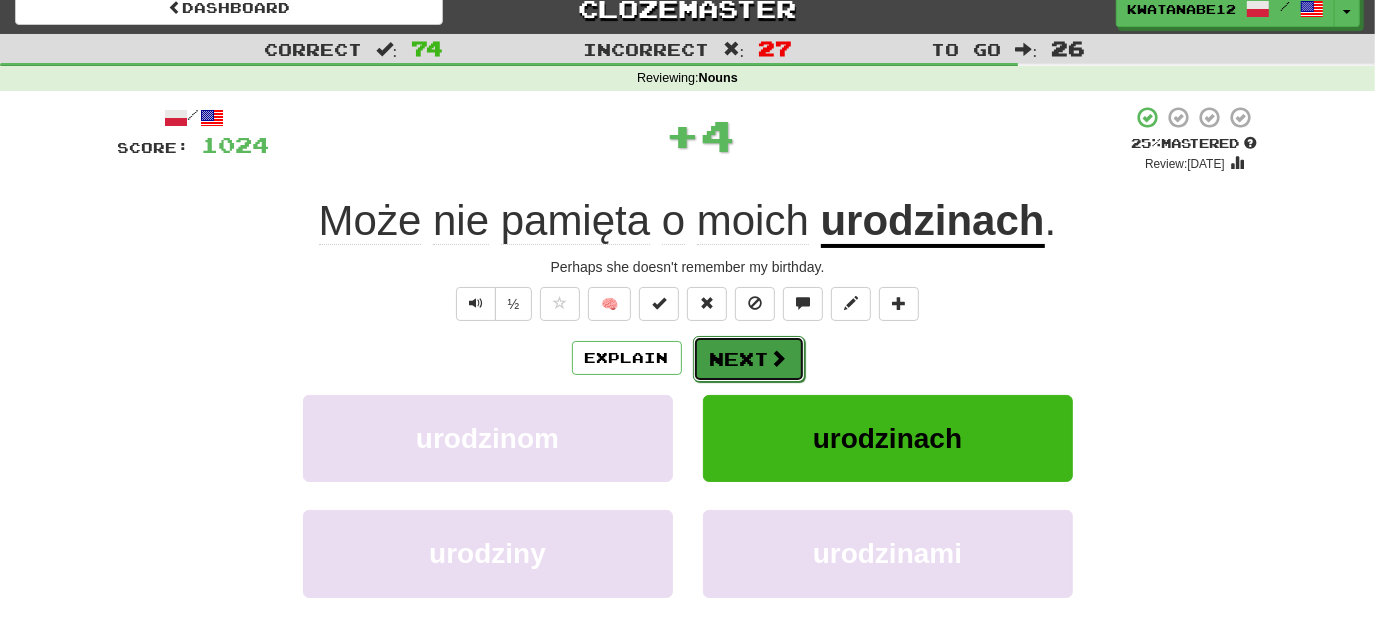 click on "Next" at bounding box center (749, 359) 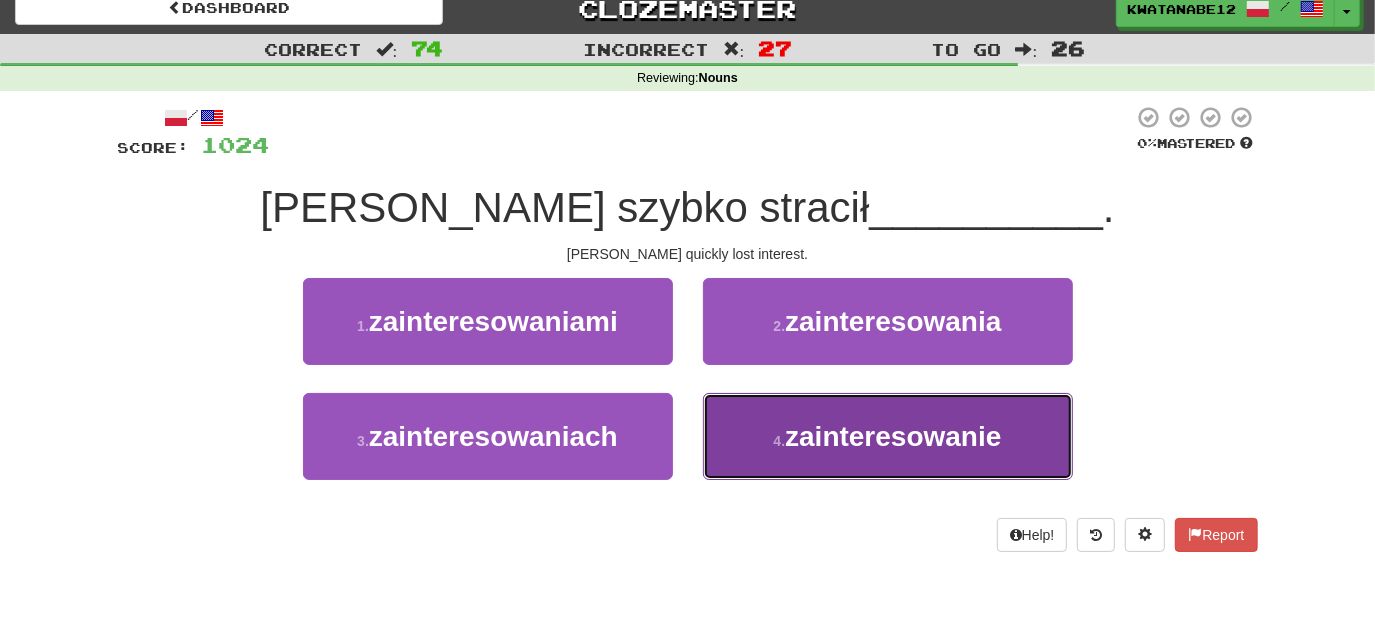 click on "4 .  zainteresowanie" at bounding box center (888, 436) 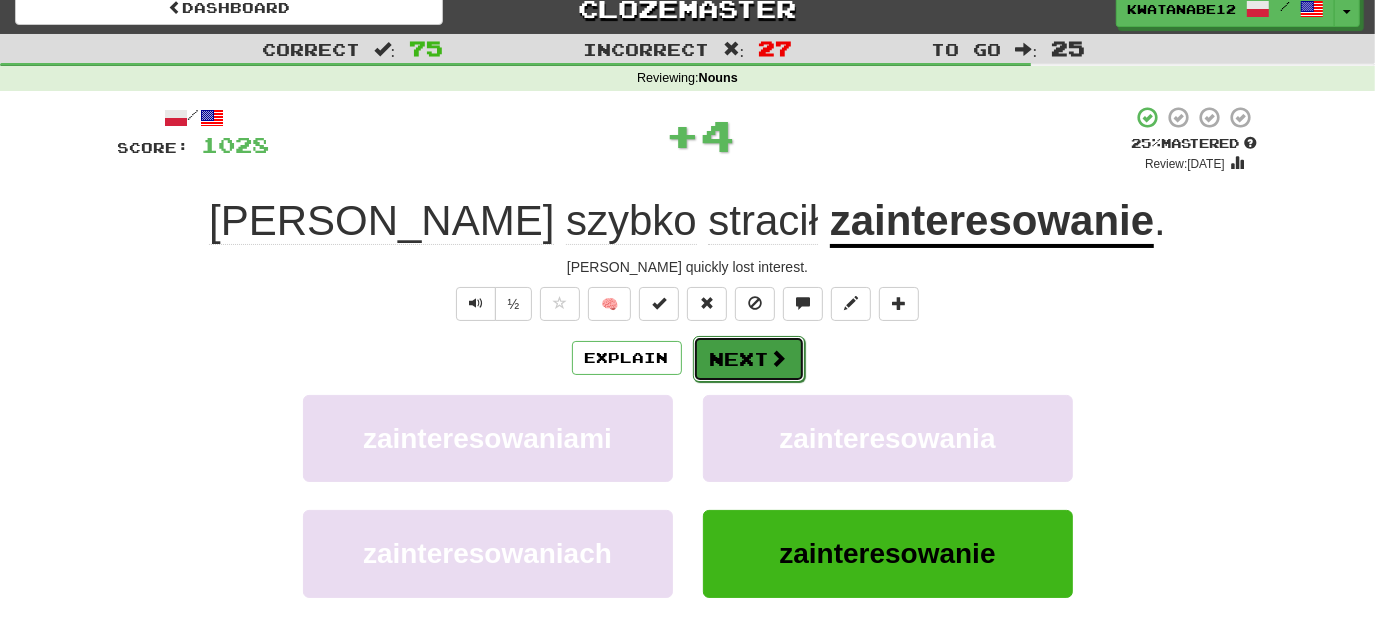 click on "Next" at bounding box center (749, 359) 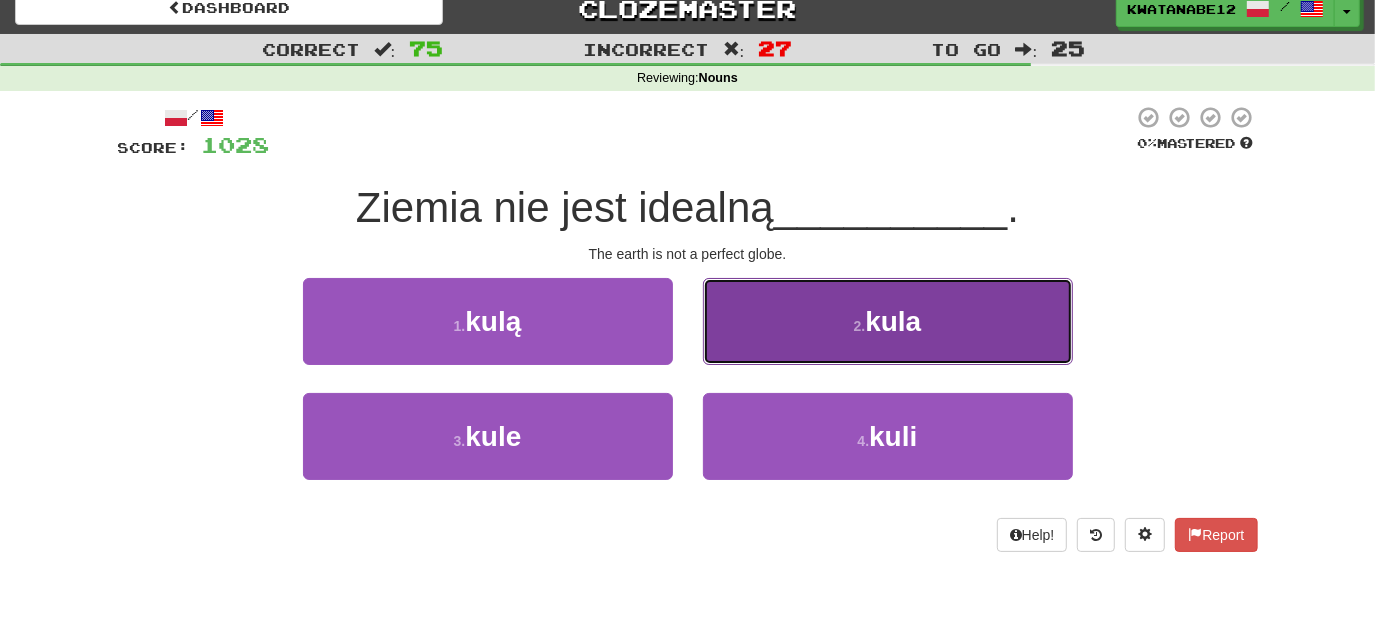 click on "2 .  kula" at bounding box center (888, 321) 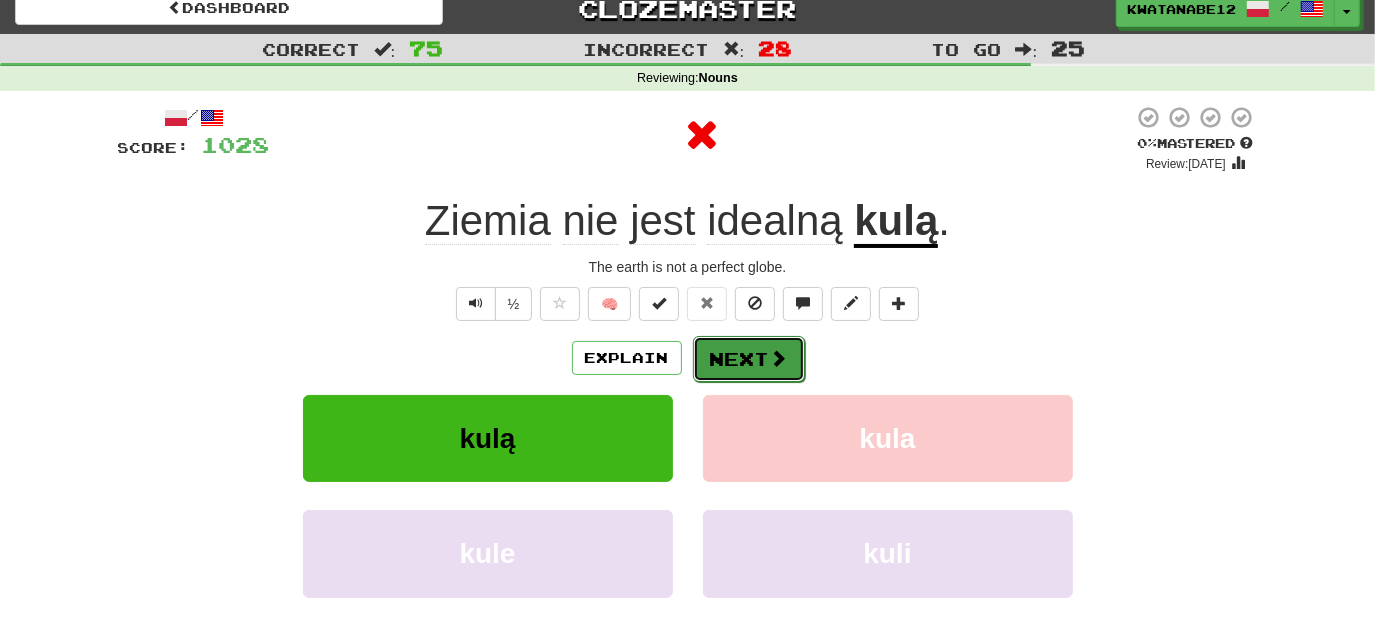 click on "Next" at bounding box center (749, 359) 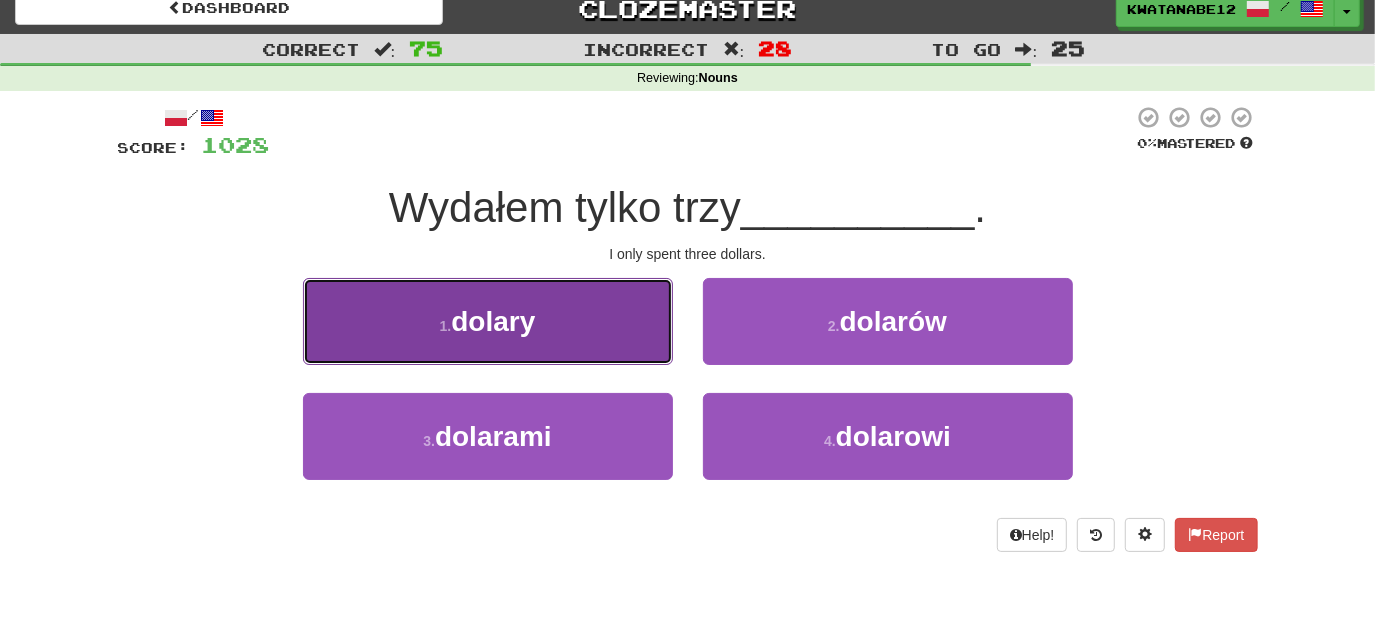 click on "1 .  dolary" at bounding box center (488, 321) 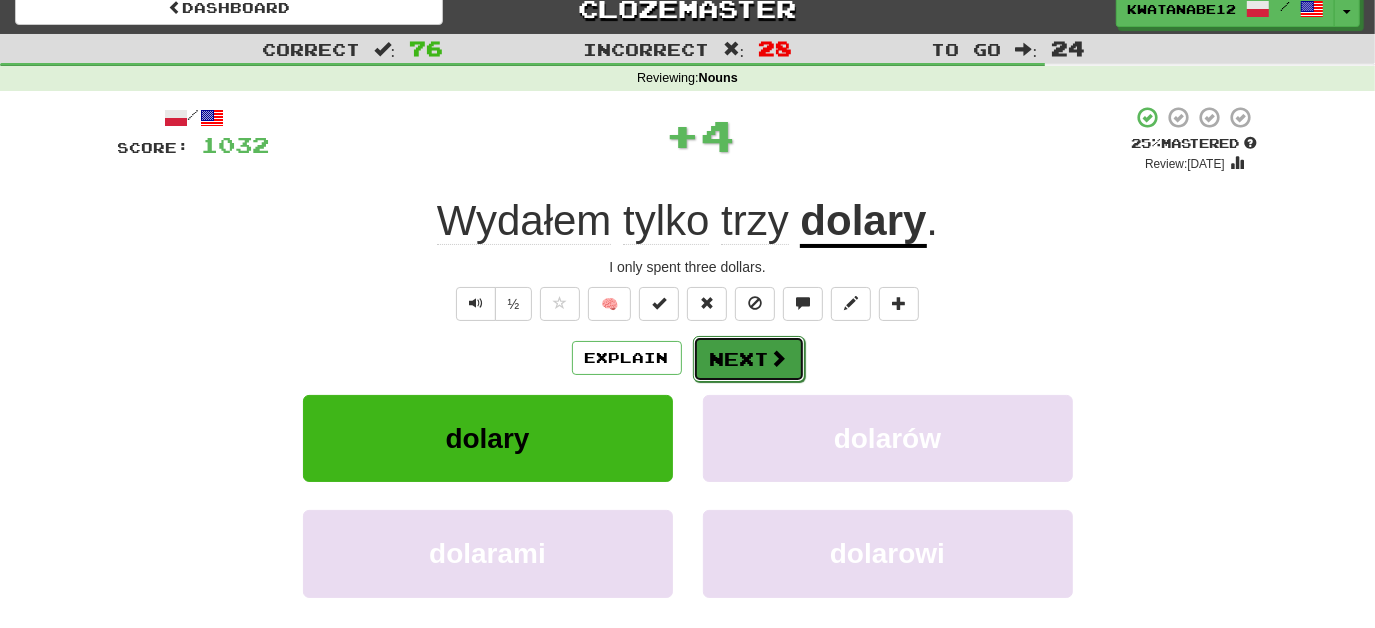 click on "Next" at bounding box center [749, 359] 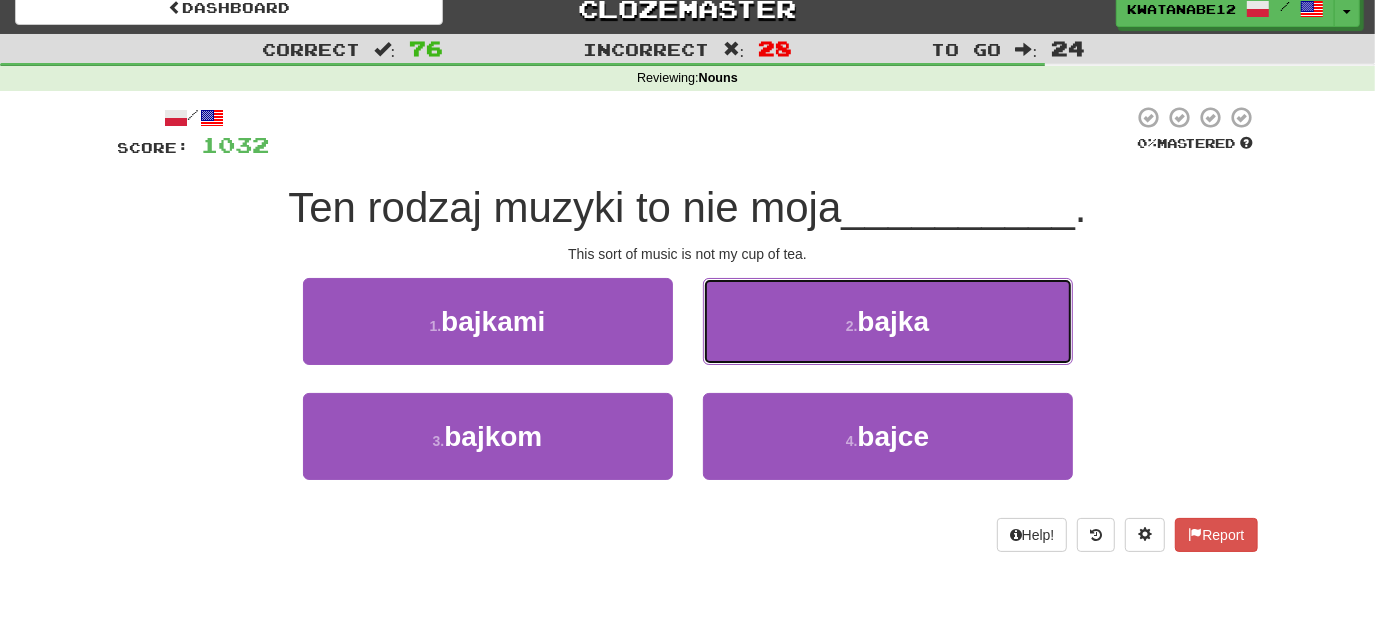 drag, startPoint x: 752, startPoint y: 325, endPoint x: 743, endPoint y: 330, distance: 10.29563 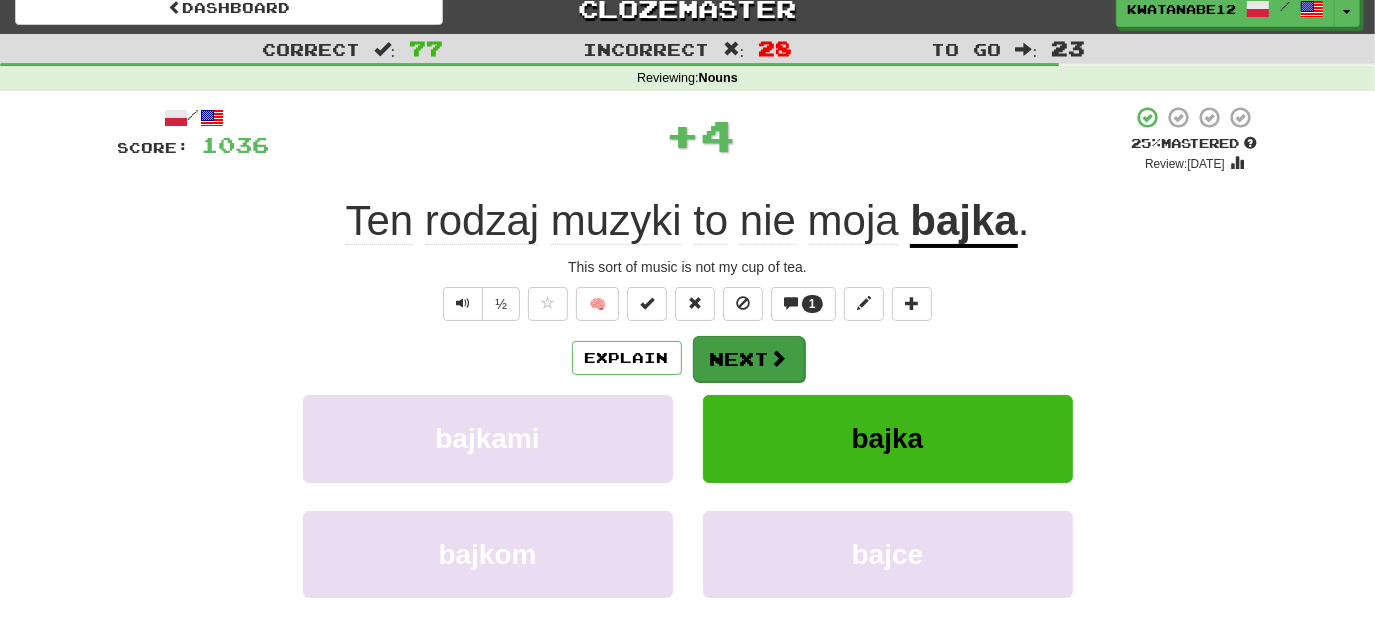 click on "Next" at bounding box center [749, 359] 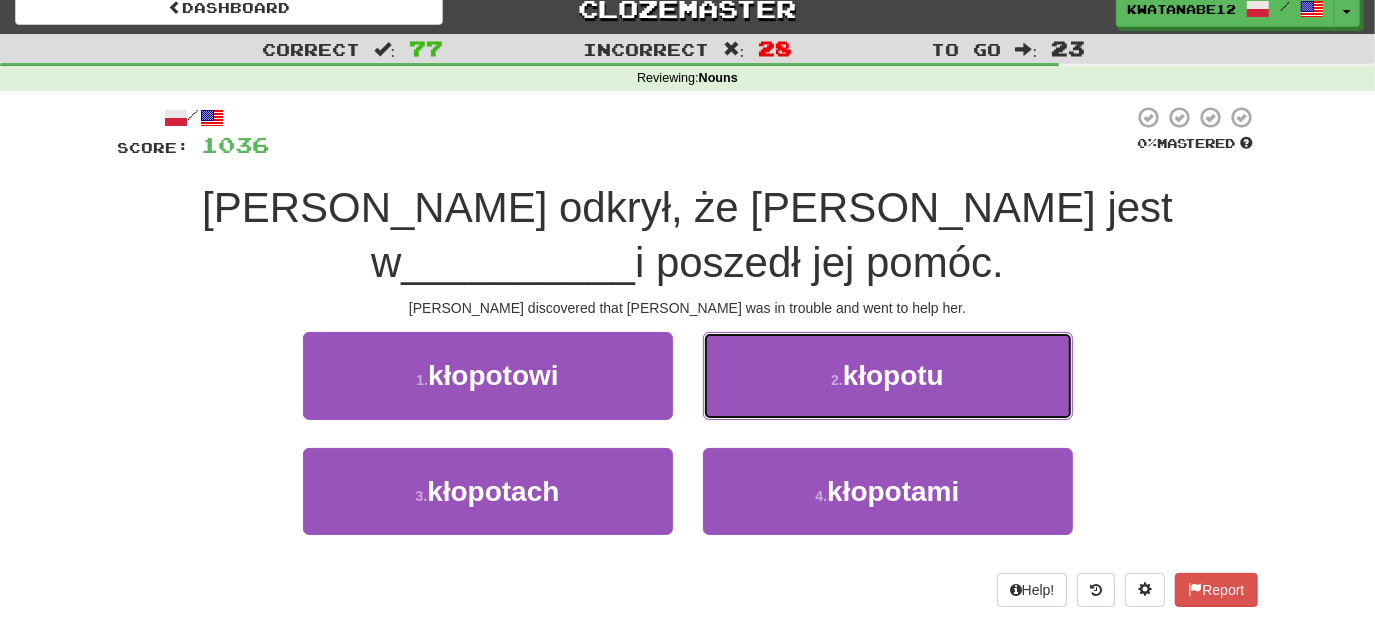 click on "2 .  kłopotu" at bounding box center [888, 375] 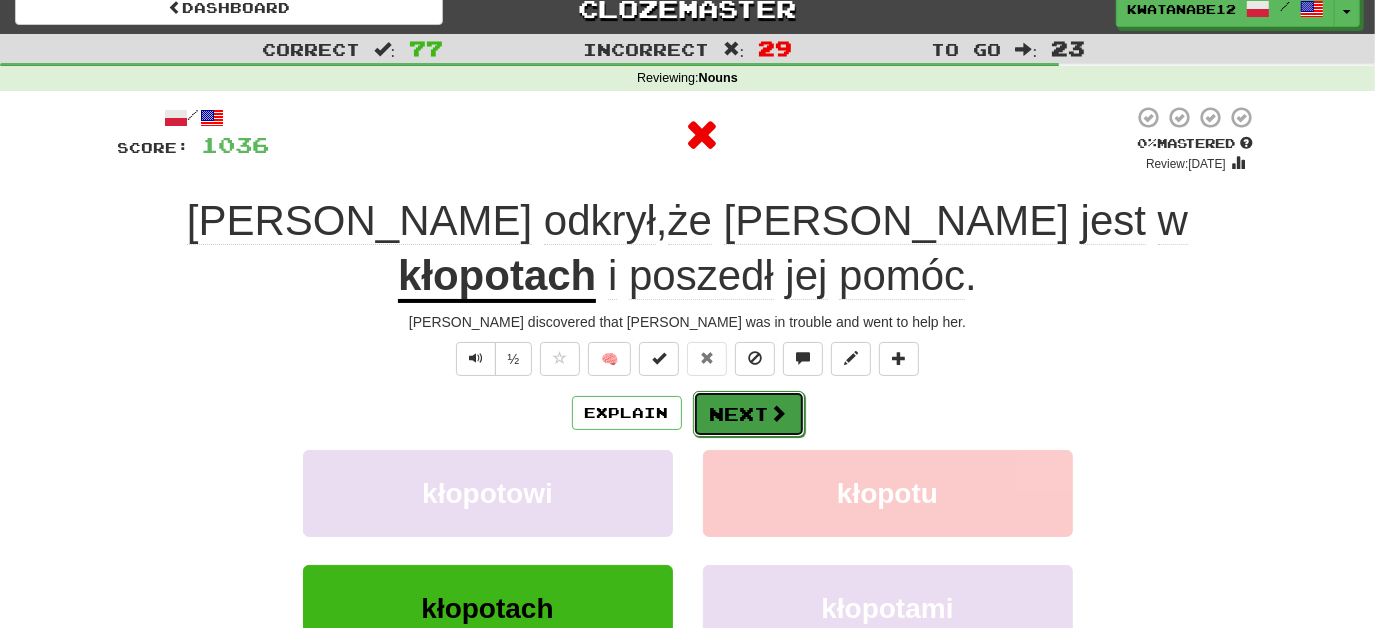 click on "Next" at bounding box center (749, 414) 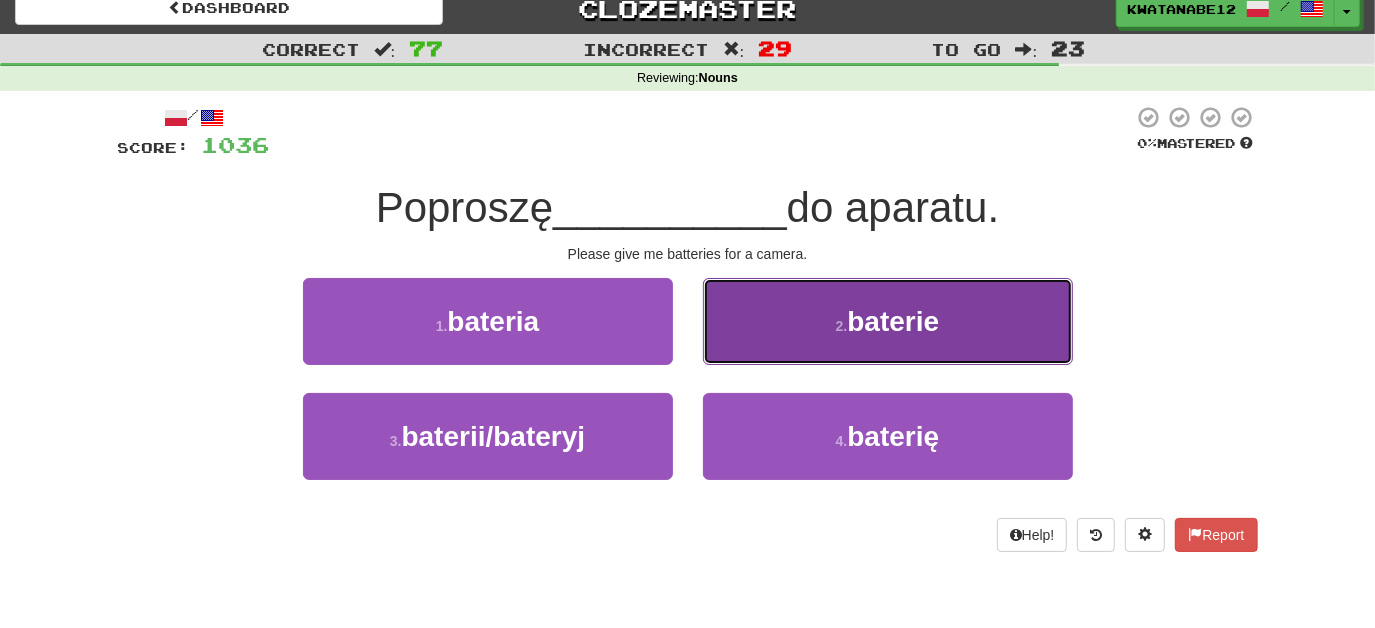 click on "2 .  baterie" at bounding box center [888, 321] 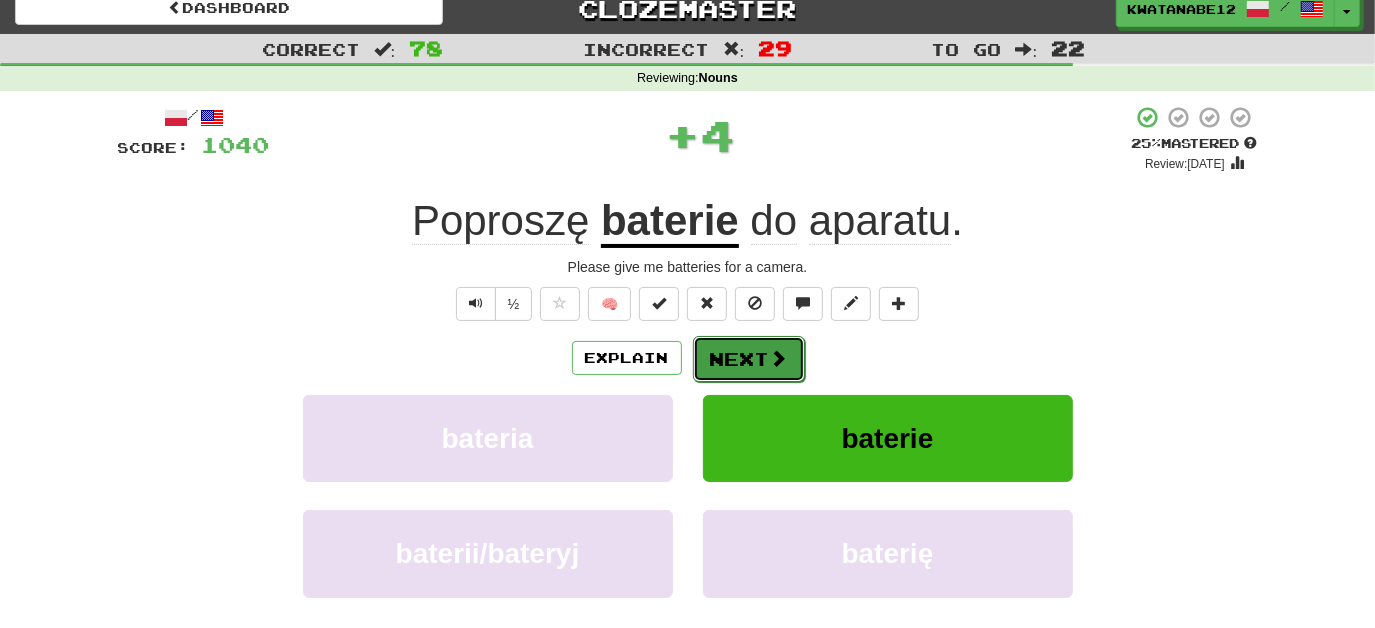 click on "Next" at bounding box center (749, 359) 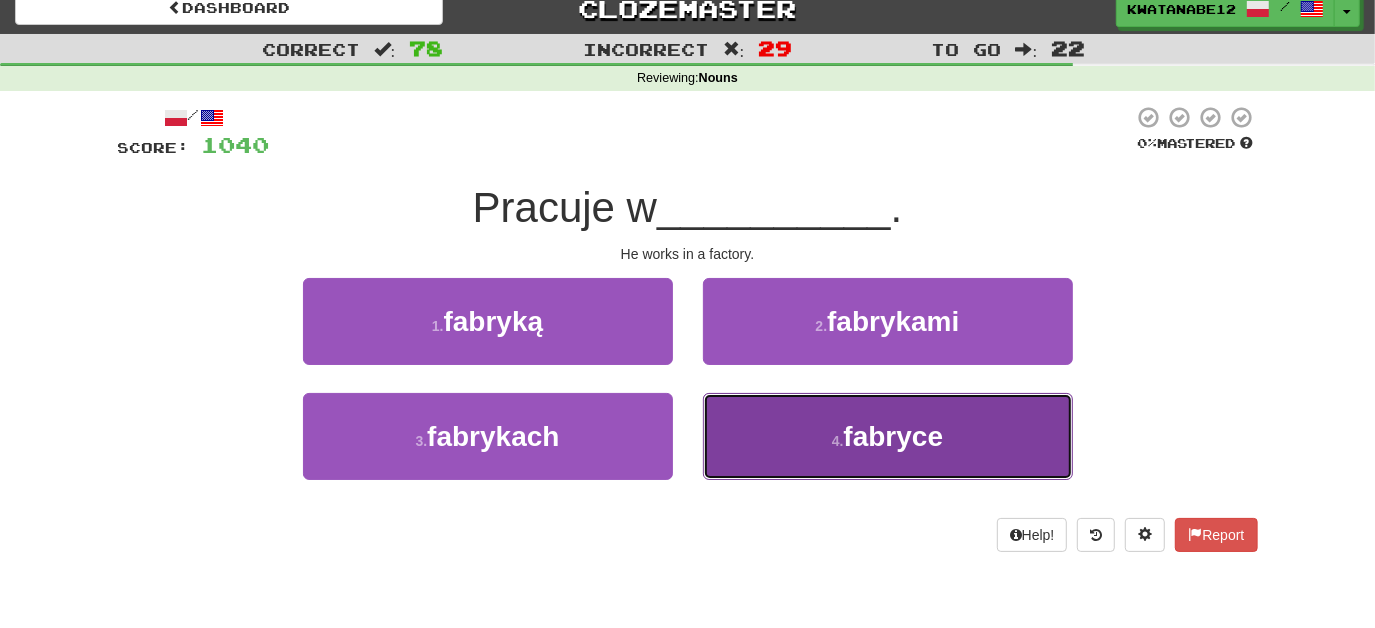click on "4 .  fabryce" at bounding box center (888, 436) 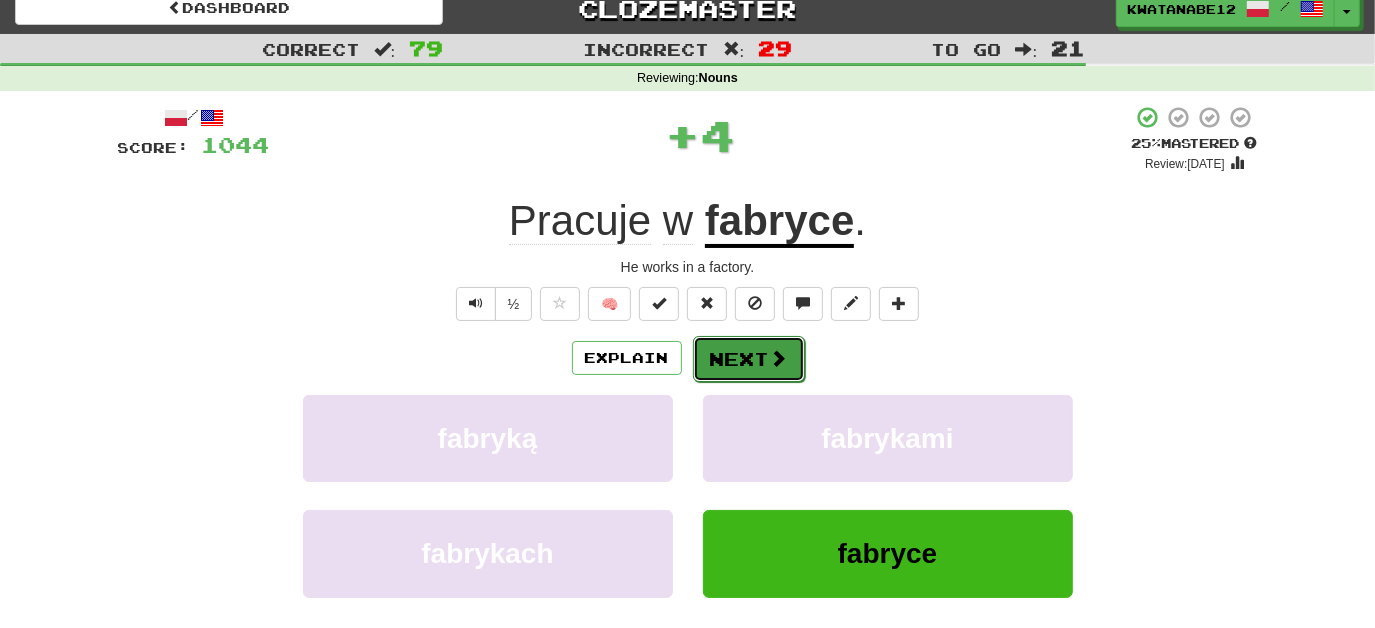 click on "Next" at bounding box center (749, 359) 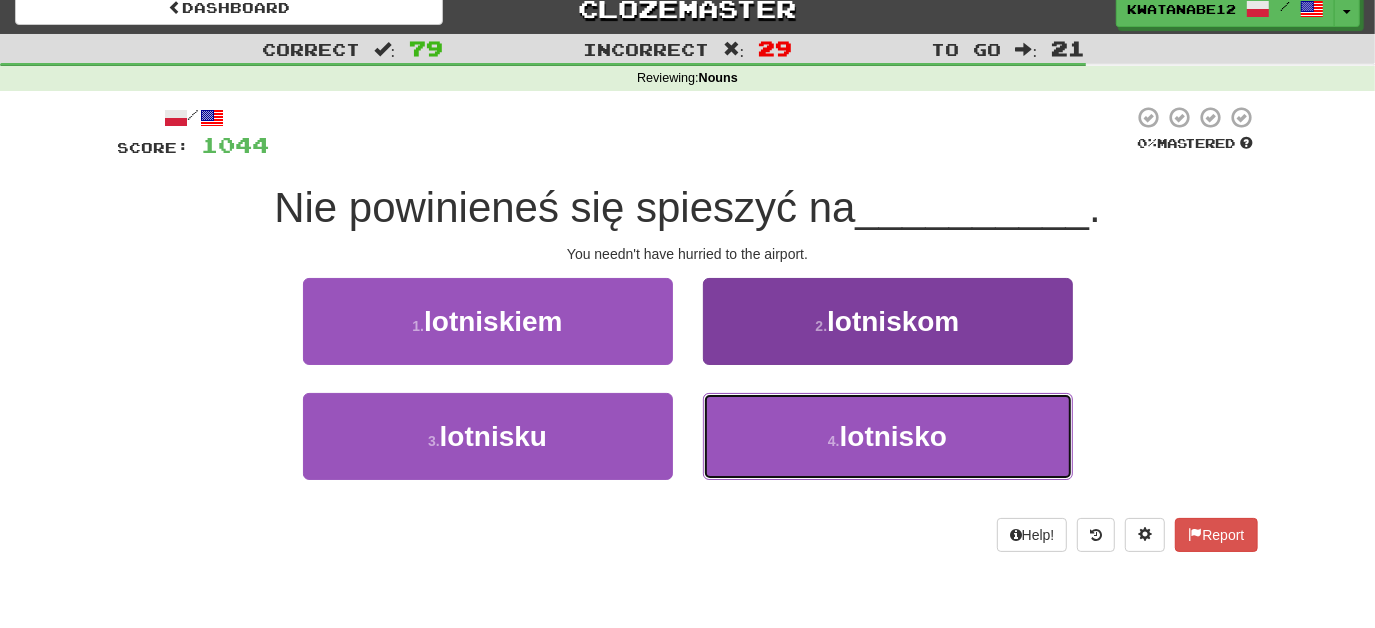 click on "4 .  lotnisko" at bounding box center [888, 436] 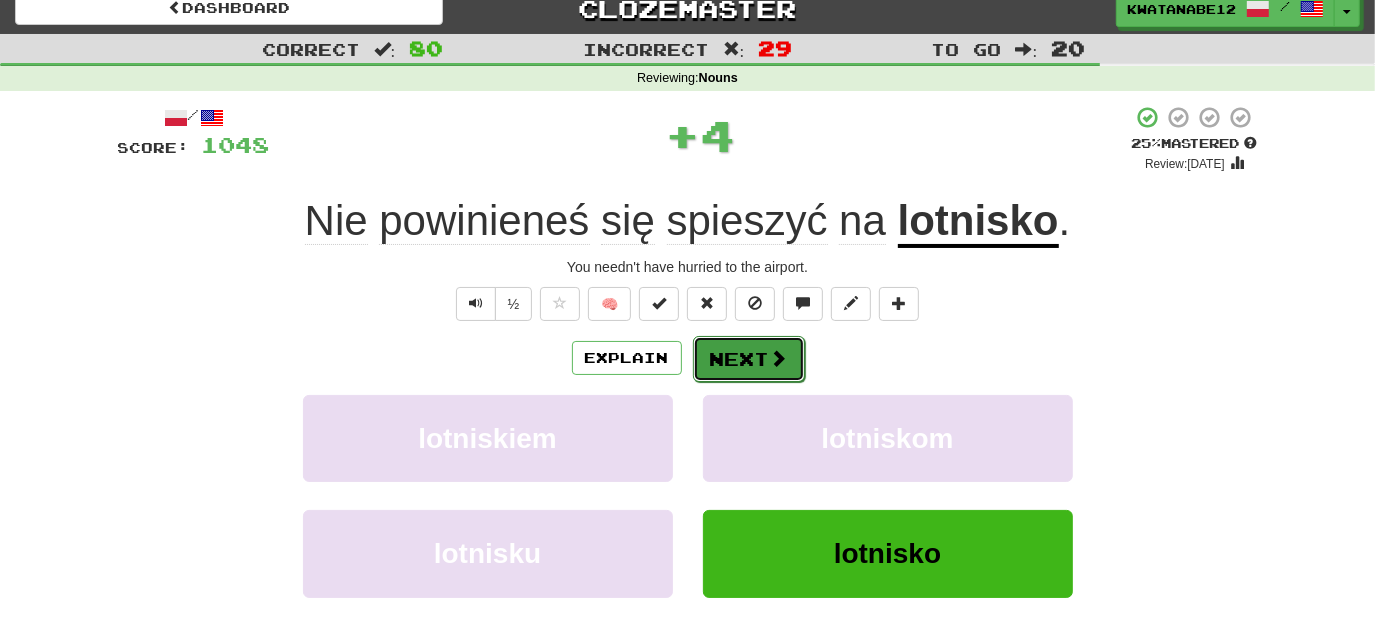 click on "Next" at bounding box center [749, 359] 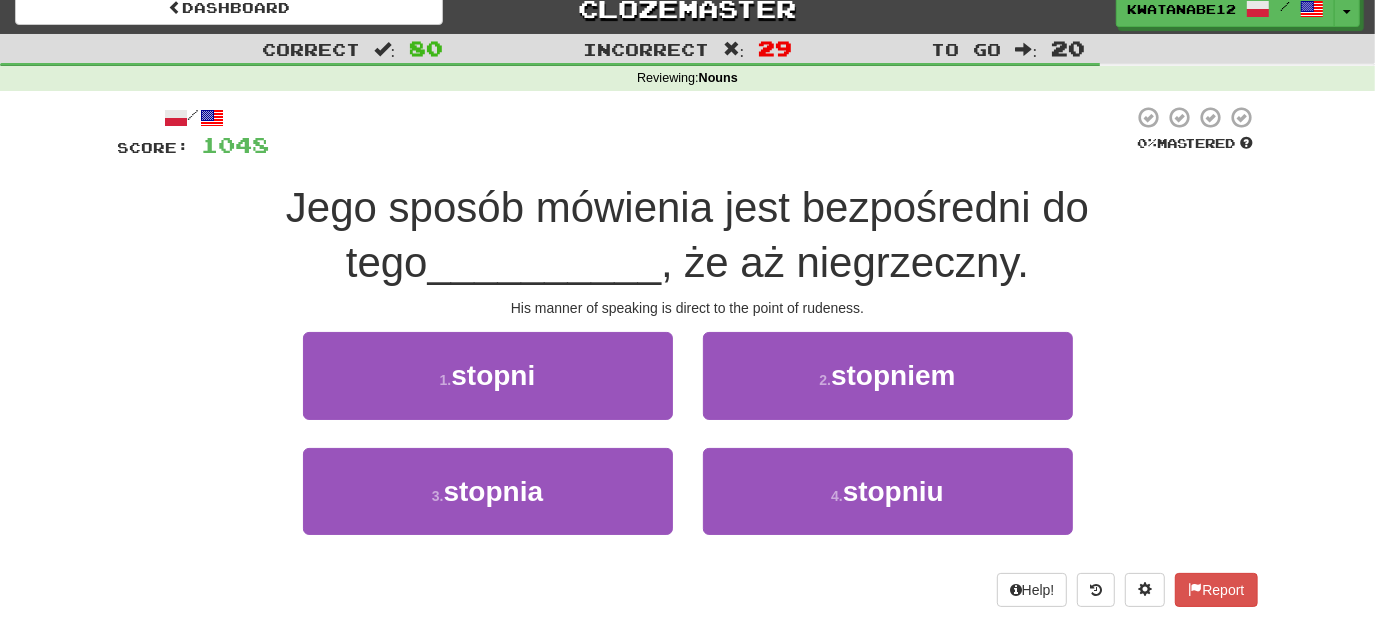 drag, startPoint x: 579, startPoint y: 438, endPoint x: 646, endPoint y: 428, distance: 67.74216 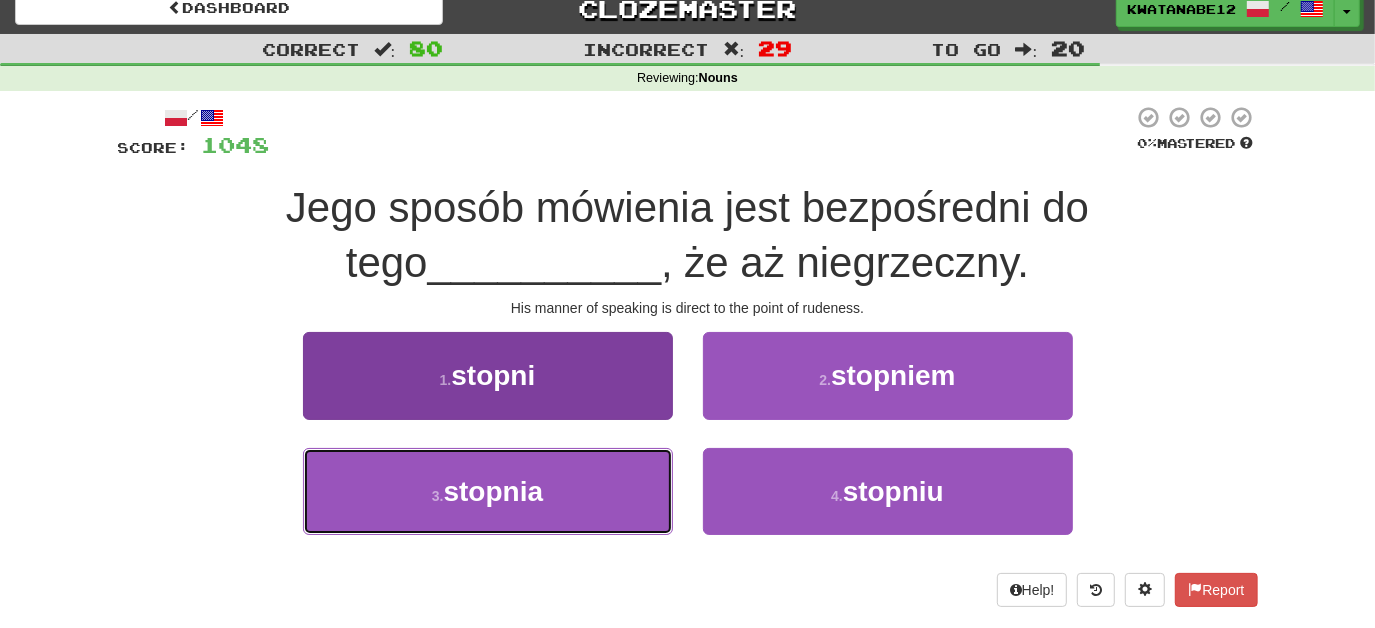 click on "3 .  stopnia" at bounding box center [488, 491] 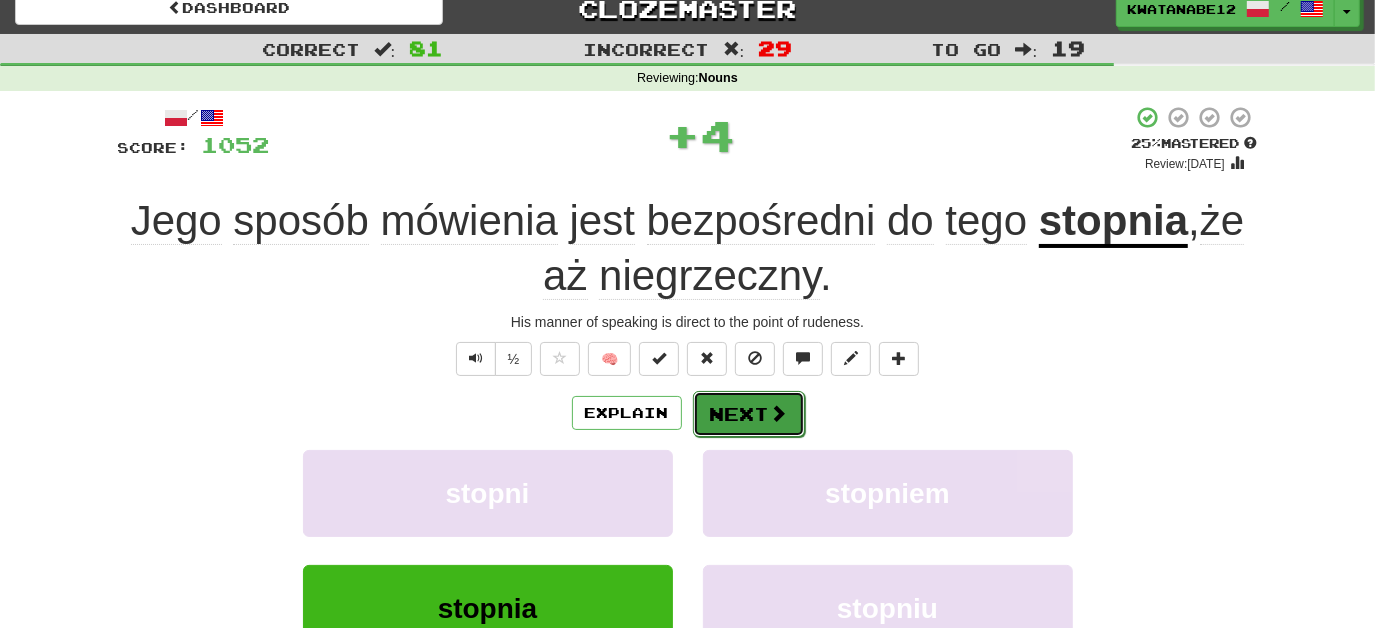 click on "Next" at bounding box center [749, 414] 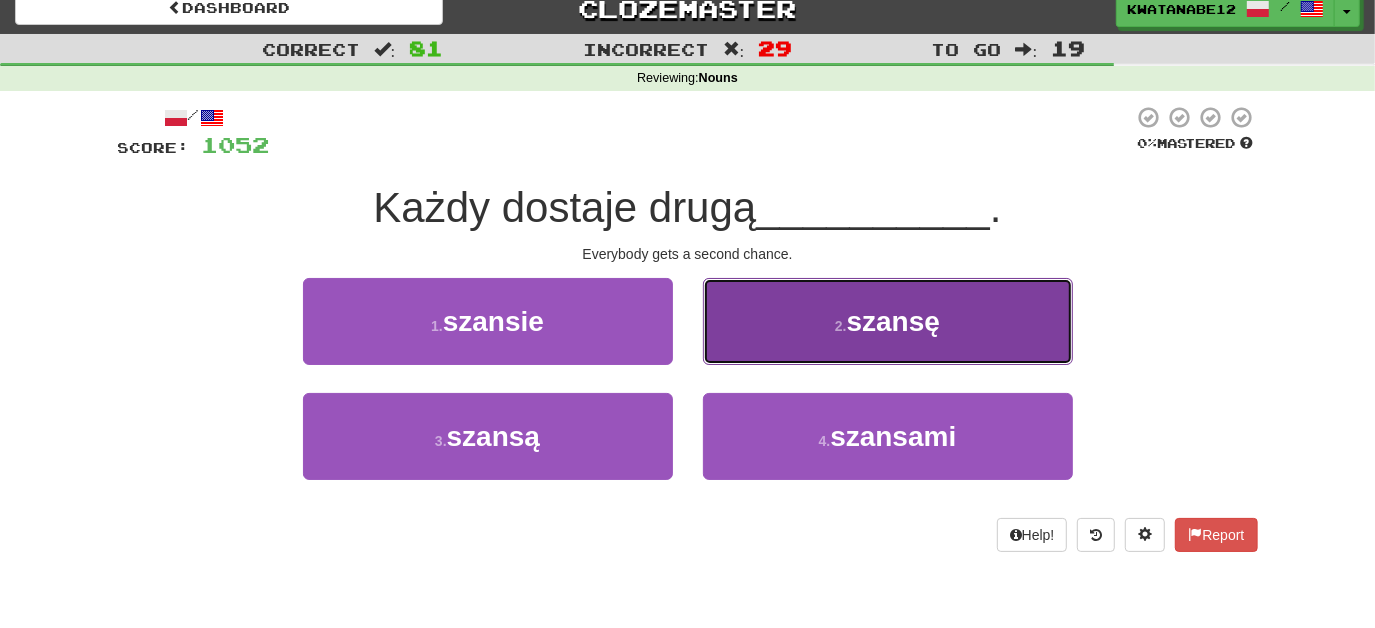click on "2 .  szansę" at bounding box center [888, 321] 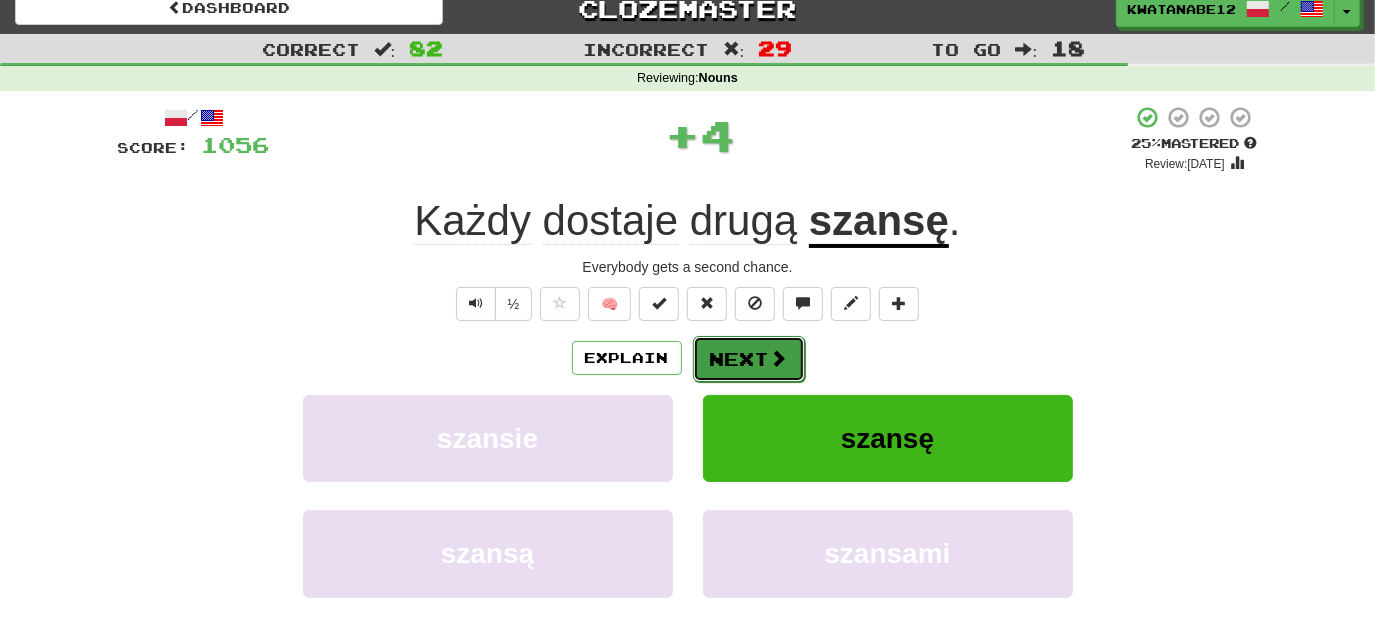 click on "Next" at bounding box center (749, 359) 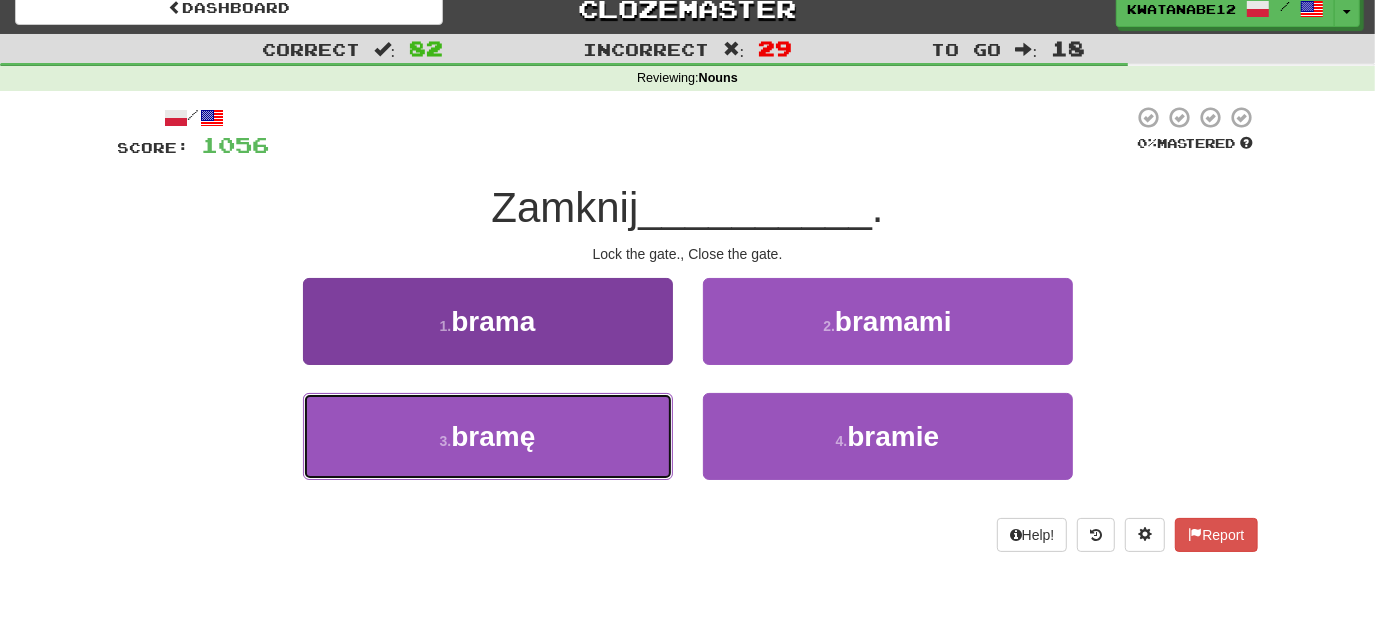 drag, startPoint x: 618, startPoint y: 435, endPoint x: 627, endPoint y: 430, distance: 10.29563 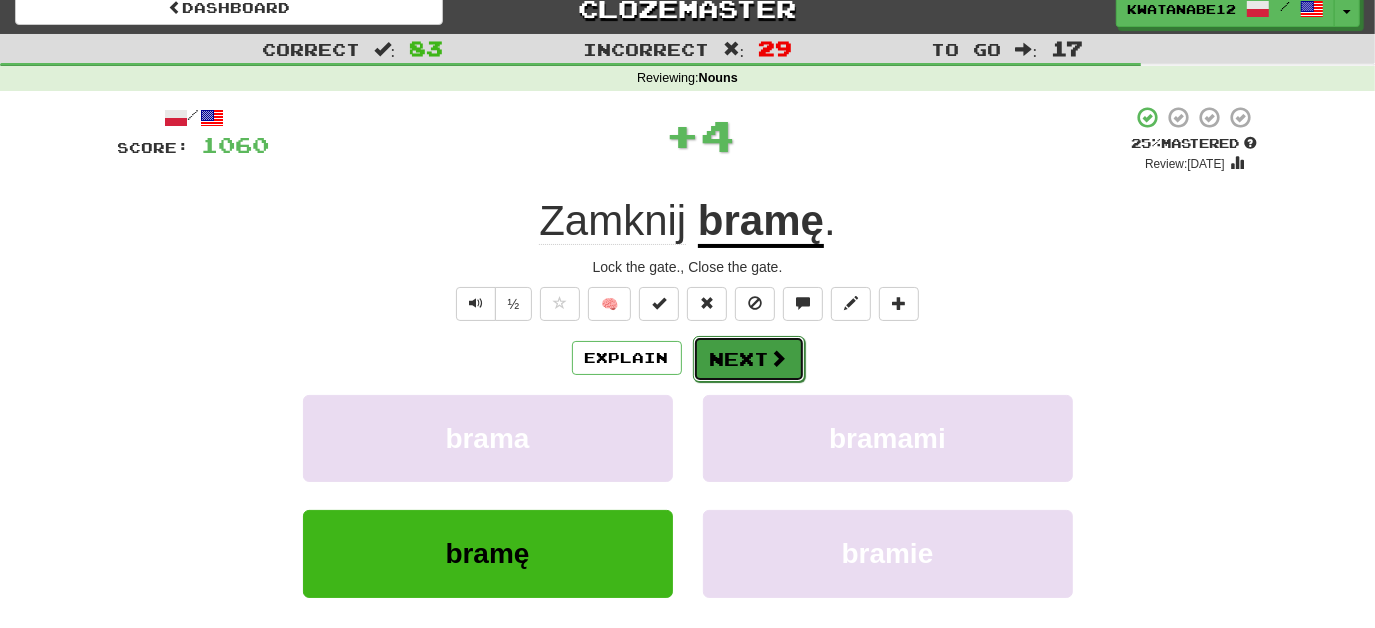 click at bounding box center (779, 358) 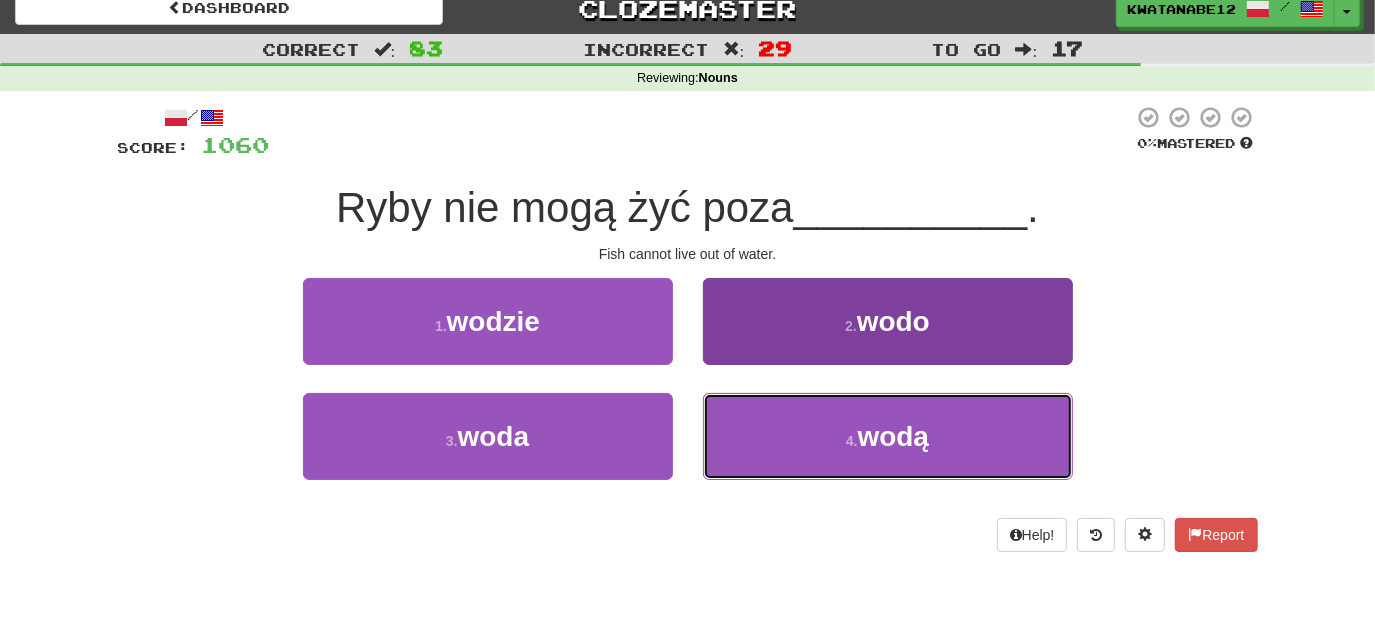 click on "4 .  wodą" at bounding box center [888, 436] 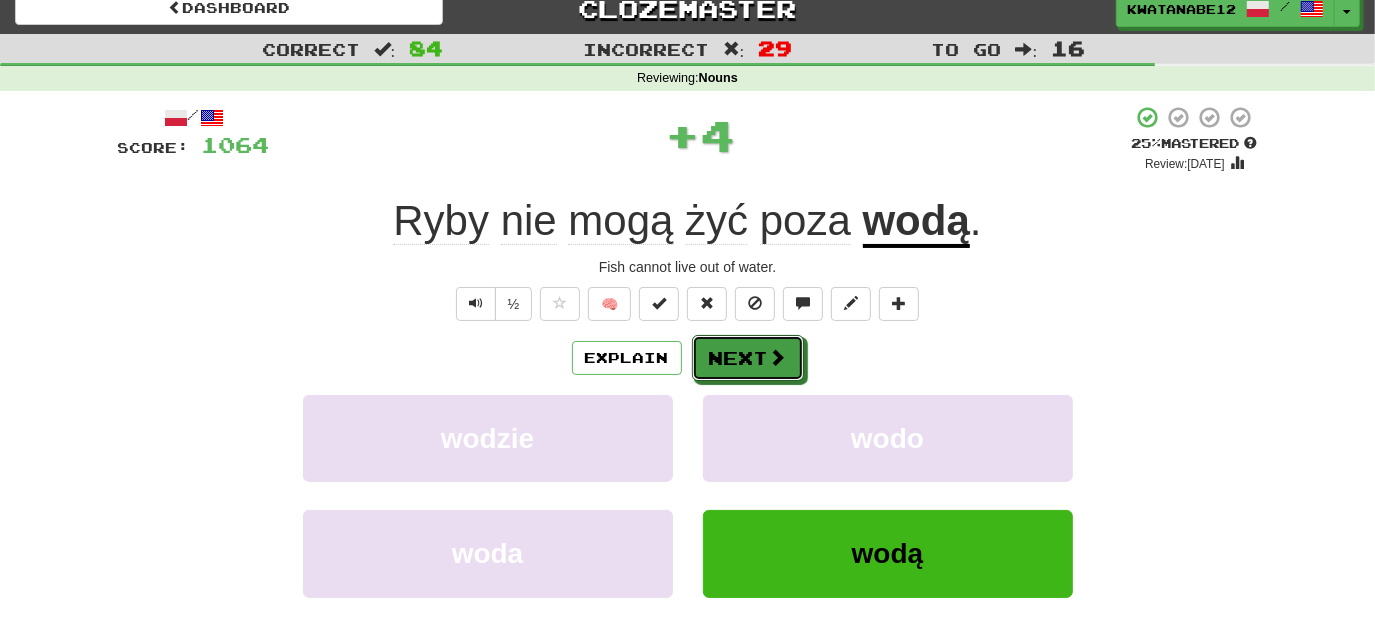 click on "Explain Next" at bounding box center (688, 358) 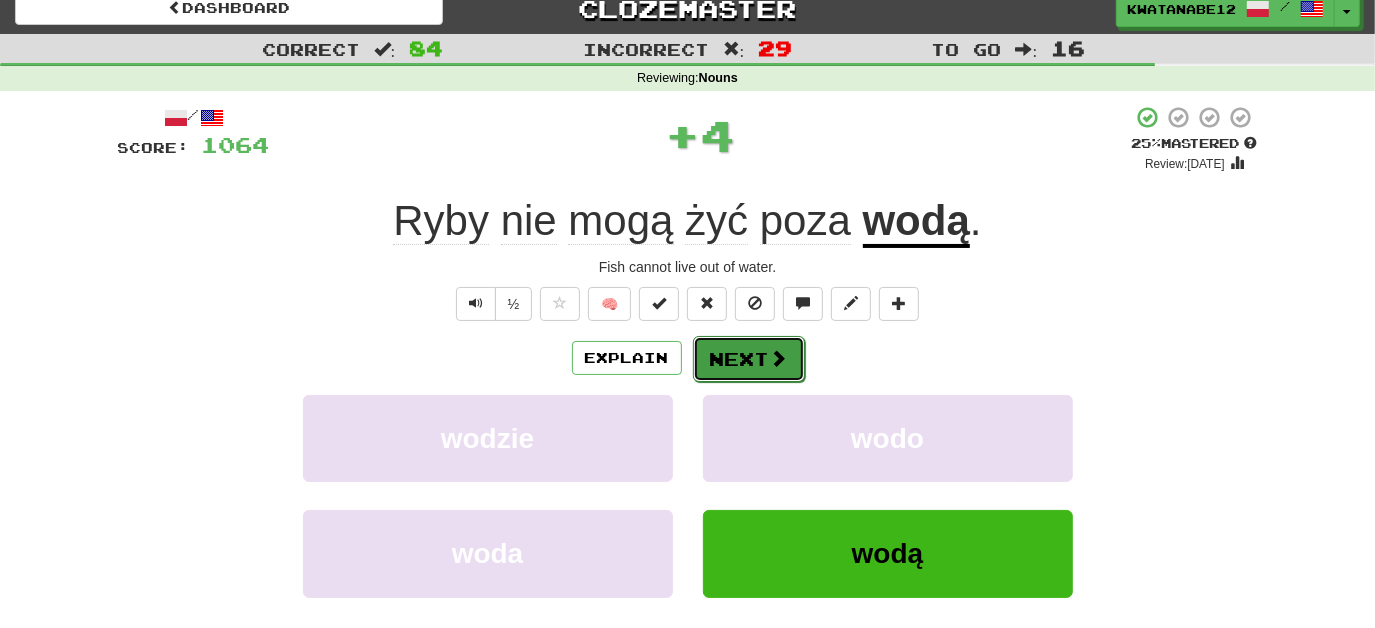 click on "Next" at bounding box center (749, 359) 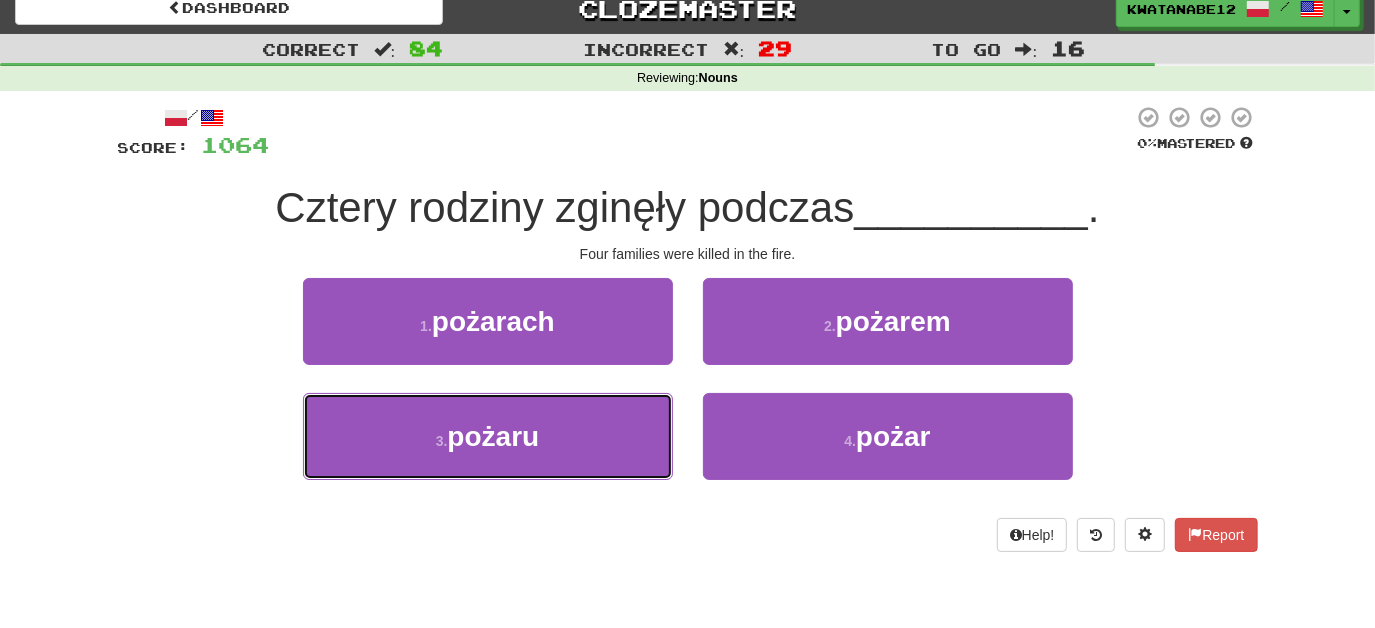 drag, startPoint x: 560, startPoint y: 419, endPoint x: 669, endPoint y: 380, distance: 115.767006 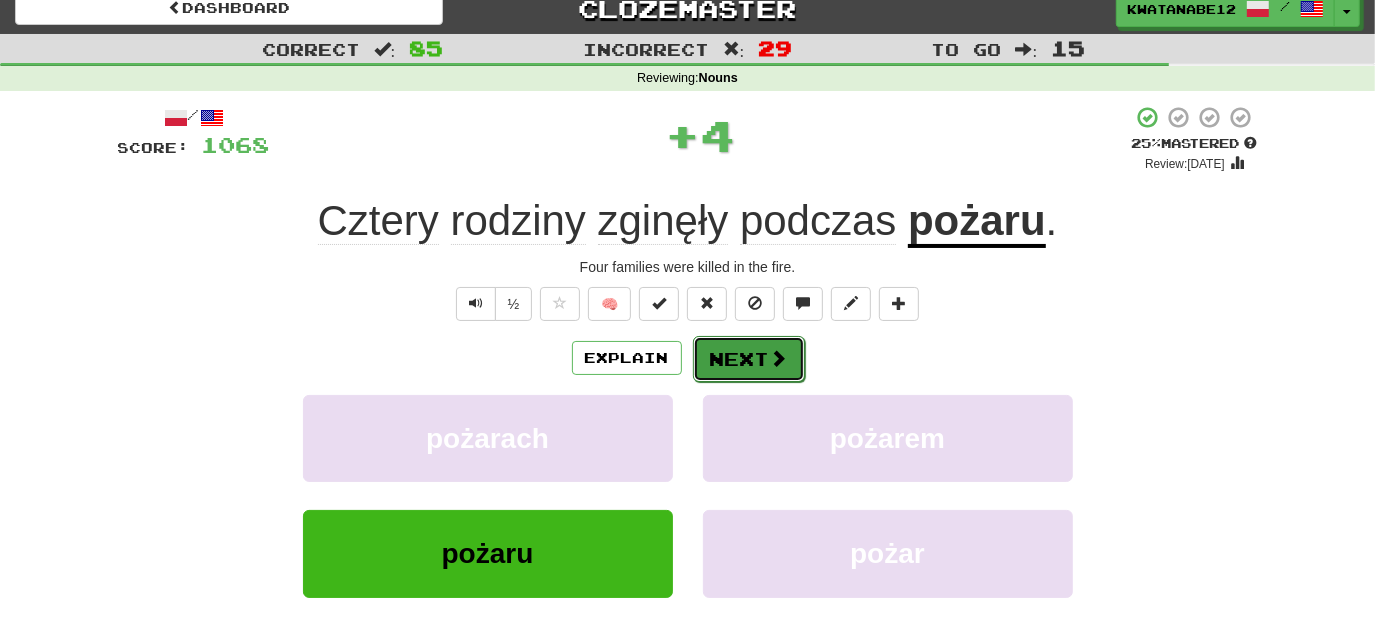drag, startPoint x: 721, startPoint y: 340, endPoint x: 736, endPoint y: 338, distance: 15.132746 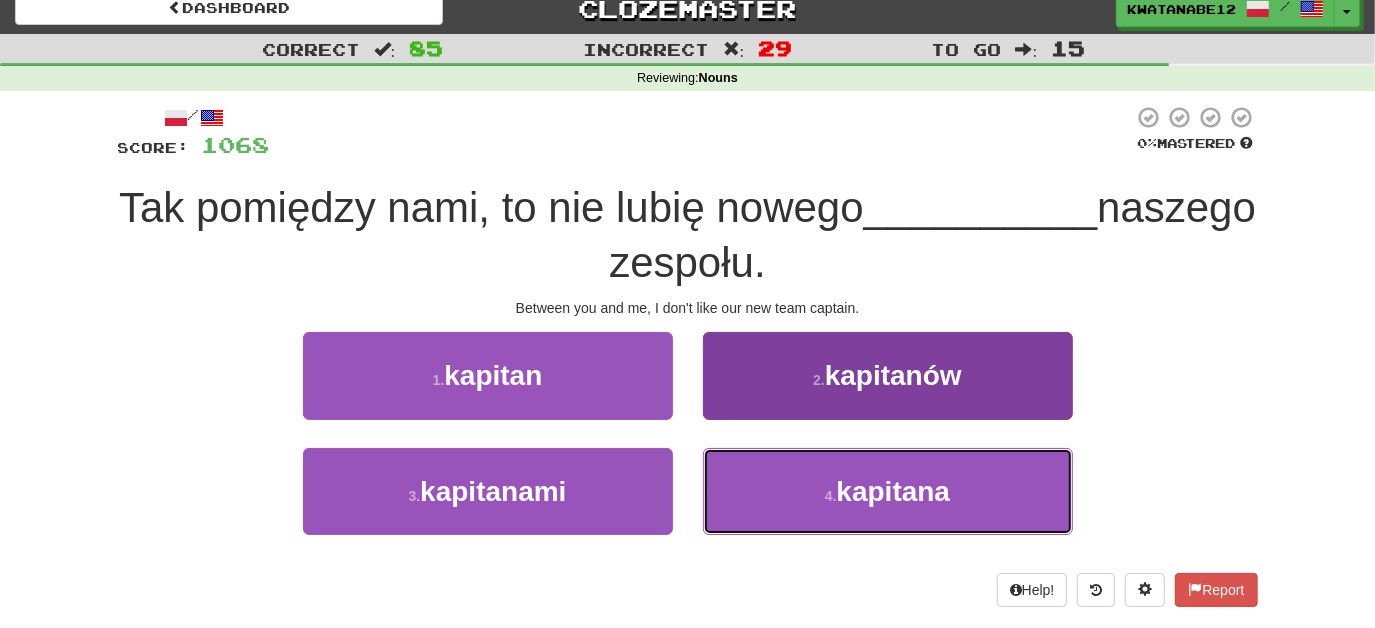 drag, startPoint x: 799, startPoint y: 501, endPoint x: 794, endPoint y: 487, distance: 14.866069 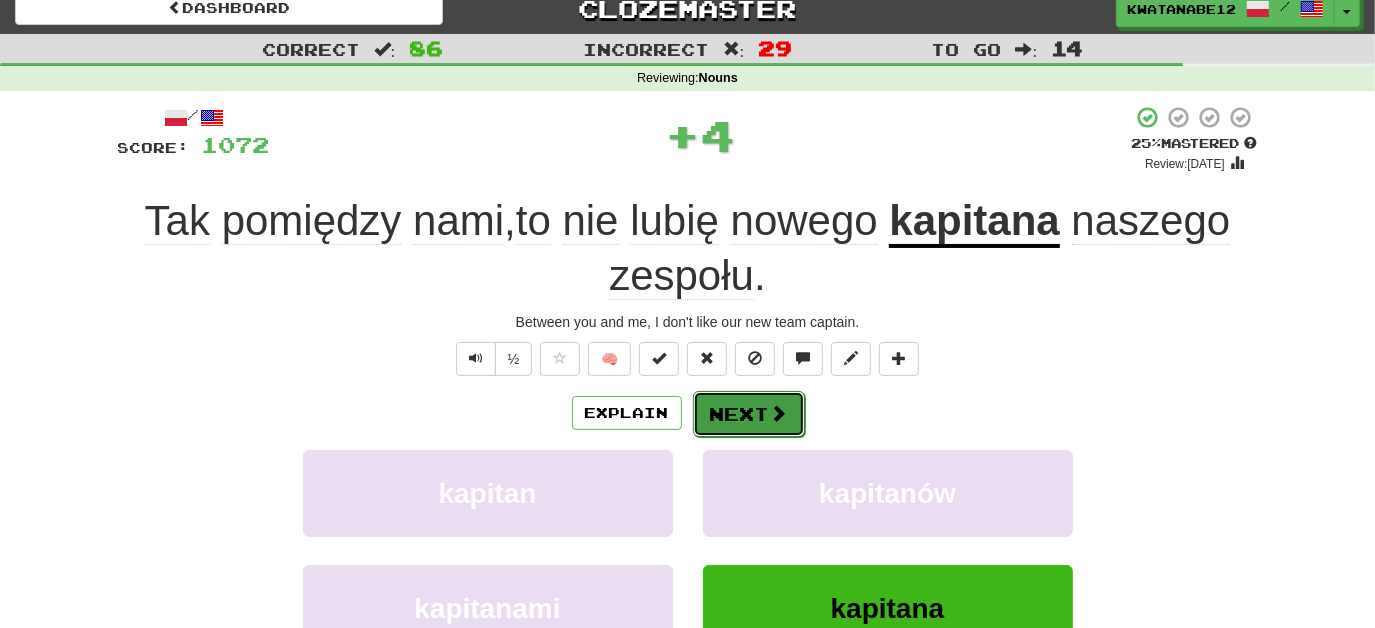 click on "Next" at bounding box center [749, 414] 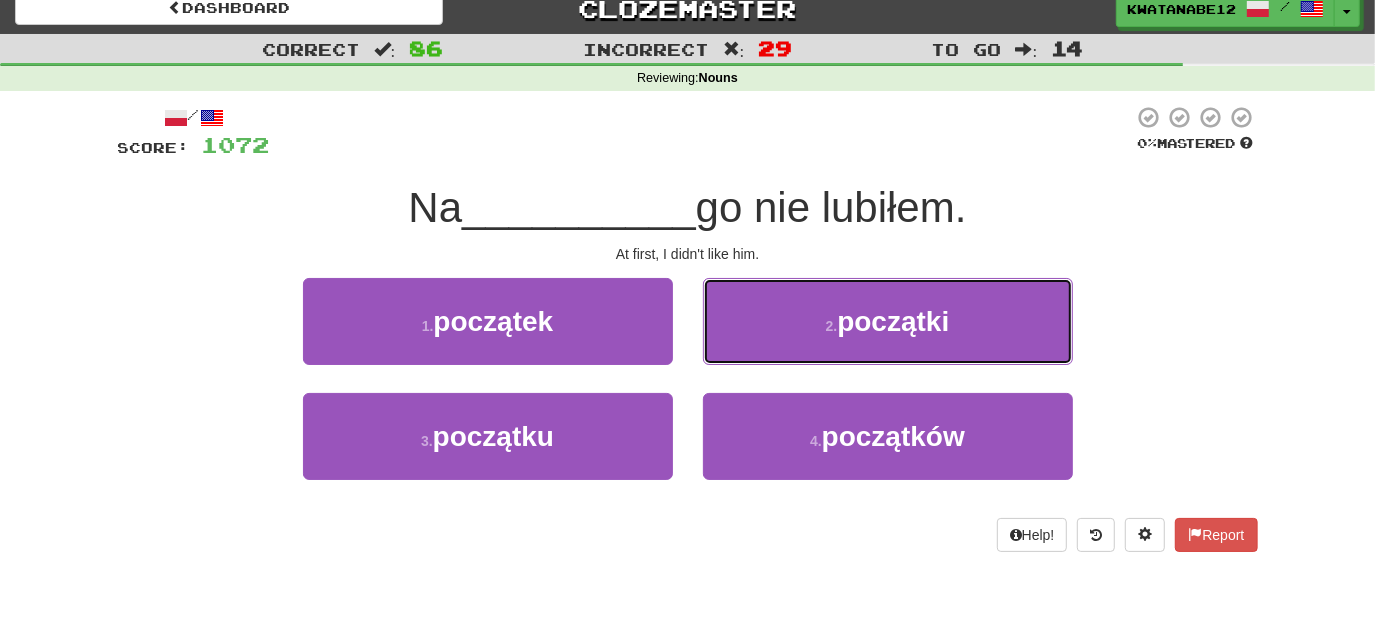 click on "2 .  początki" at bounding box center [888, 321] 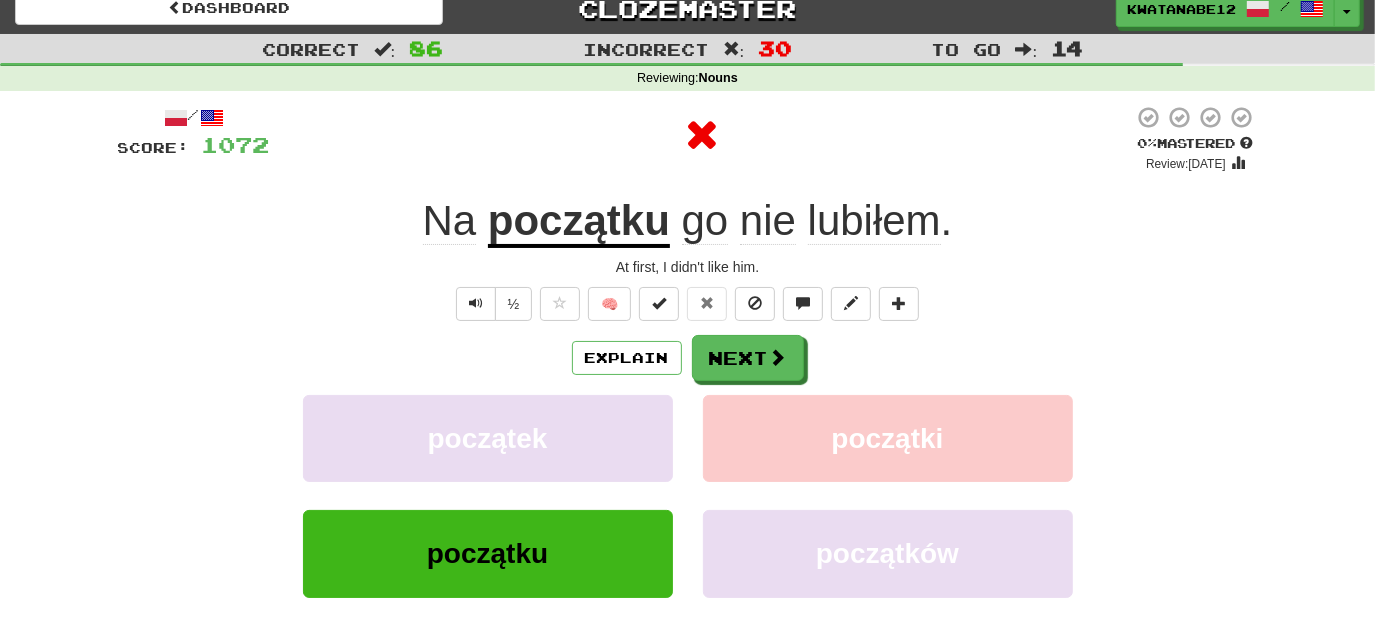click on "/  Score:   1072 0 %  Mastered Review:  2025-07-10 Na   początku   go   nie   lubiłem . At first, I didn't like him. ½ 🧠 Explain Next początek początki początku początków Learn more: początek początki początku początków  Help!  Report Sentence Source" at bounding box center [688, 418] 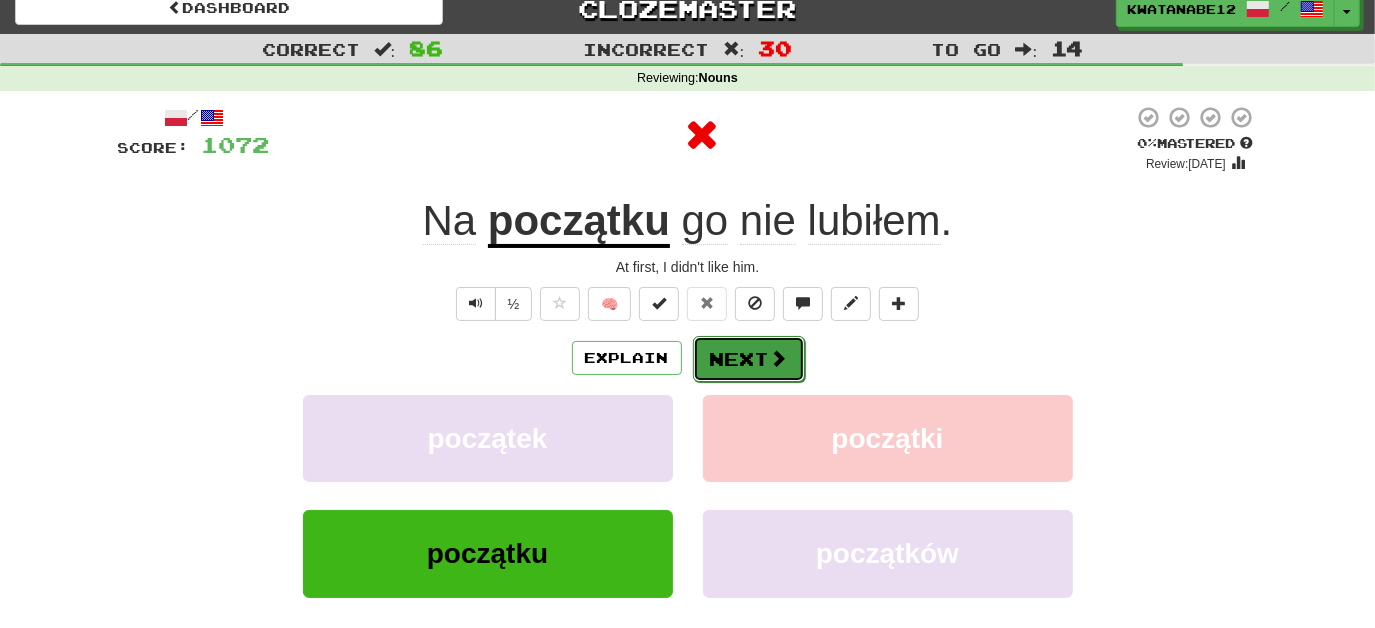 click on "Next" at bounding box center [749, 359] 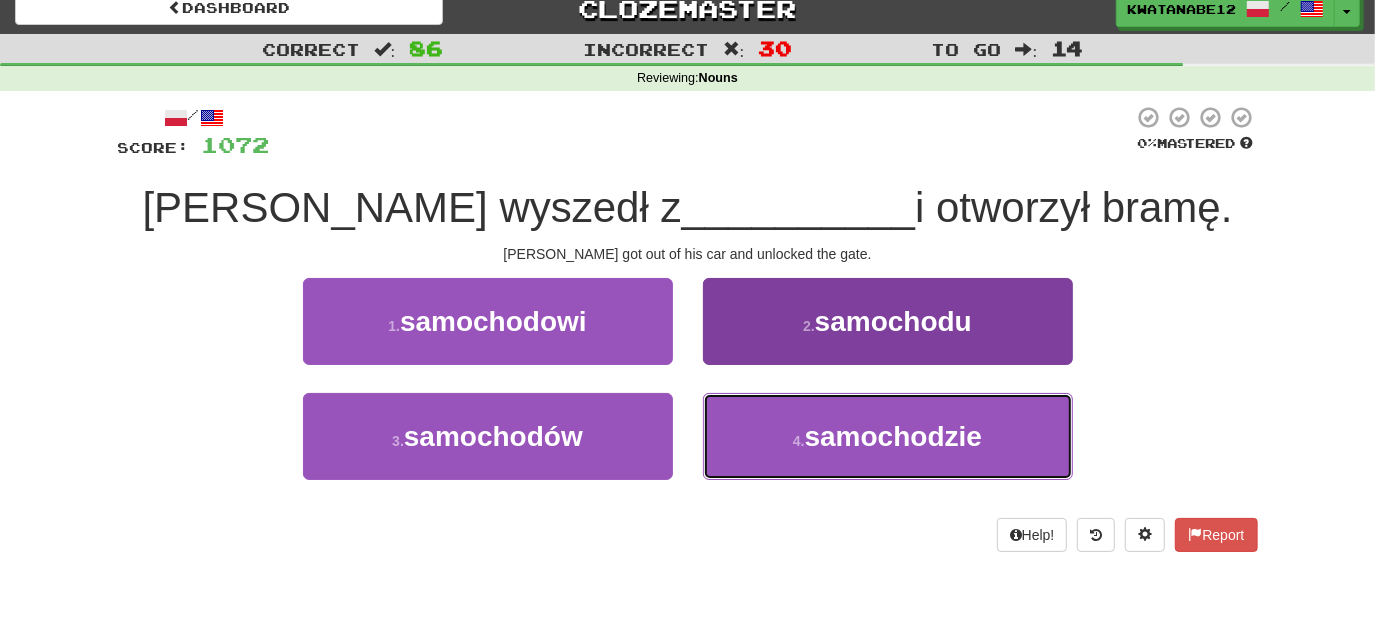 drag, startPoint x: 760, startPoint y: 426, endPoint x: 756, endPoint y: 406, distance: 20.396078 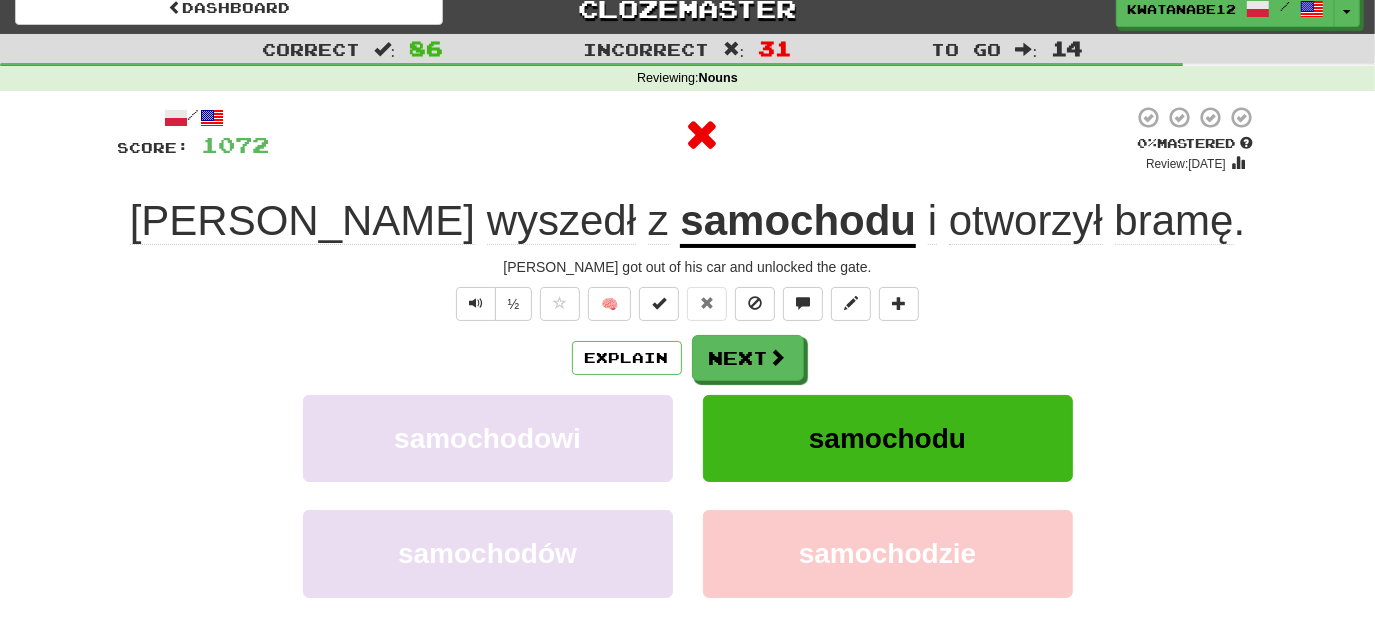 click on "/  Score:   1072 0 %  Mastered Review:  2025-07-10 Tom   wyszedł   z   samochodu   i   otworzył   bramę . Tom got out of his car and unlocked the gate. ½ 🧠 Explain Next samochodowi samochodu samochodów samochodzie Learn more: samochodowi samochodu samochodów samochodzie  Help!  Report Sentence Source" at bounding box center [688, 418] 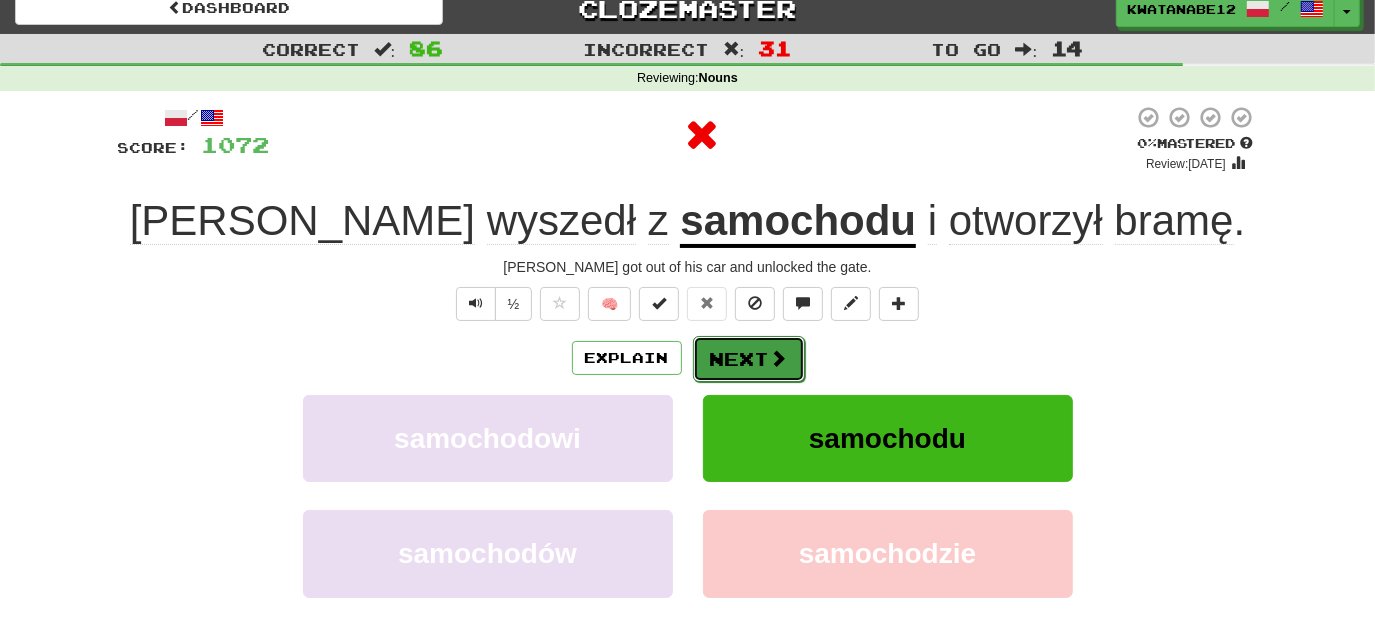 click on "Next" at bounding box center (749, 359) 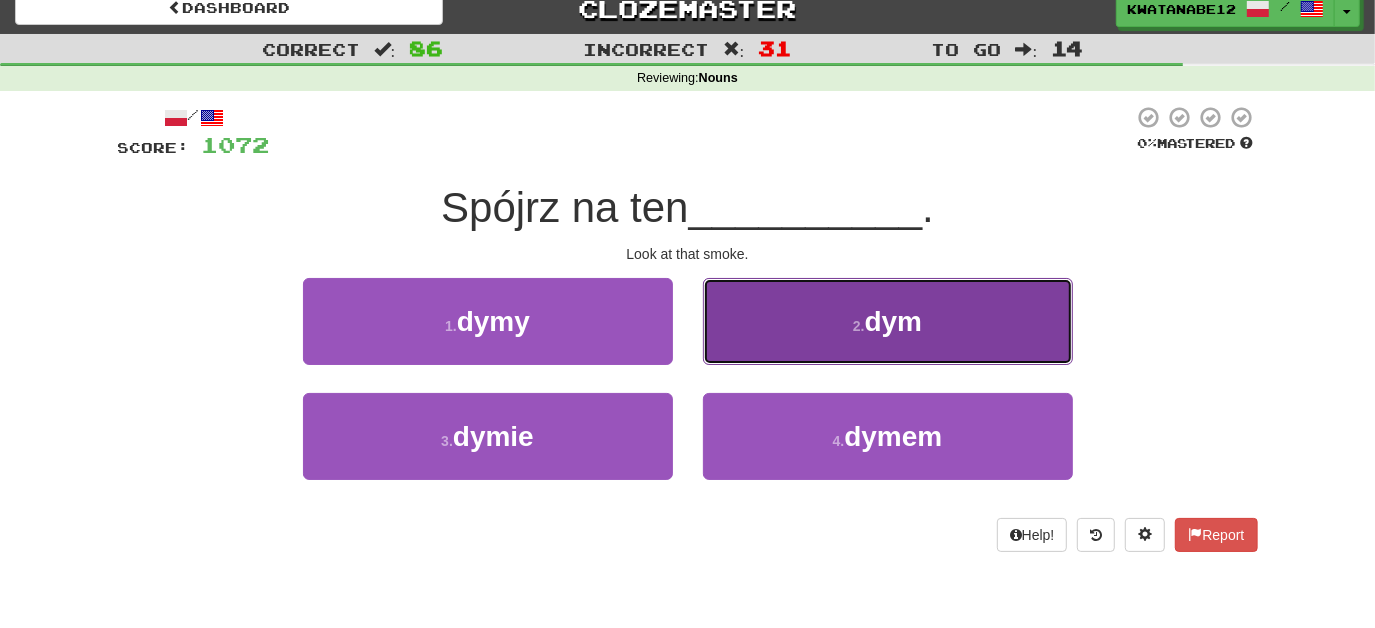 click on "2 .  dym" at bounding box center (888, 321) 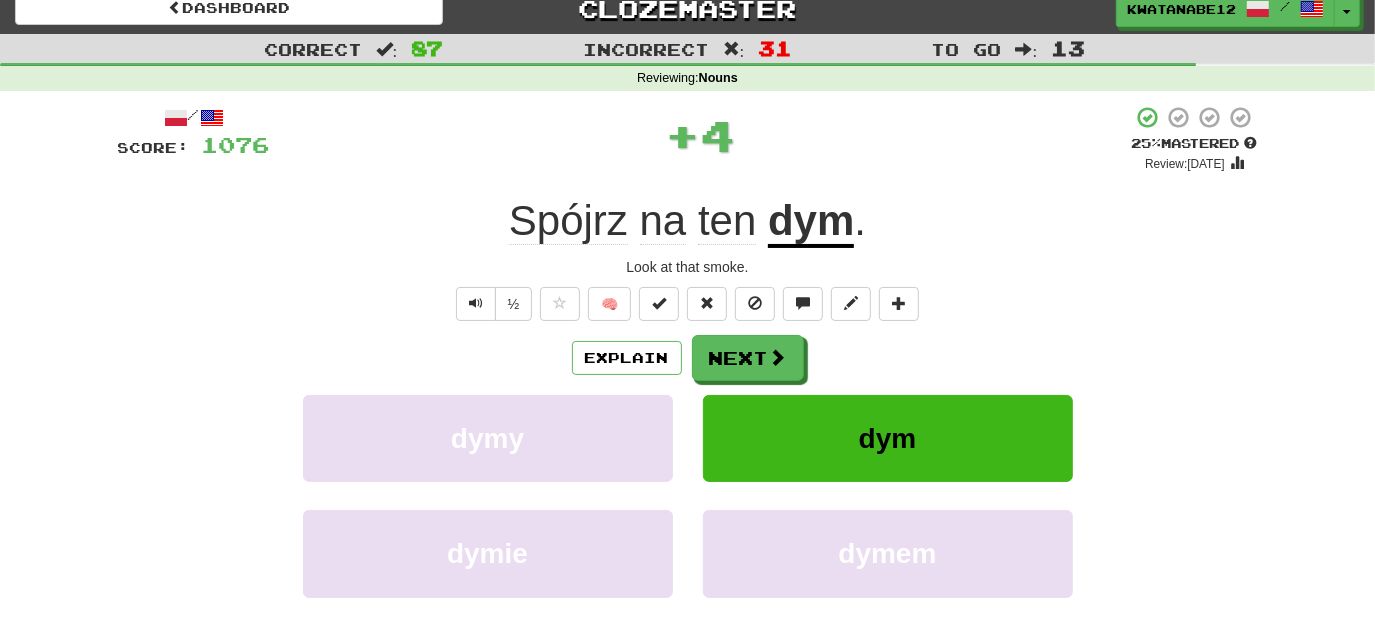 drag, startPoint x: 685, startPoint y: 315, endPoint x: 710, endPoint y: 330, distance: 29.15476 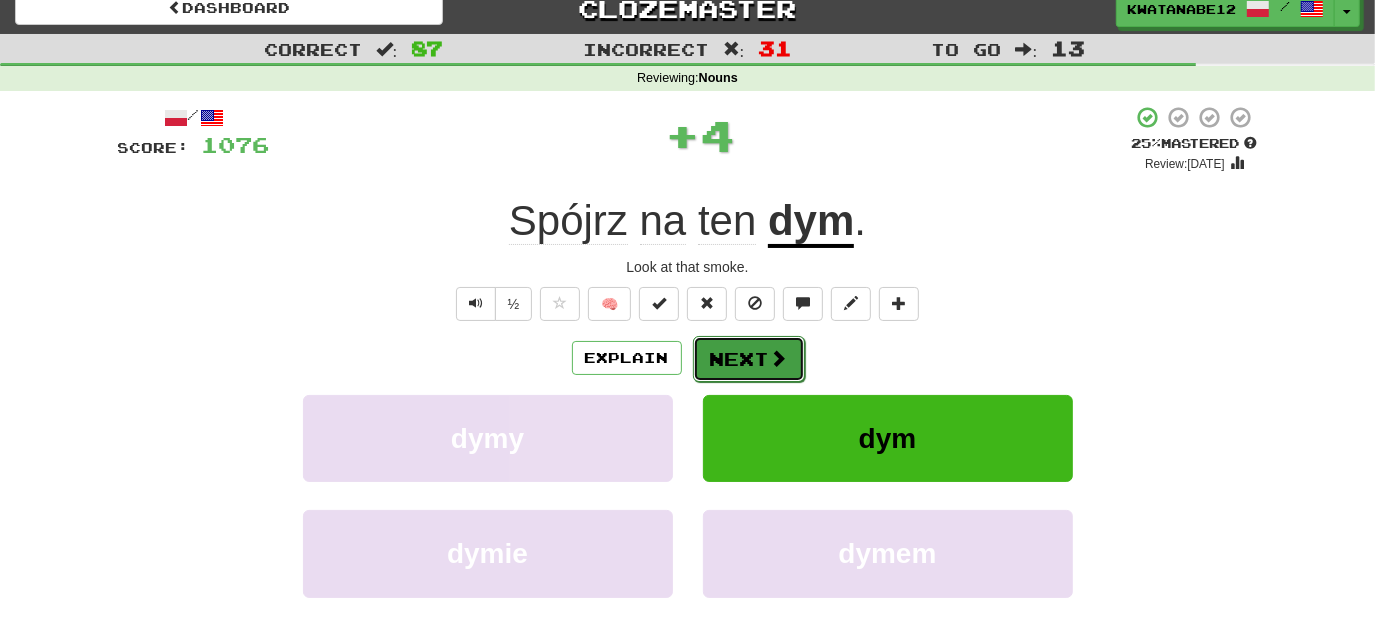 click on "Next" at bounding box center [749, 359] 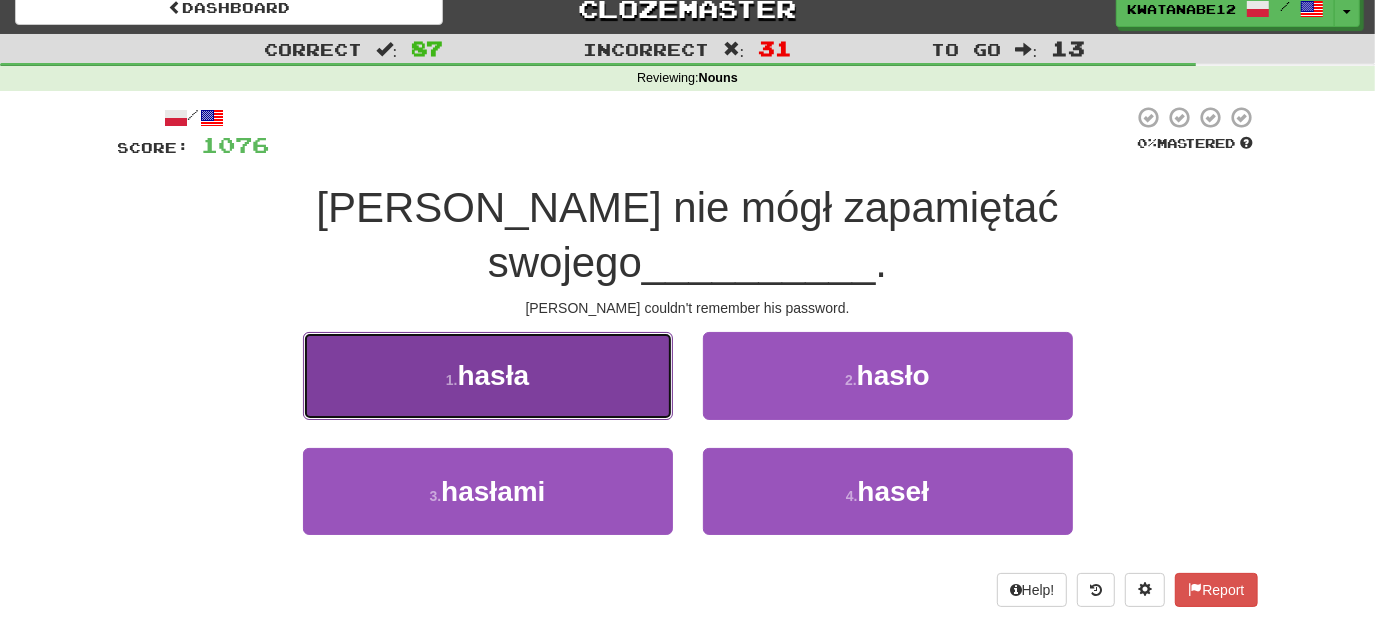 click on "1 .  hasła" at bounding box center [488, 375] 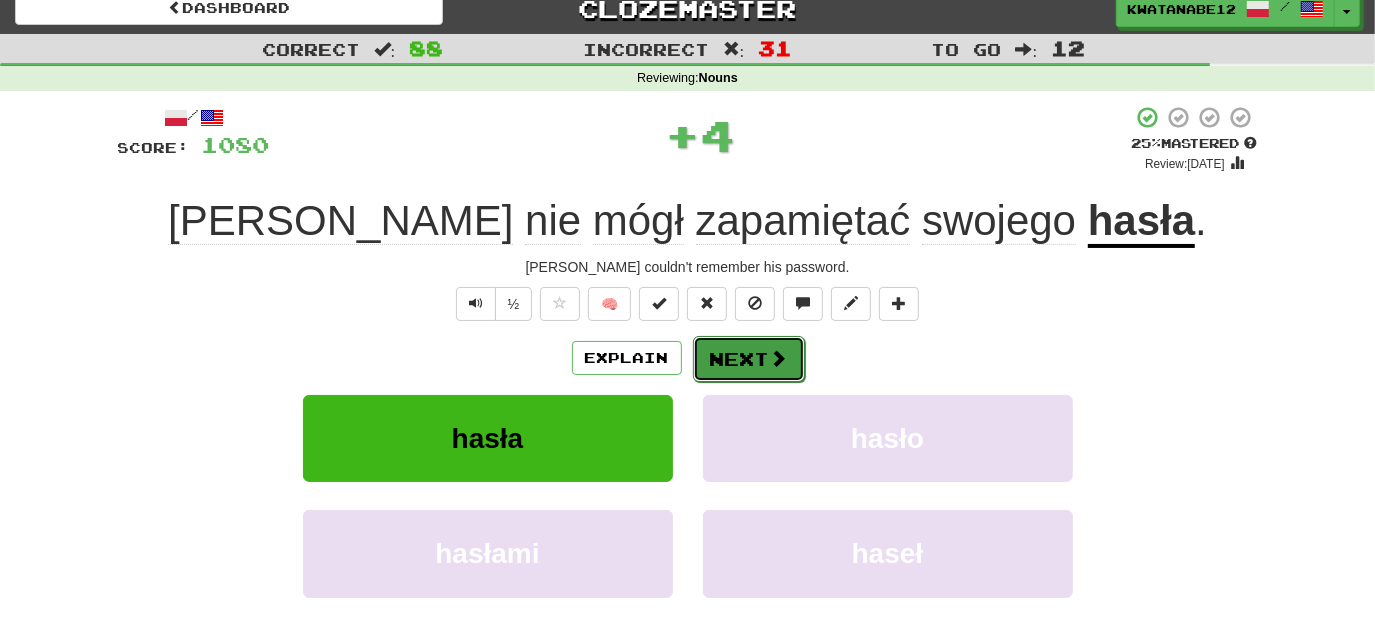 click on "Next" at bounding box center (749, 359) 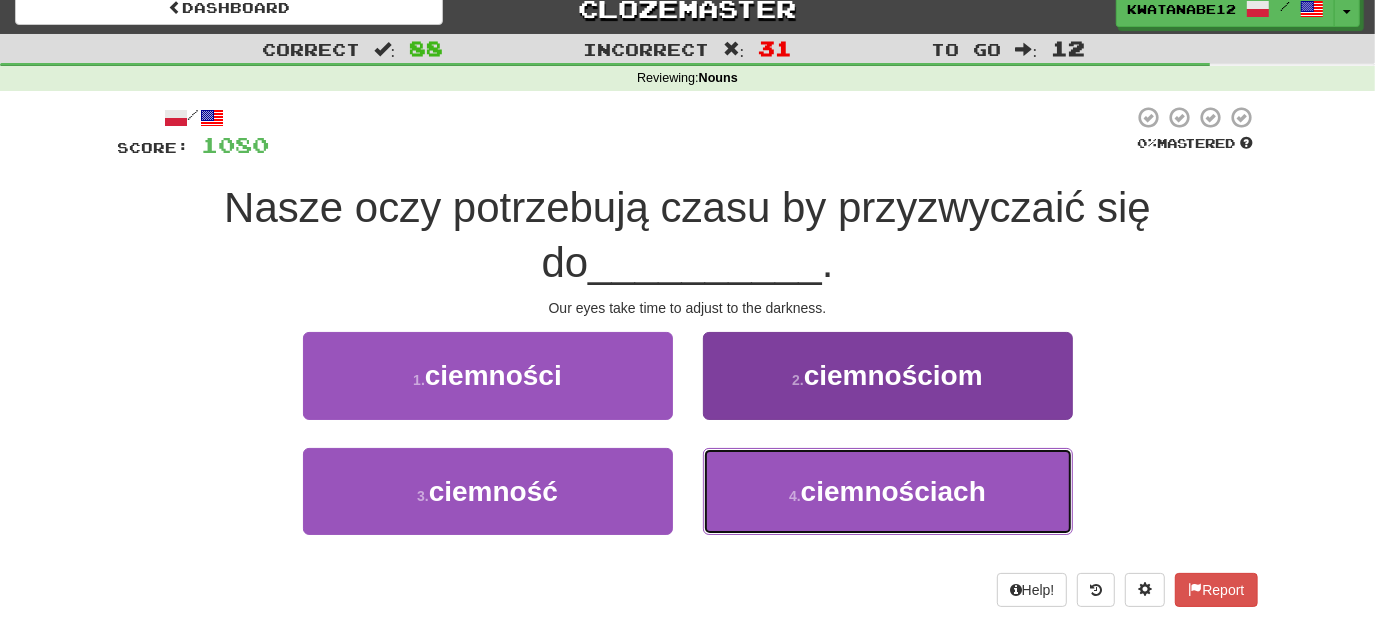 drag, startPoint x: 720, startPoint y: 480, endPoint x: 716, endPoint y: 447, distance: 33.24154 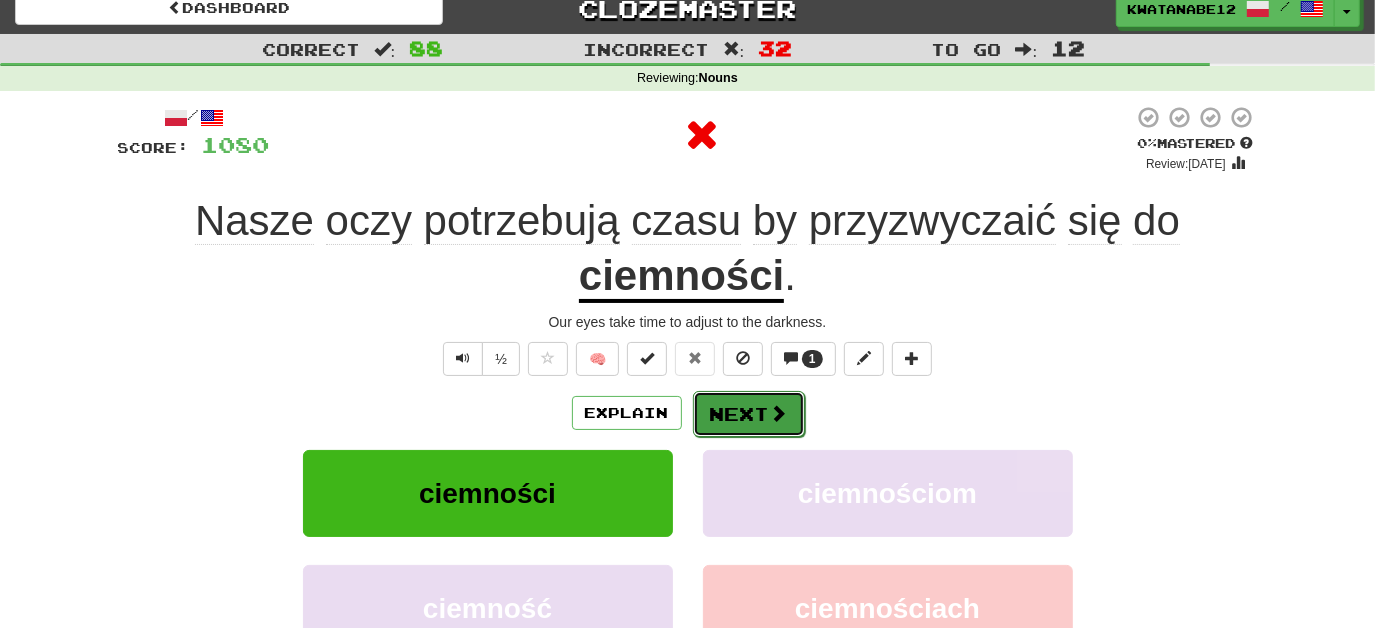click on "Next" at bounding box center (749, 414) 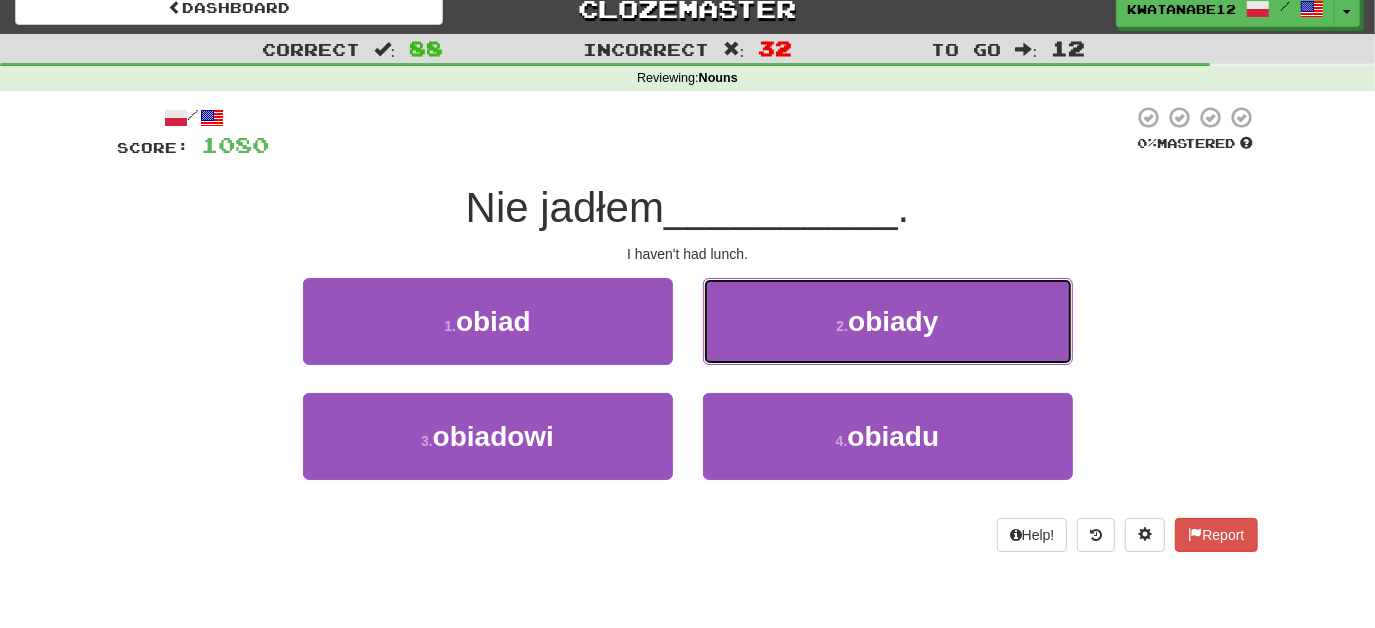 drag, startPoint x: 748, startPoint y: 314, endPoint x: 741, endPoint y: 327, distance: 14.764823 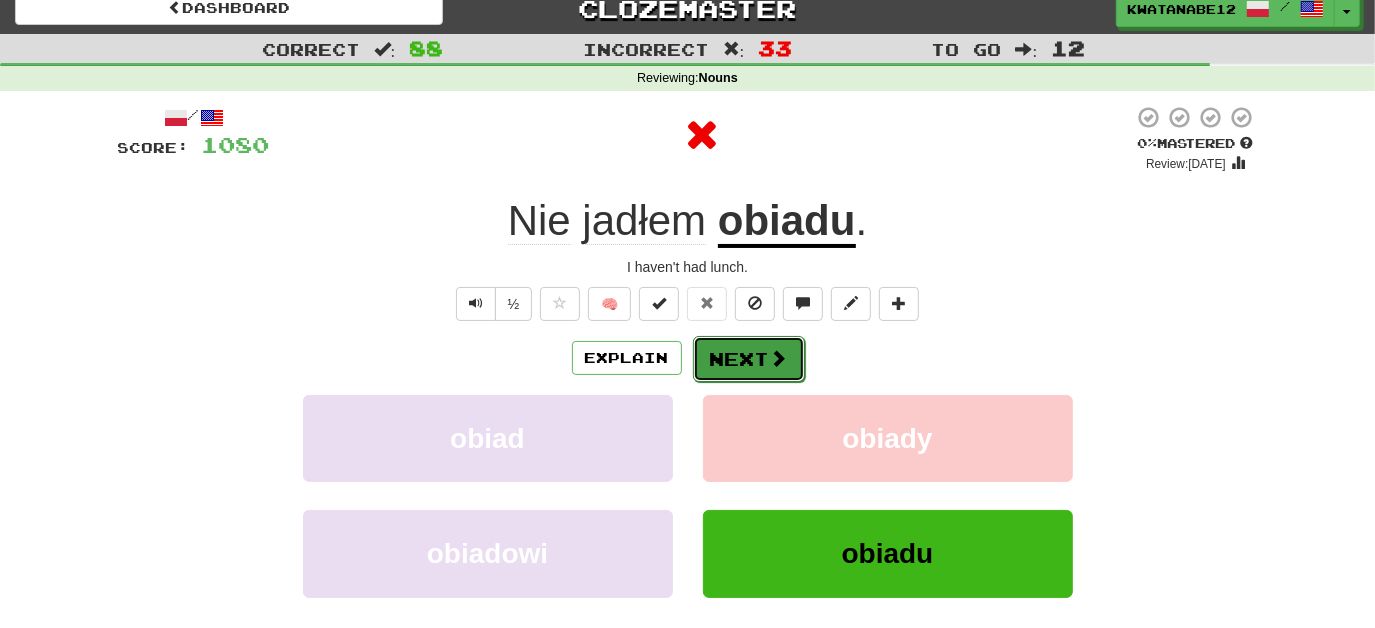 click on "Next" at bounding box center [749, 359] 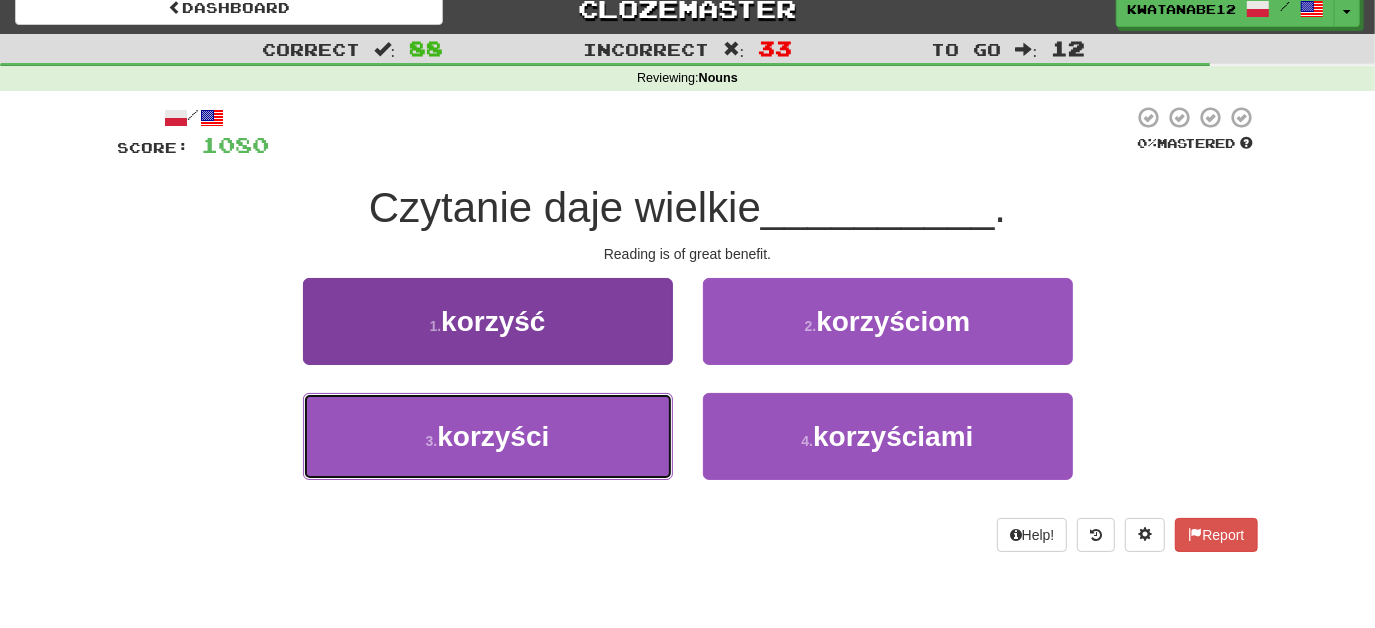 click on "3 .  korzyści" at bounding box center [488, 436] 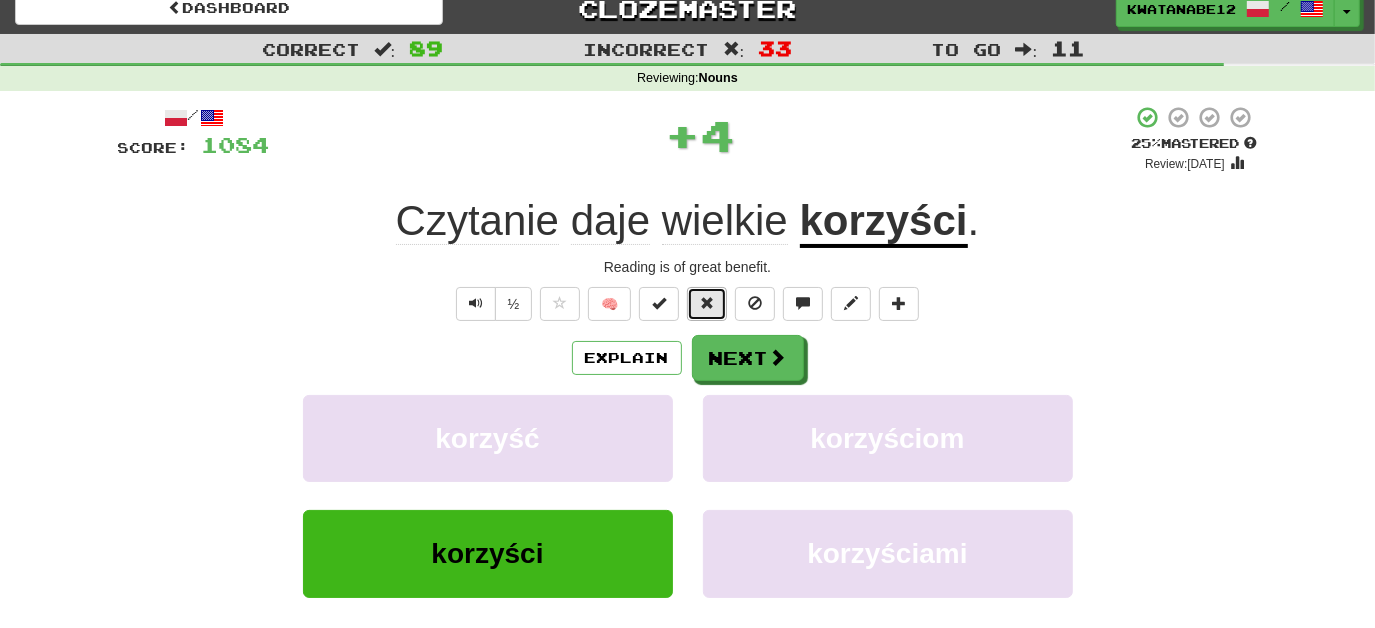 click at bounding box center (707, 304) 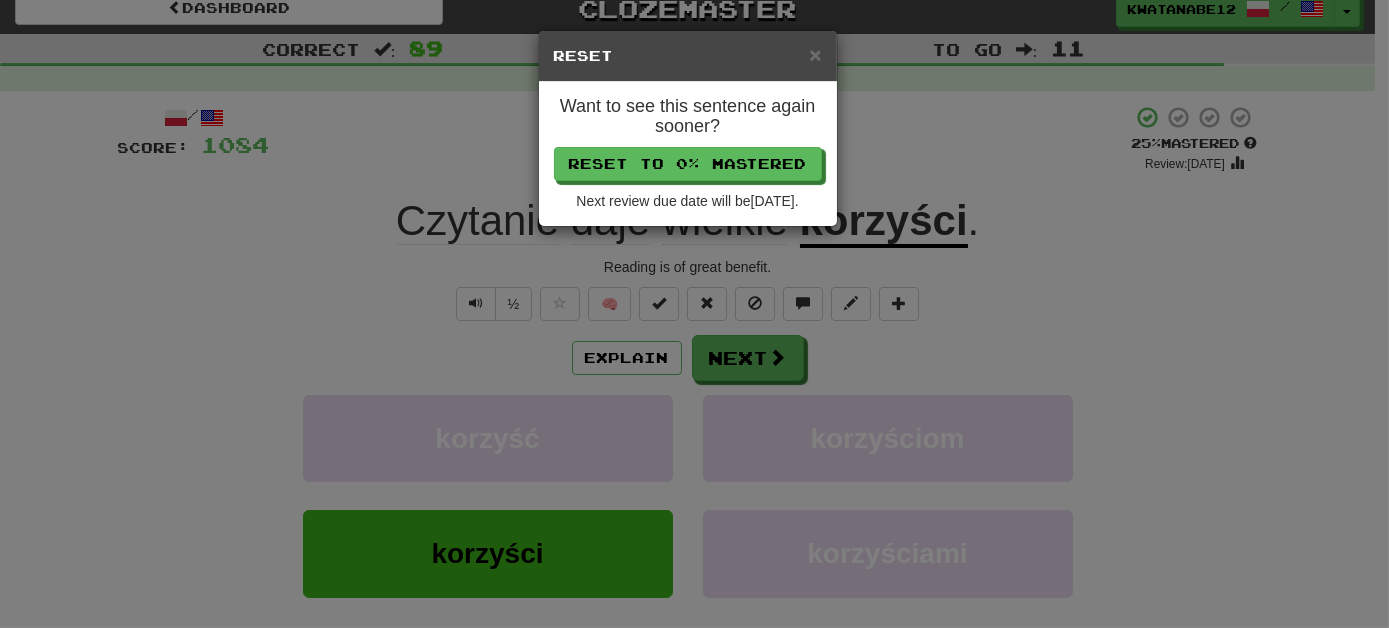 click on "× Reset Want to see this sentence again sooner? Reset to 0% Mastered Next review due date will be  2025-07-10 ." at bounding box center (694, 314) 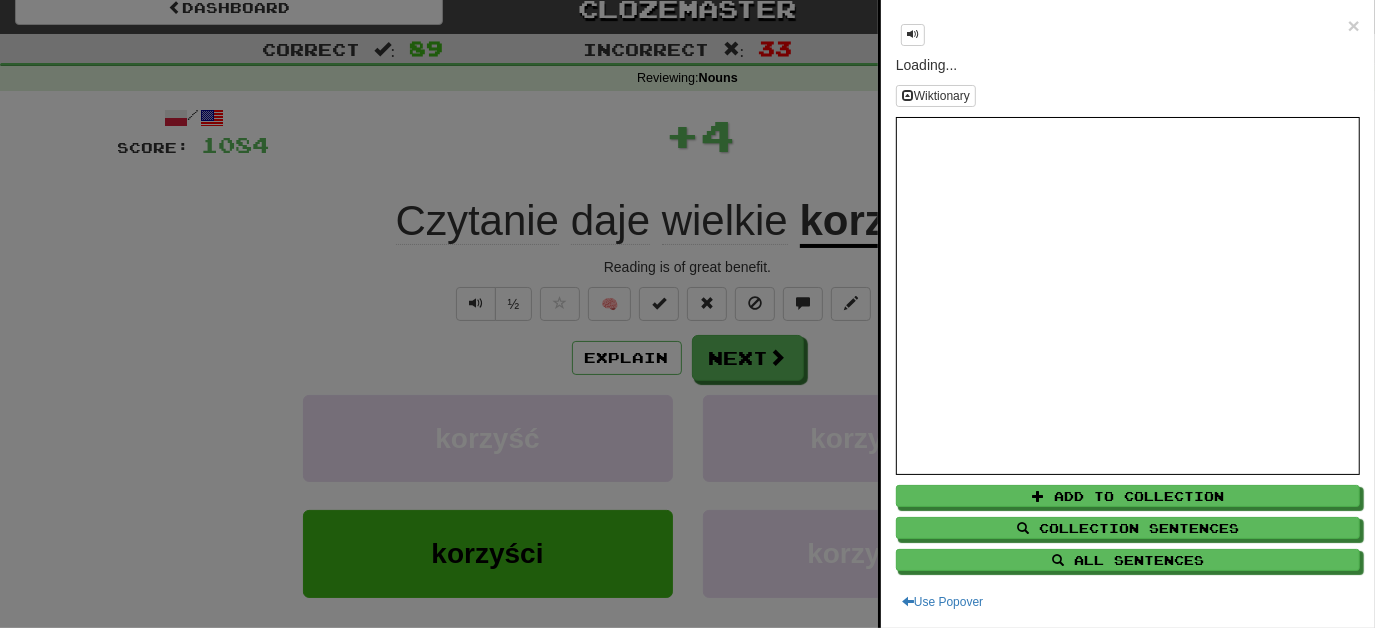 click at bounding box center [687, 314] 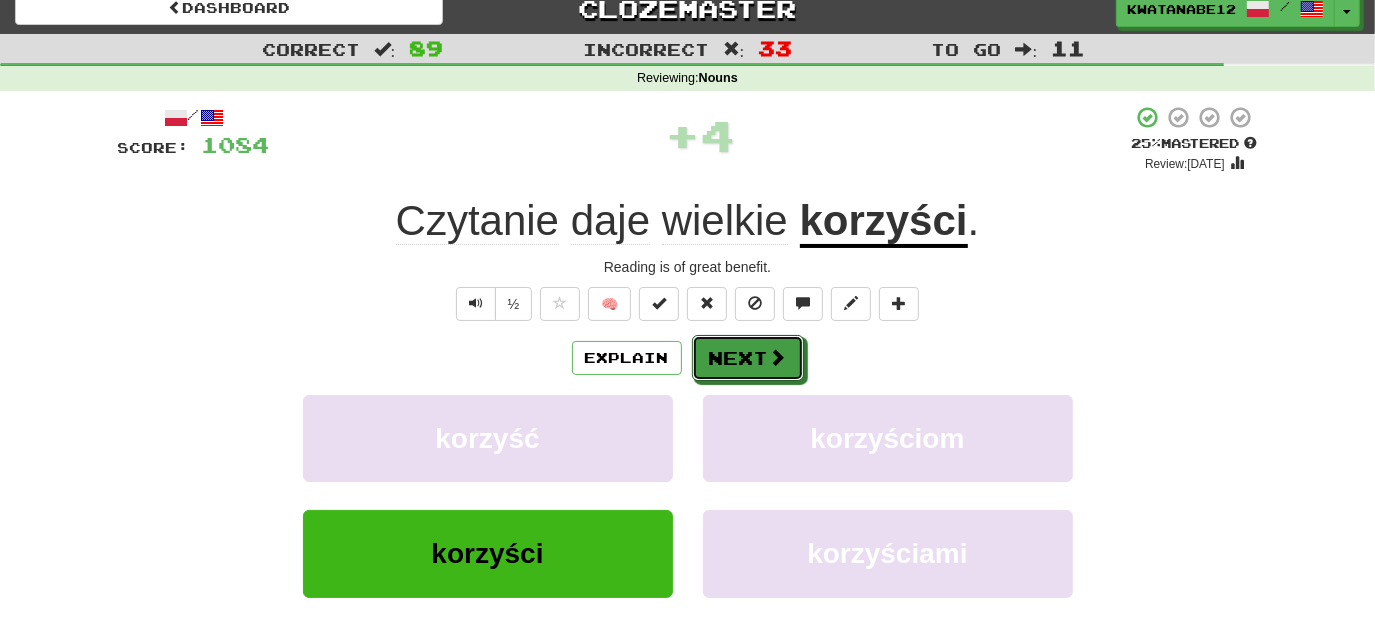 click on "Next" at bounding box center [748, 358] 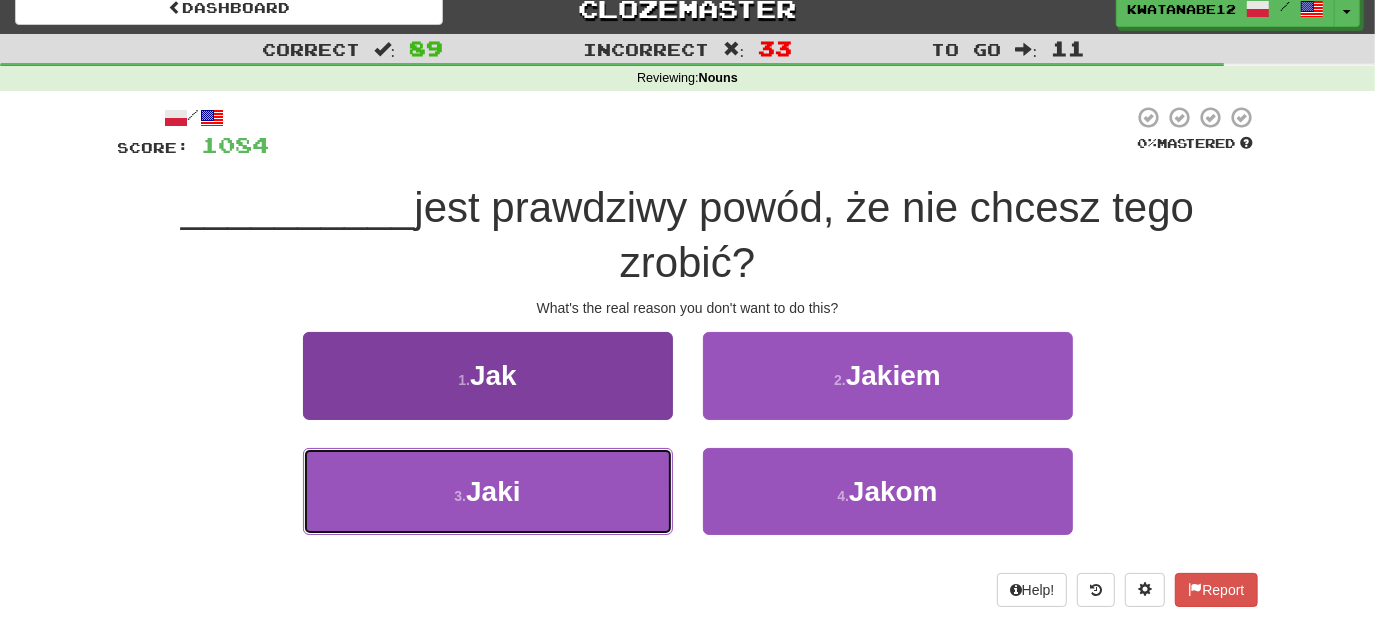 drag, startPoint x: 585, startPoint y: 460, endPoint x: 641, endPoint y: 426, distance: 65.51336 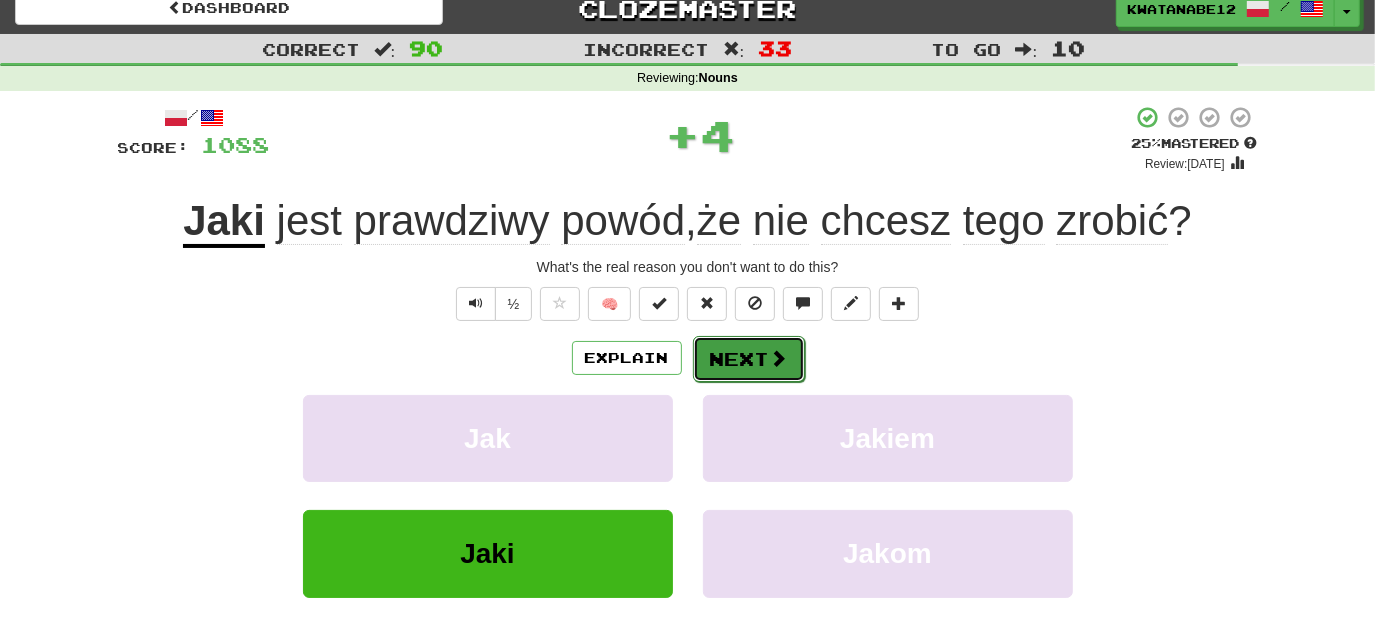 click on "Next" at bounding box center [749, 359] 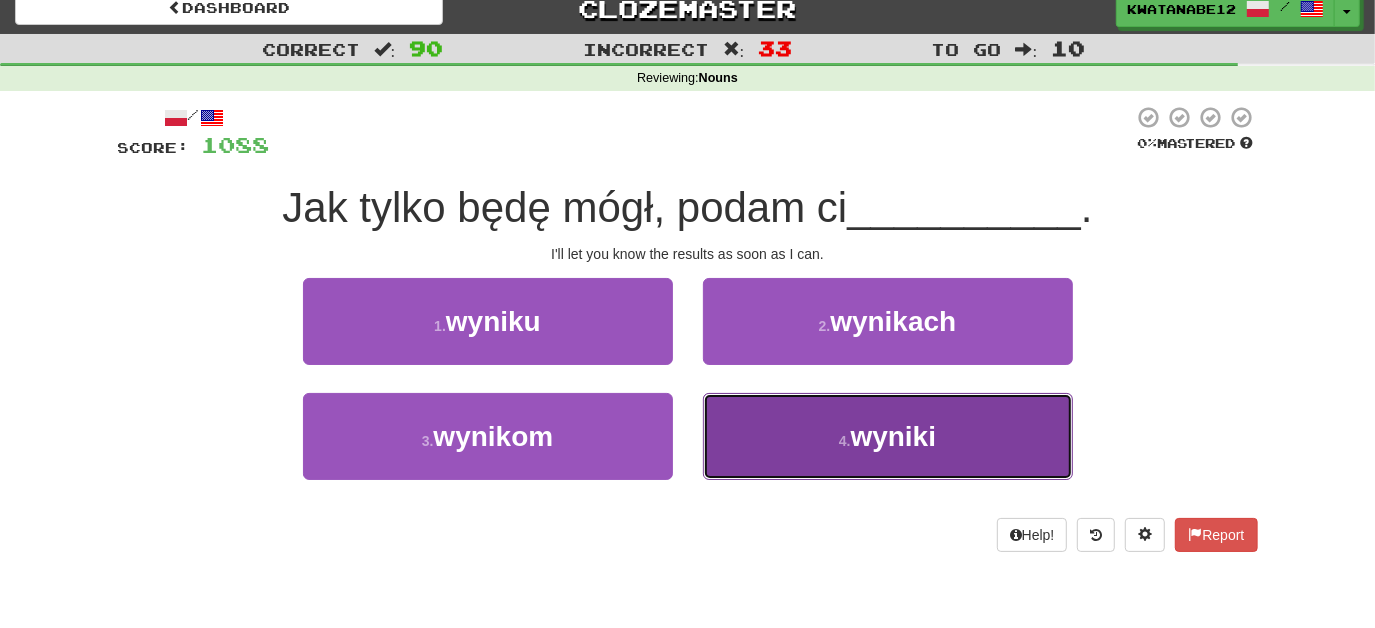 click on "4 .  wyniki" at bounding box center (888, 436) 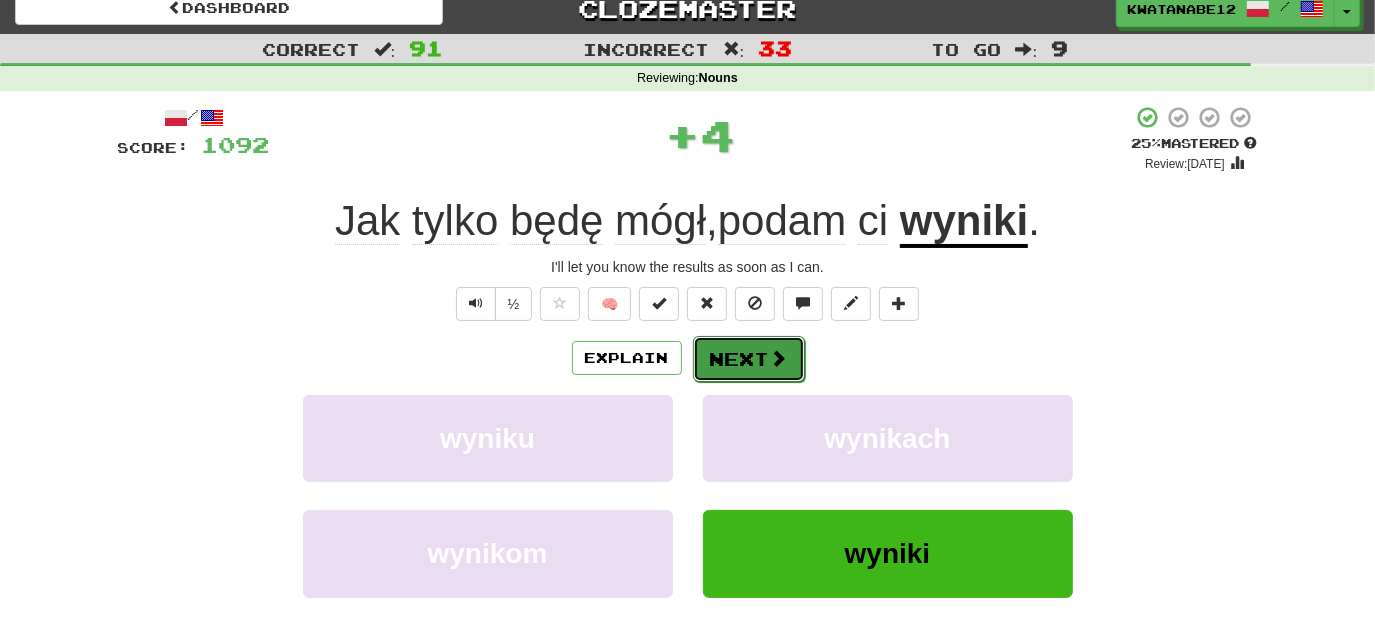 click on "Next" at bounding box center (749, 359) 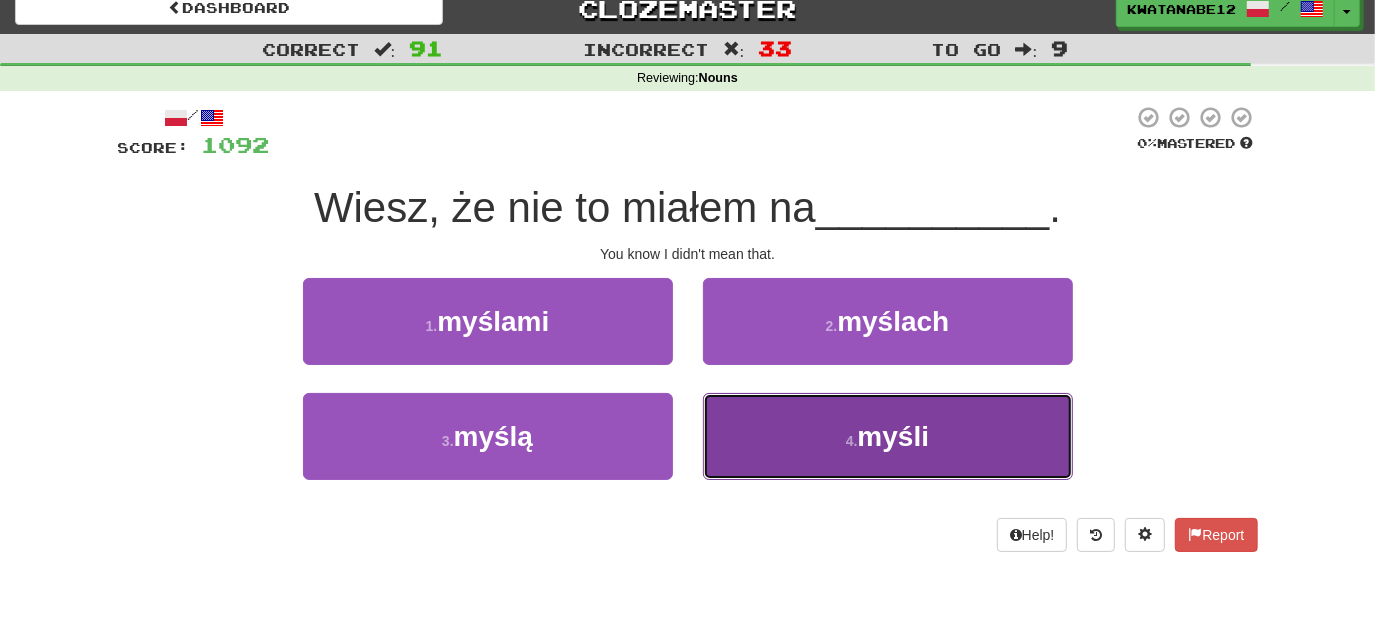 click on "4 .  myśli" at bounding box center (888, 436) 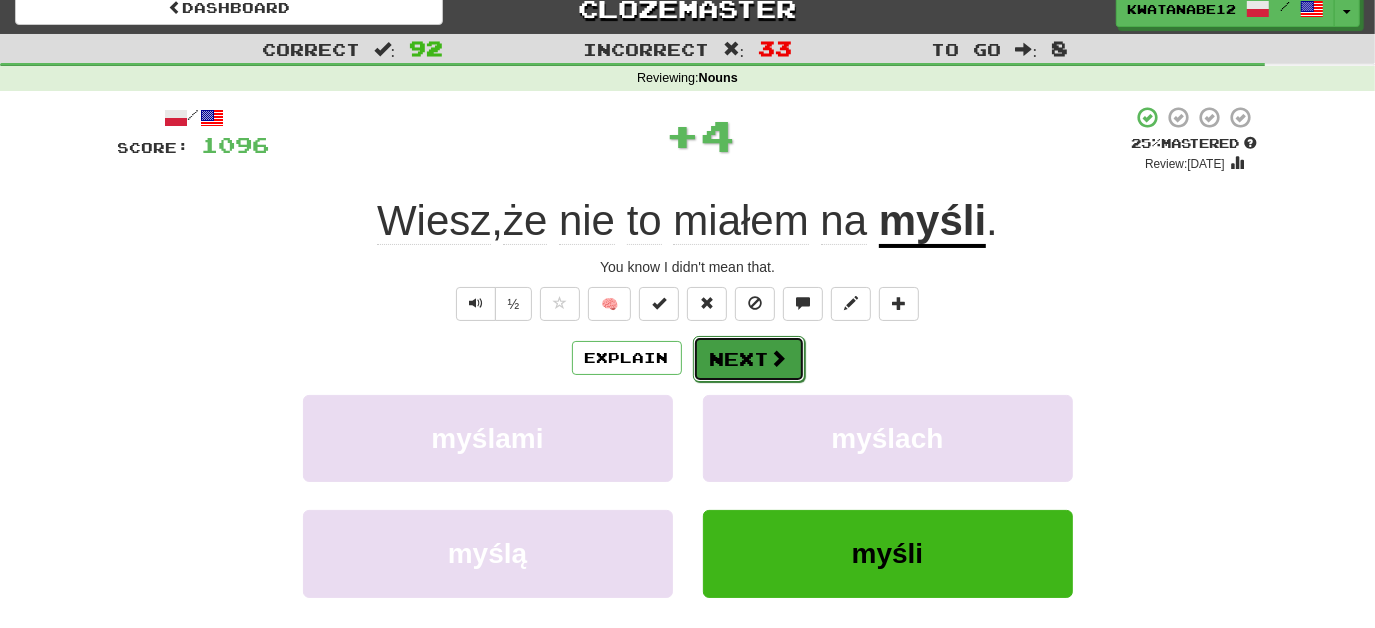 click on "Next" at bounding box center [749, 359] 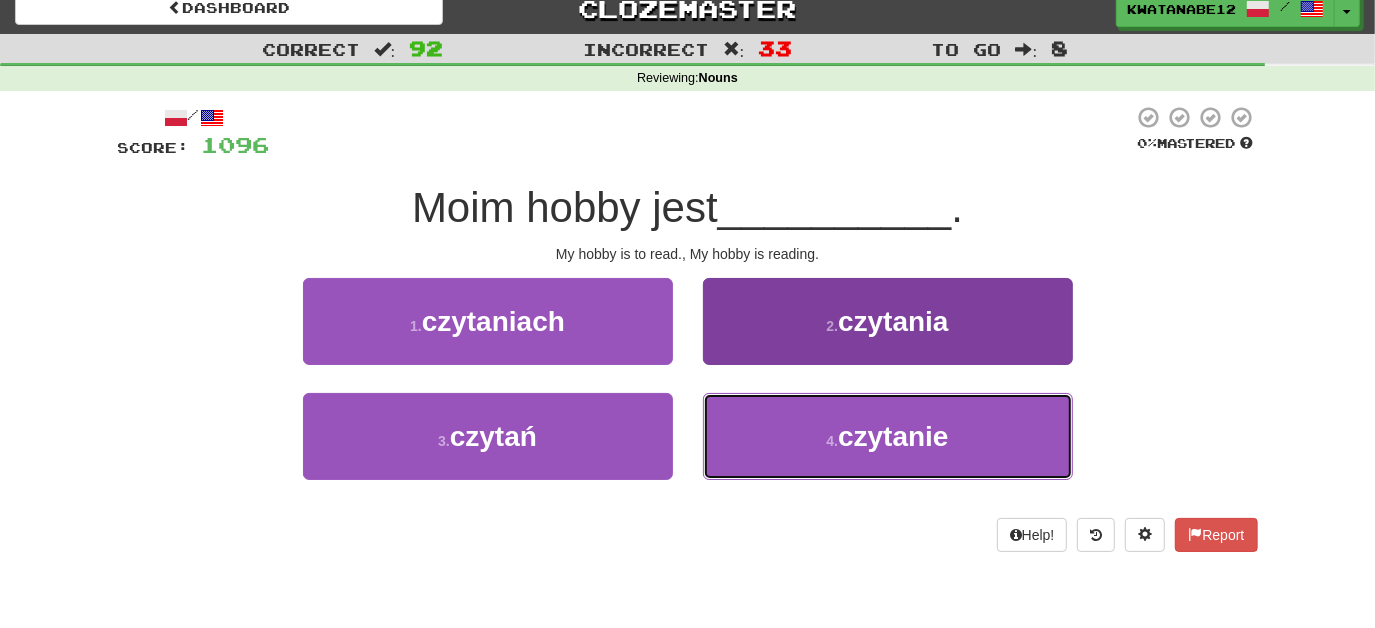click on "4 .  czytanie" at bounding box center [888, 436] 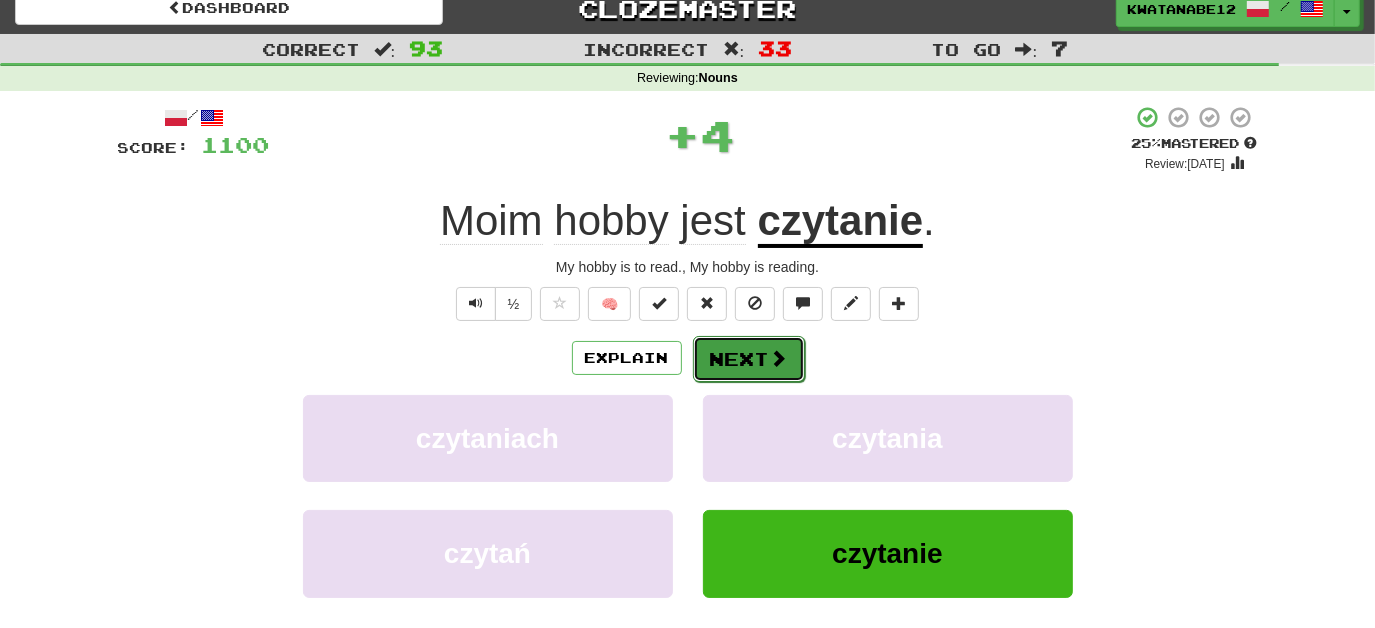 click on "Next" at bounding box center [749, 359] 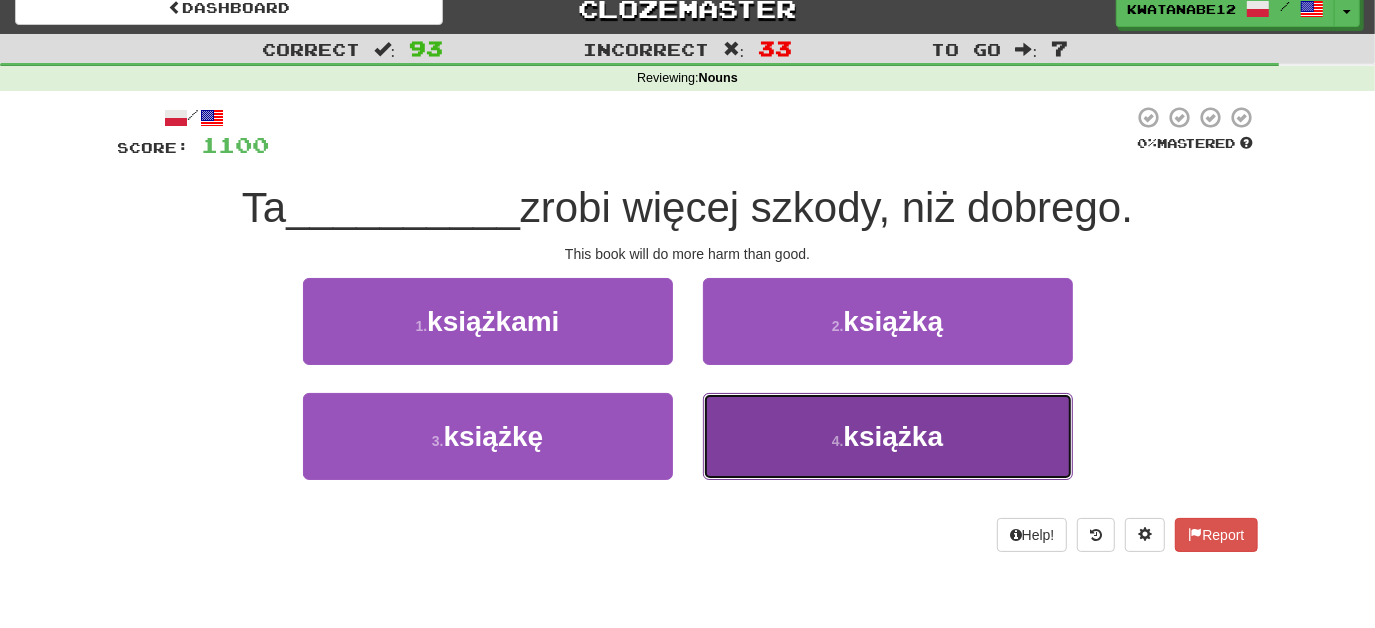 click on "4 .  książka" at bounding box center (888, 436) 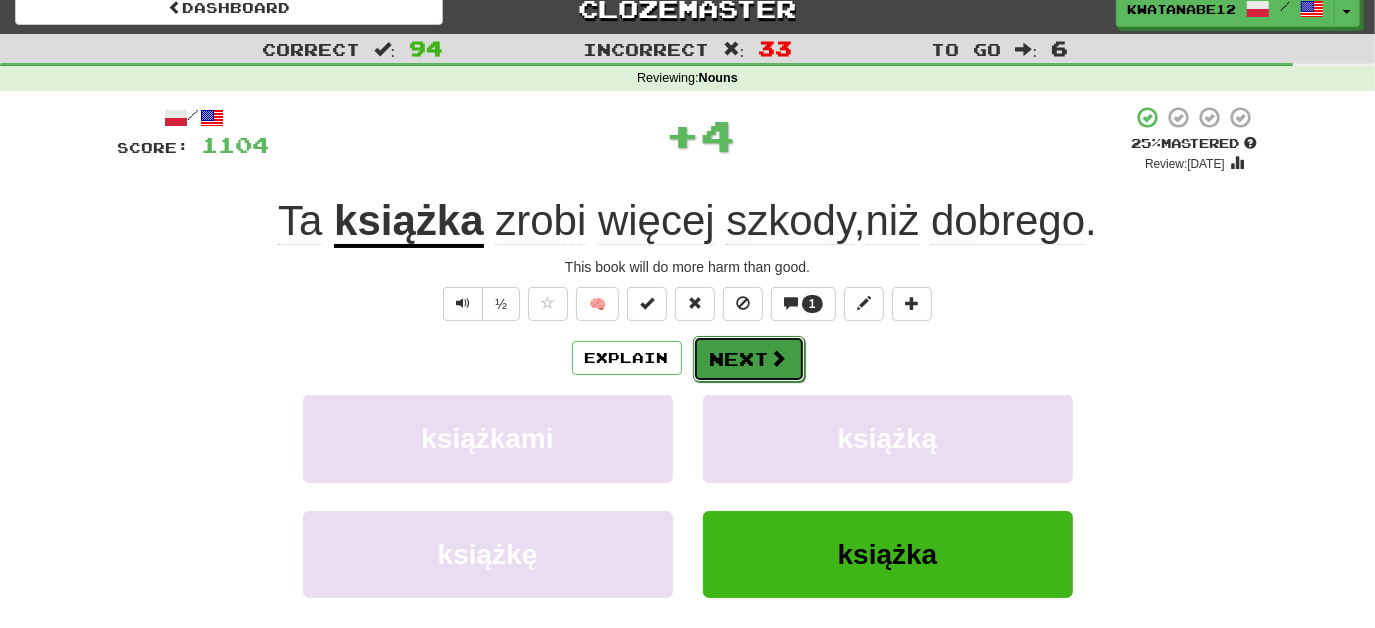 click on "Next" at bounding box center [749, 359] 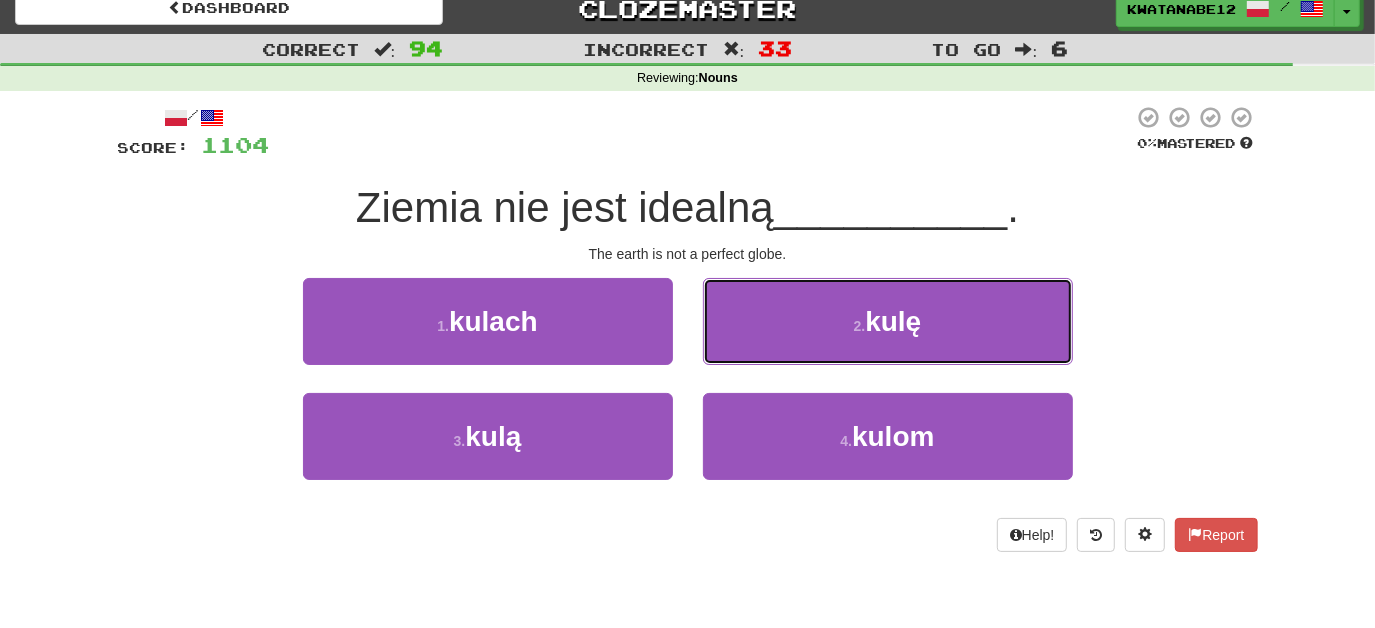 drag, startPoint x: 754, startPoint y: 310, endPoint x: 762, endPoint y: 328, distance: 19.697716 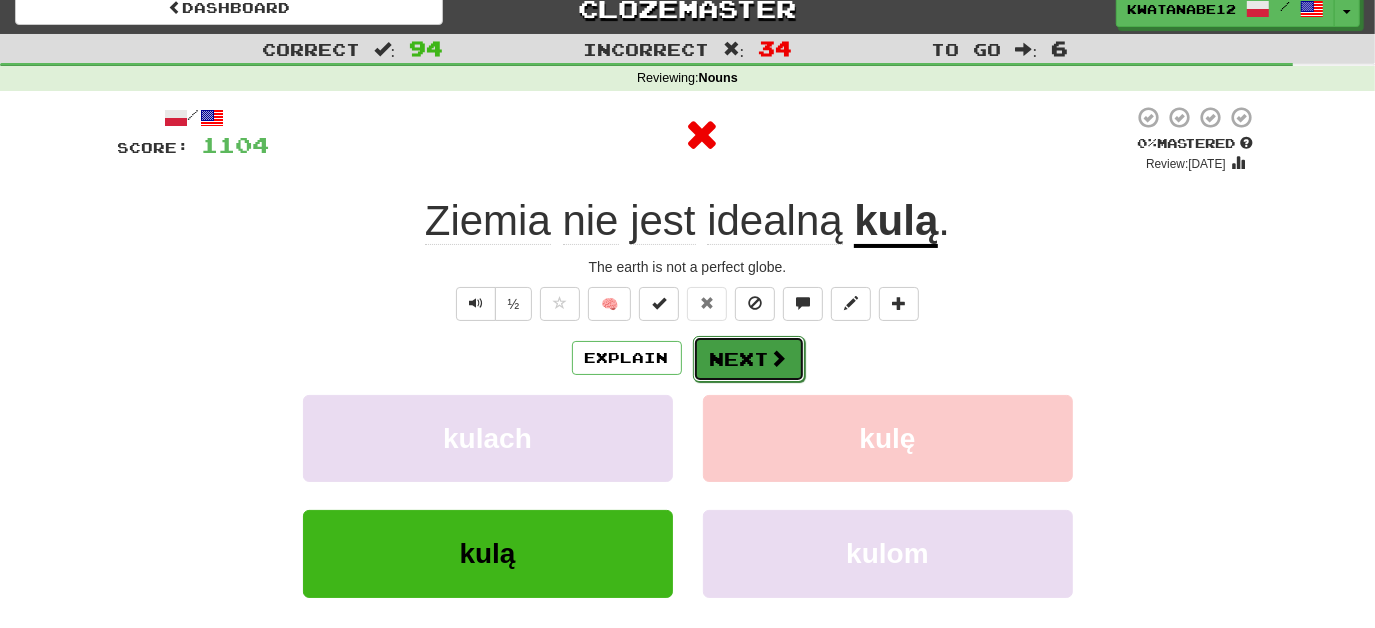 click on "Next" at bounding box center (749, 359) 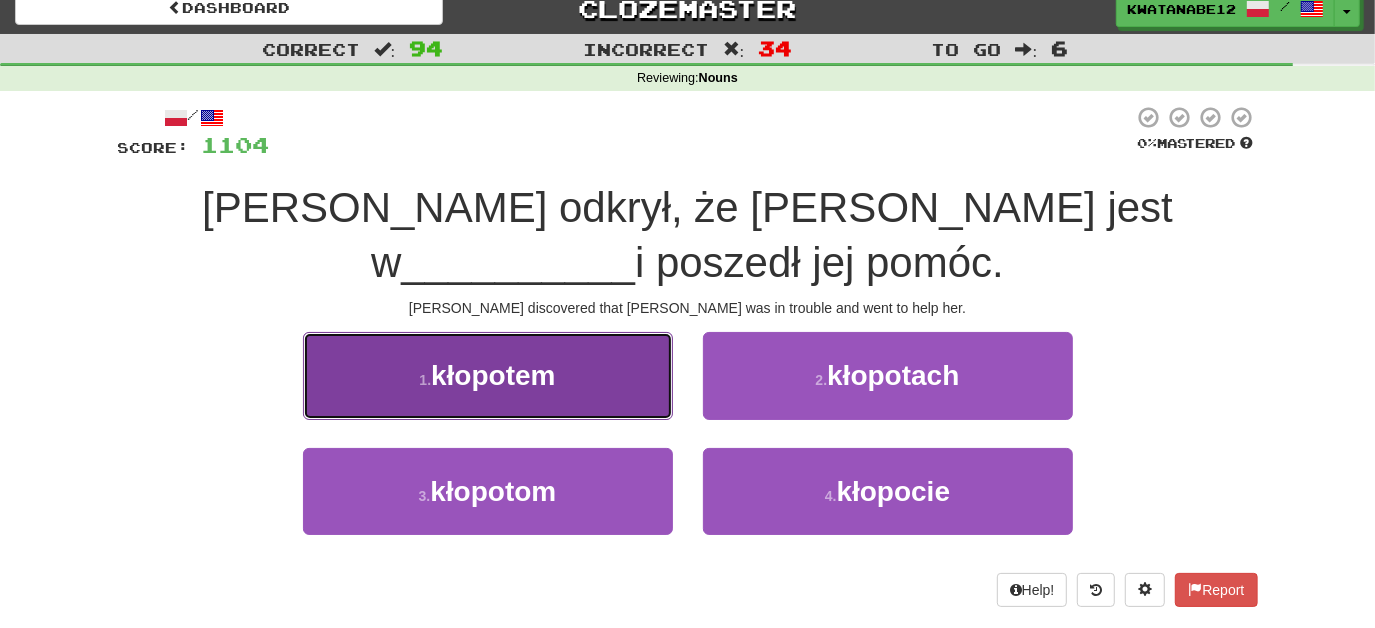 click on "1 .  kłopotem" at bounding box center (488, 375) 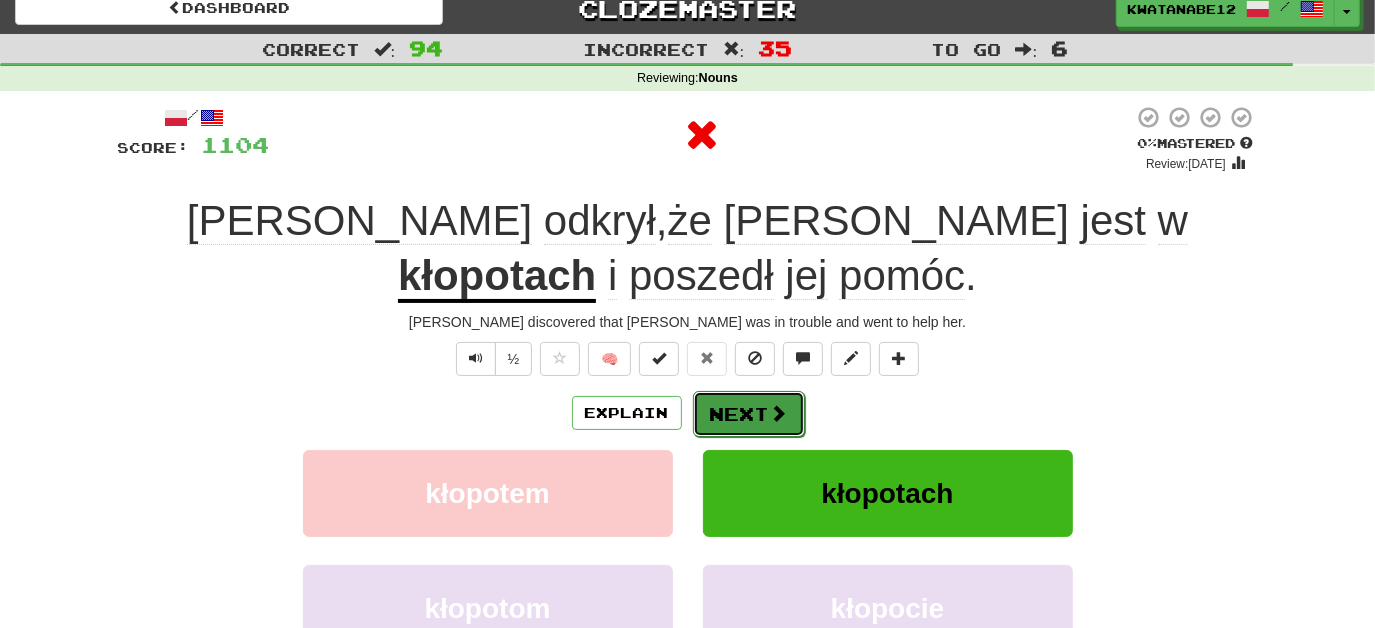 click on "Next" at bounding box center (749, 414) 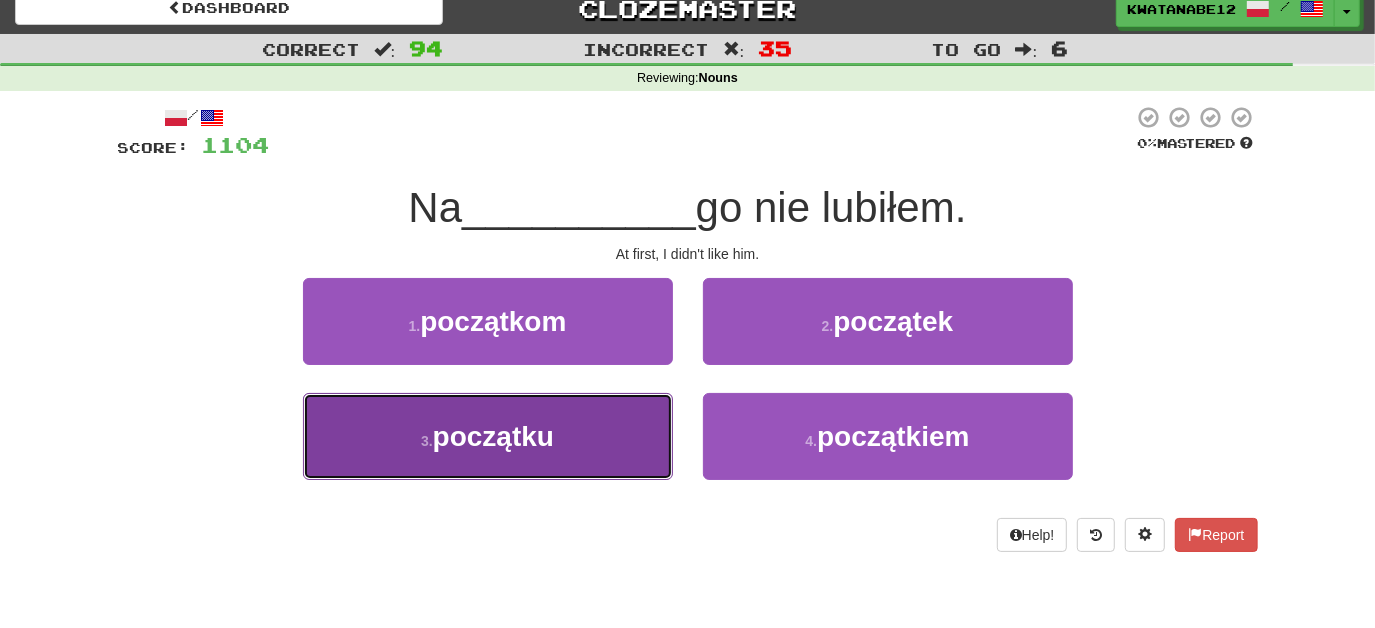 click on "3 .  początku" at bounding box center [488, 436] 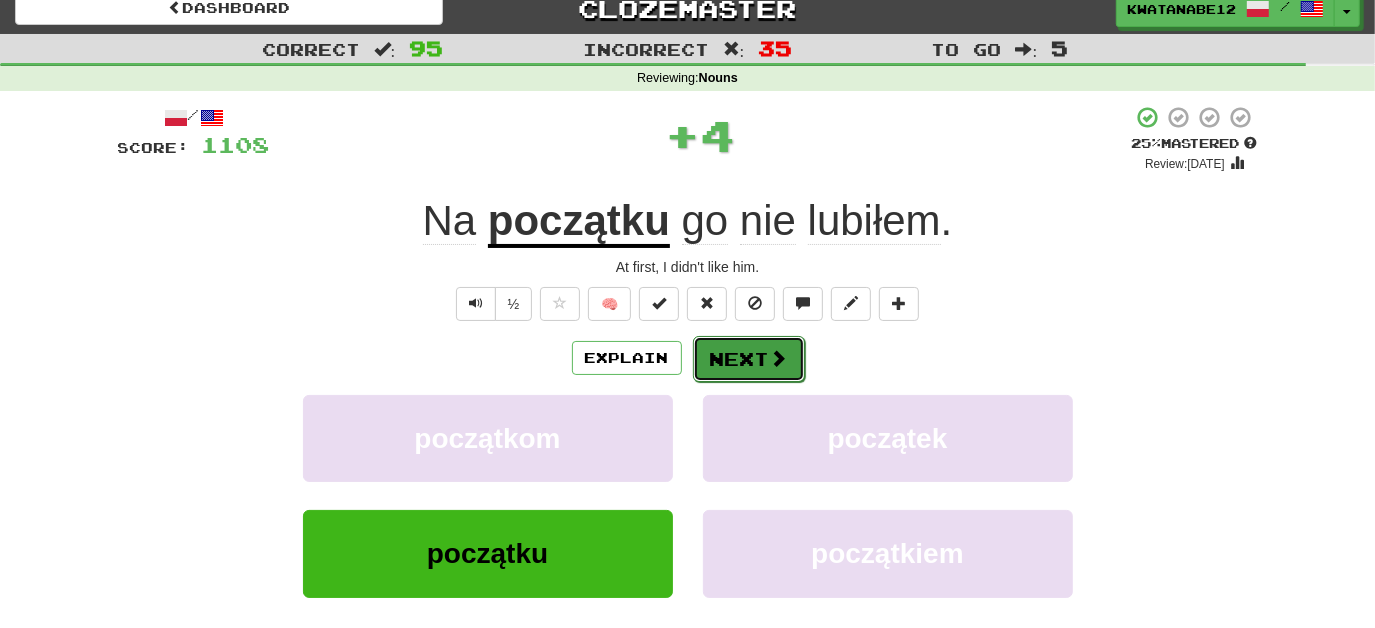 click on "Next" at bounding box center [749, 359] 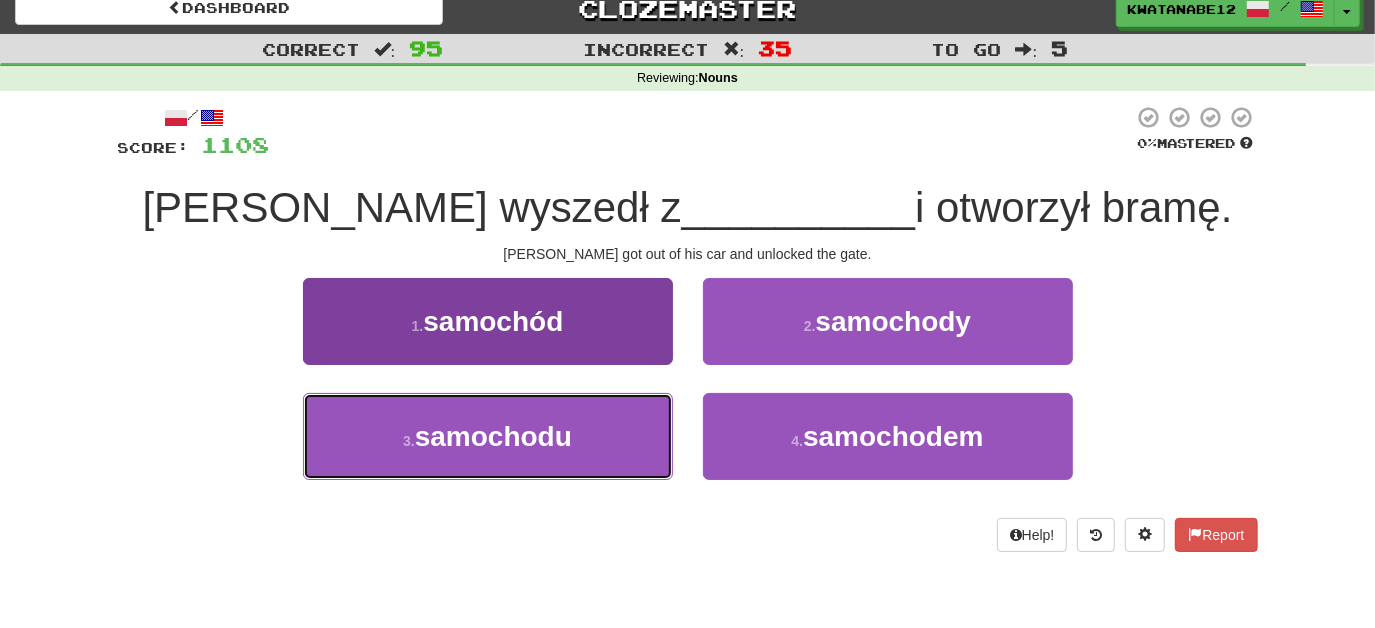 drag, startPoint x: 627, startPoint y: 402, endPoint x: 637, endPoint y: 396, distance: 11.661903 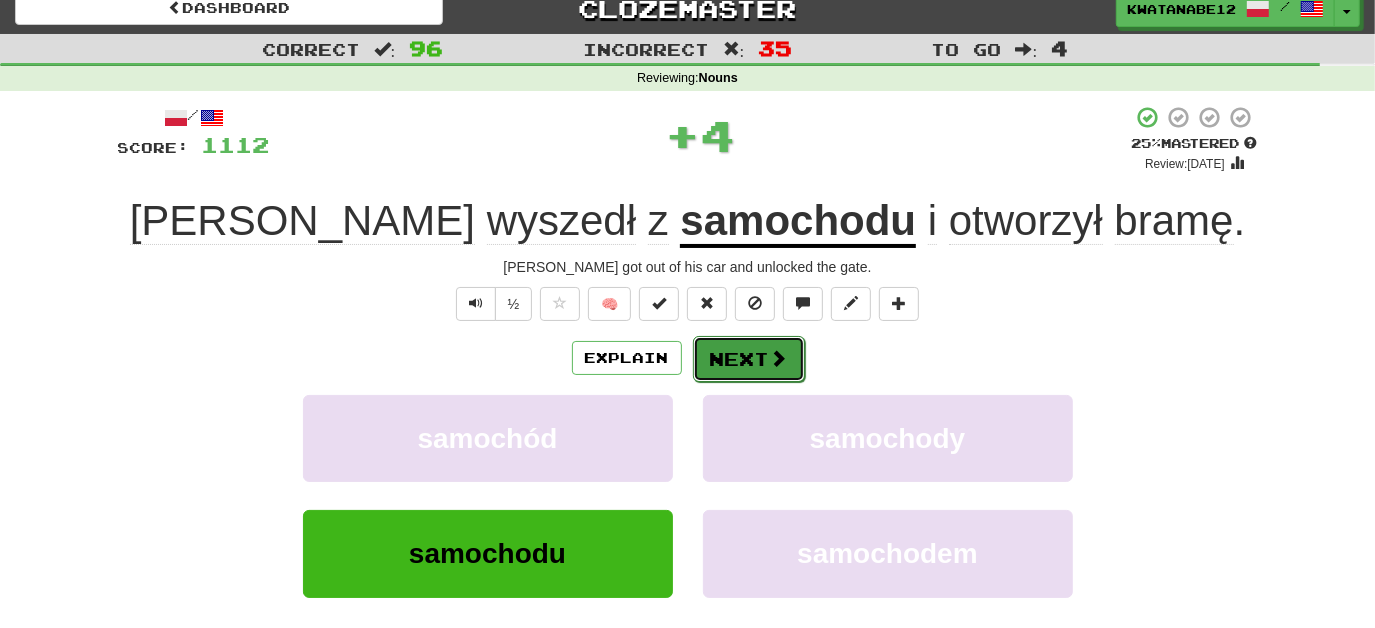 click on "Next" at bounding box center [749, 359] 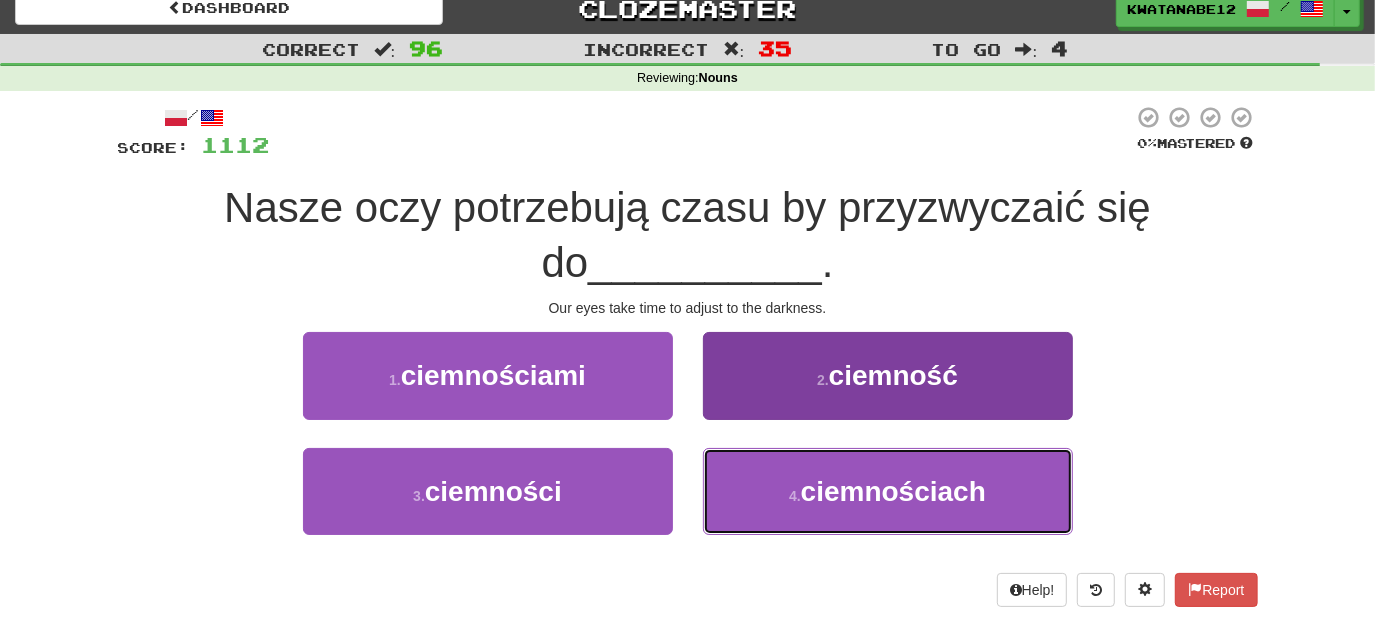 click on "4 .  ciemnościach" at bounding box center [888, 491] 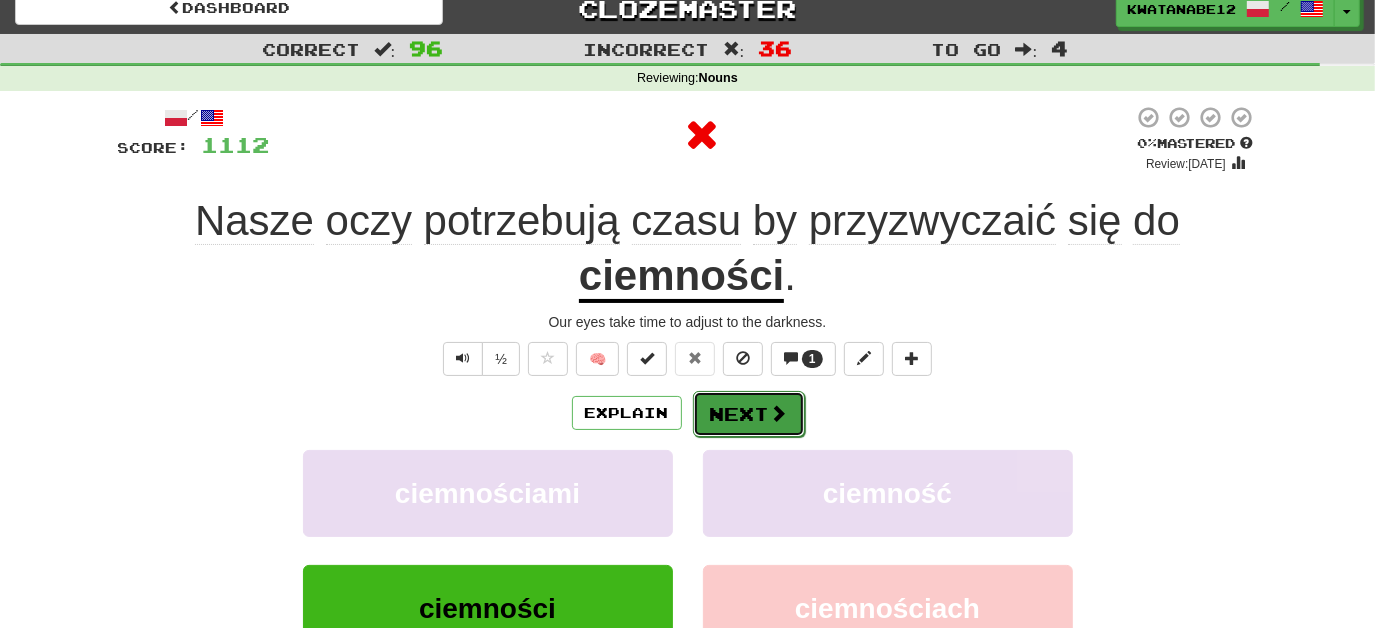 click on "Next" at bounding box center (749, 414) 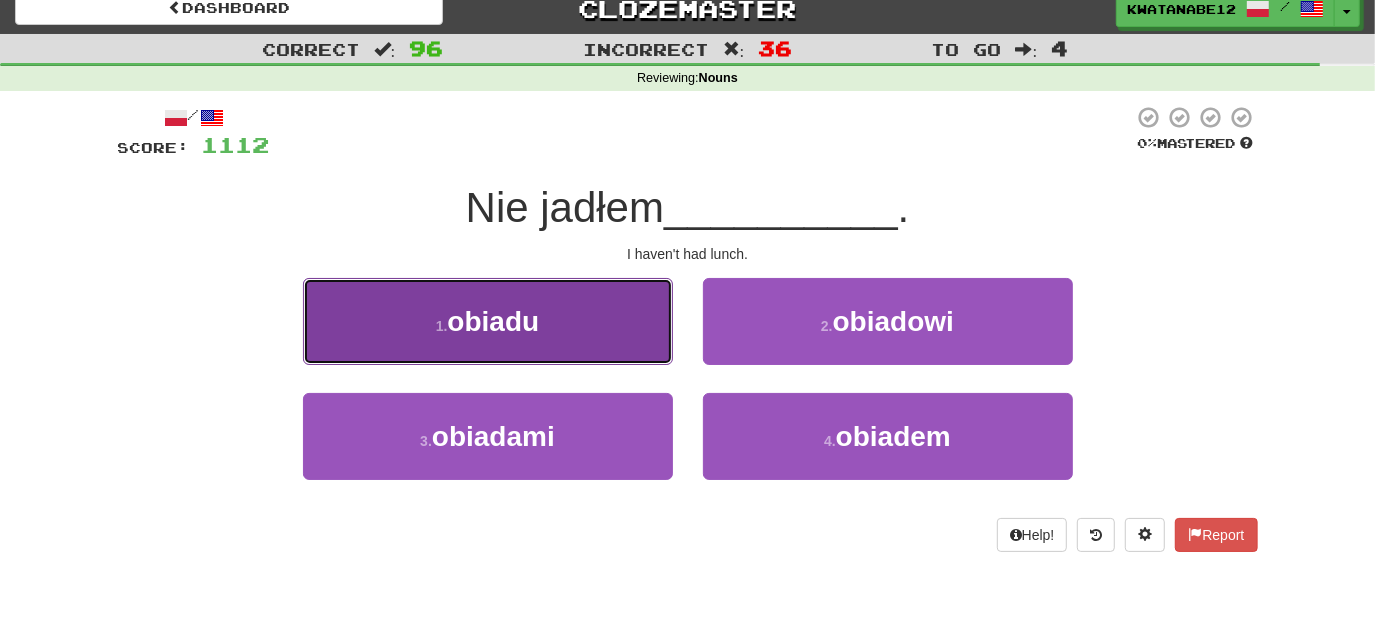 click on "1 .  obiadu" at bounding box center [488, 321] 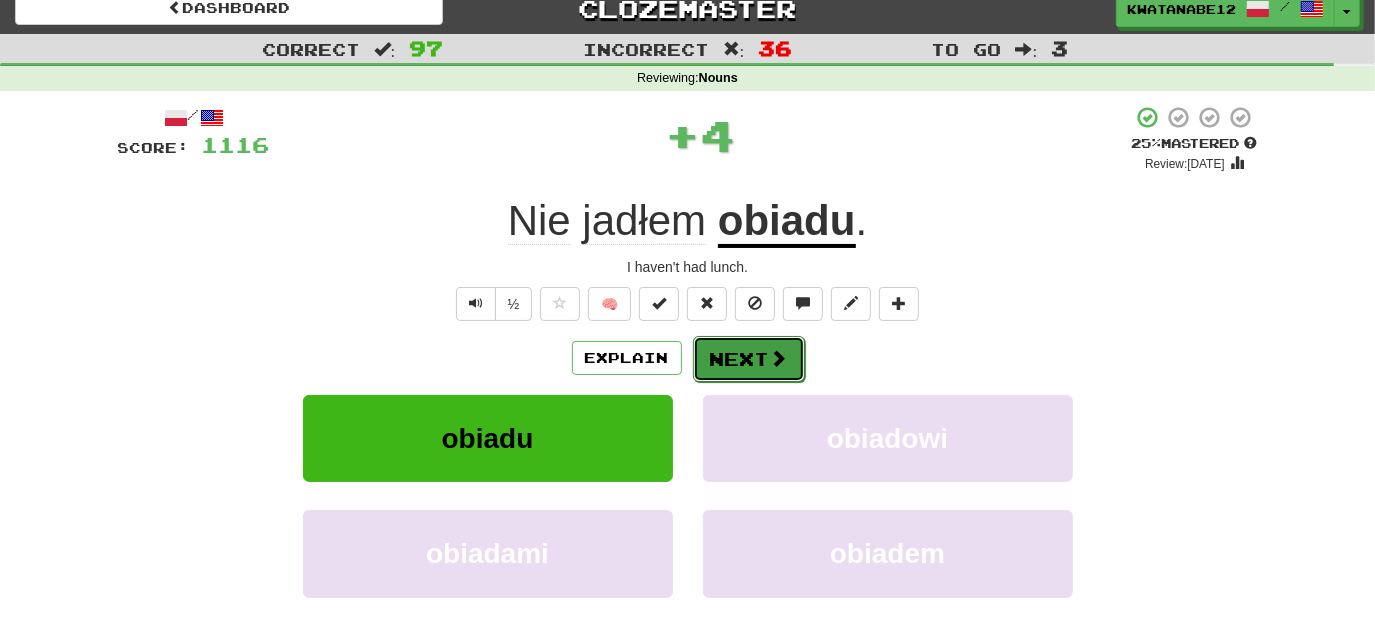 click on "Next" at bounding box center (749, 359) 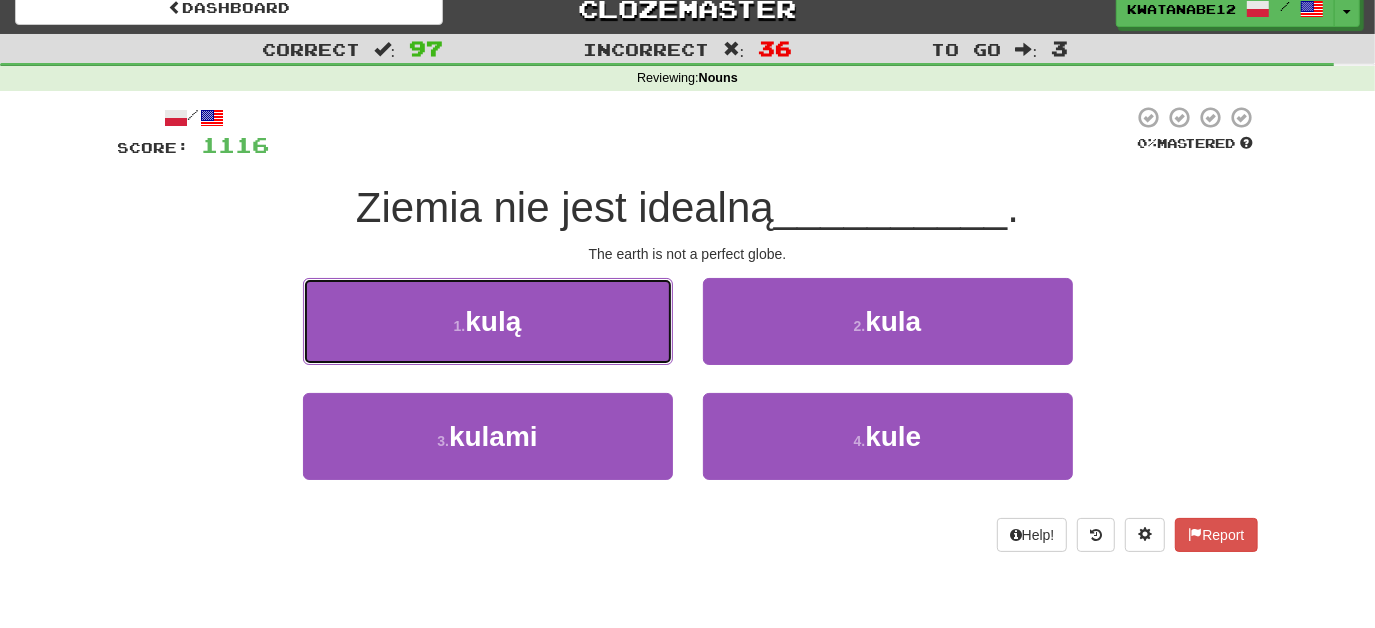 click on "1 .  kulą" at bounding box center (488, 321) 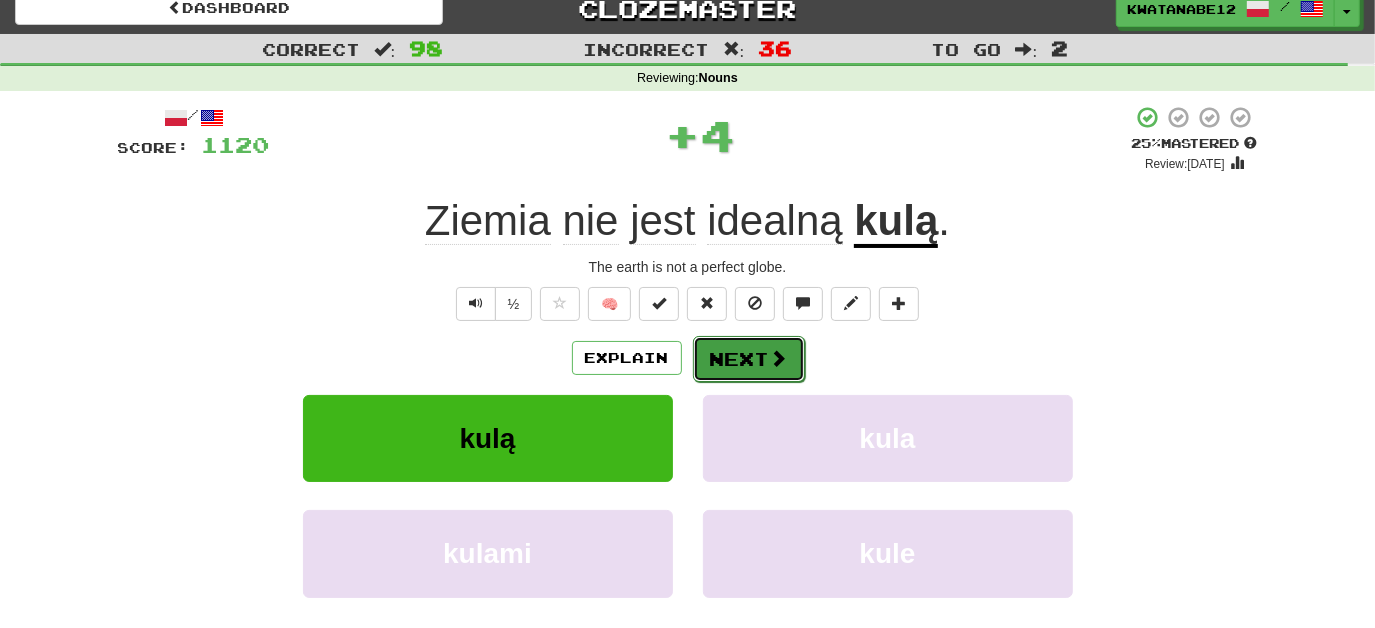 click on "Next" at bounding box center (749, 359) 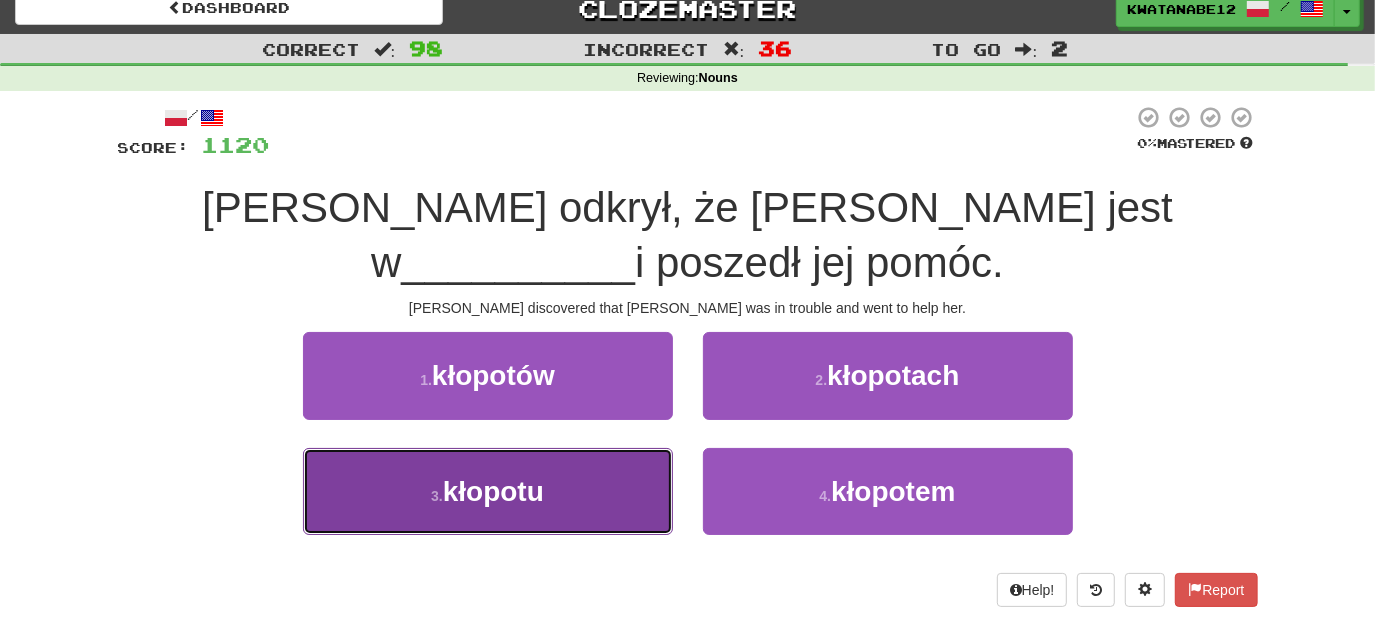 click on "3 .  kłopotu" at bounding box center [488, 491] 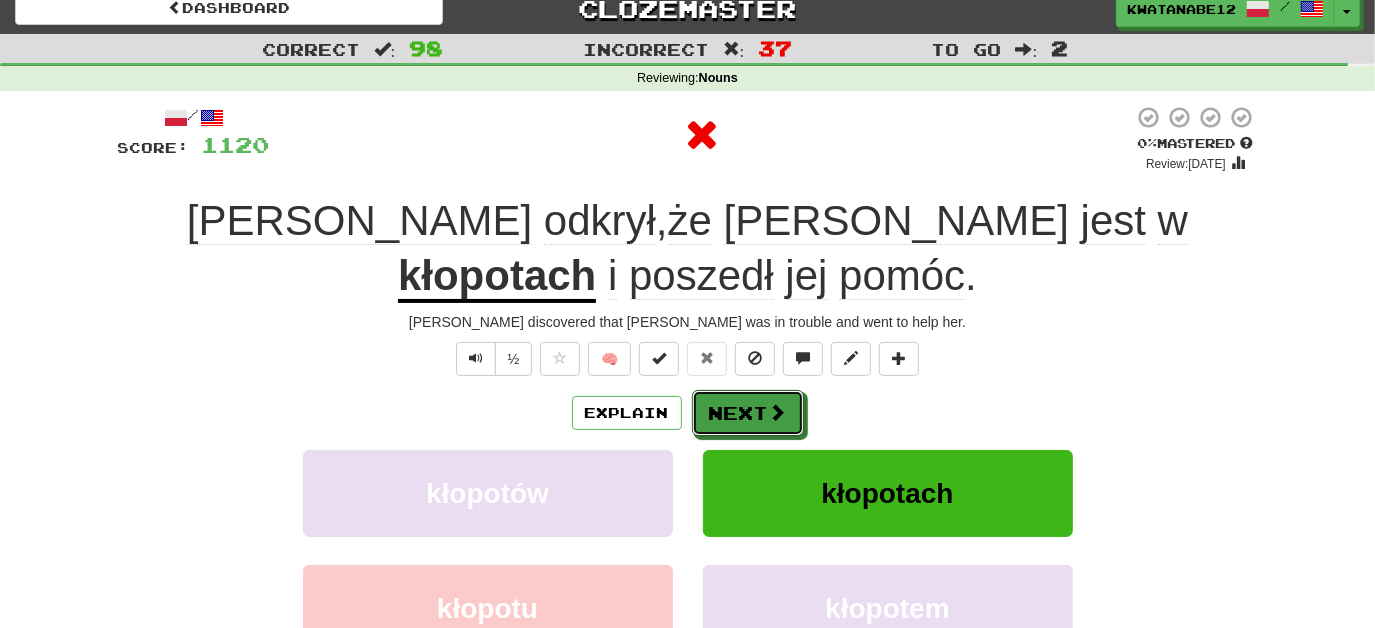 click on "/  Score:   1120 0 %  Mastered Review:  2025-07-10 Tom   odkrył ,  że   Mary   jest   w   kłopotach   i   poszedł   jej   pomóc . Tom discovered that Mary was in trouble and went to help her. ½ 🧠 Explain Next kłopotów kłopotach kłopotu kłopotem Learn more: kłopotów kłopotach kłopotu kłopotem  Help!  Report Sentence Source" at bounding box center (688, 445) 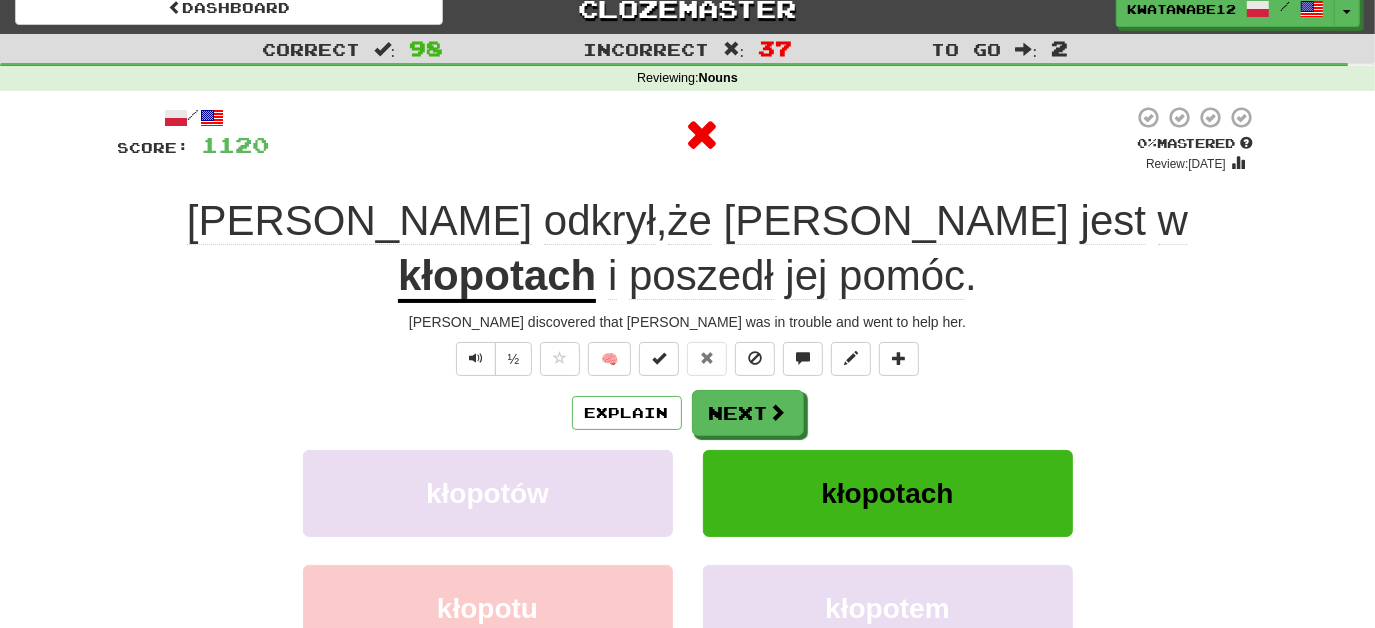 click on "Explain Next kłopotów kłopotach kłopotu kłopotem Learn more: kłopotów kłopotach kłopotu kłopotem" at bounding box center (688, 550) 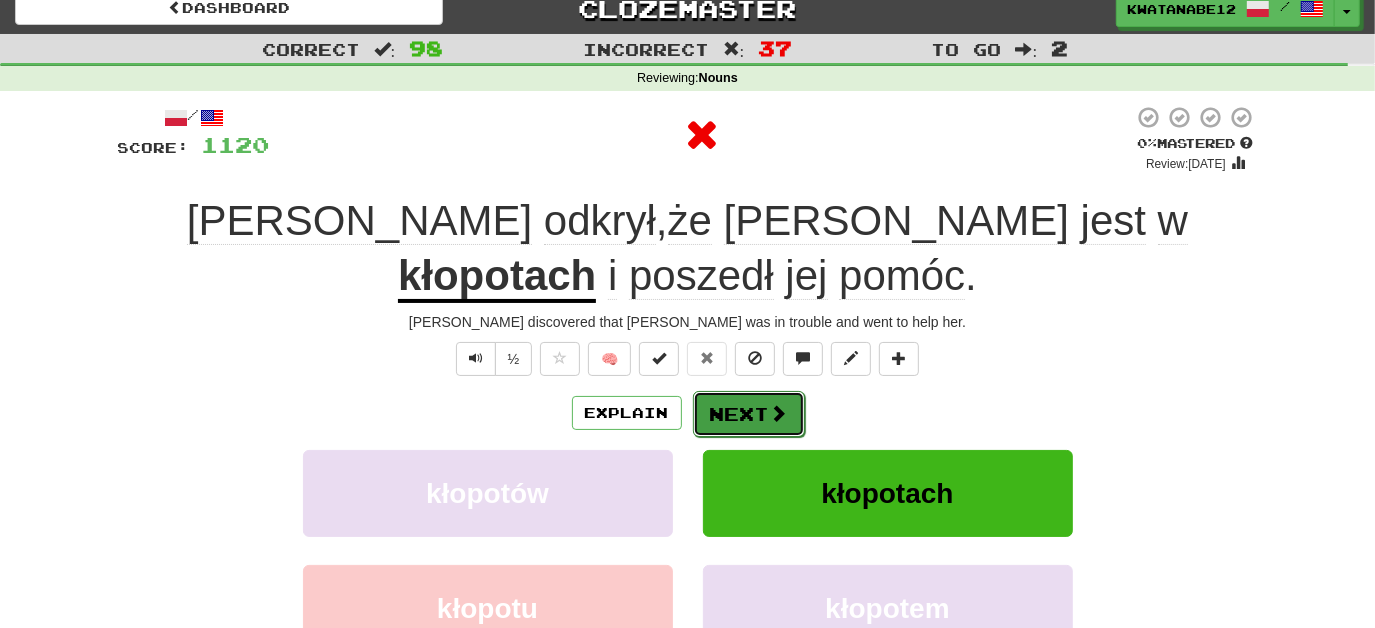 drag, startPoint x: 746, startPoint y: 360, endPoint x: 760, endPoint y: 359, distance: 14.035668 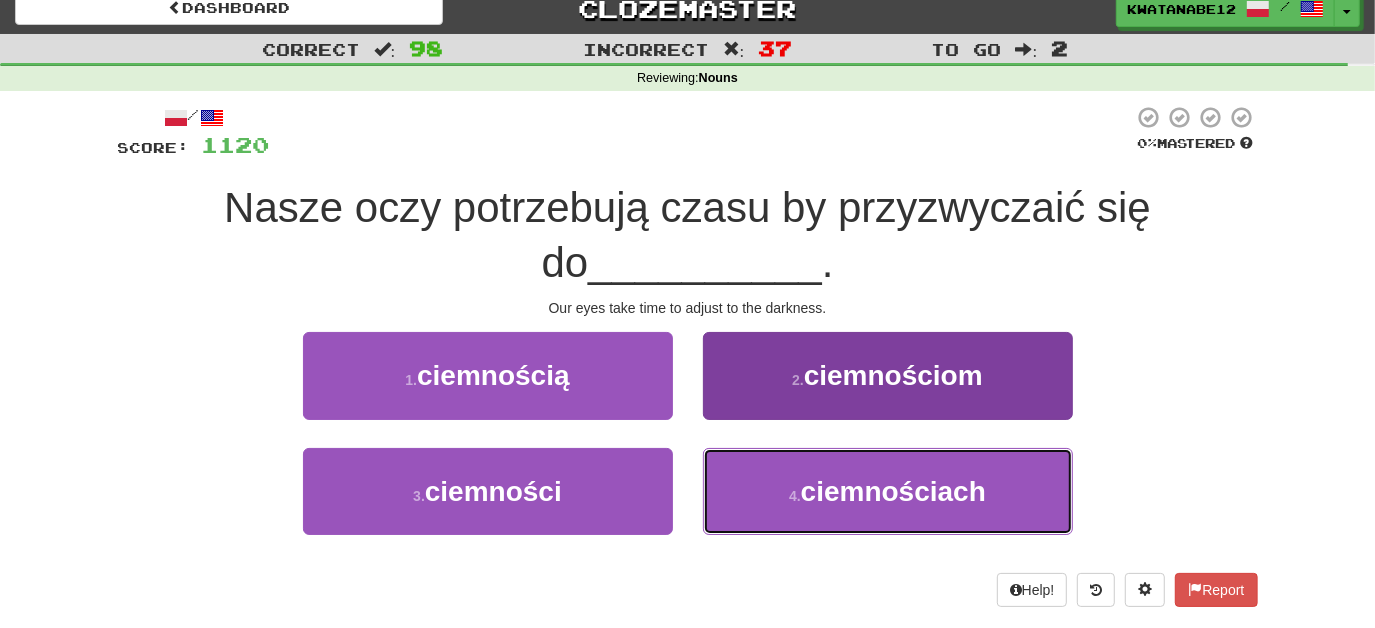 drag, startPoint x: 762, startPoint y: 493, endPoint x: 753, endPoint y: 447, distance: 46.872166 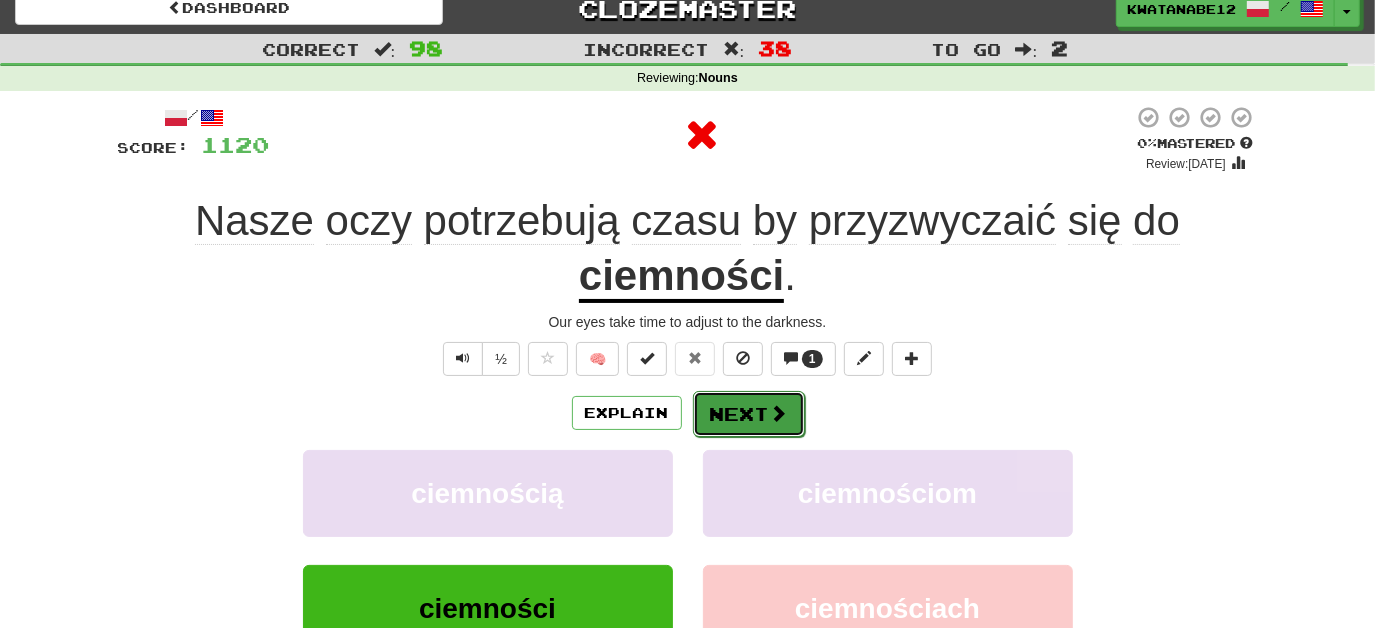 click on "Next" at bounding box center [749, 414] 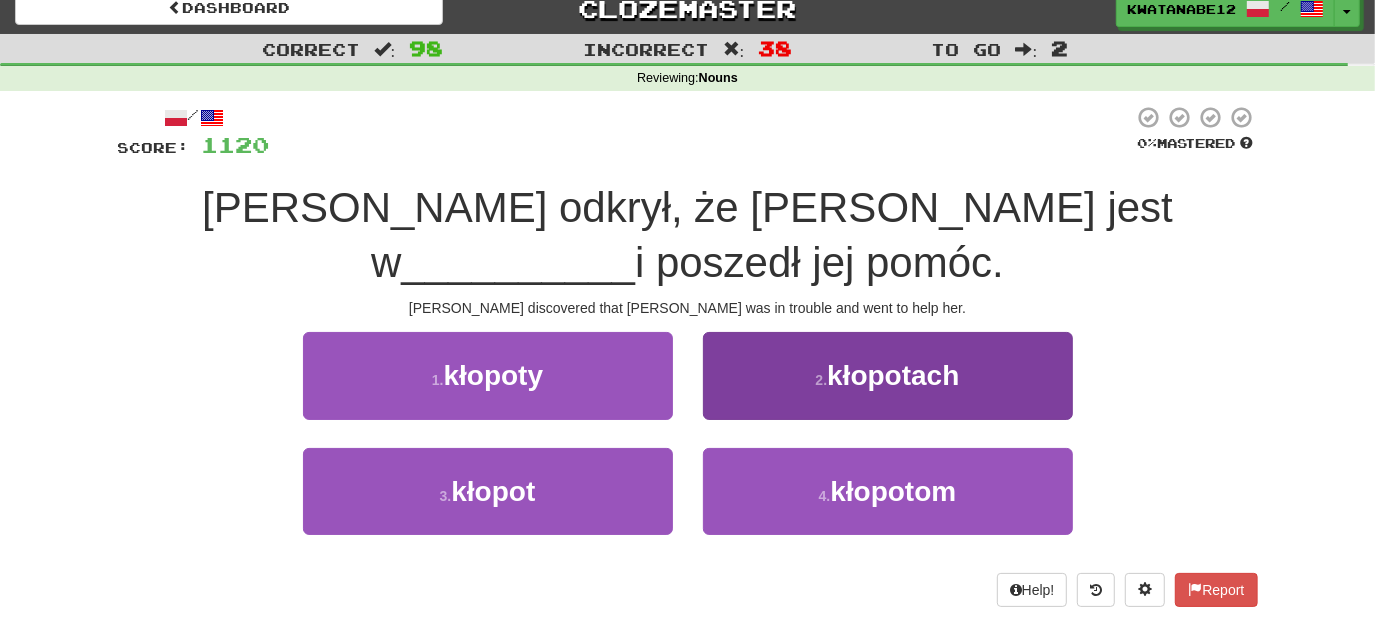 drag, startPoint x: 685, startPoint y: 320, endPoint x: 704, endPoint y: 322, distance: 19.104973 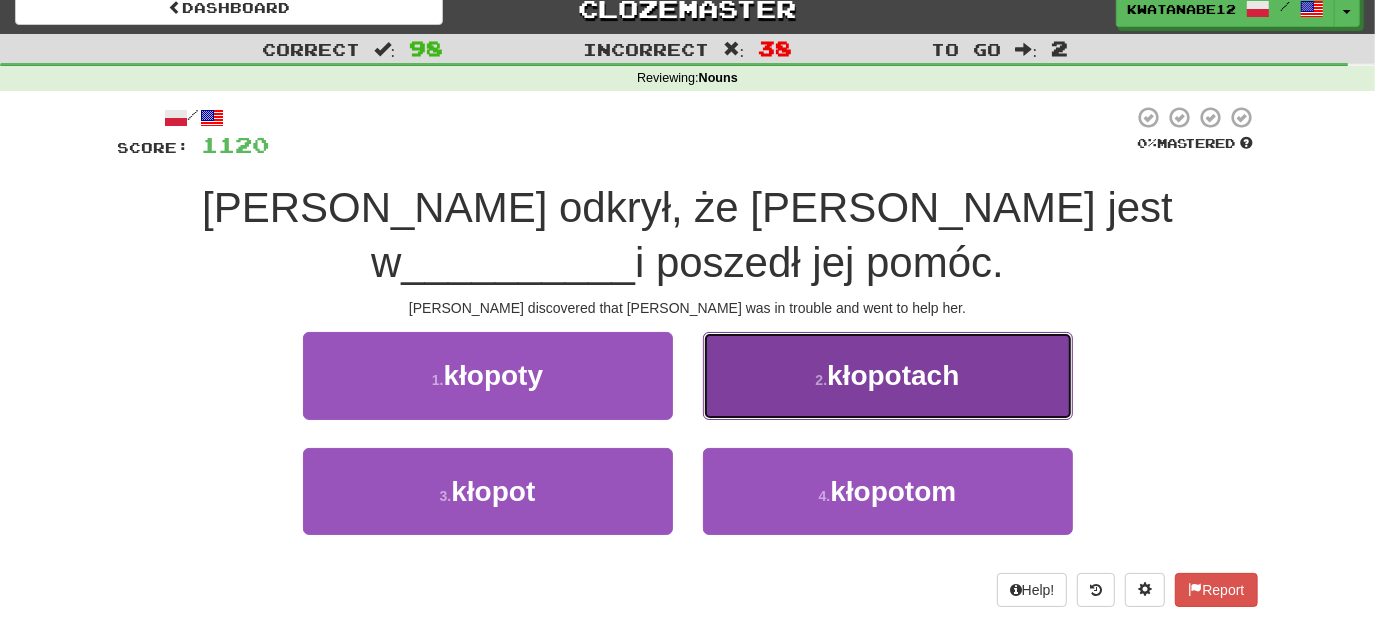 click on "2 .  kłopotach" at bounding box center [888, 375] 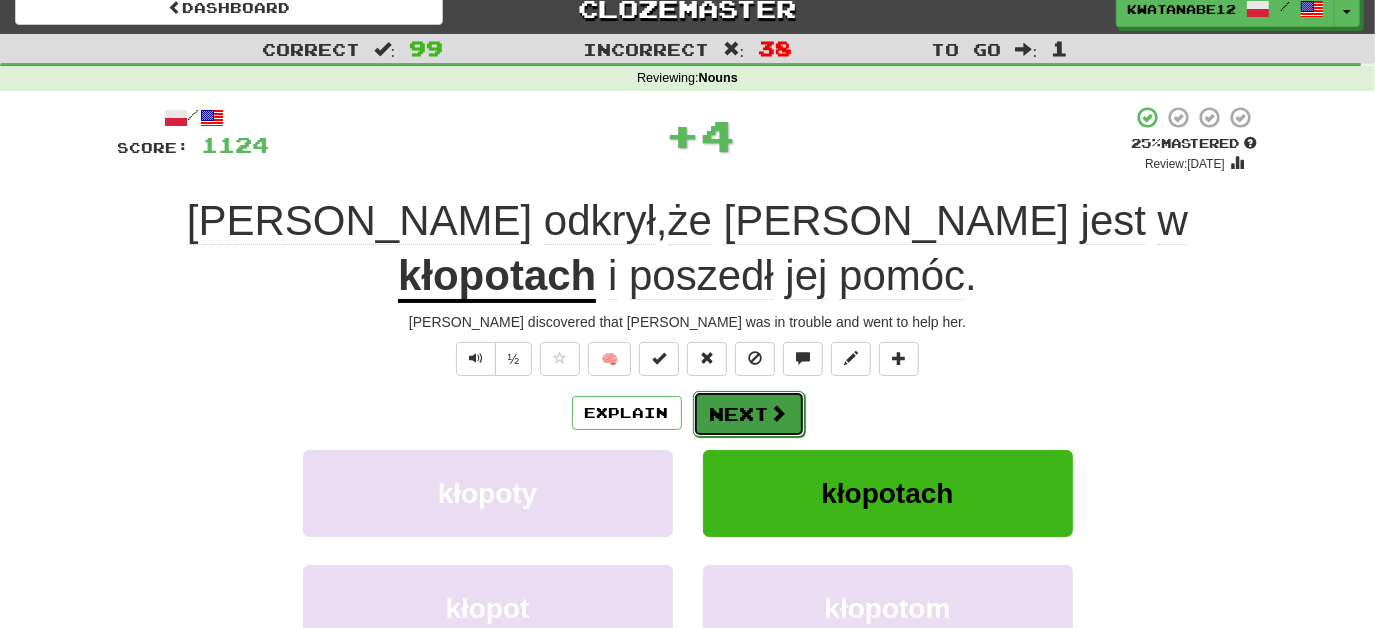 click on "Next" at bounding box center (749, 414) 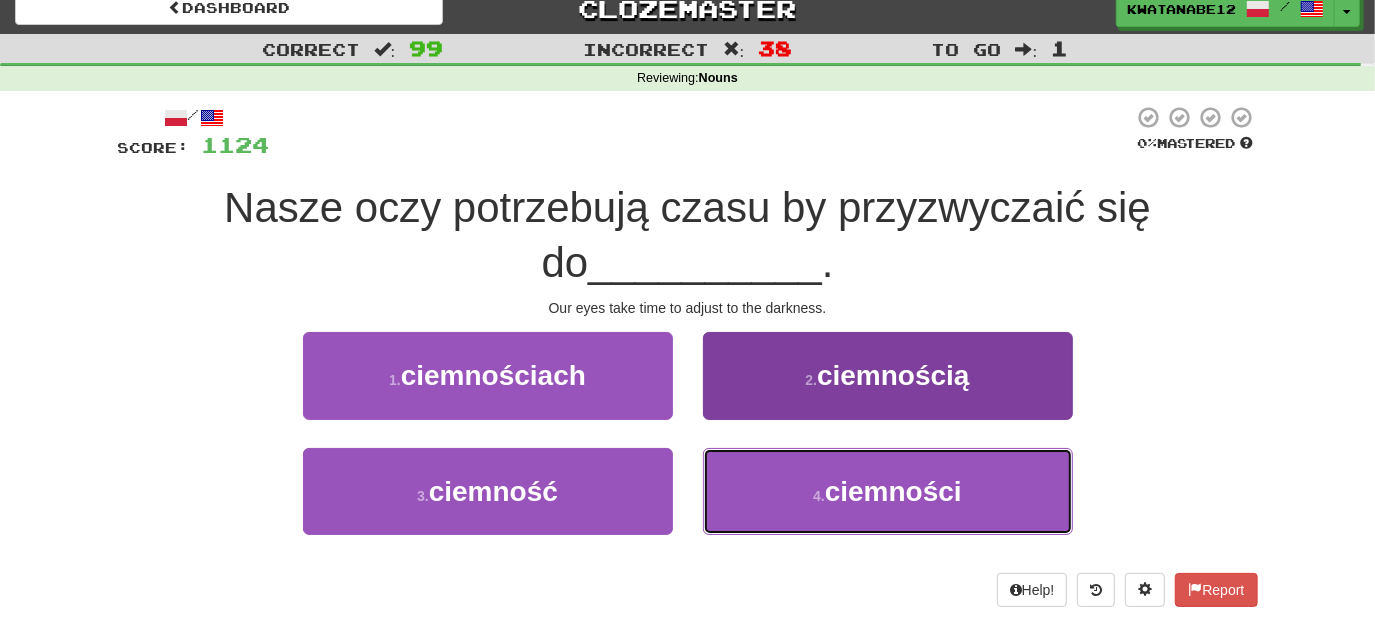 click on "4 .  ciemności" at bounding box center [888, 491] 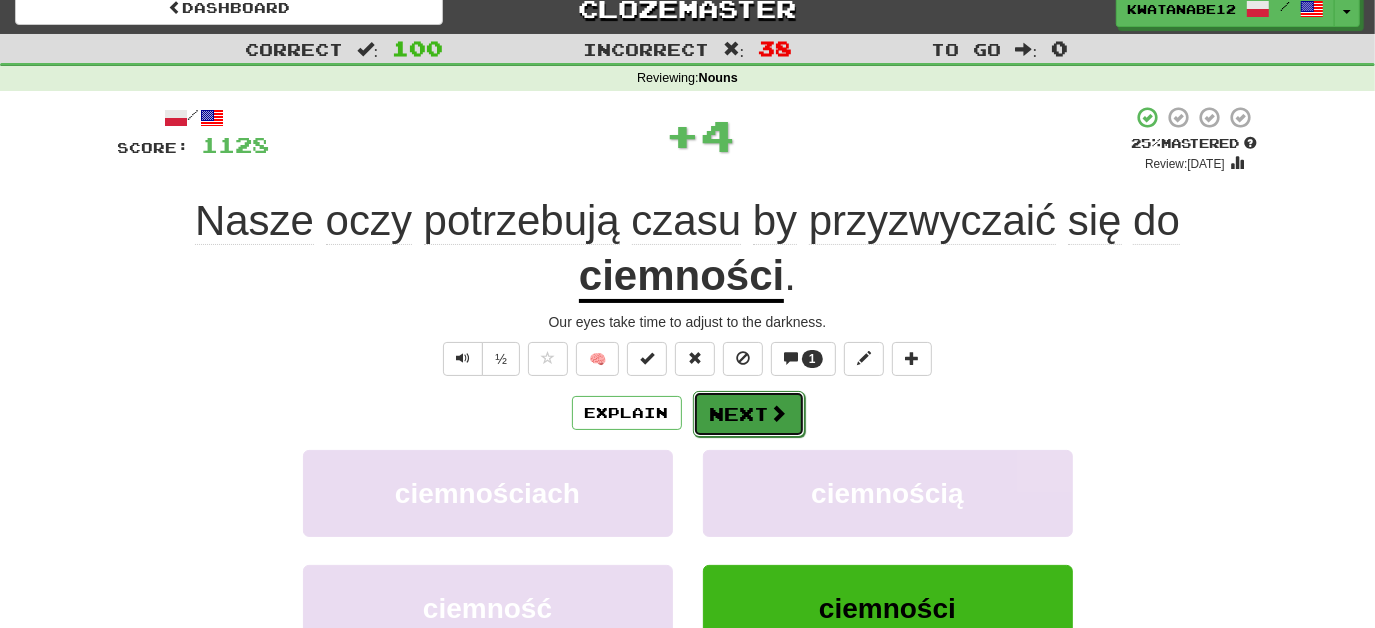 click on "Next" at bounding box center (749, 414) 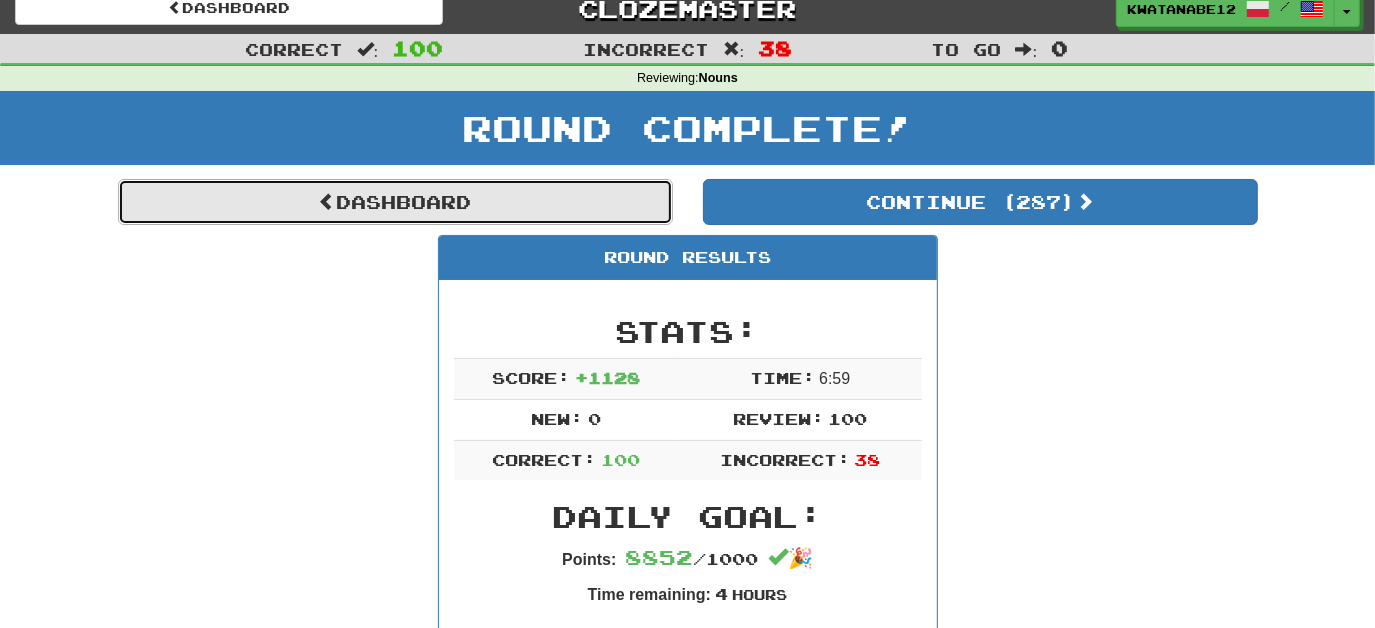 click on "Dashboard" at bounding box center [395, 202] 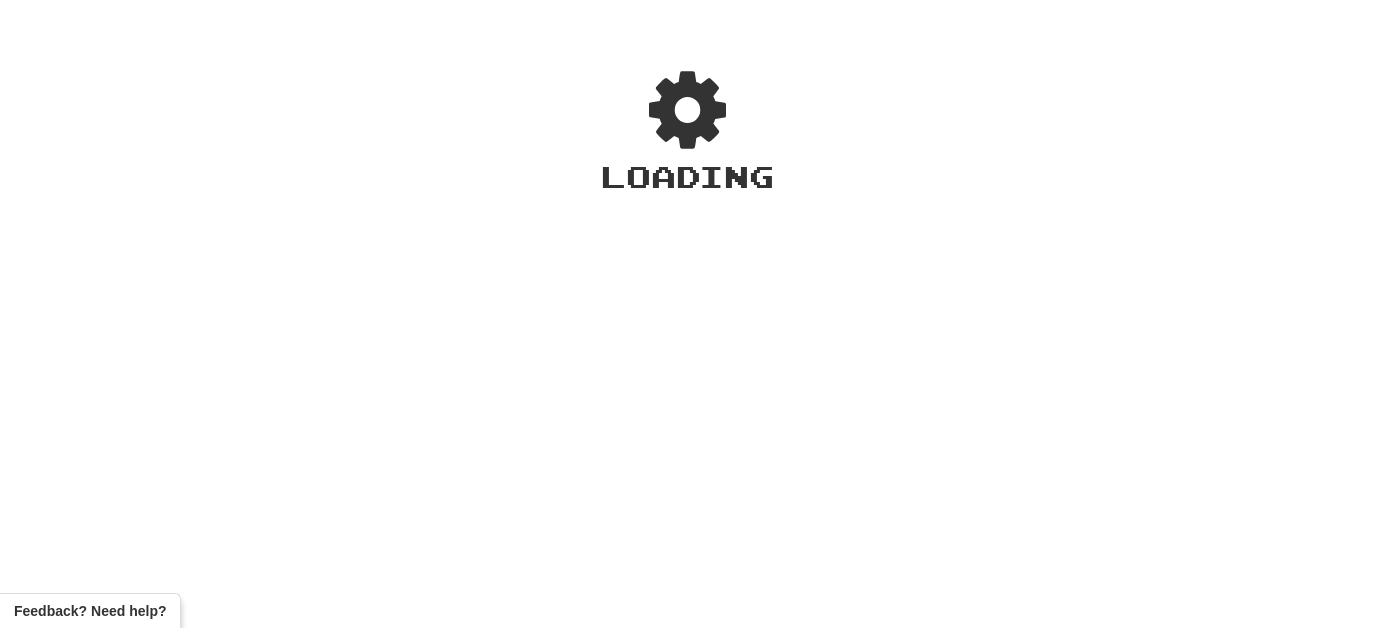 scroll, scrollTop: 0, scrollLeft: 0, axis: both 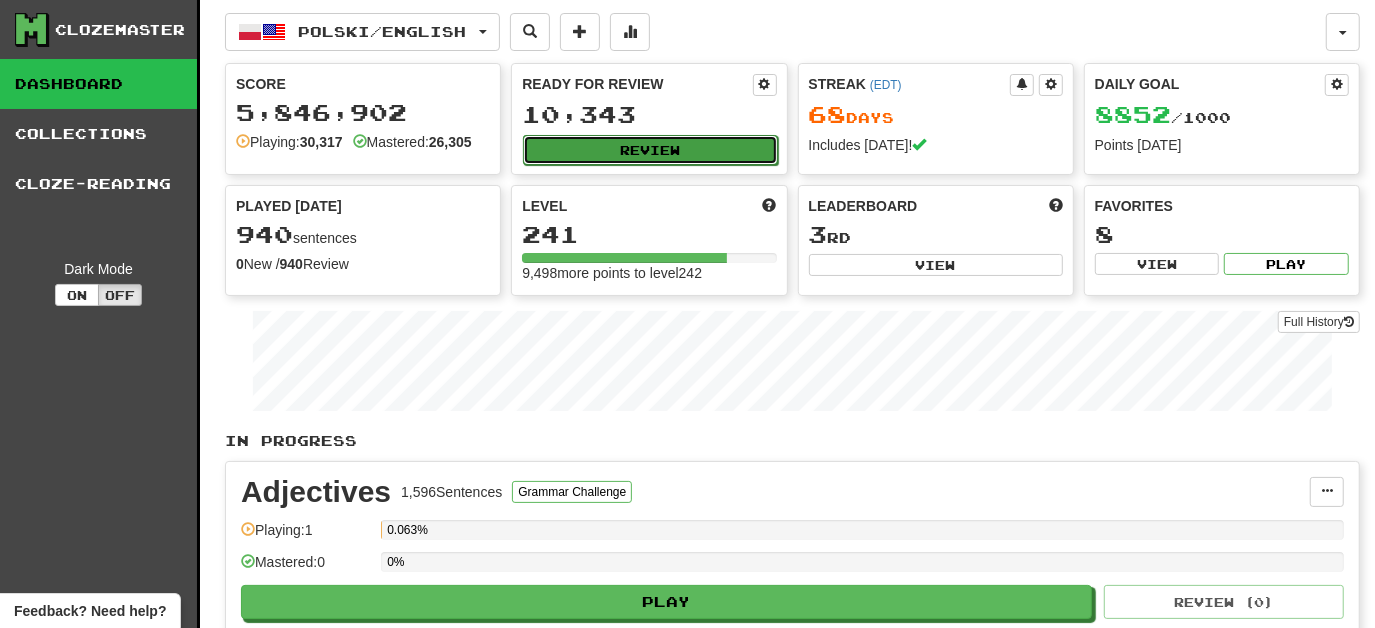 click on "Review" at bounding box center [650, 150] 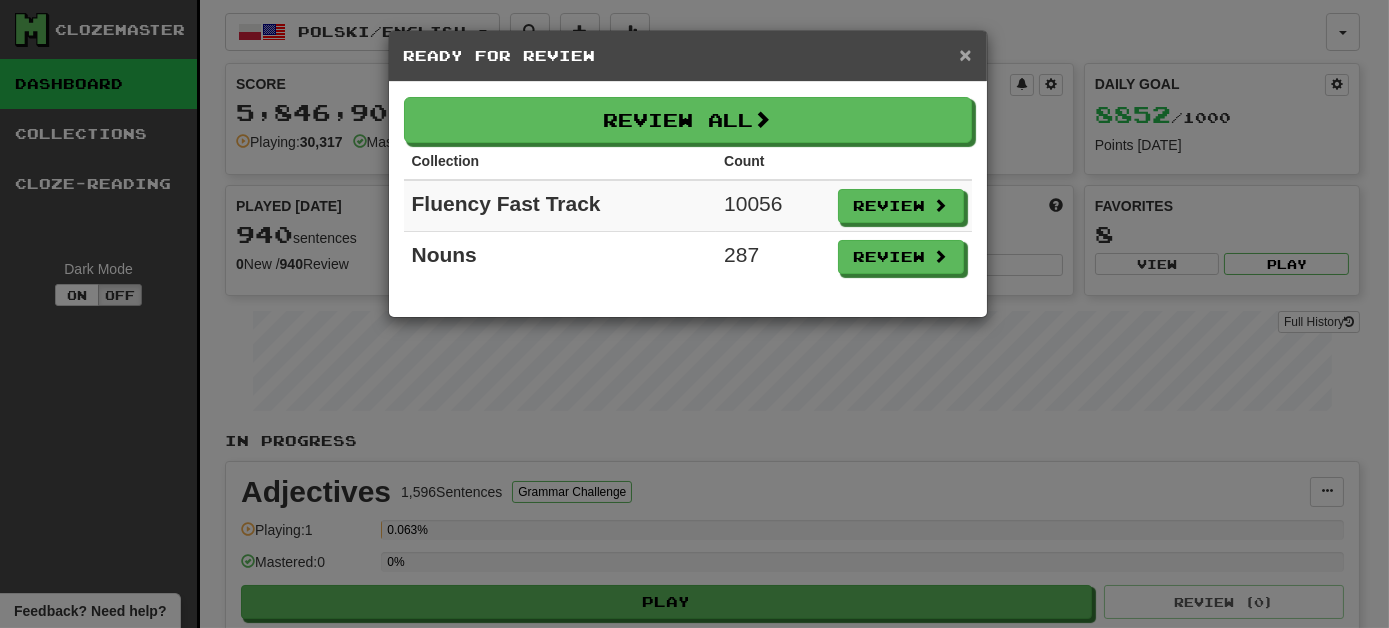 click on "×" at bounding box center (965, 54) 